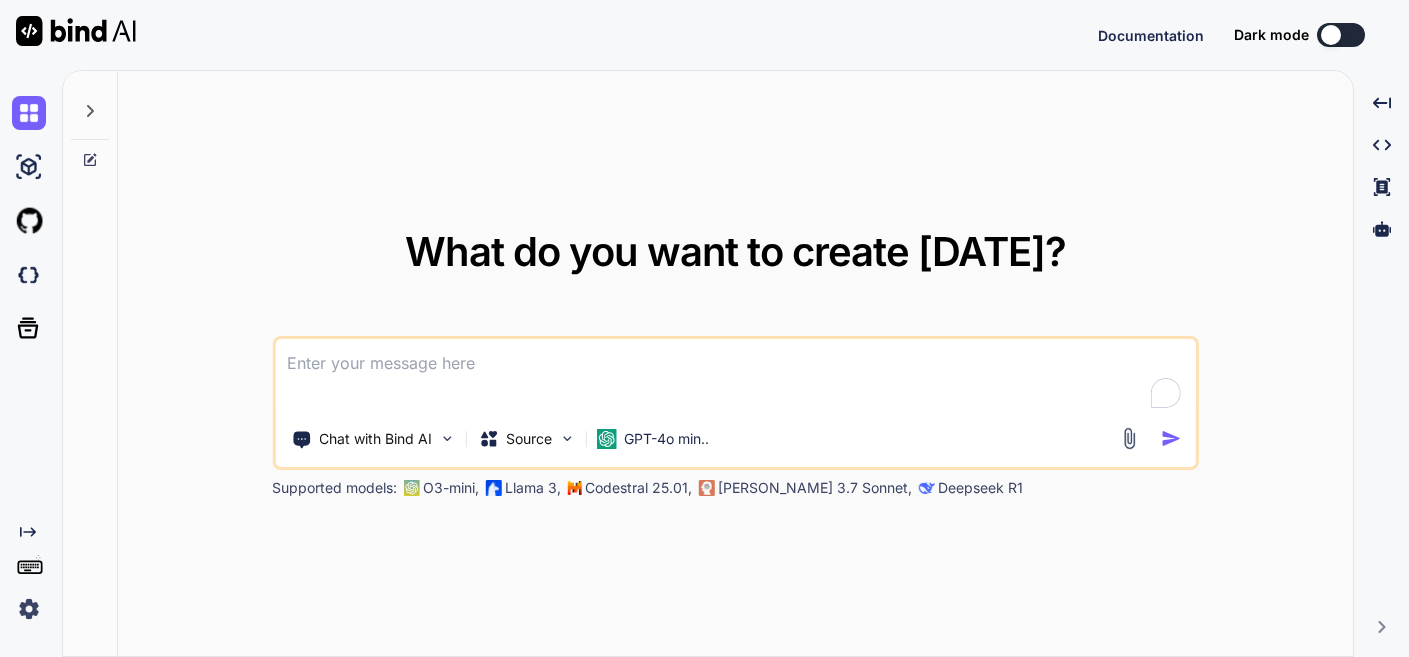 scroll, scrollTop: 0, scrollLeft: 0, axis: both 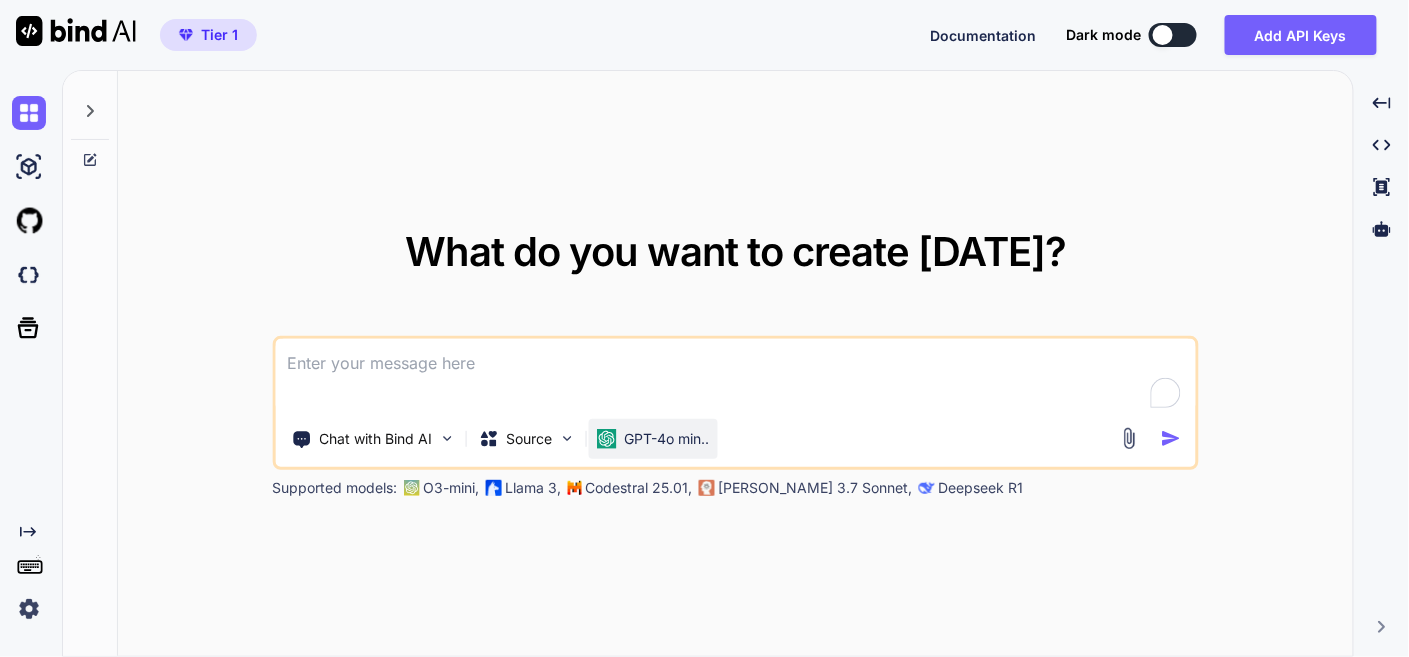 click on "GPT-4o min.." at bounding box center (666, 439) 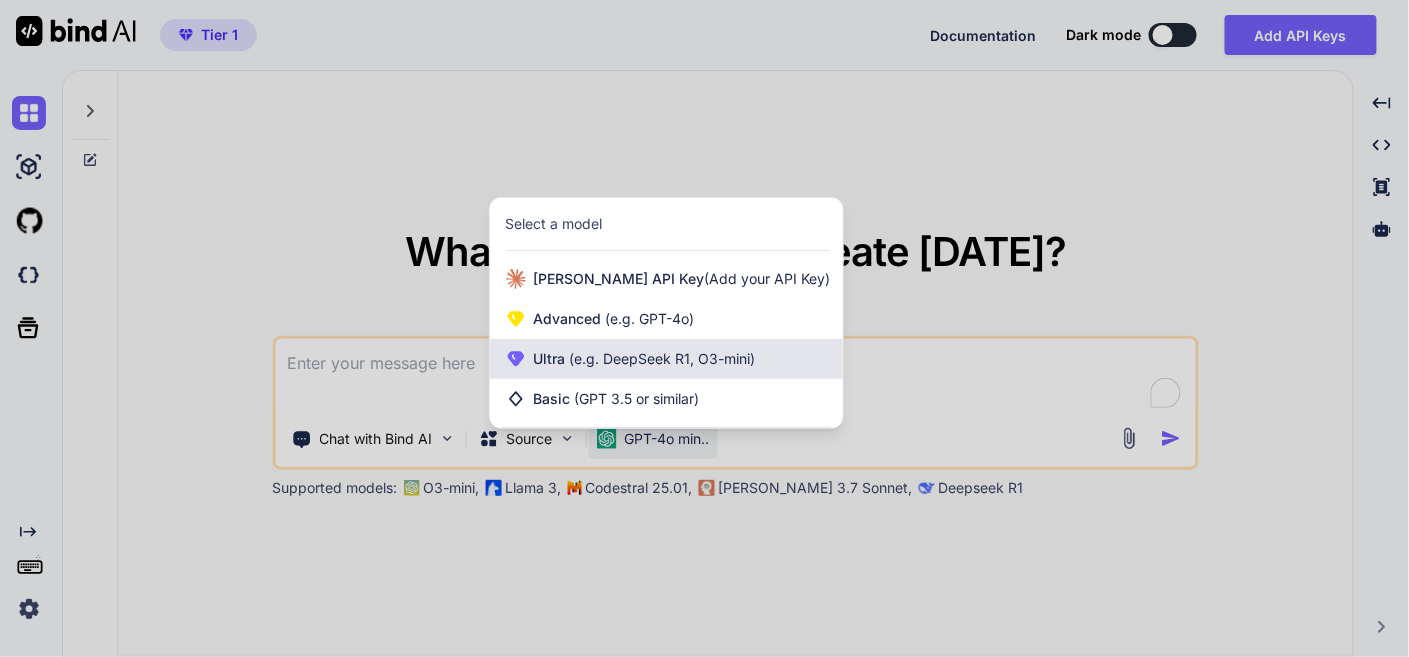 click on "(e.g. DeepSeek R1, O3-mini)" at bounding box center (661, 358) 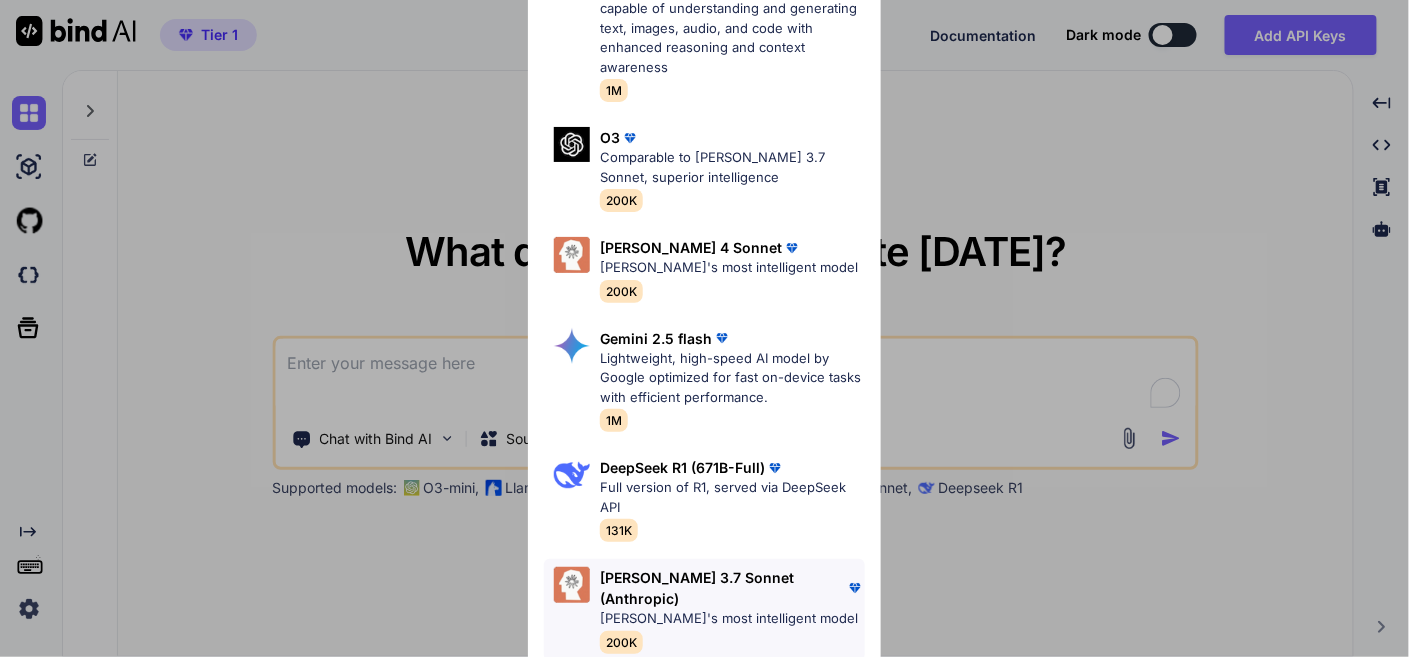 scroll, scrollTop: 0, scrollLeft: 0, axis: both 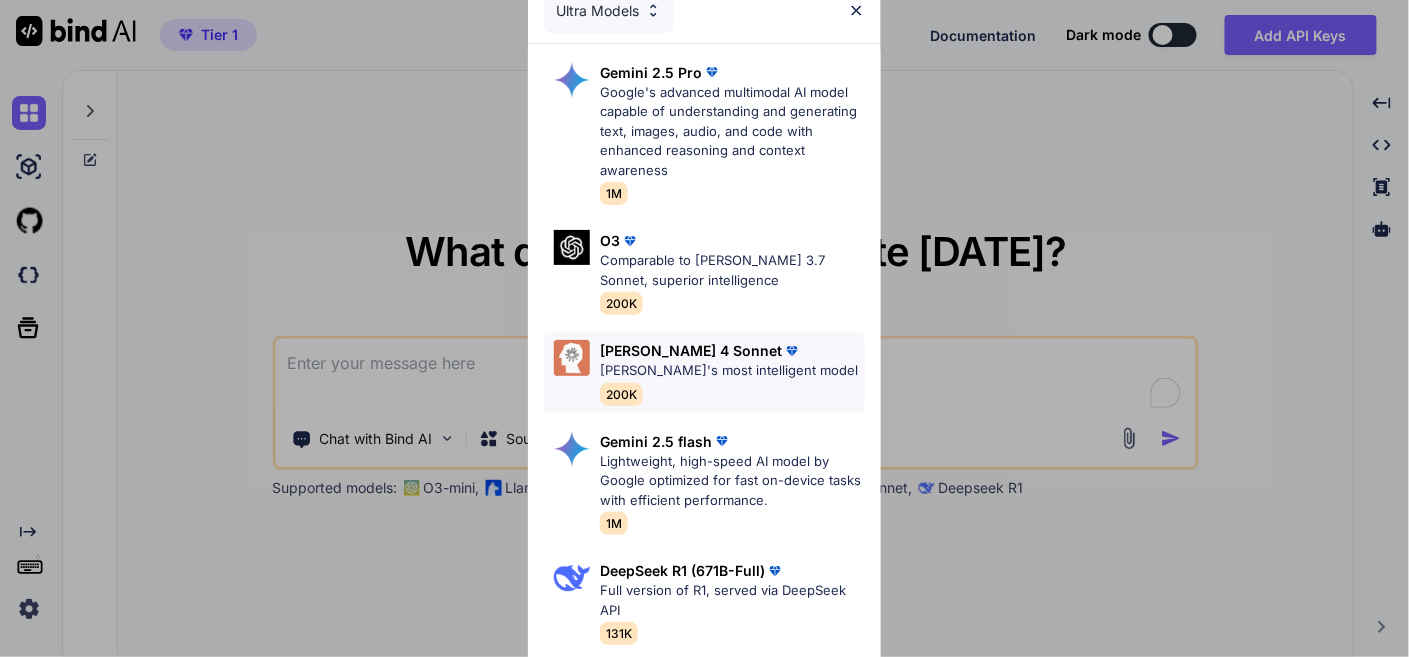 click on "Claude 4 Sonnet" at bounding box center (691, 350) 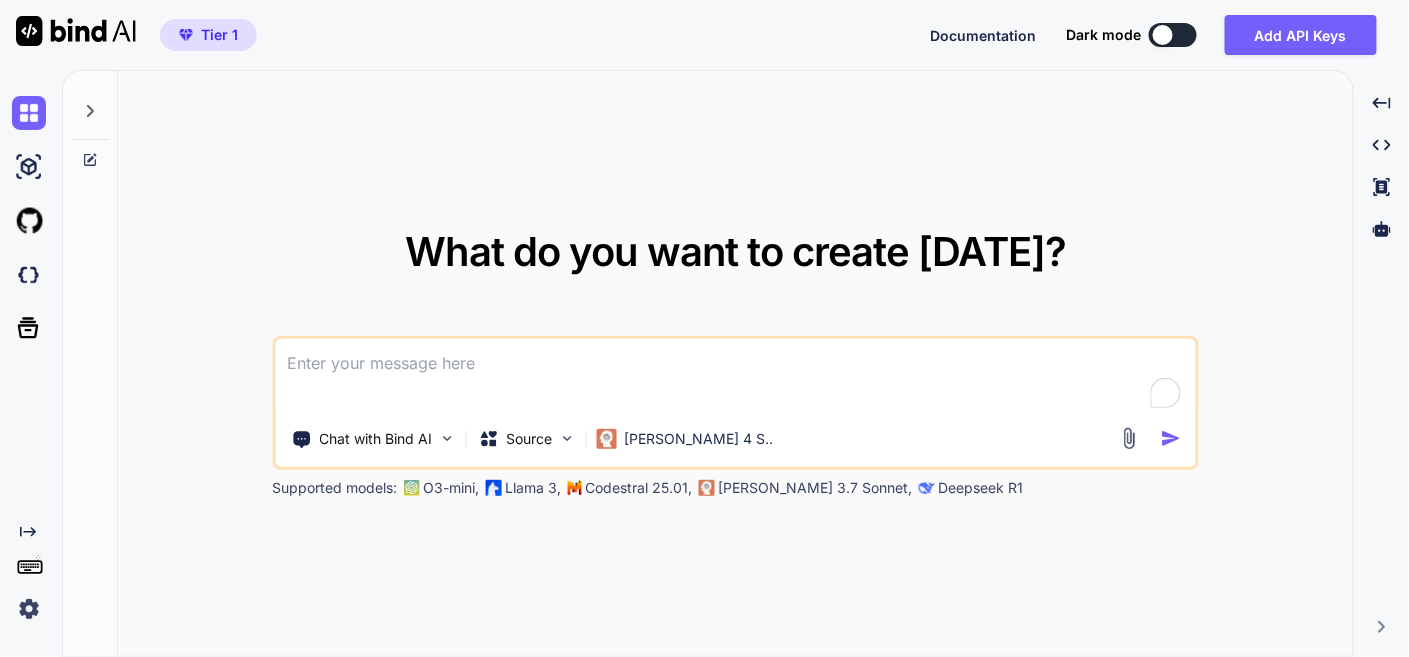 click at bounding box center (735, 376) 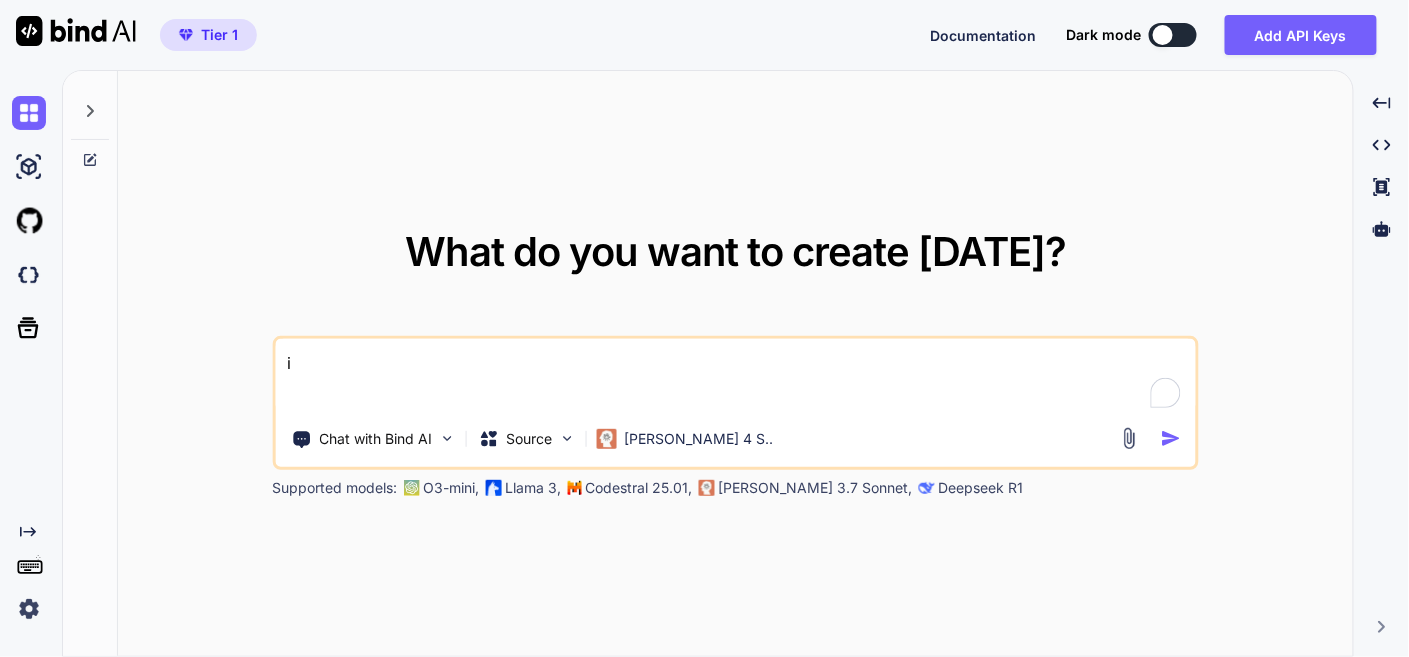 type on "i" 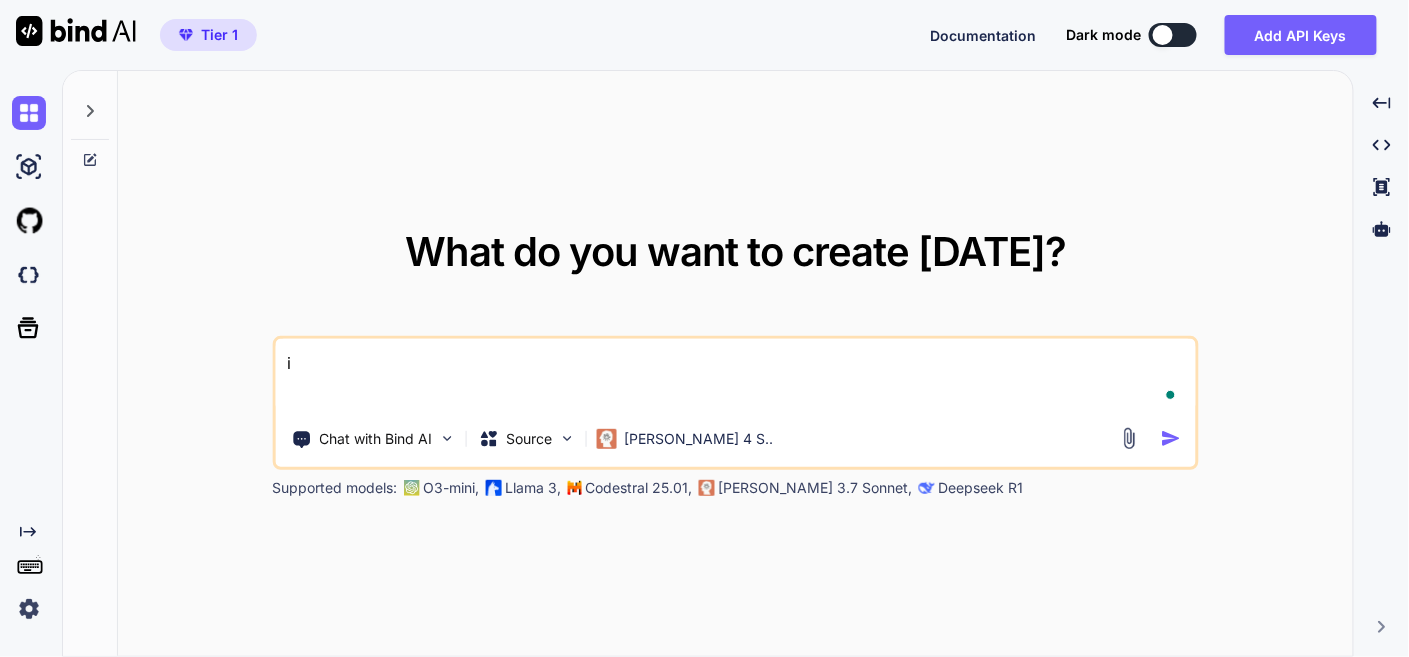 type on "i w" 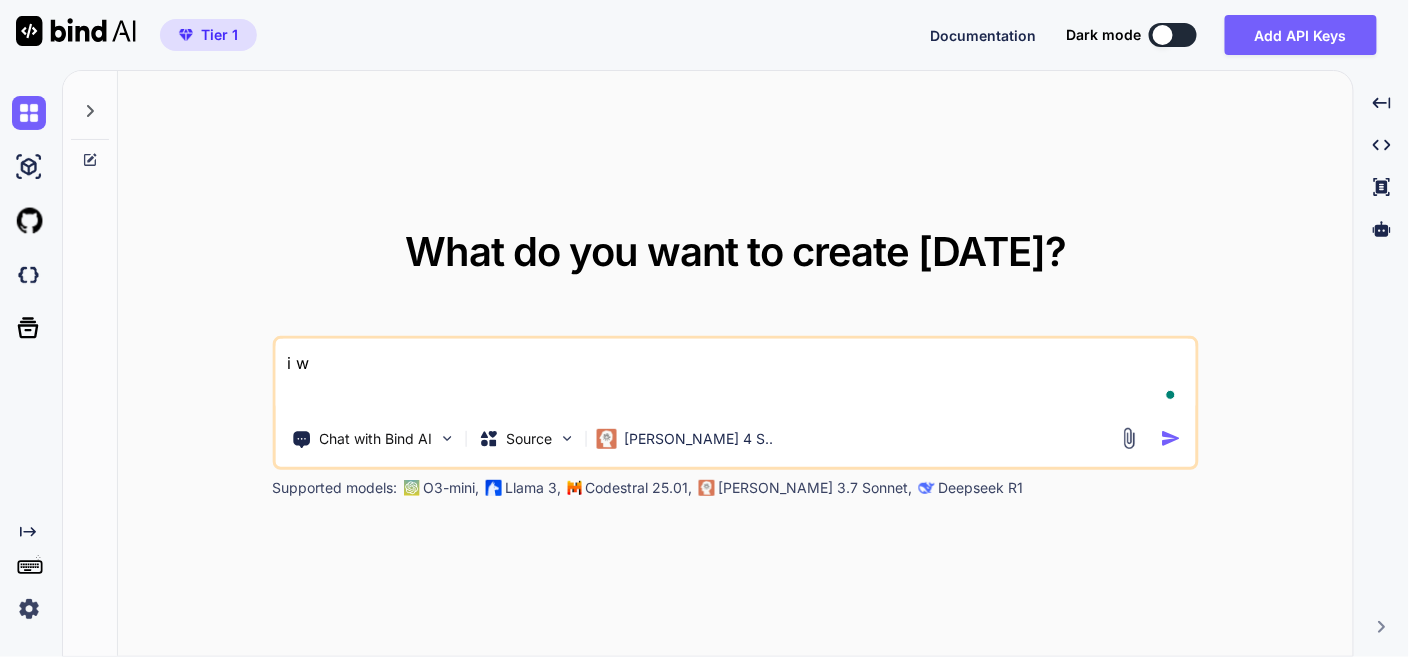 type on "i wa" 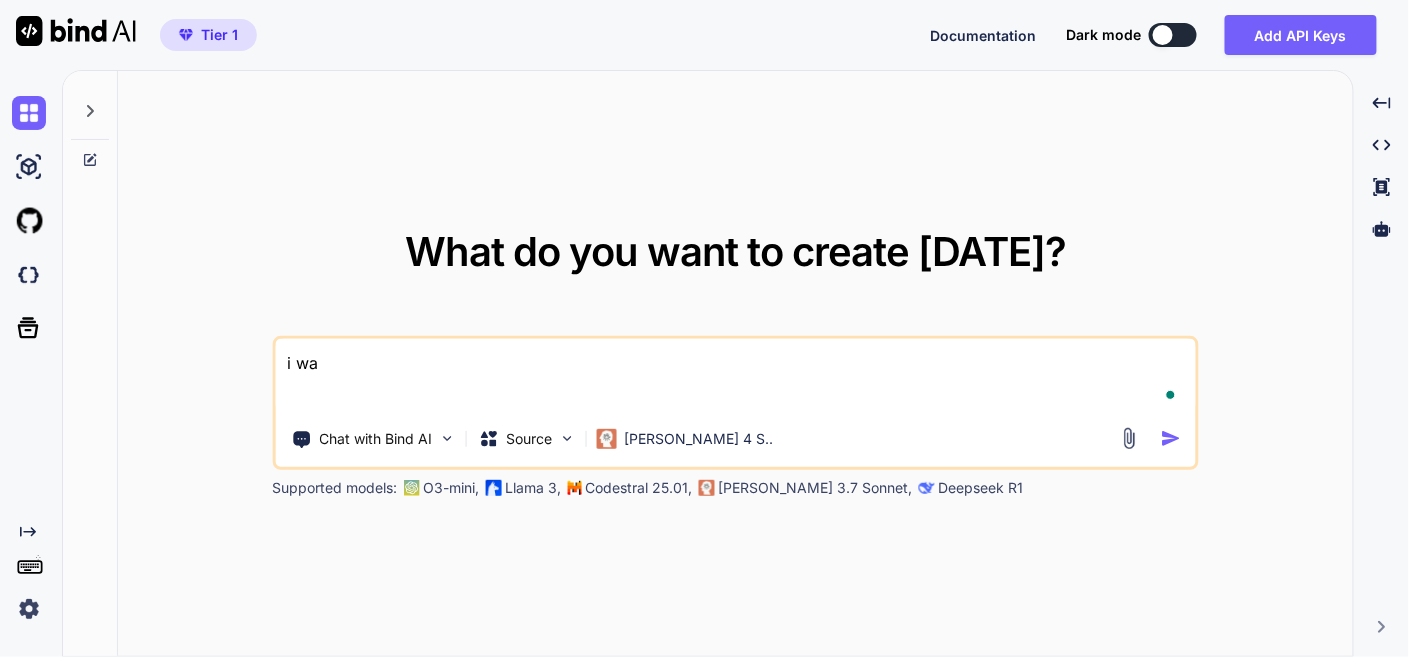 type on "i wan" 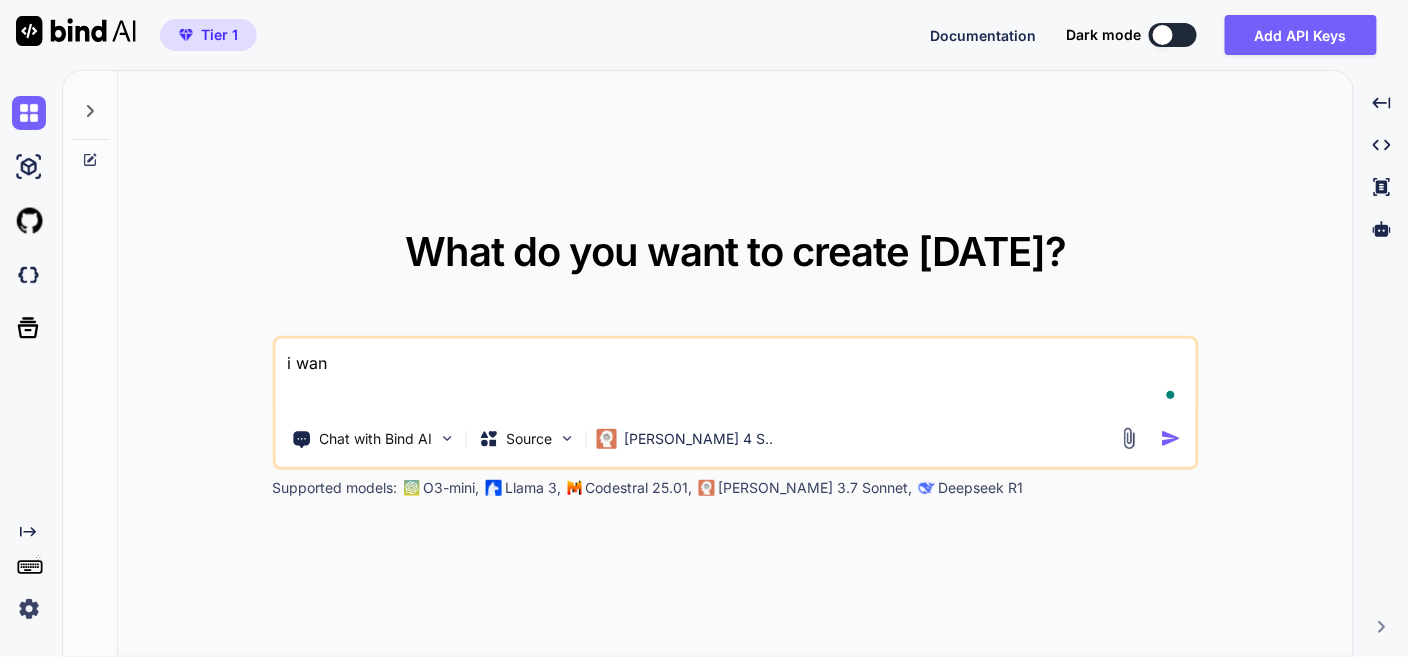type on "i want" 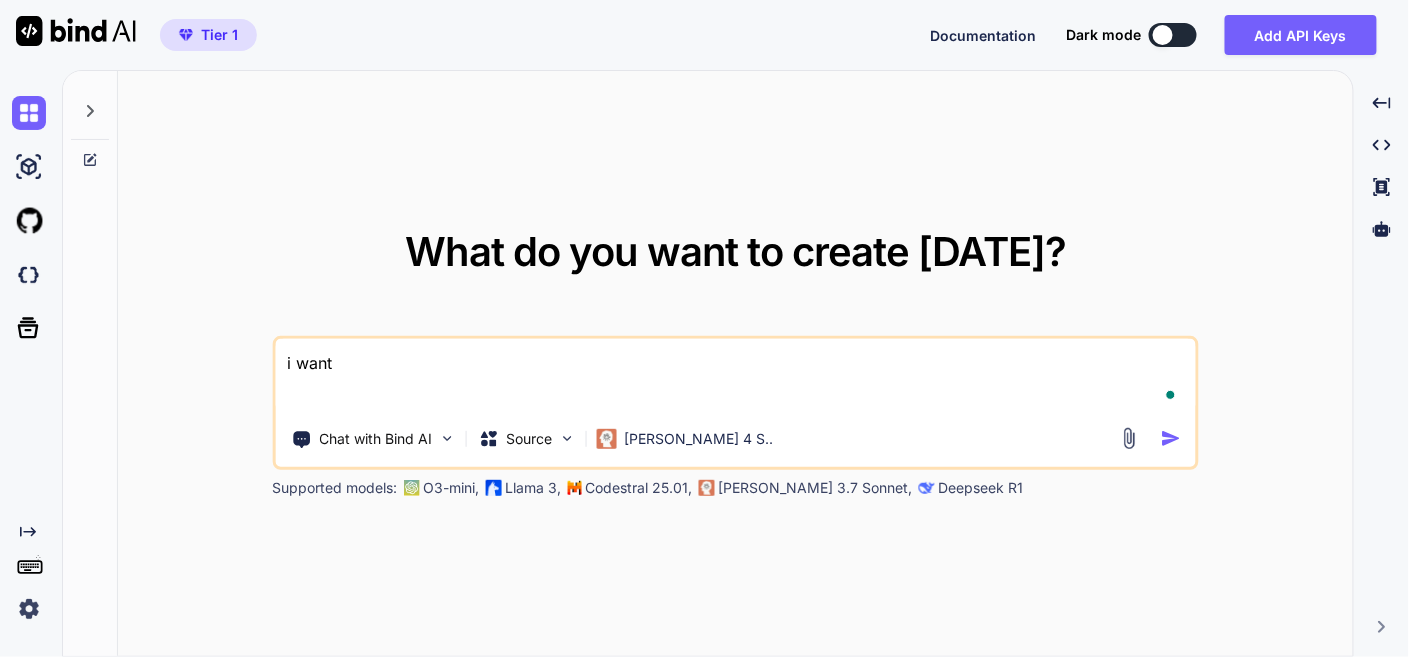 type on "i want" 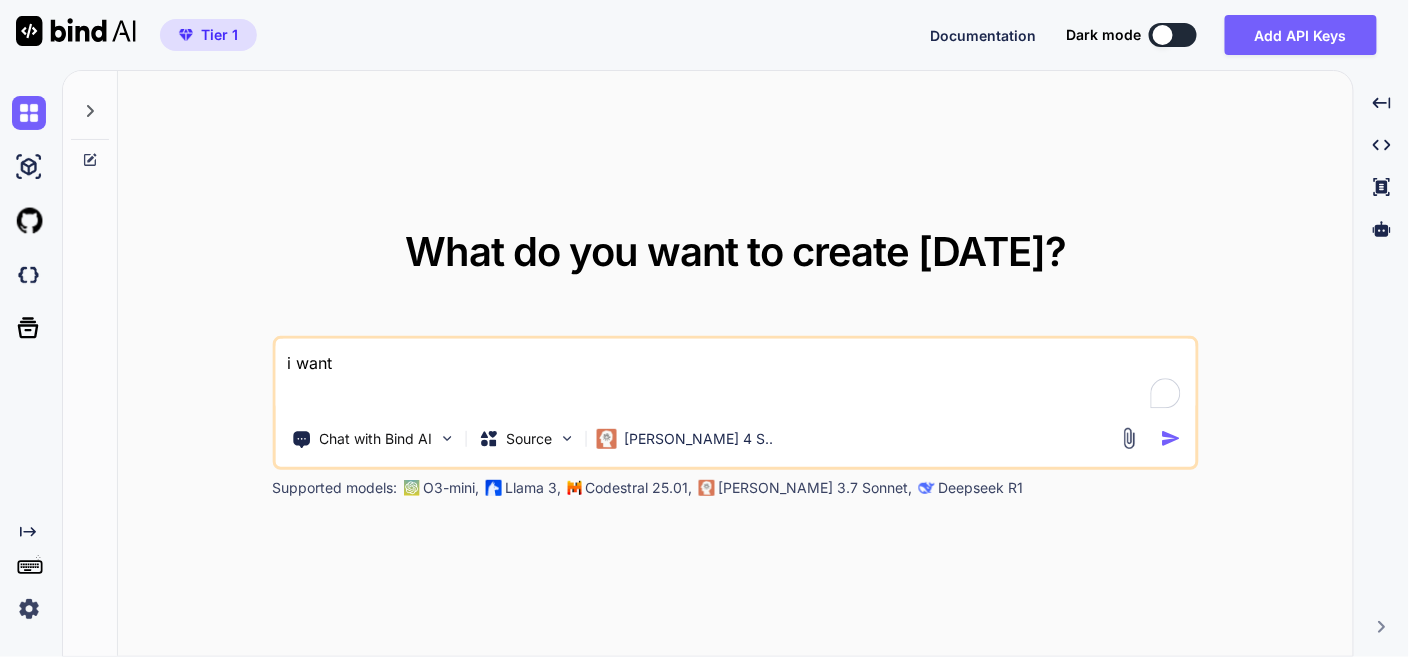 type on "i want t" 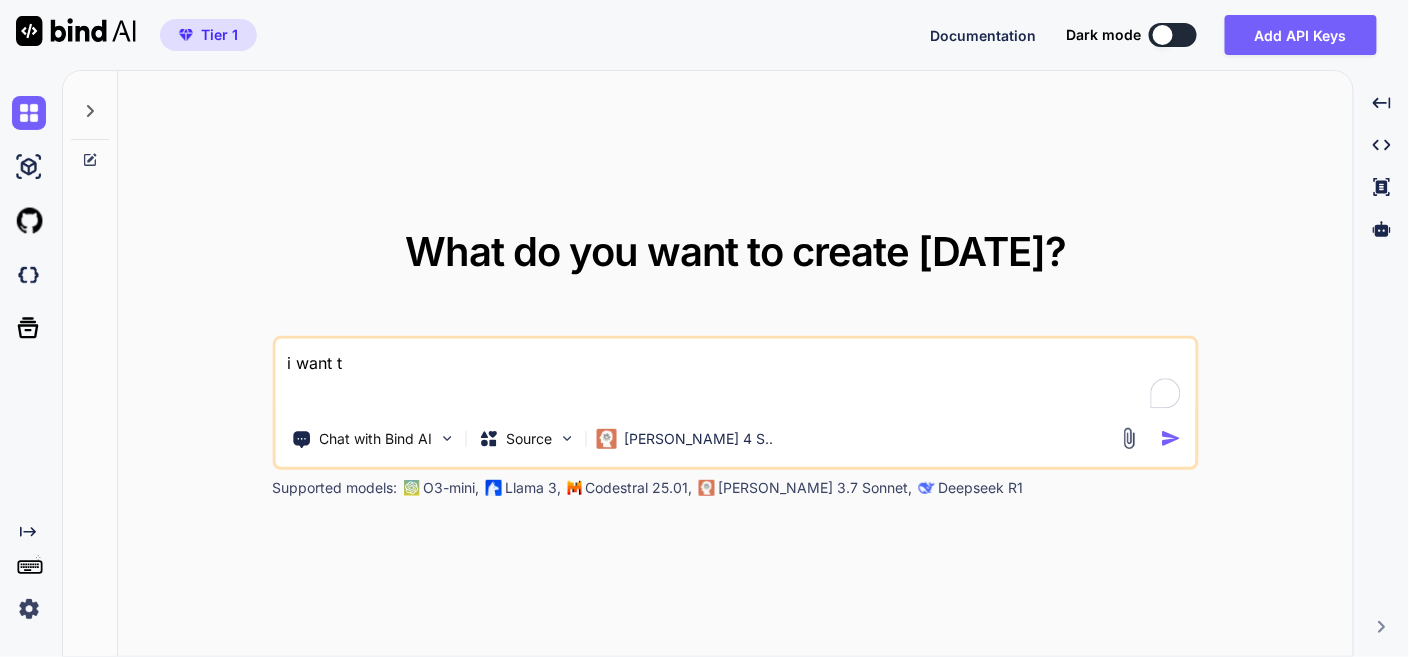 type on "i want to" 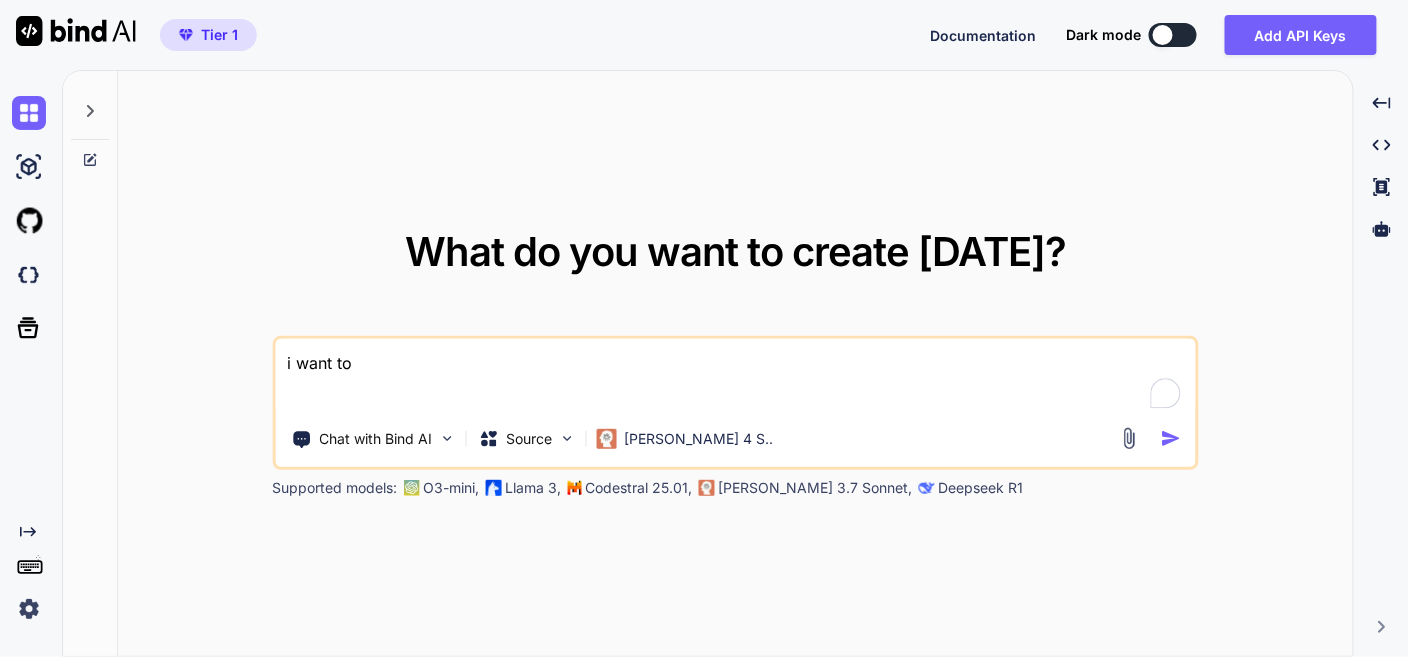 type on "x" 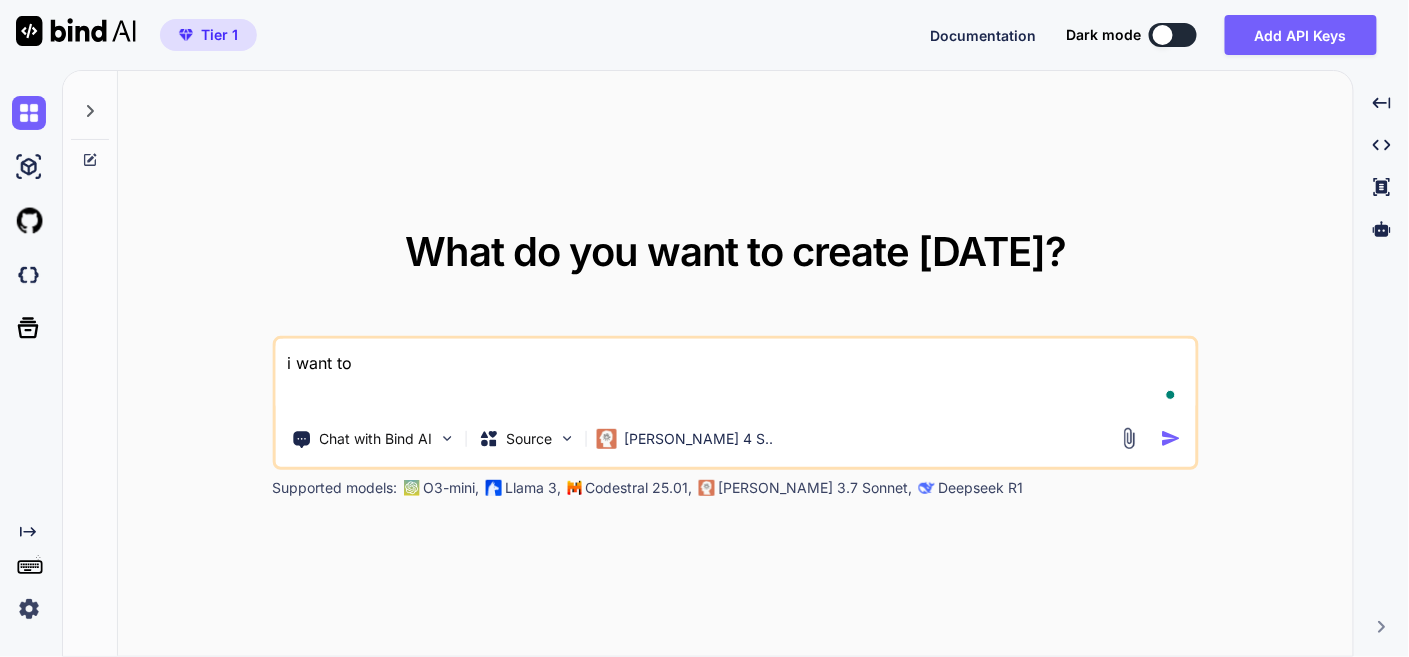type on "i want to" 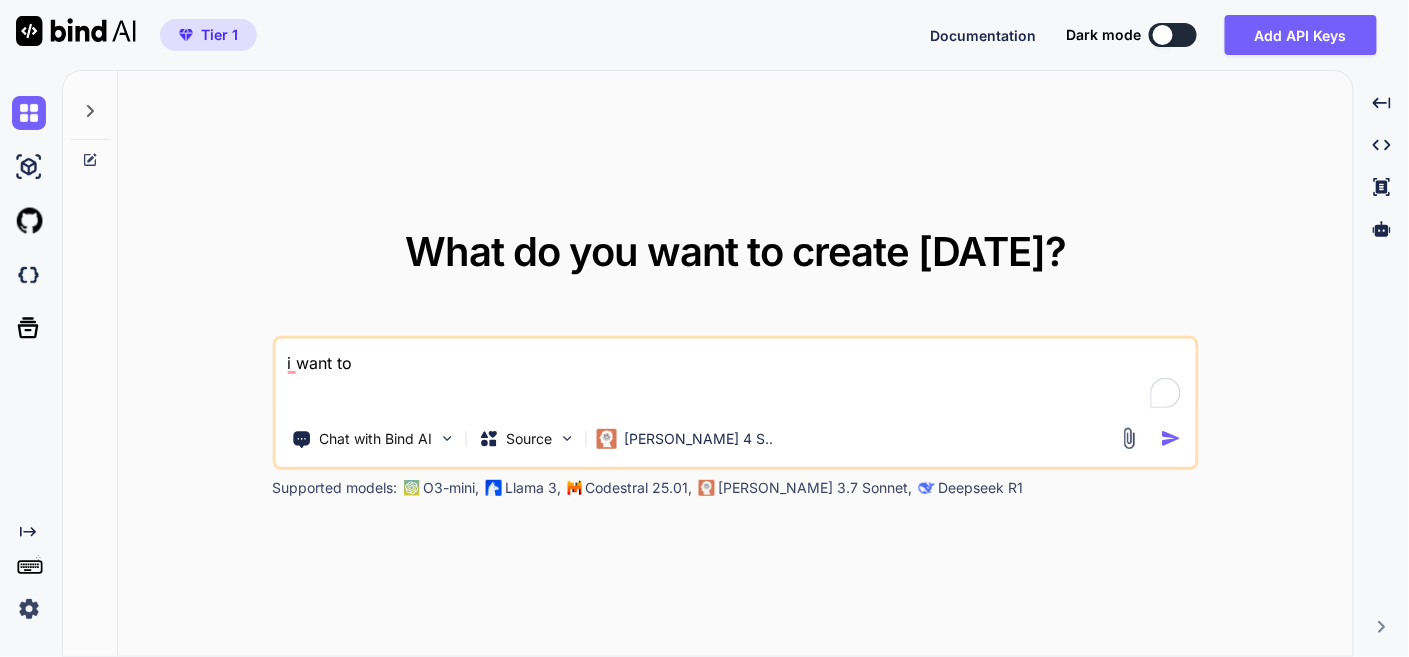 type on "i want to" 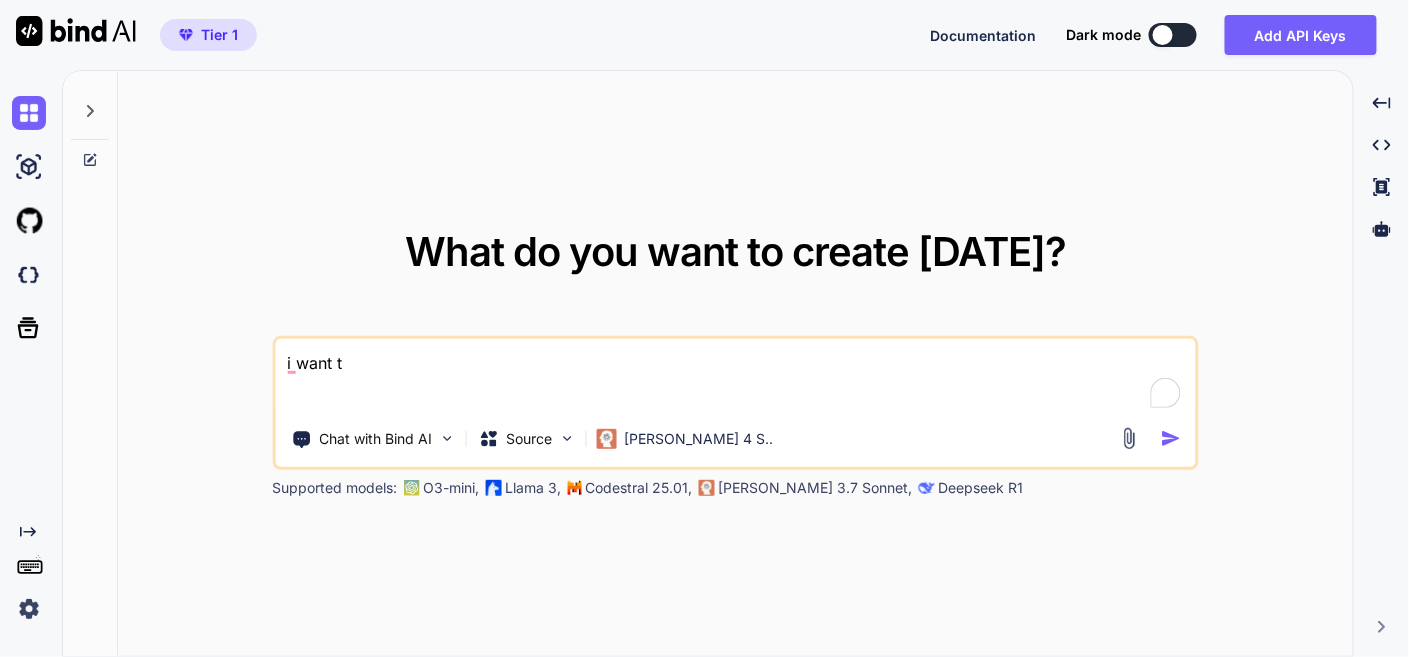 type on "x" 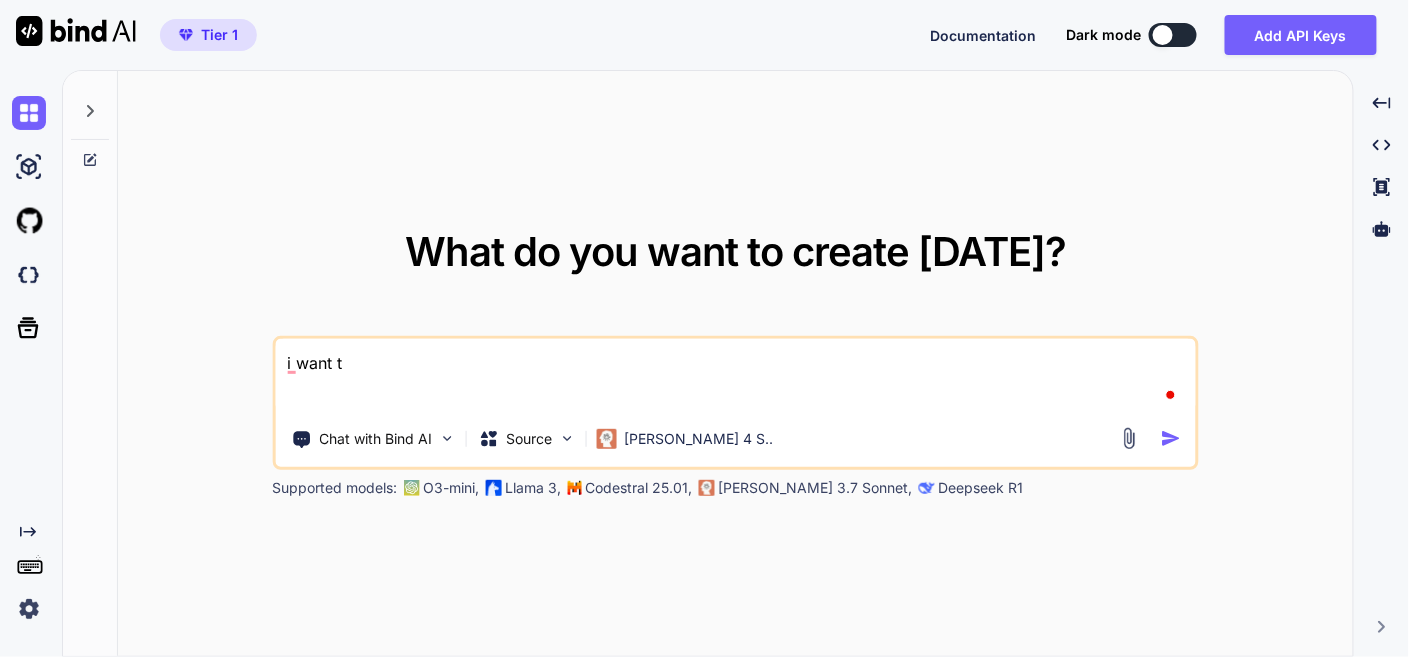 type on "i want" 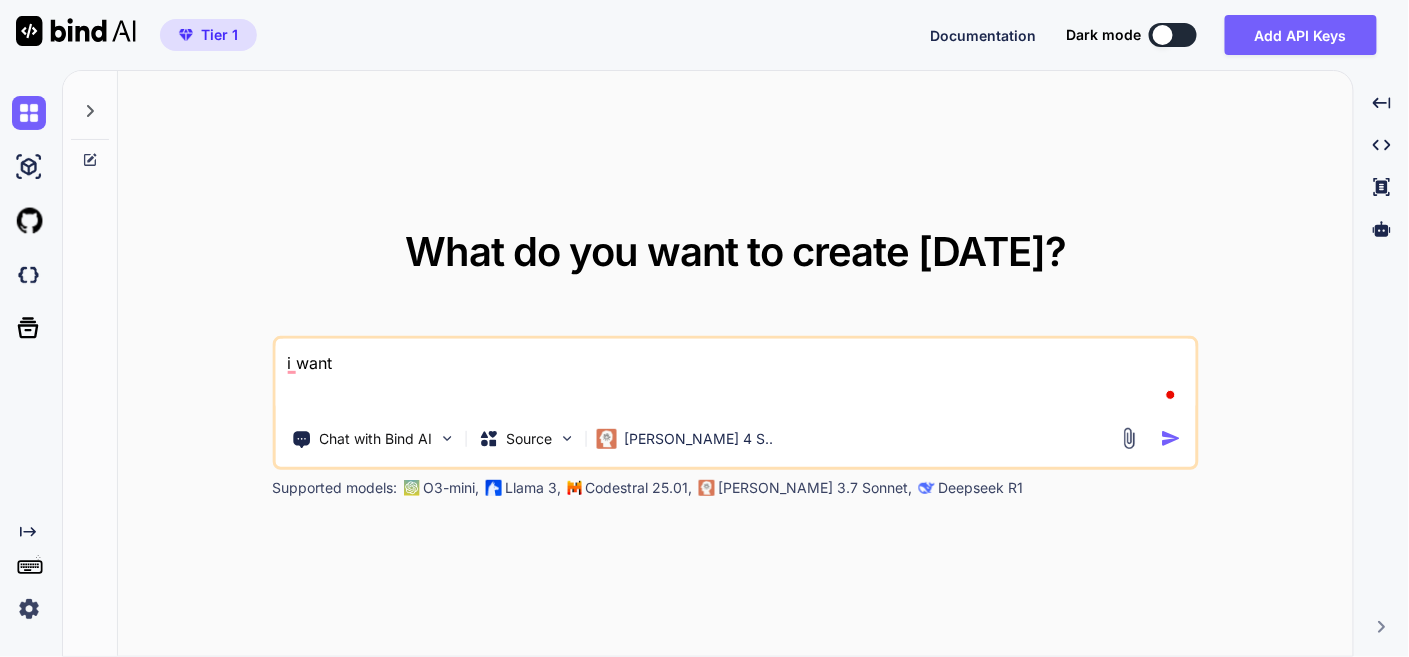 type on "i want" 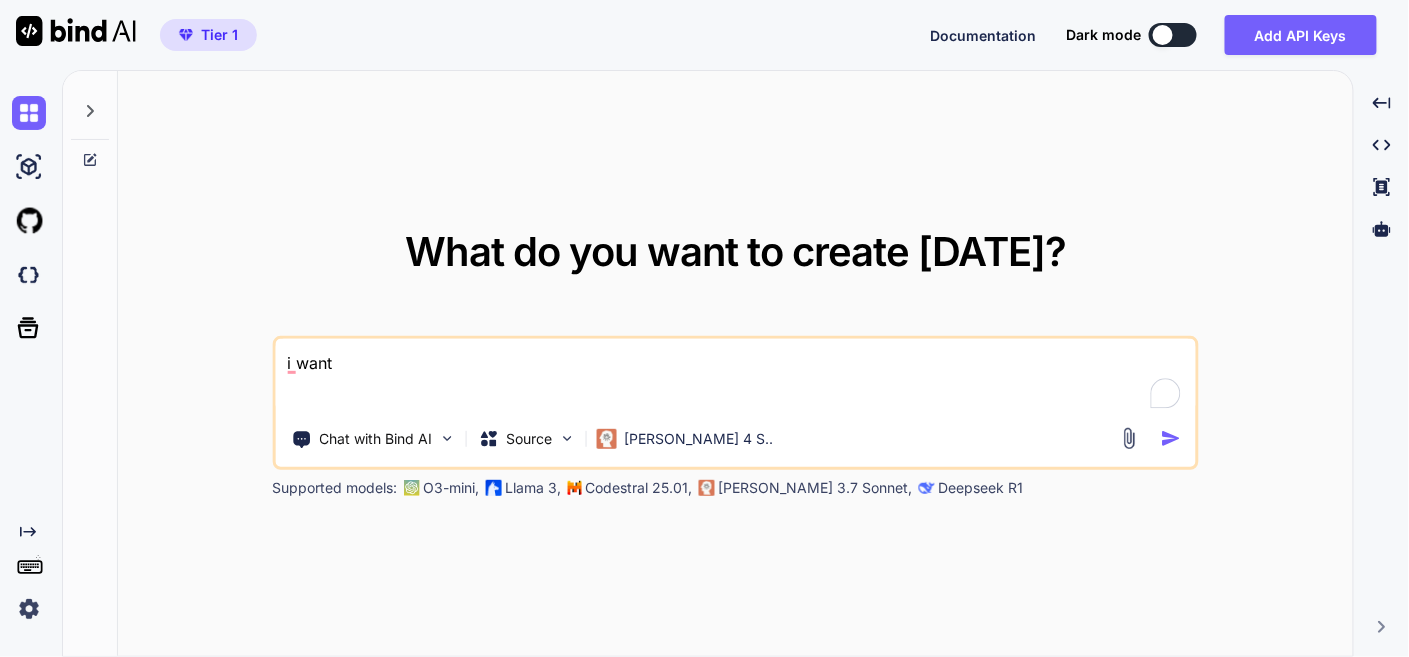 type on "i want," 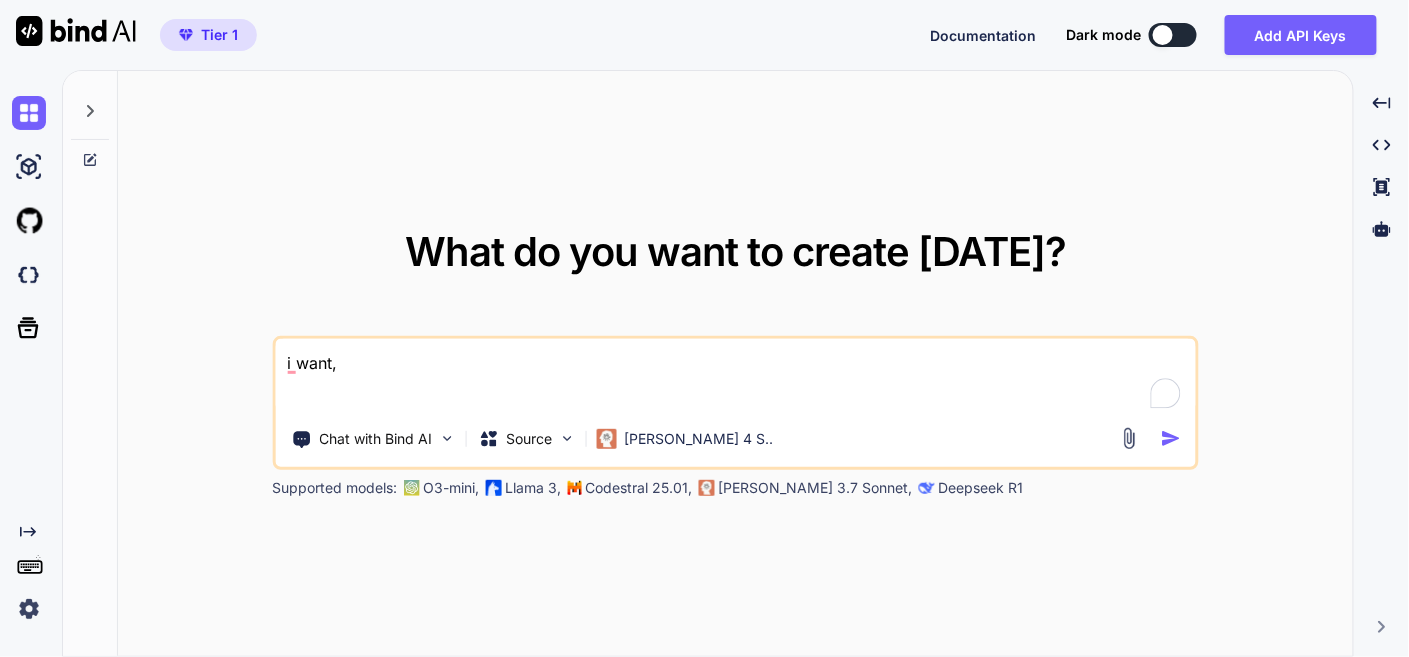 type on "i want," 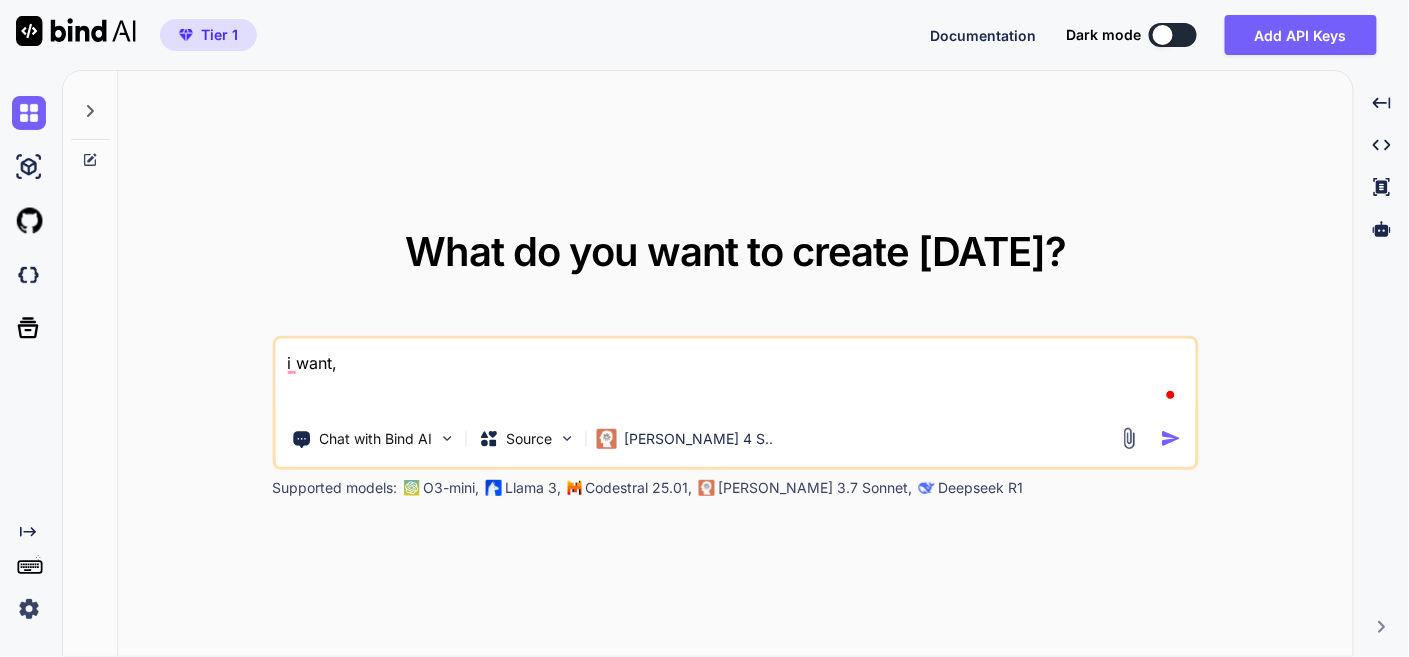 type on "i want, u" 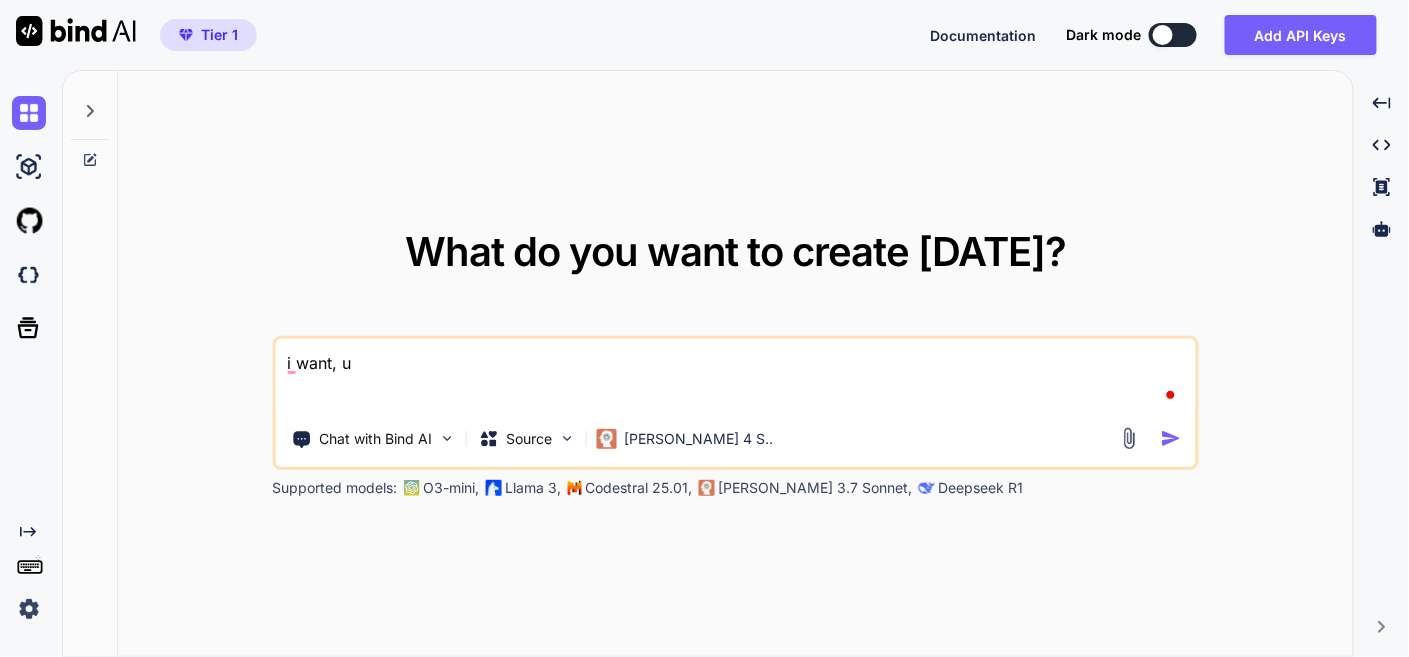 type on "x" 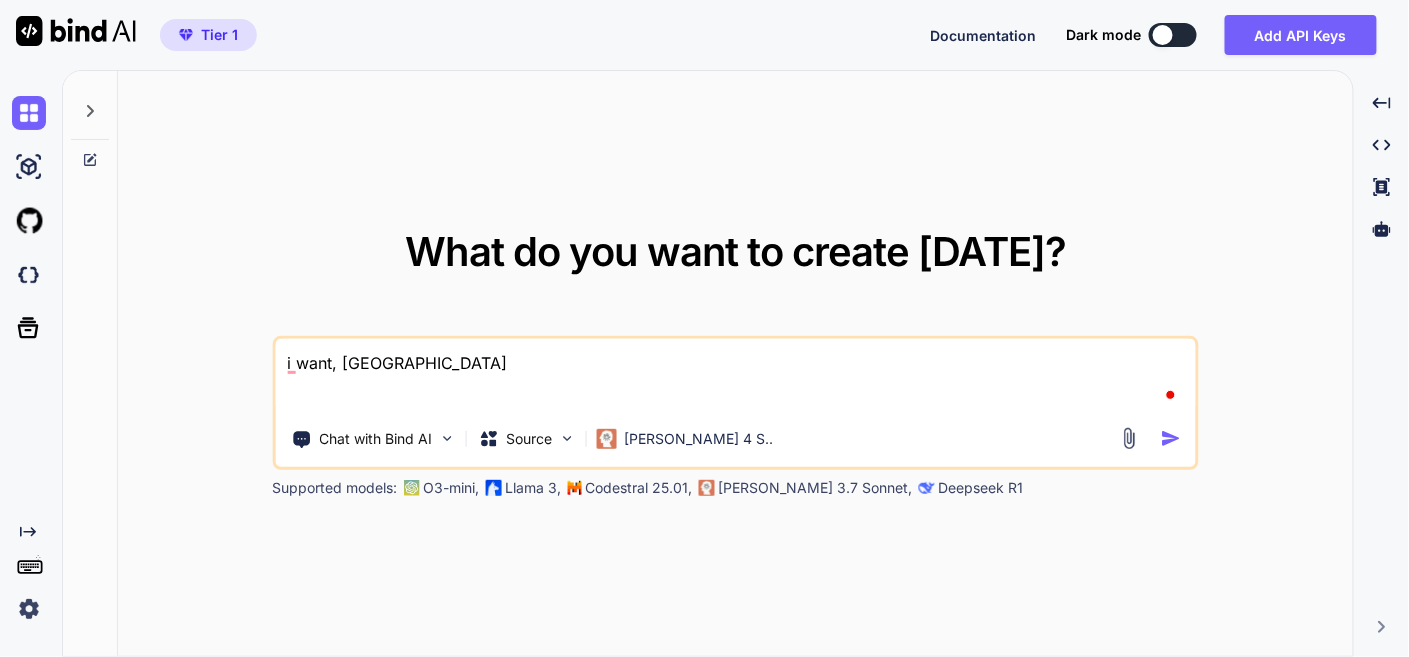type on "i want, use" 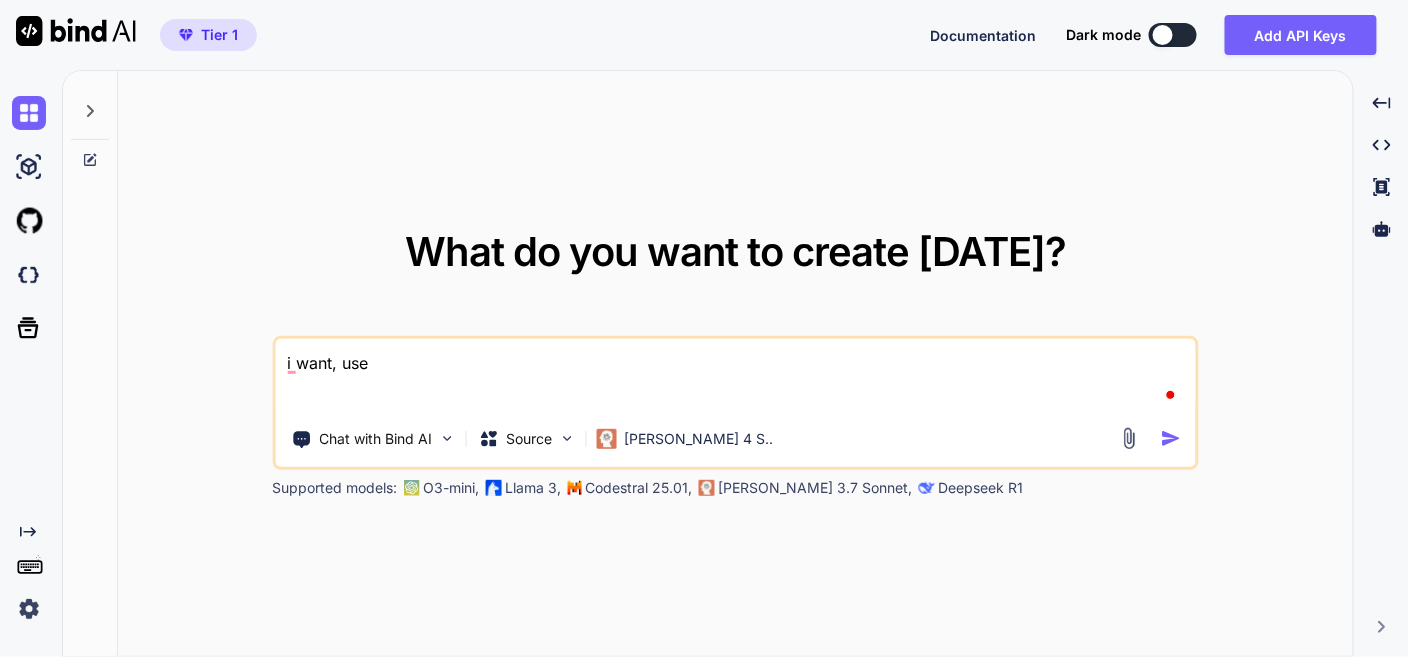 type on "i want, user" 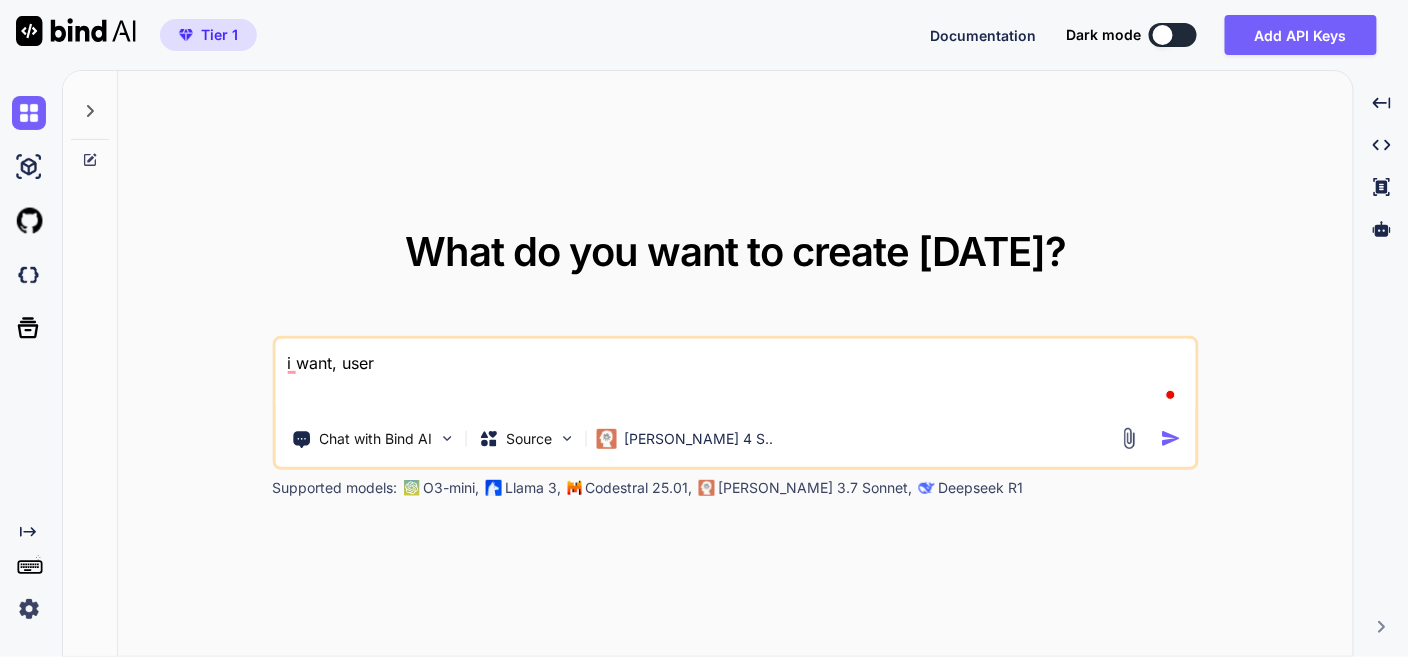 type on "i want, user" 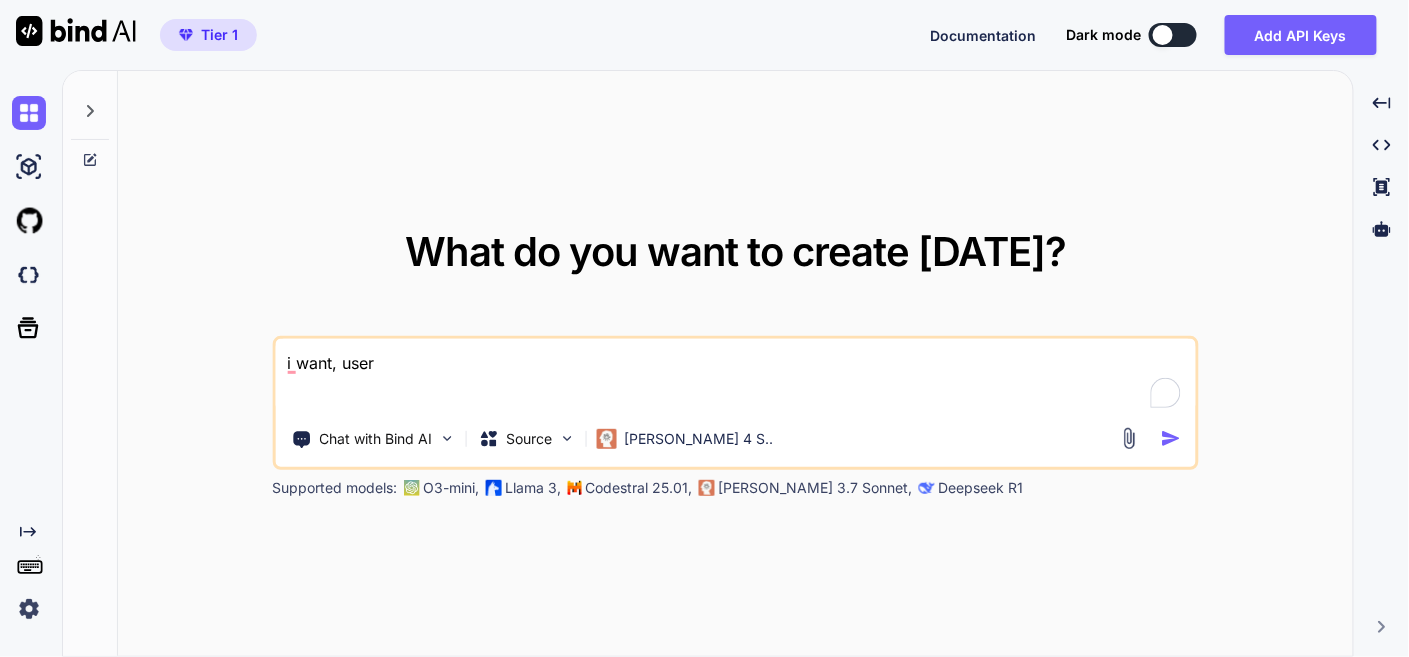 type on "i want, user c" 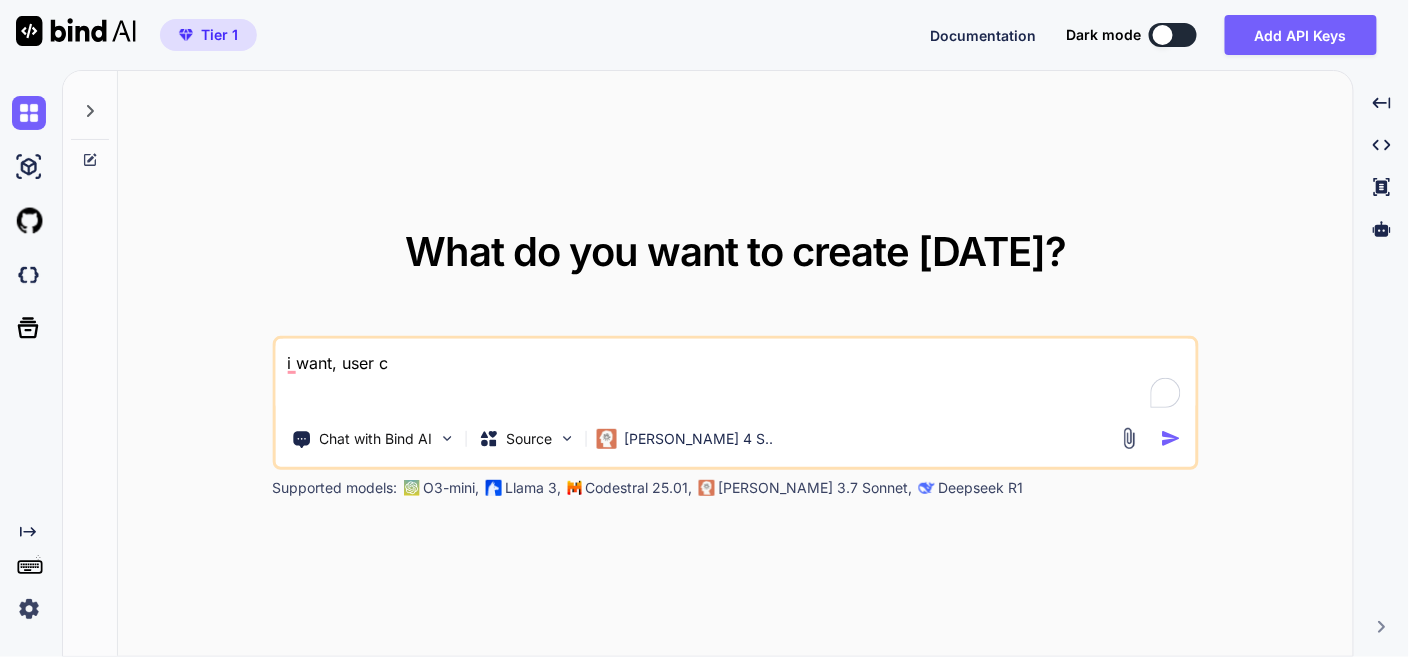 type on "i want, user ca" 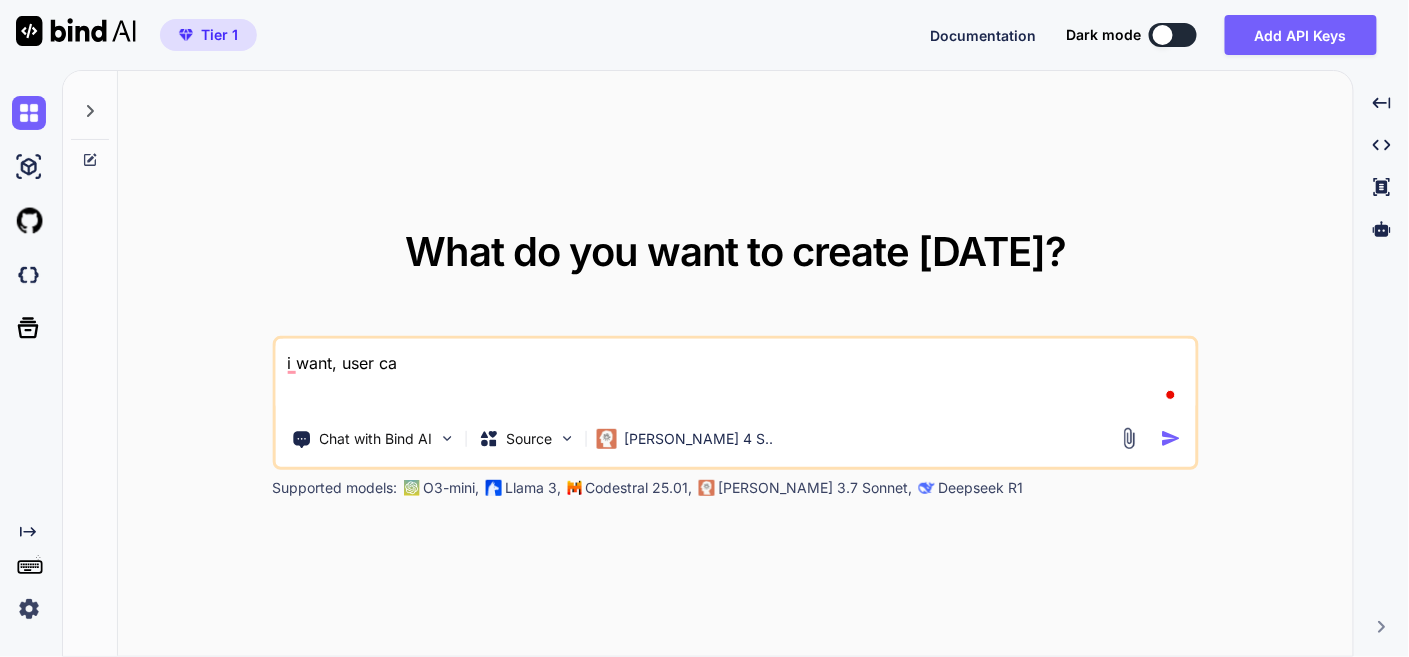 type on "i want, user can" 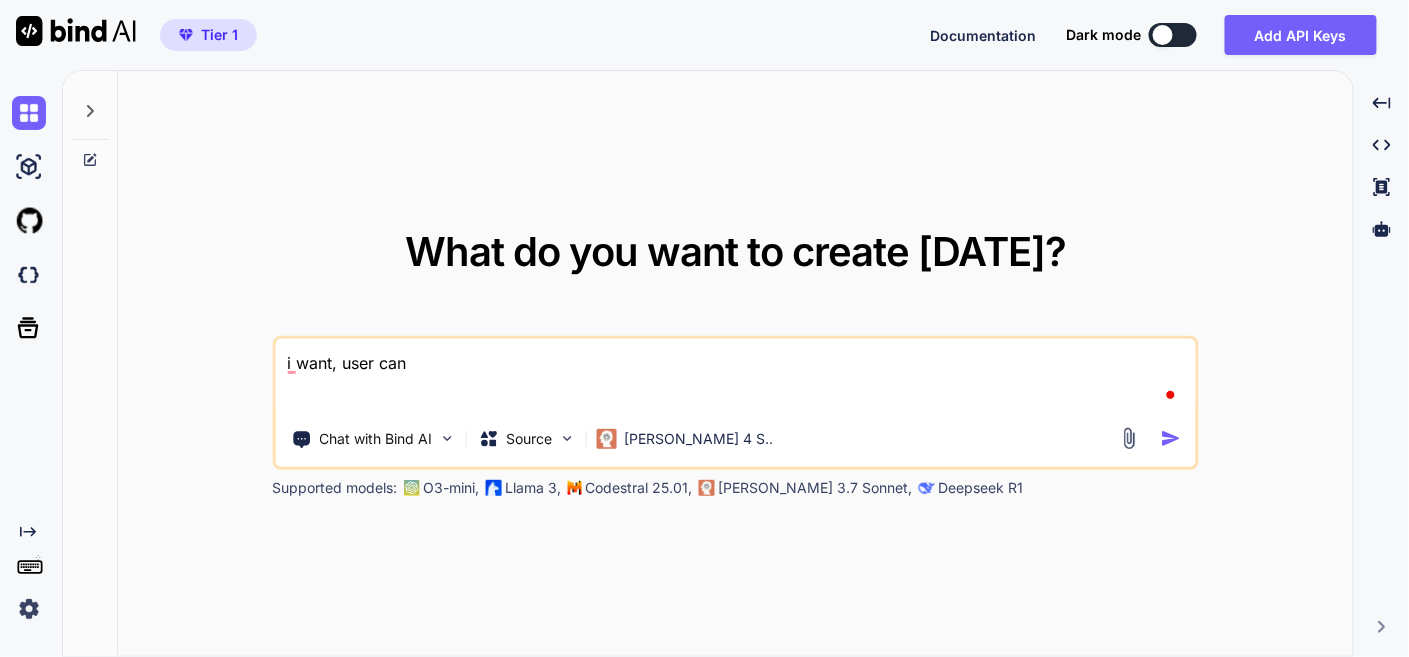 type on "i want, user can" 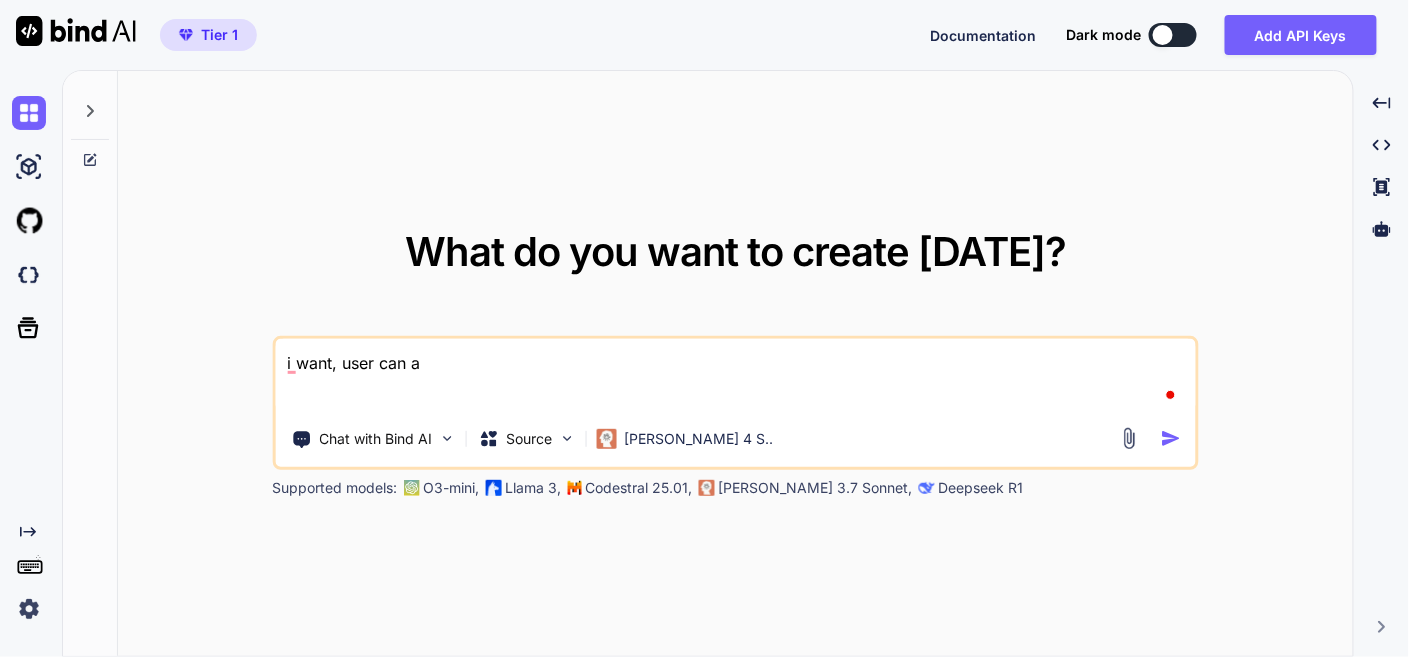 type on "i want, user can ad" 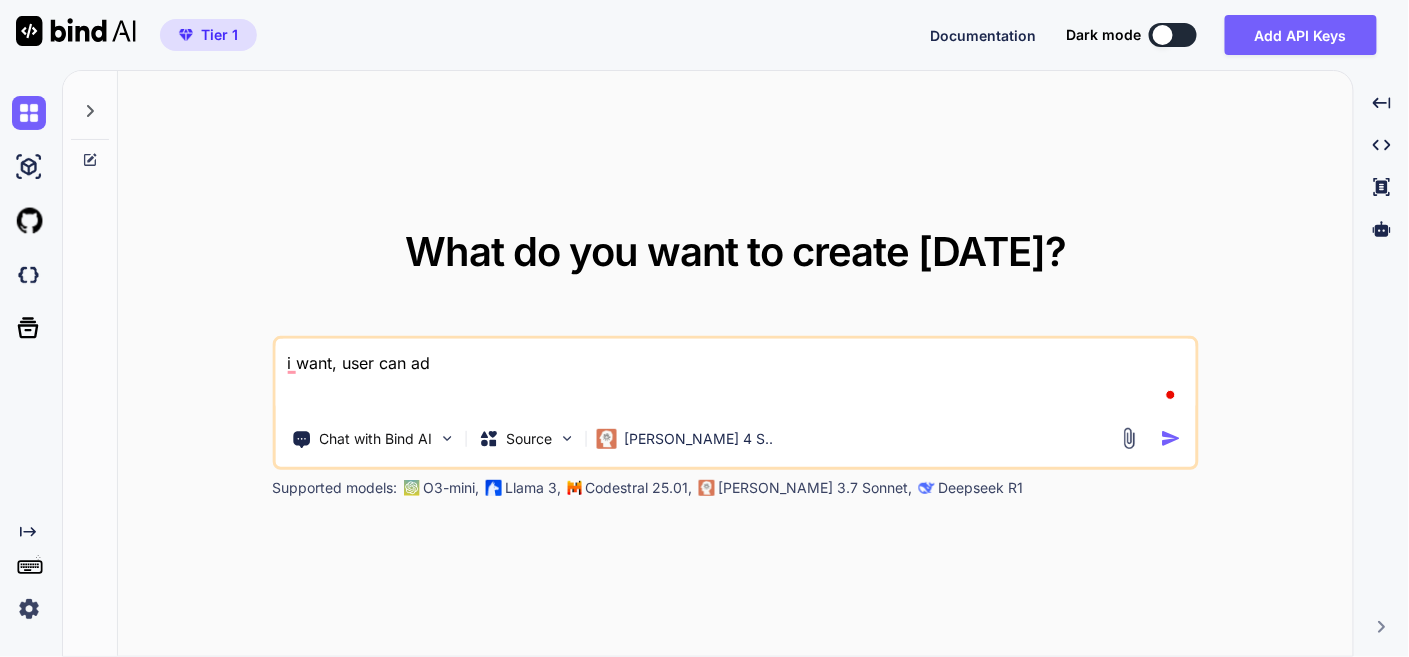 type on "i want, user can add" 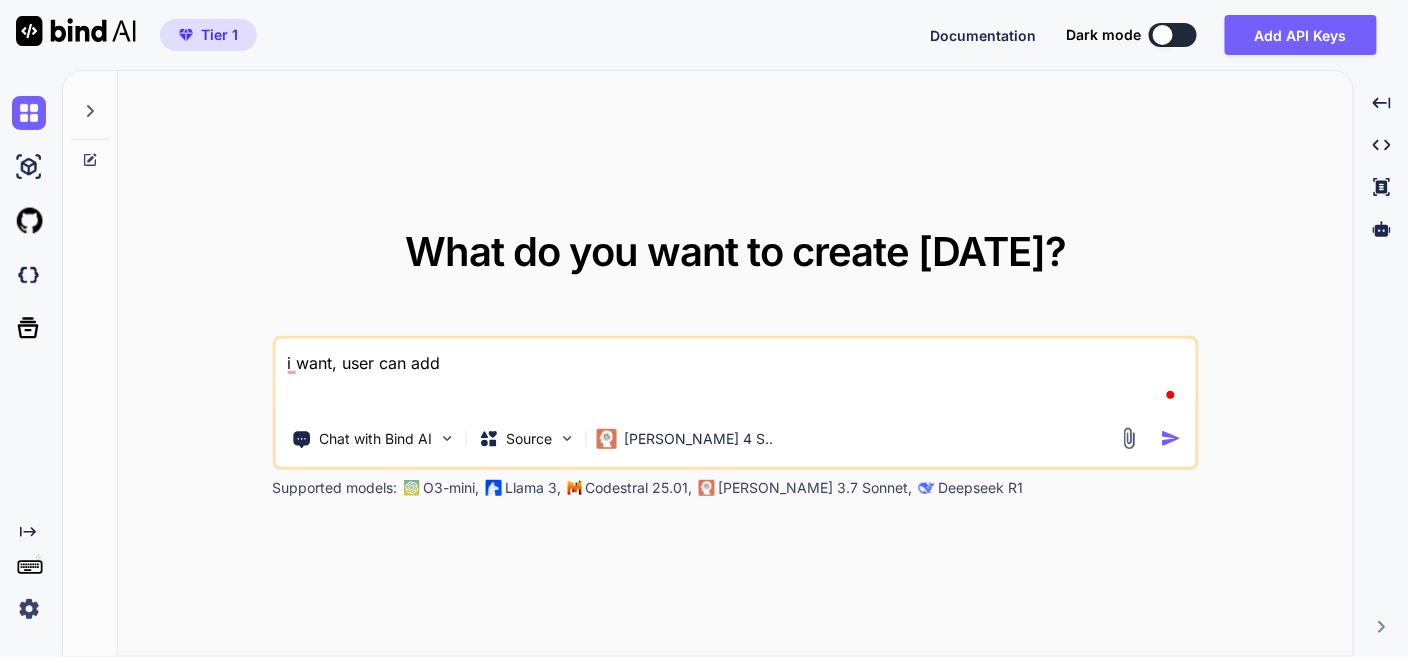 type on "i want, user can add" 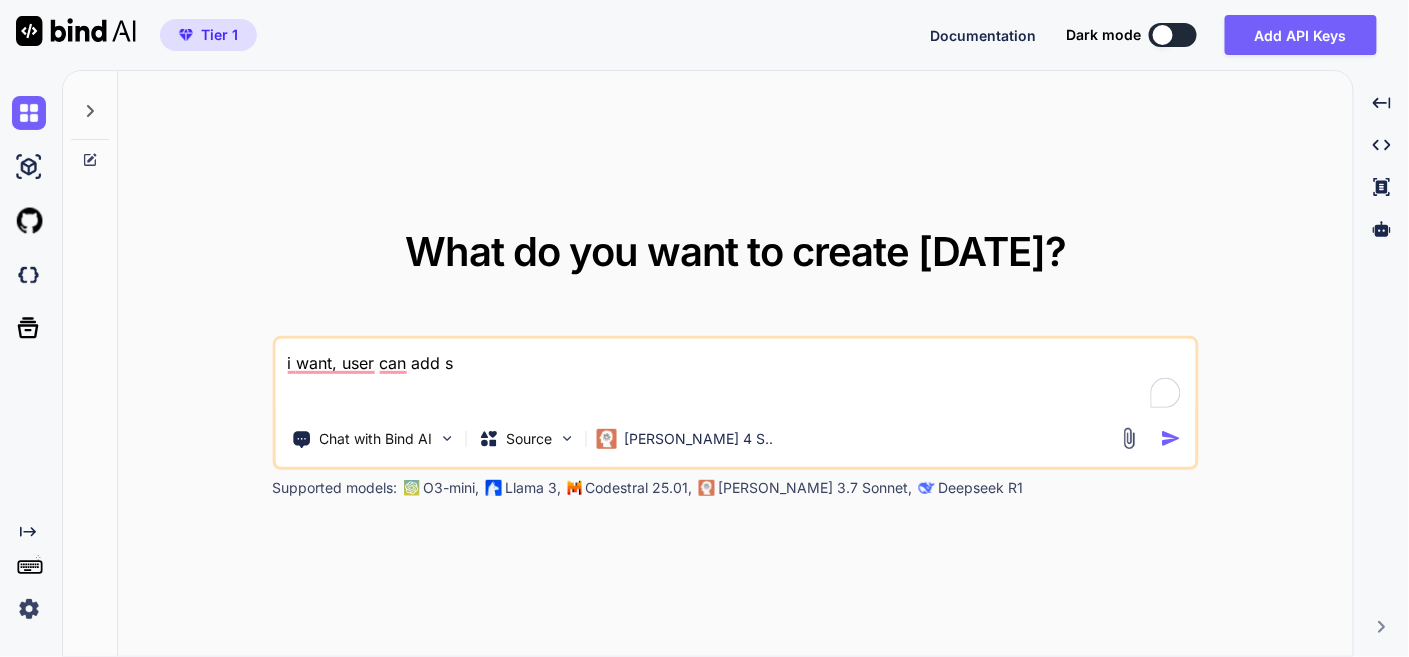 type on "i want, user can add sa" 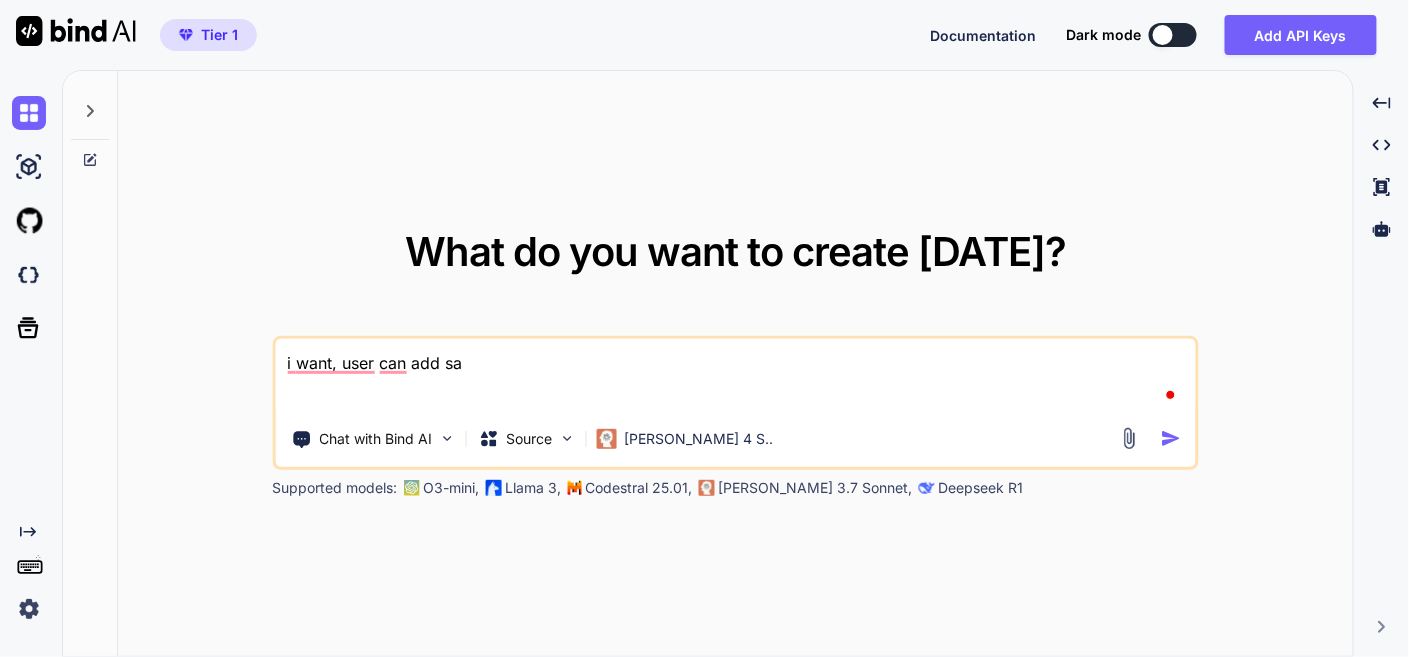 type on "i want, user can add s" 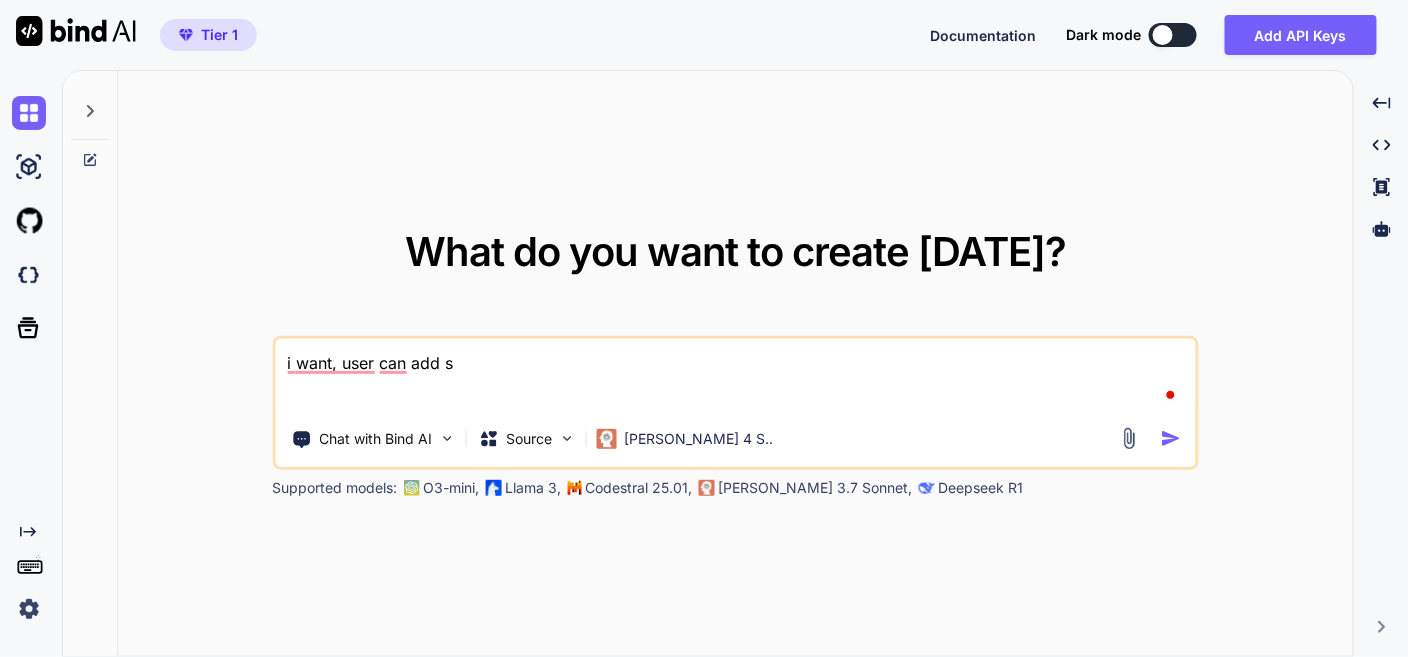 type on "i want, user can add" 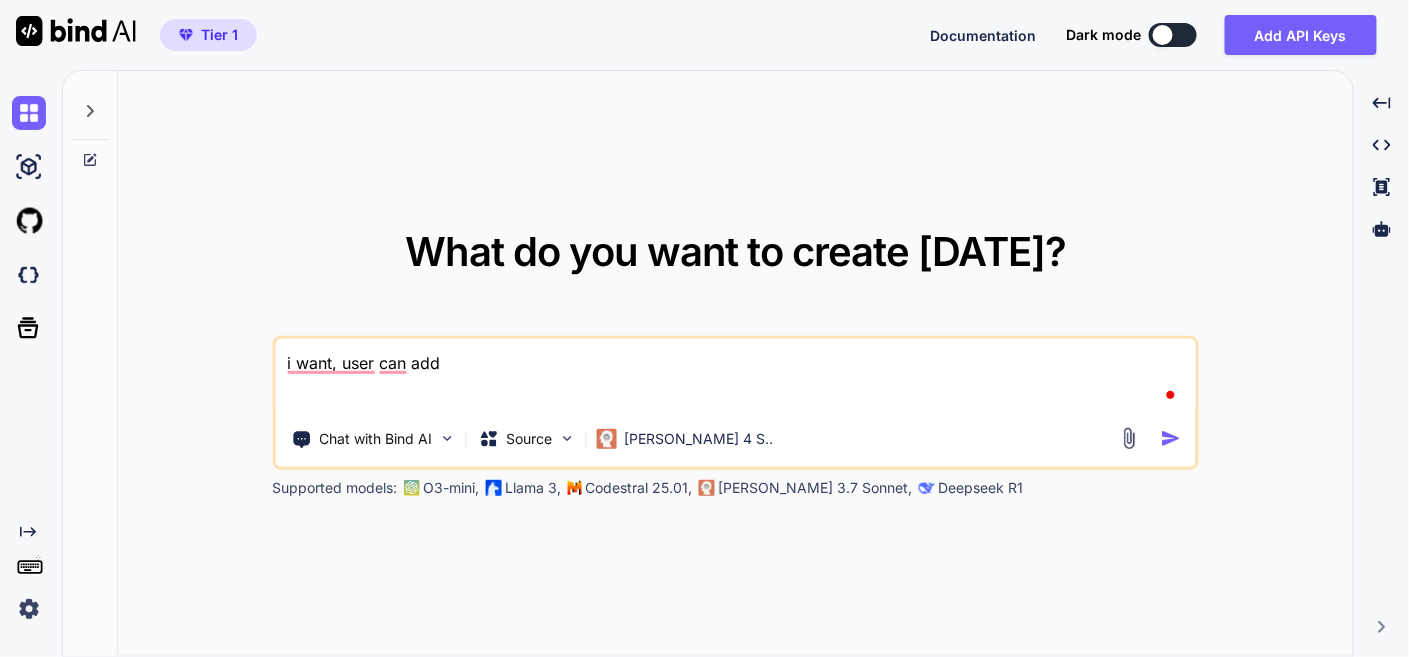 type on "i want, user can add a" 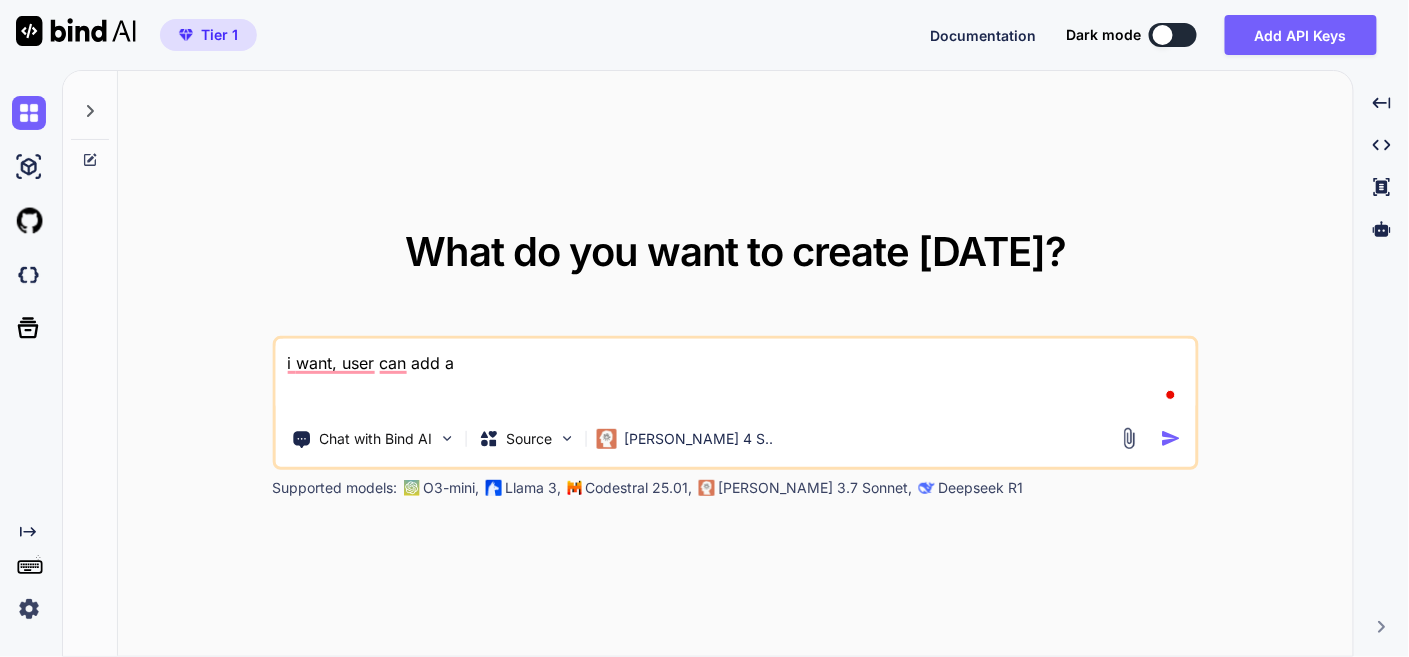 type on "i want, user can add ad" 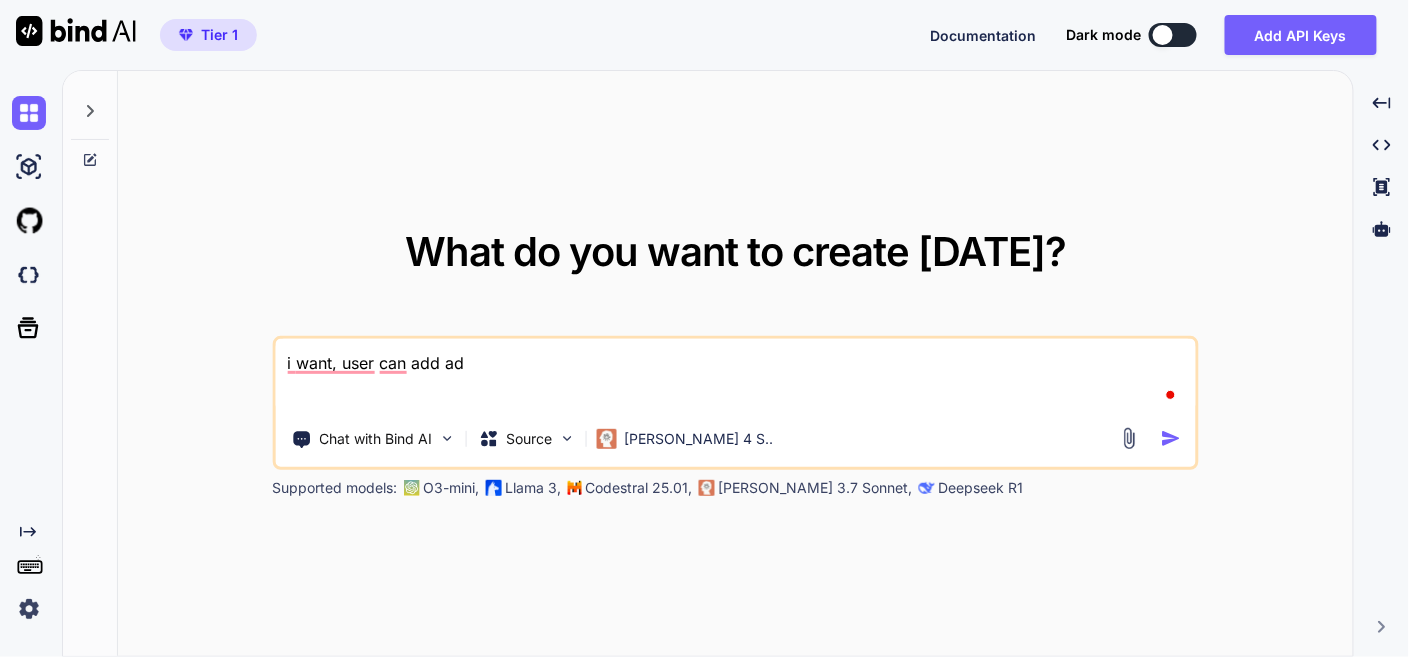 type on "i want, user can add add" 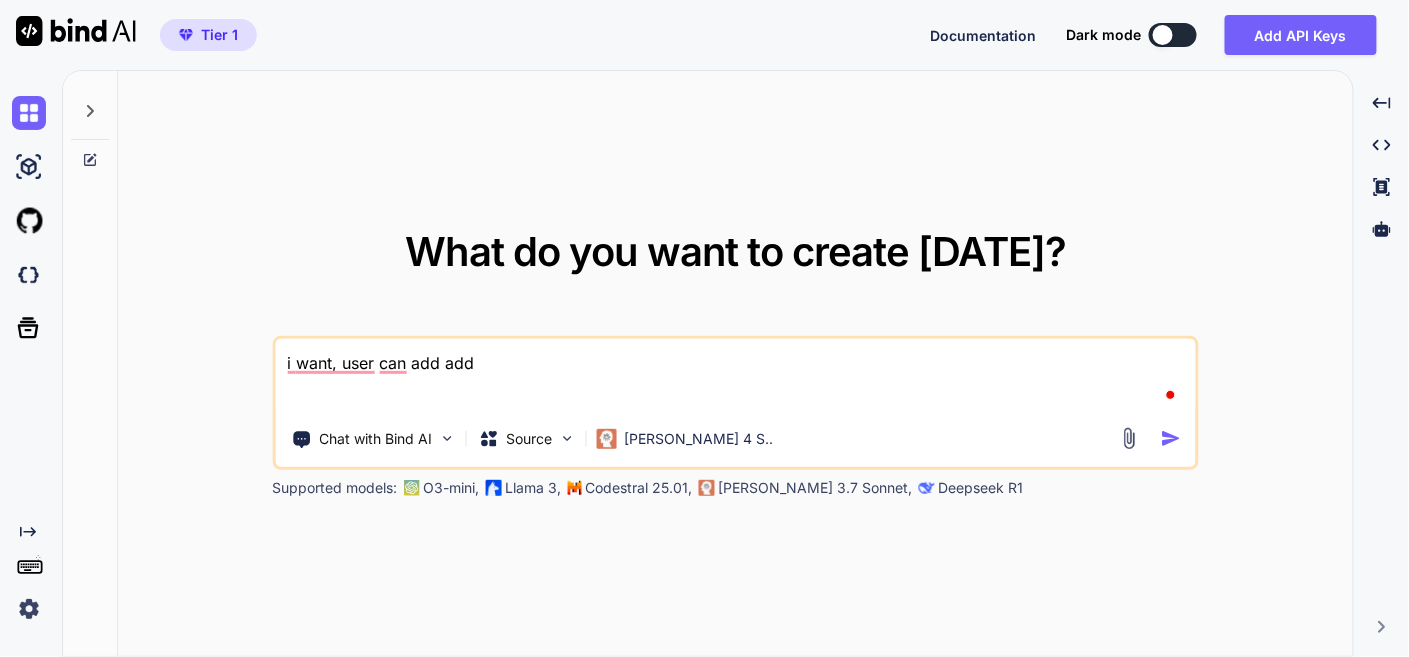 type on "i want, user can add addi" 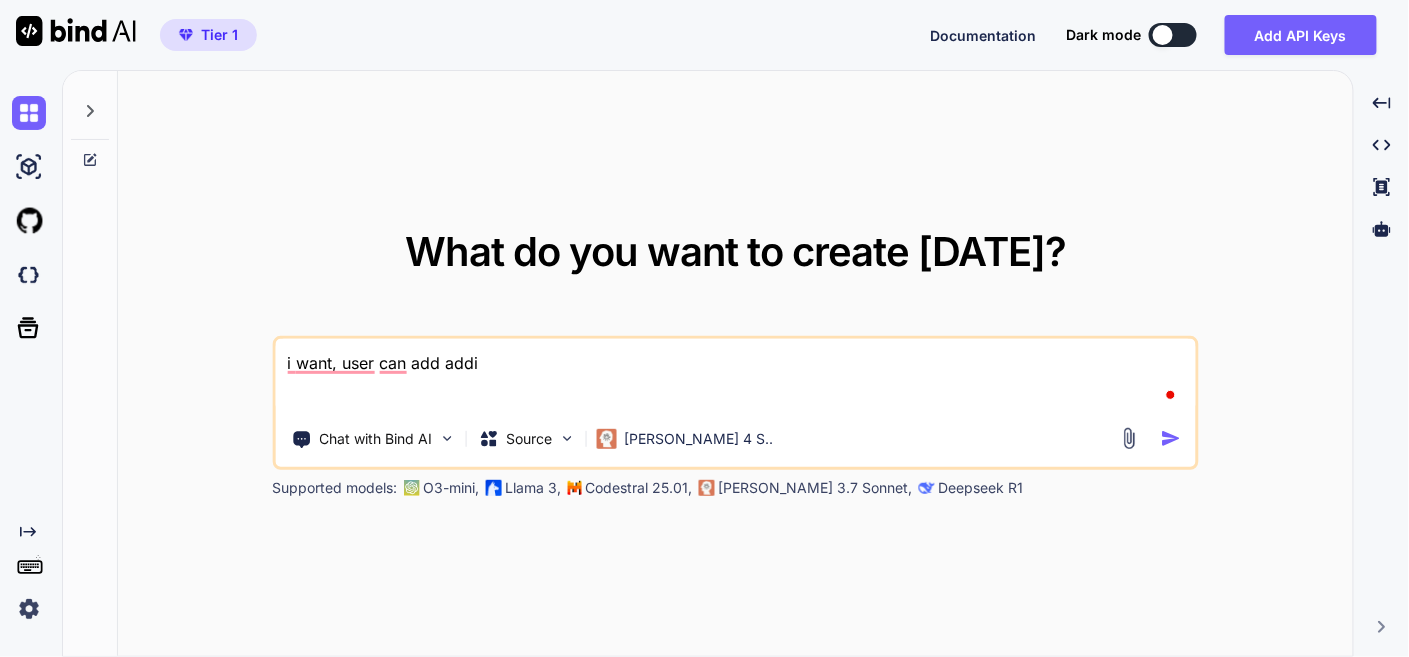 type on "i want, user can add addit" 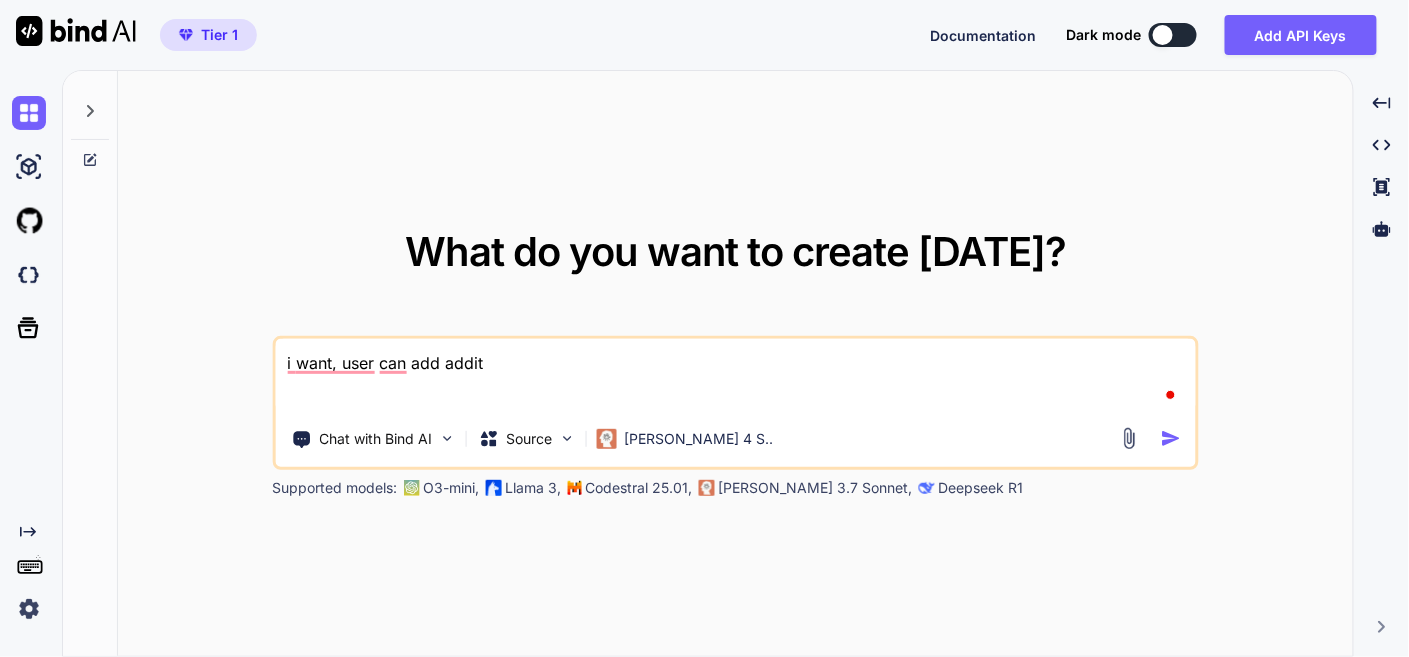 type on "i want, user can add additi" 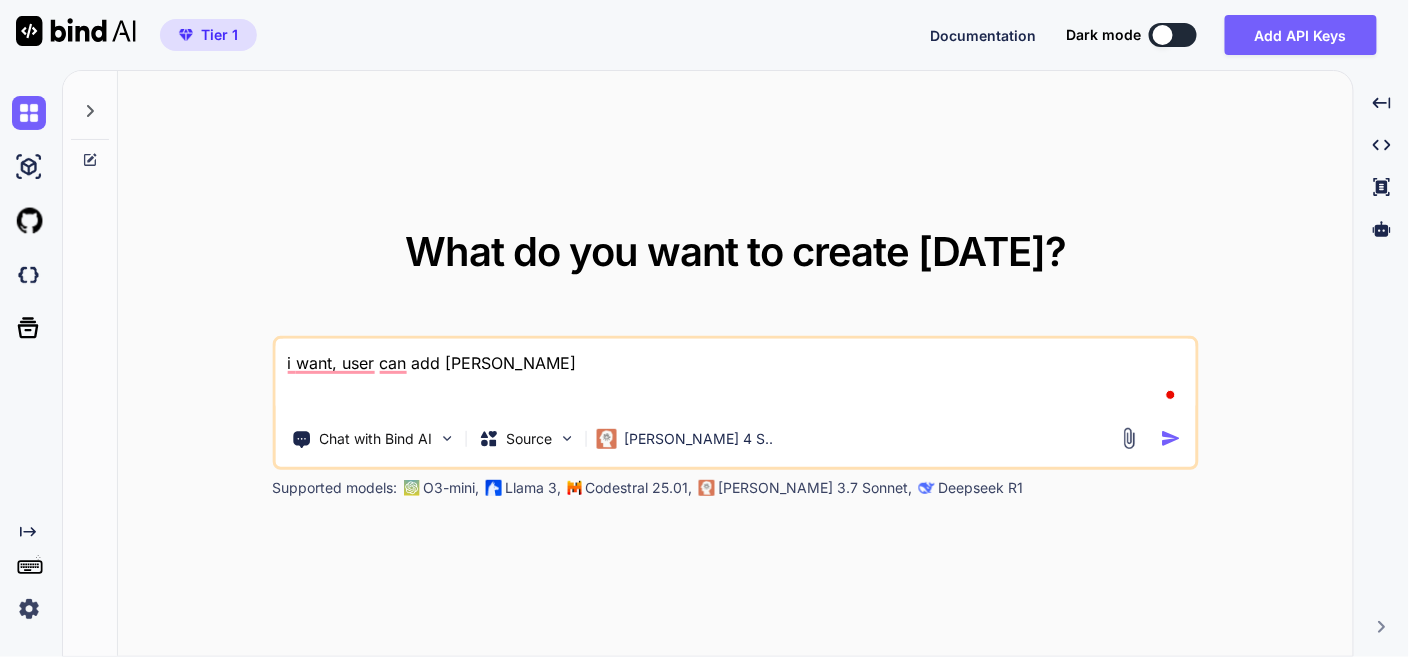 type on "i want, user can add additio" 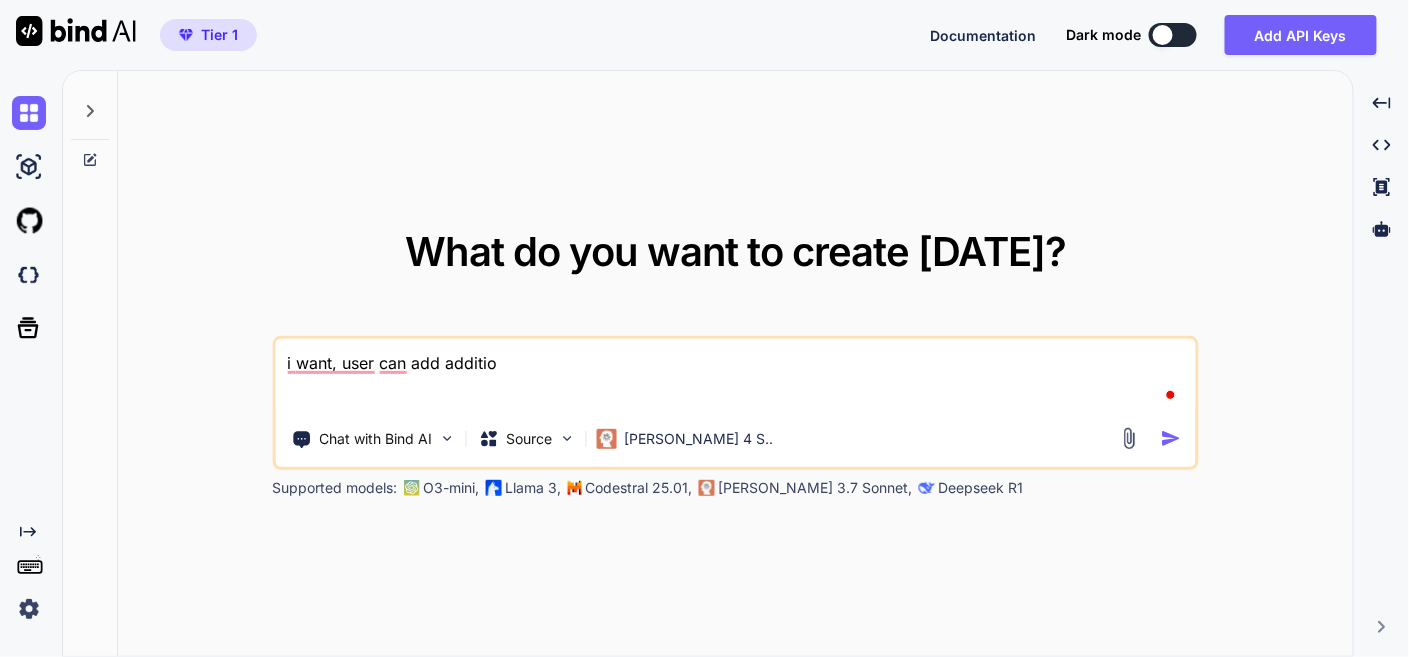 type on "i want, user can add addition" 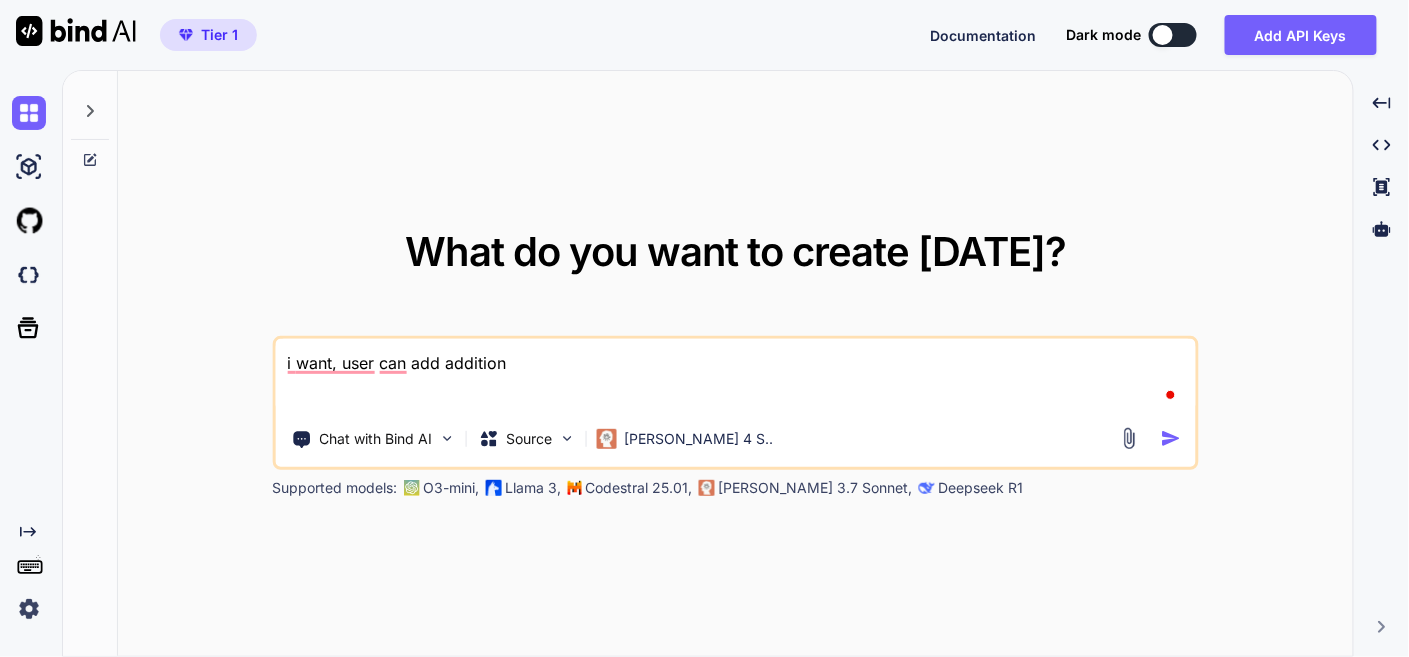 type on "i want, user can add additiona" 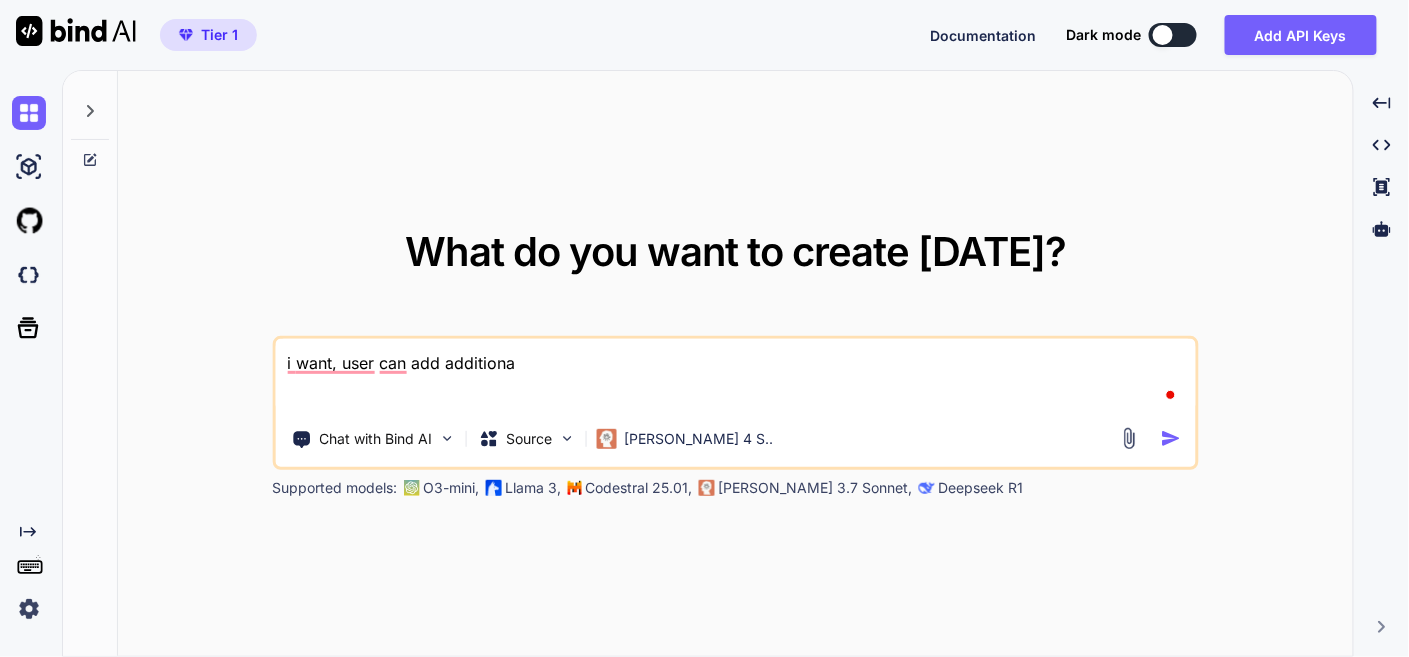 type on "i want, user can add additional" 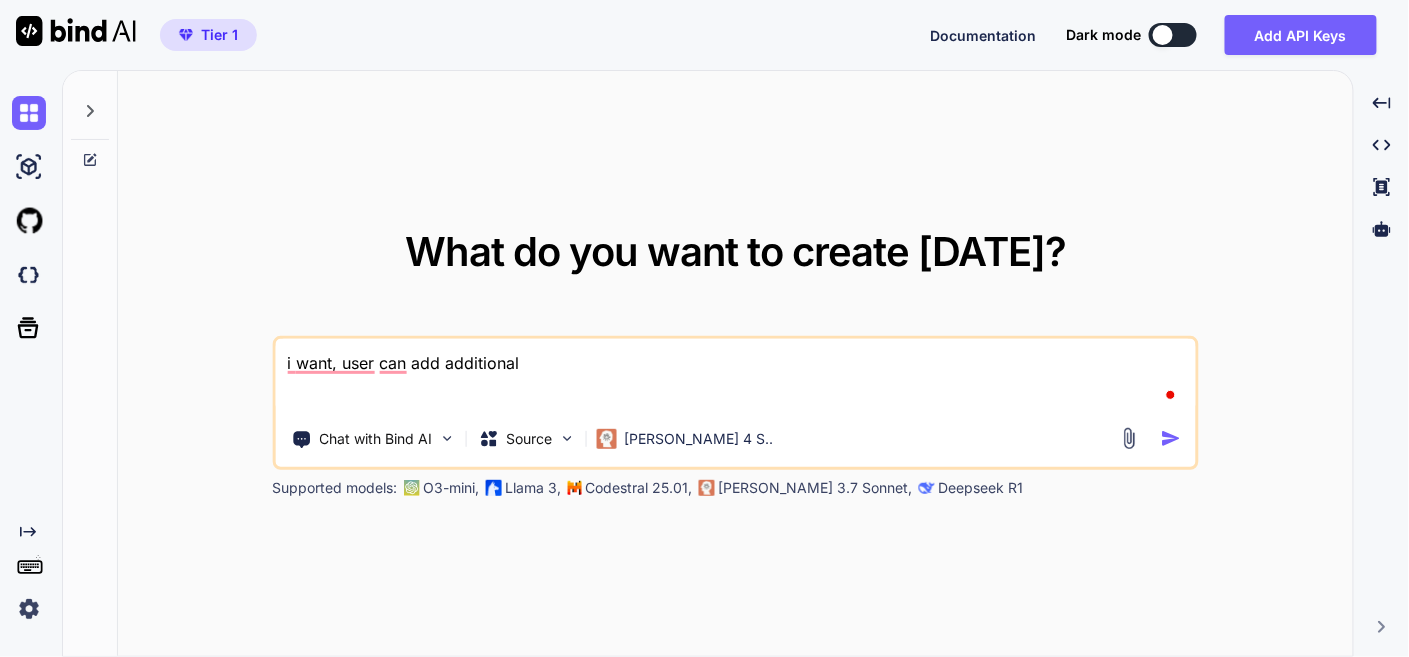 type on "i want, user can add additional" 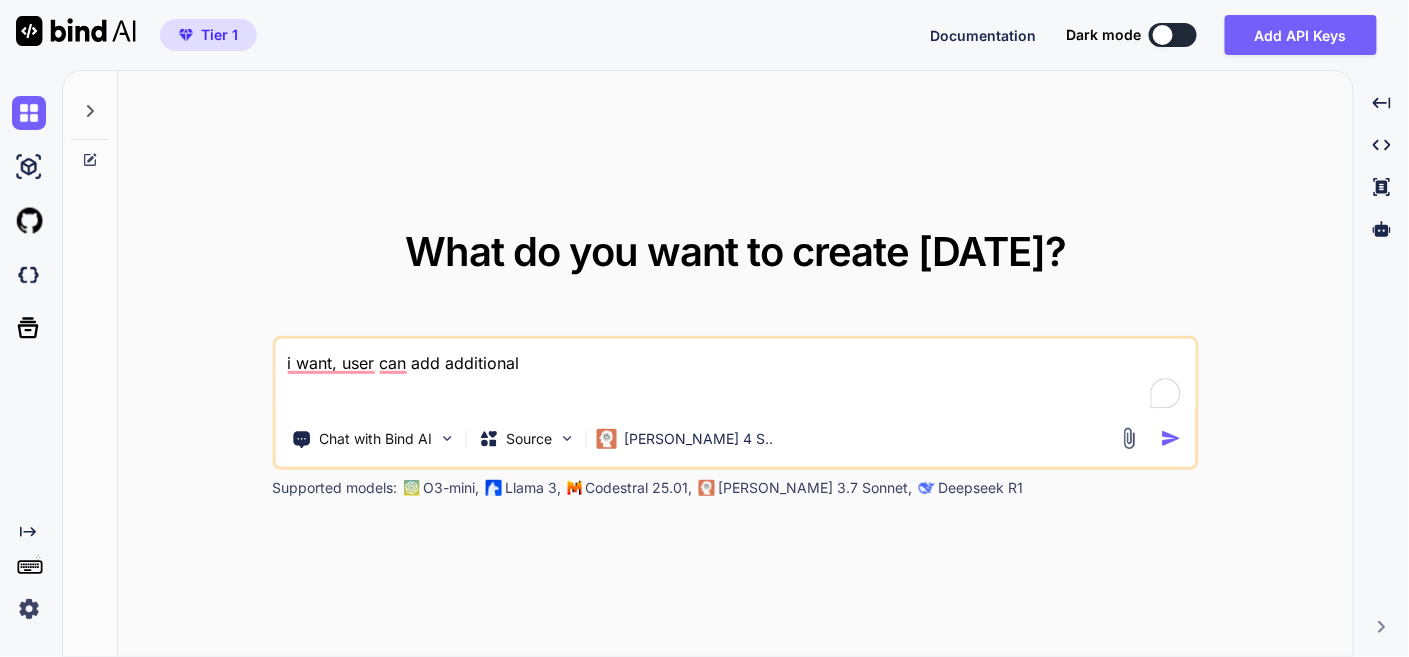 type on "i want, user can add additional p" 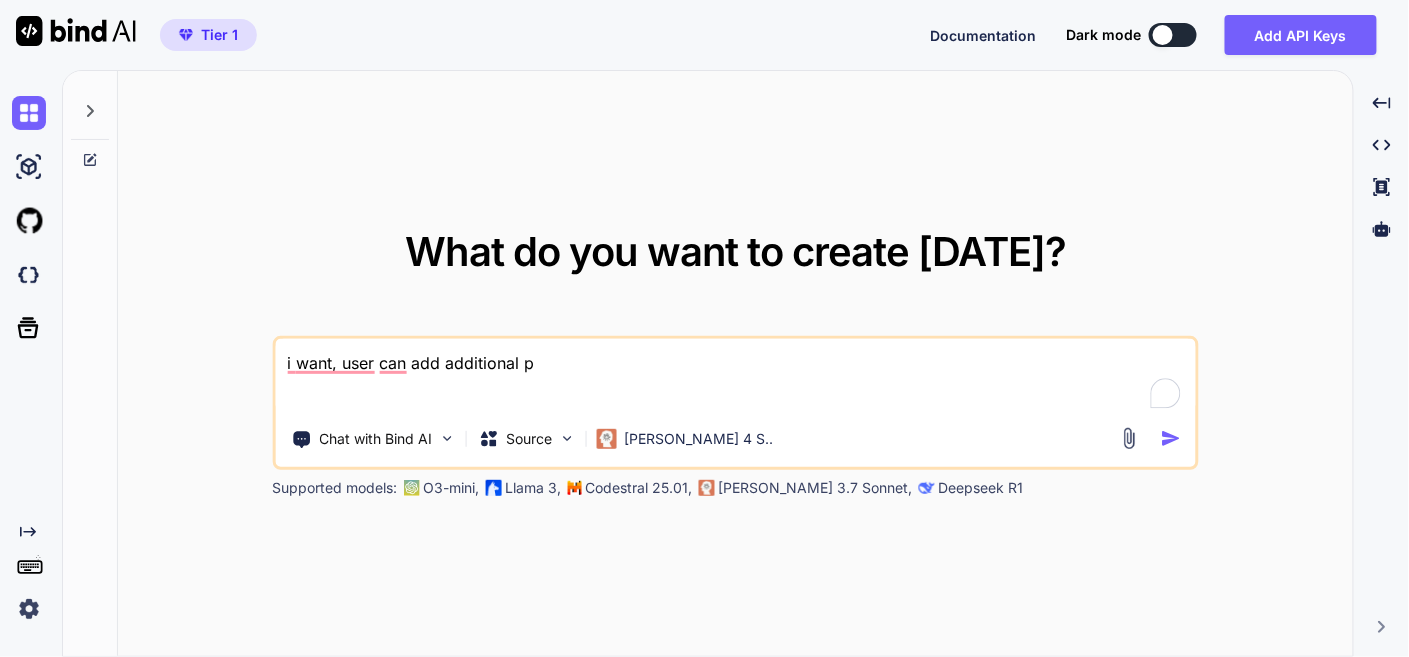 type on "x" 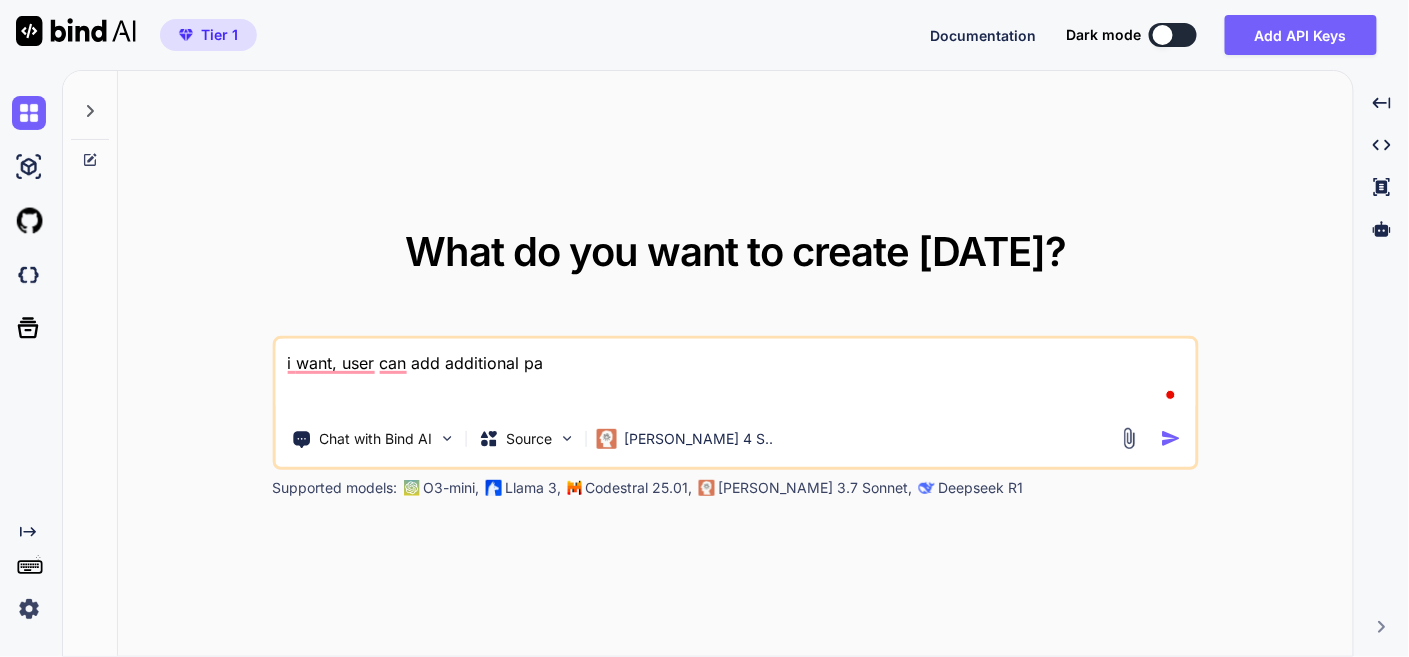 type on "i want, user can add additional pas" 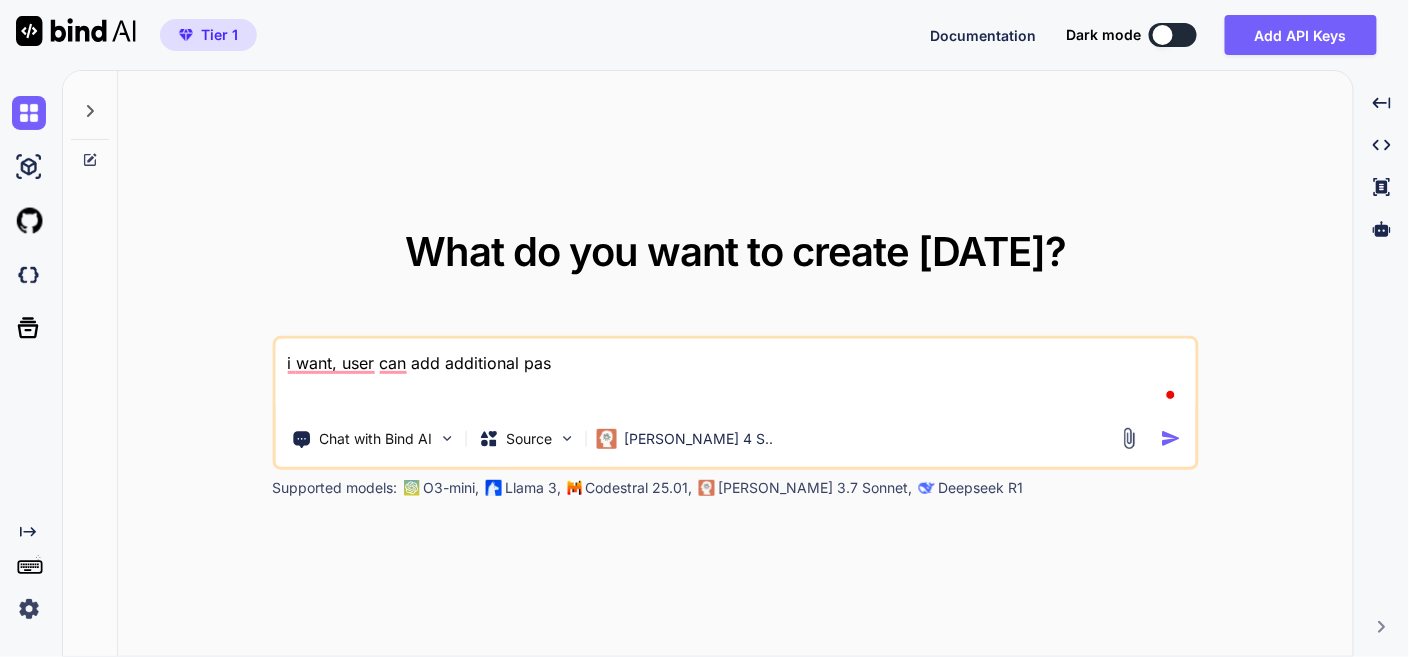 type on "i want, user can add additional pass" 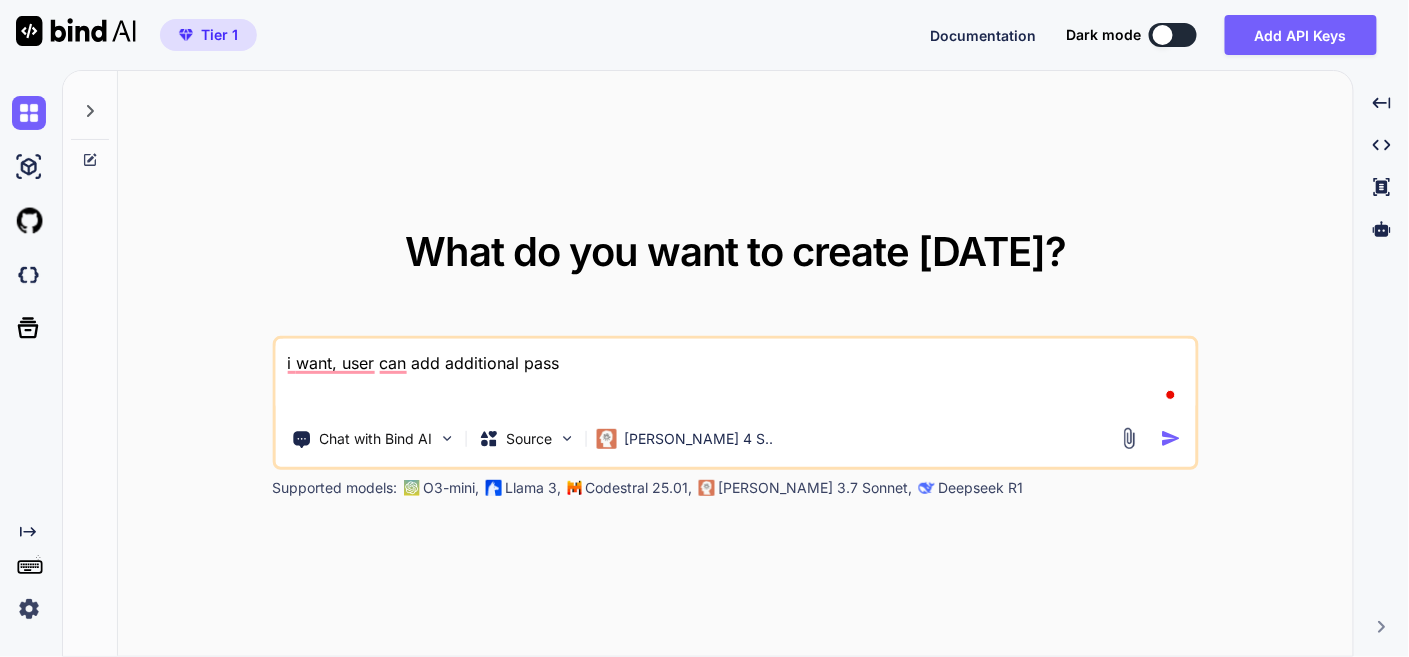 type on "i want, user can add additional passw" 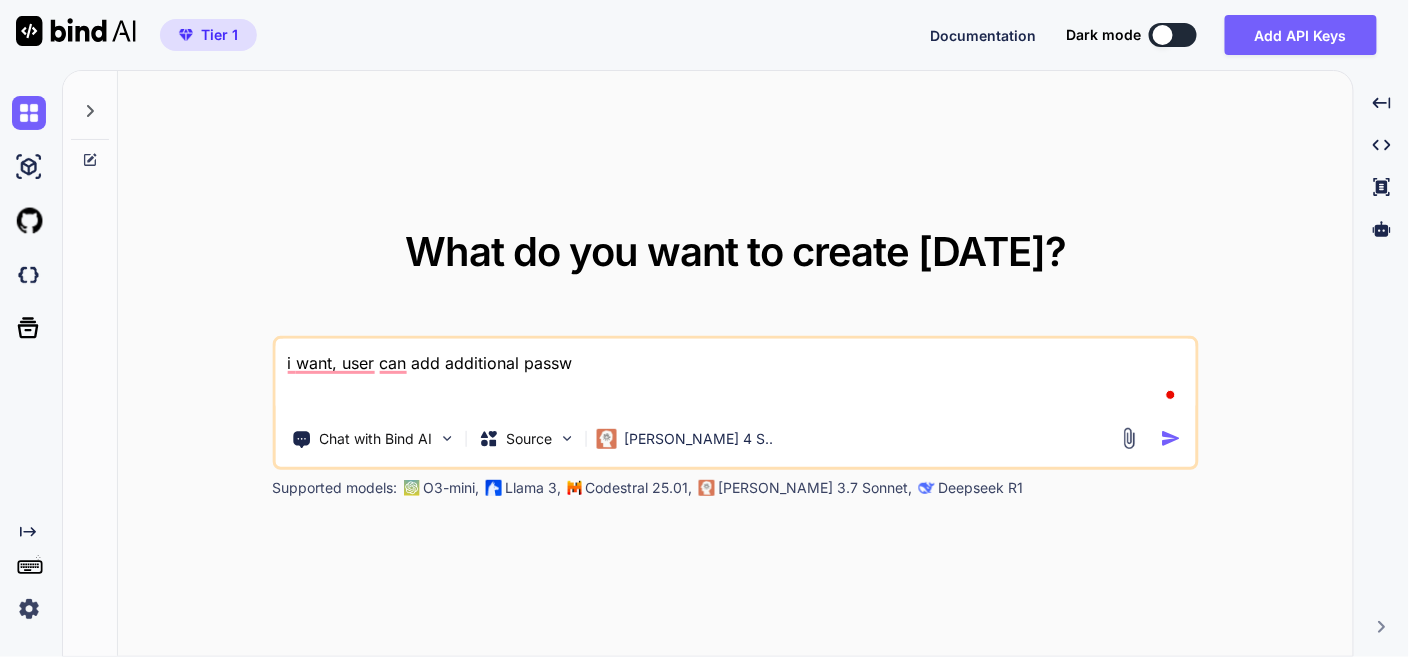type on "i want, user can add additional passwo" 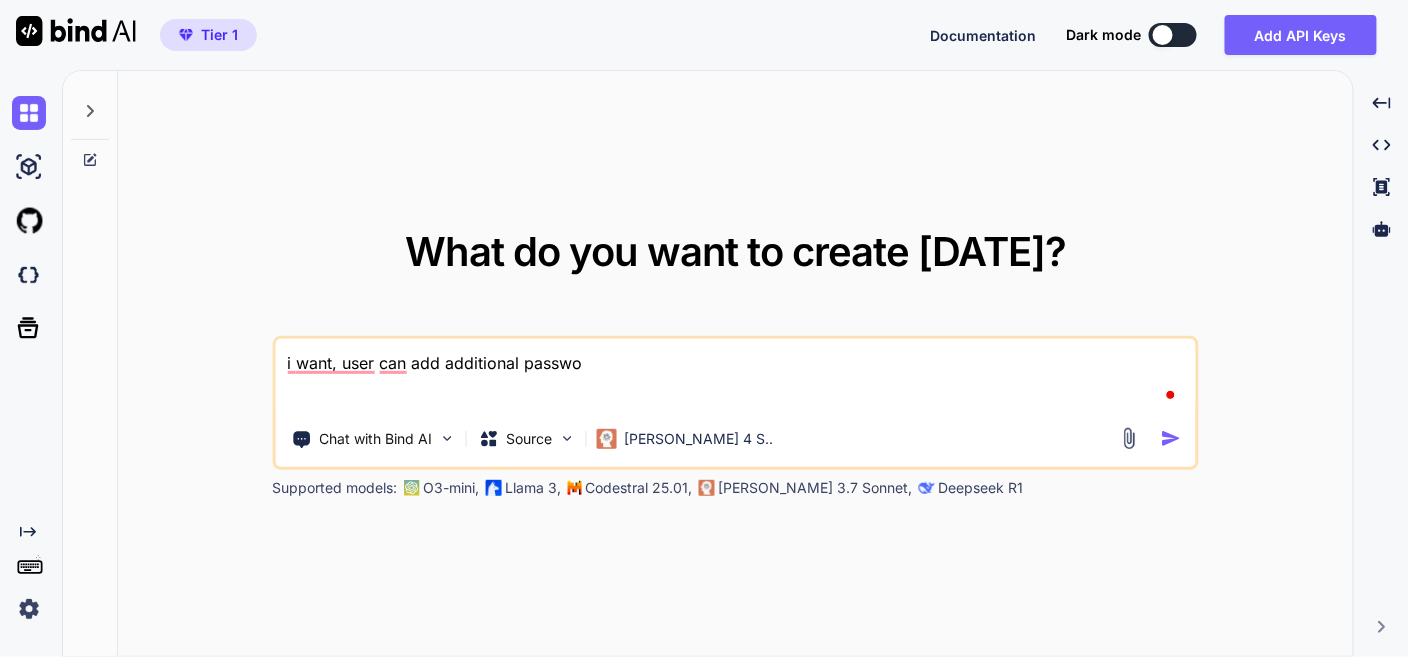type on "i want, user can add additional passwor" 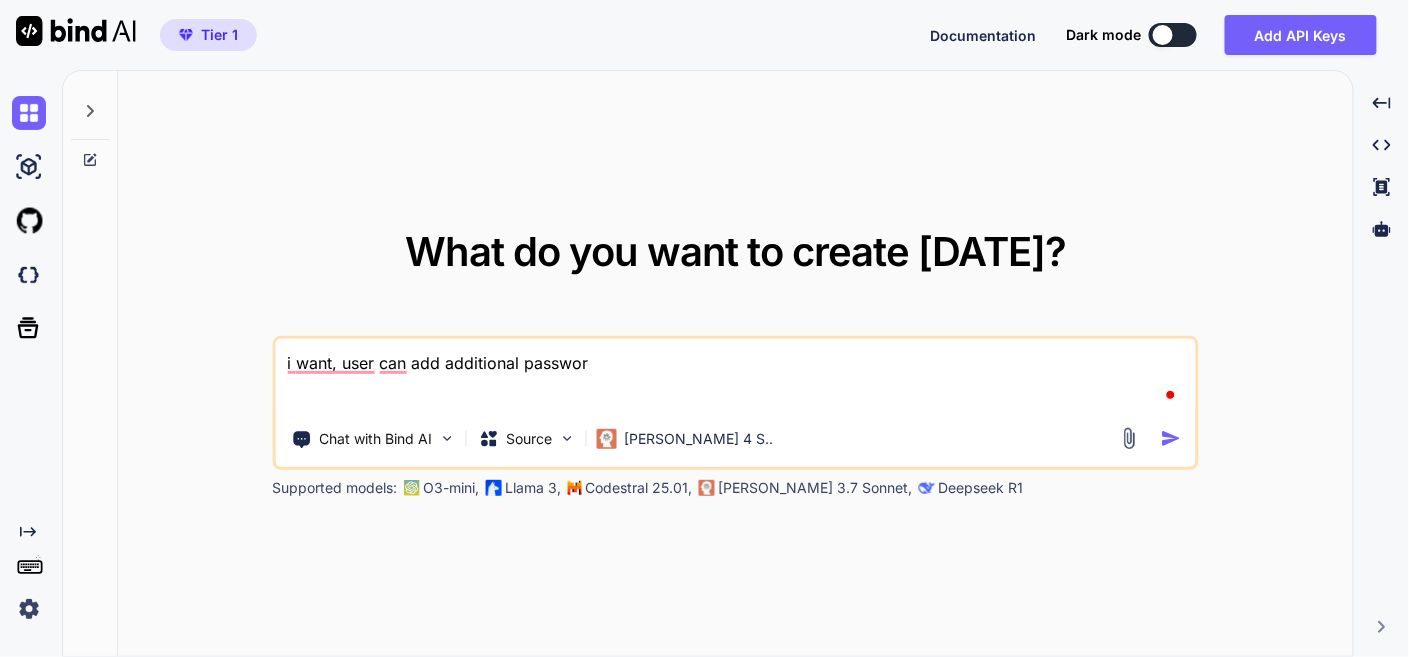 type on "i want, user can add additional password" 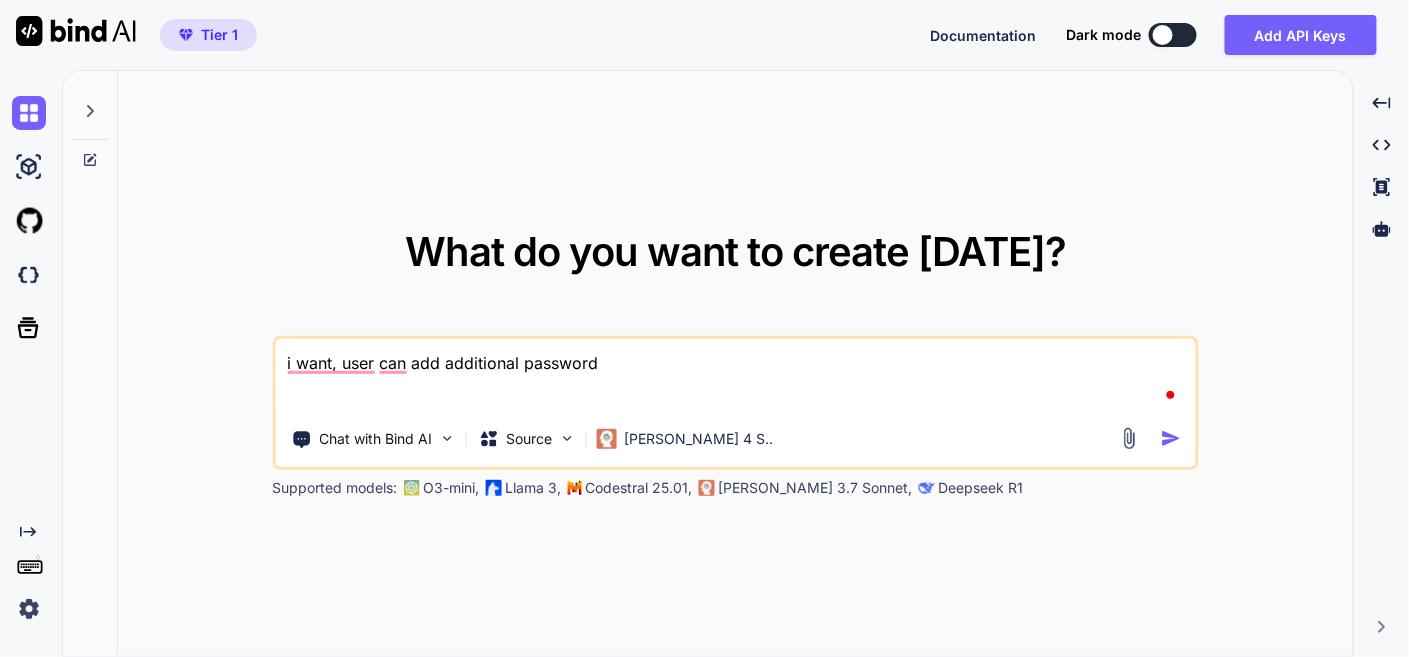 type on "x" 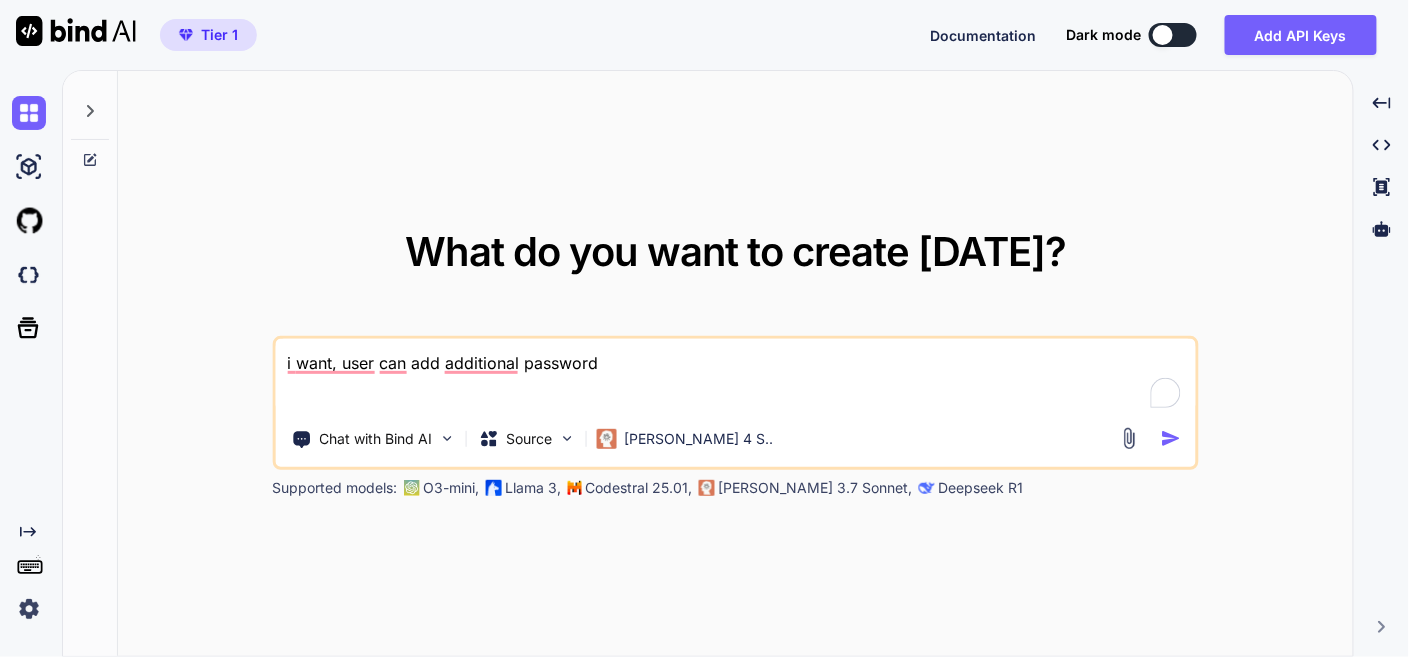 type on "i want, user can add additional passwor" 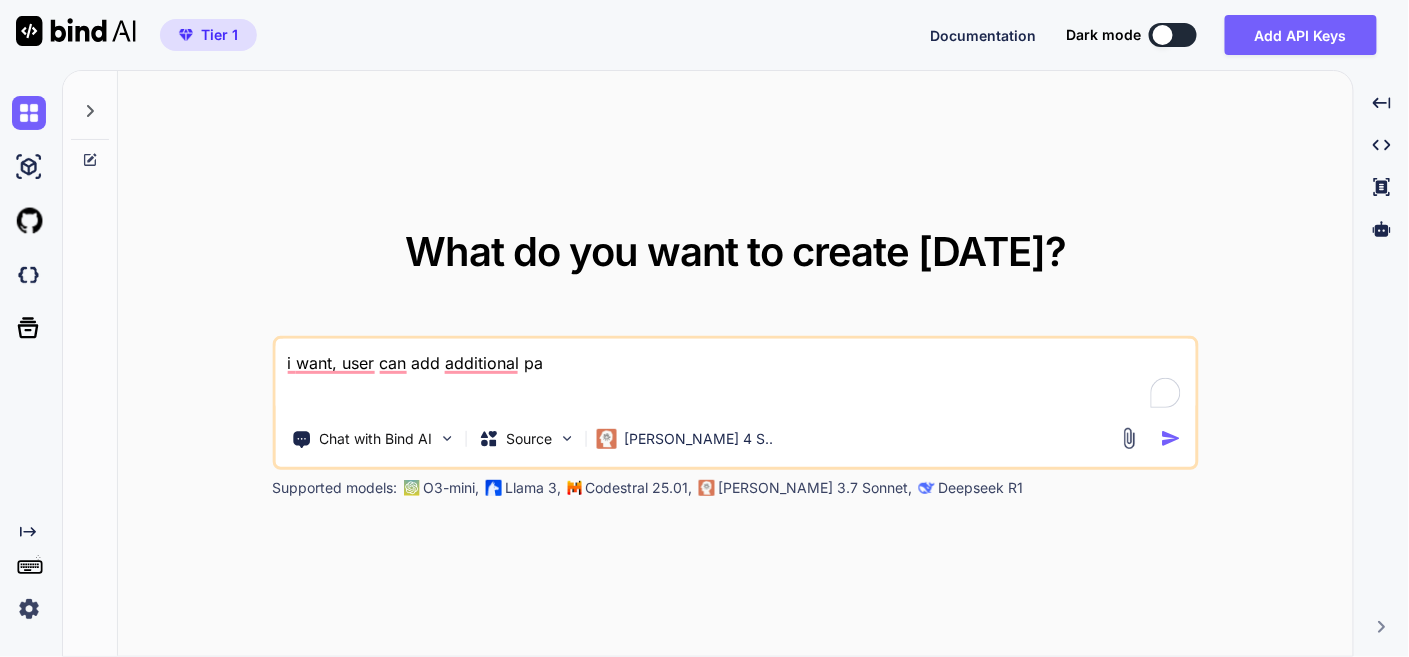 type on "i want, user can add additional p" 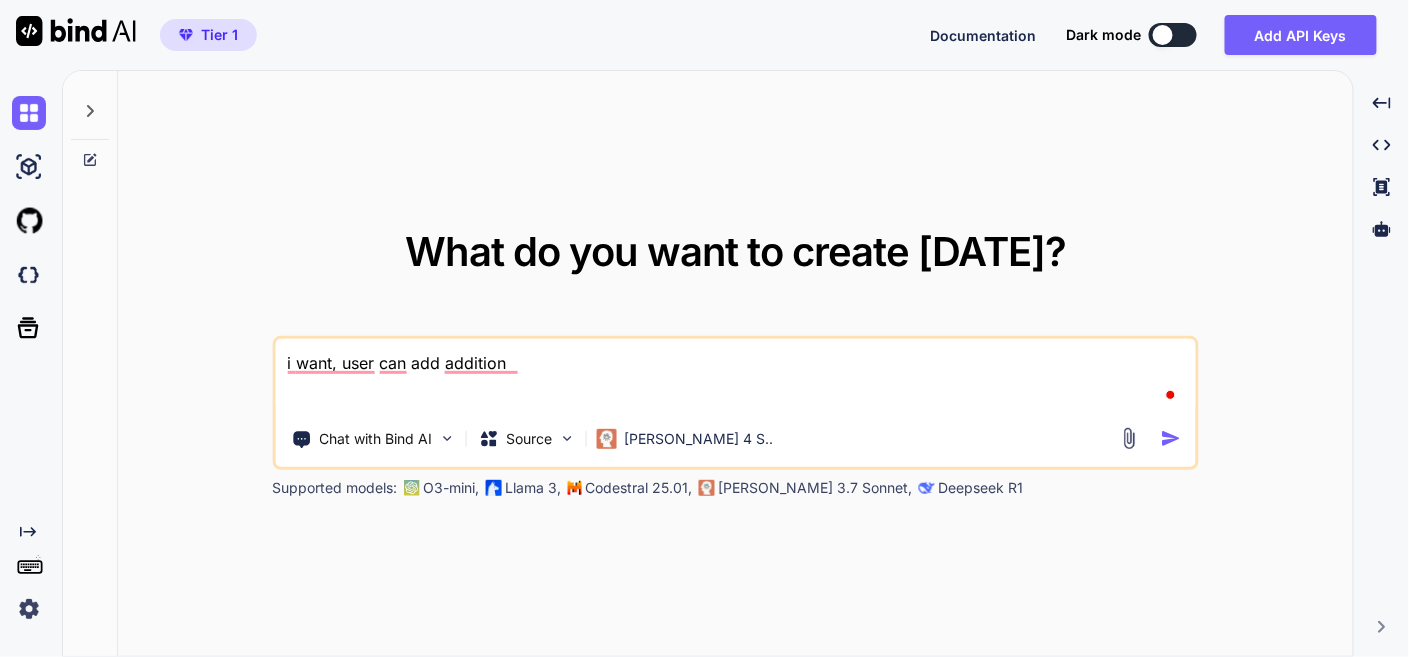 type on "i want, user can add additio" 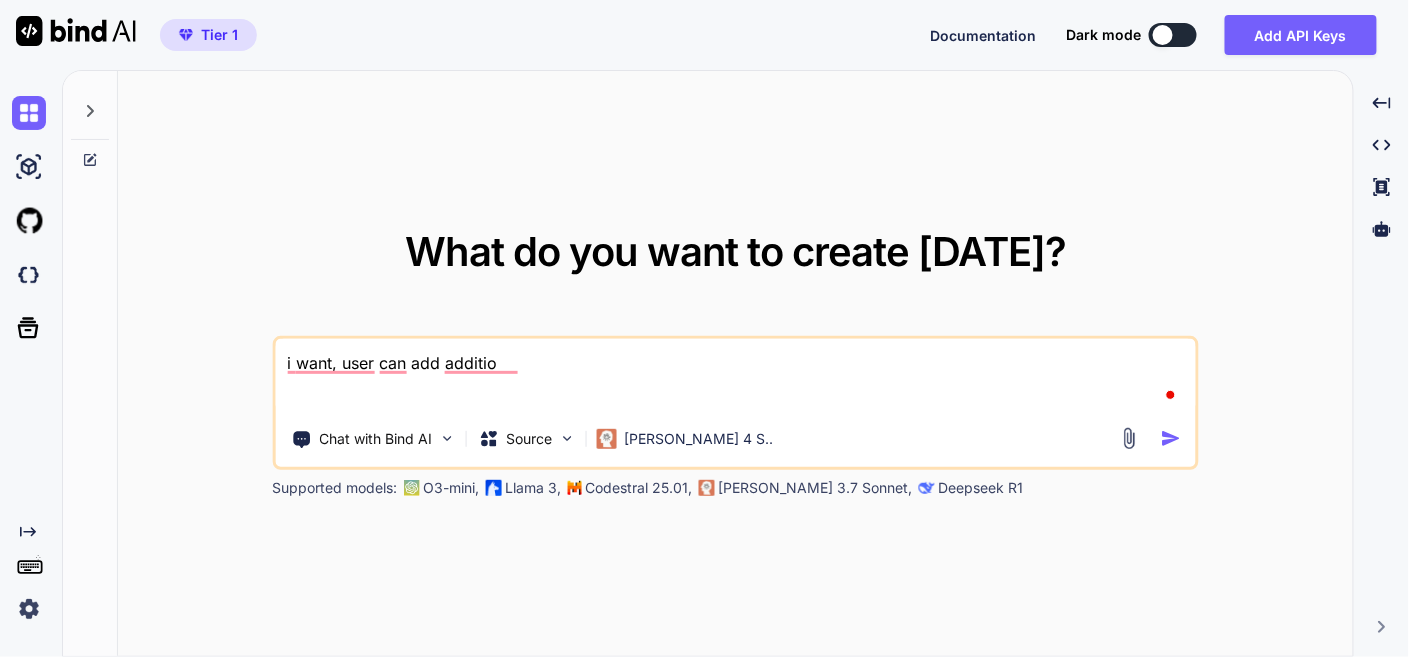 type on "i want, user can add additi" 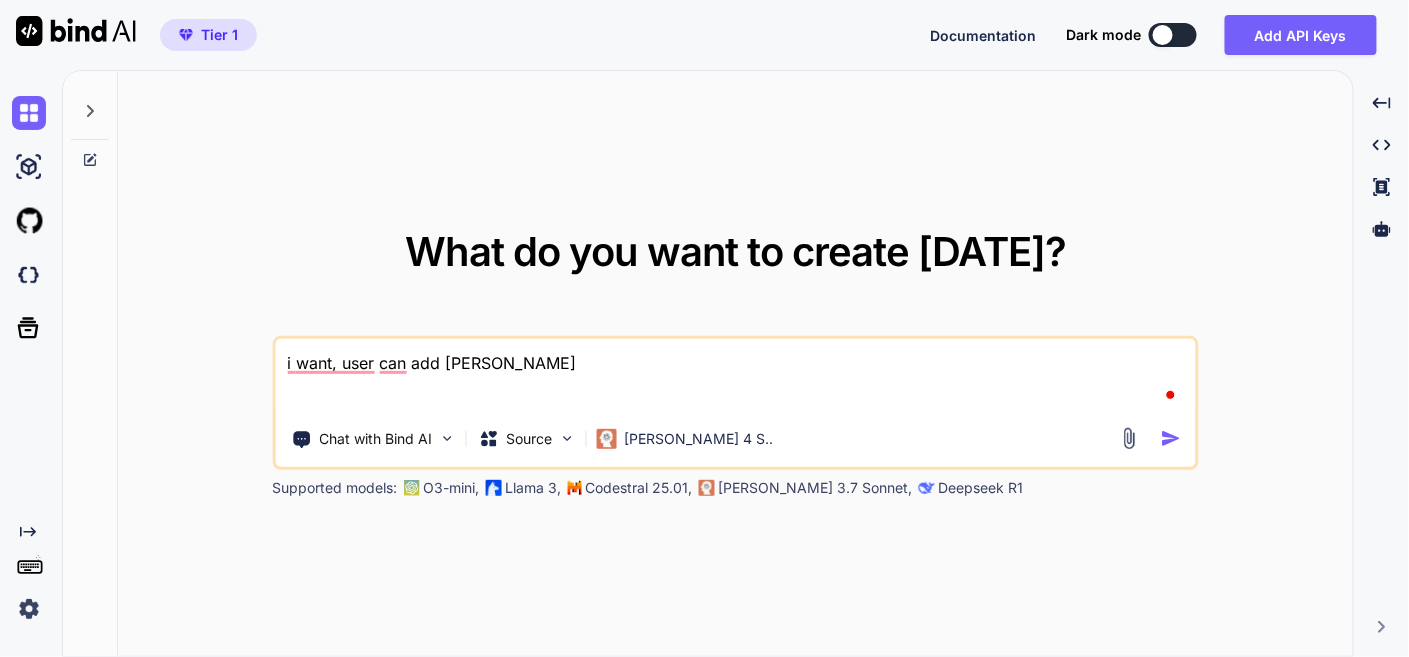 type on "x" 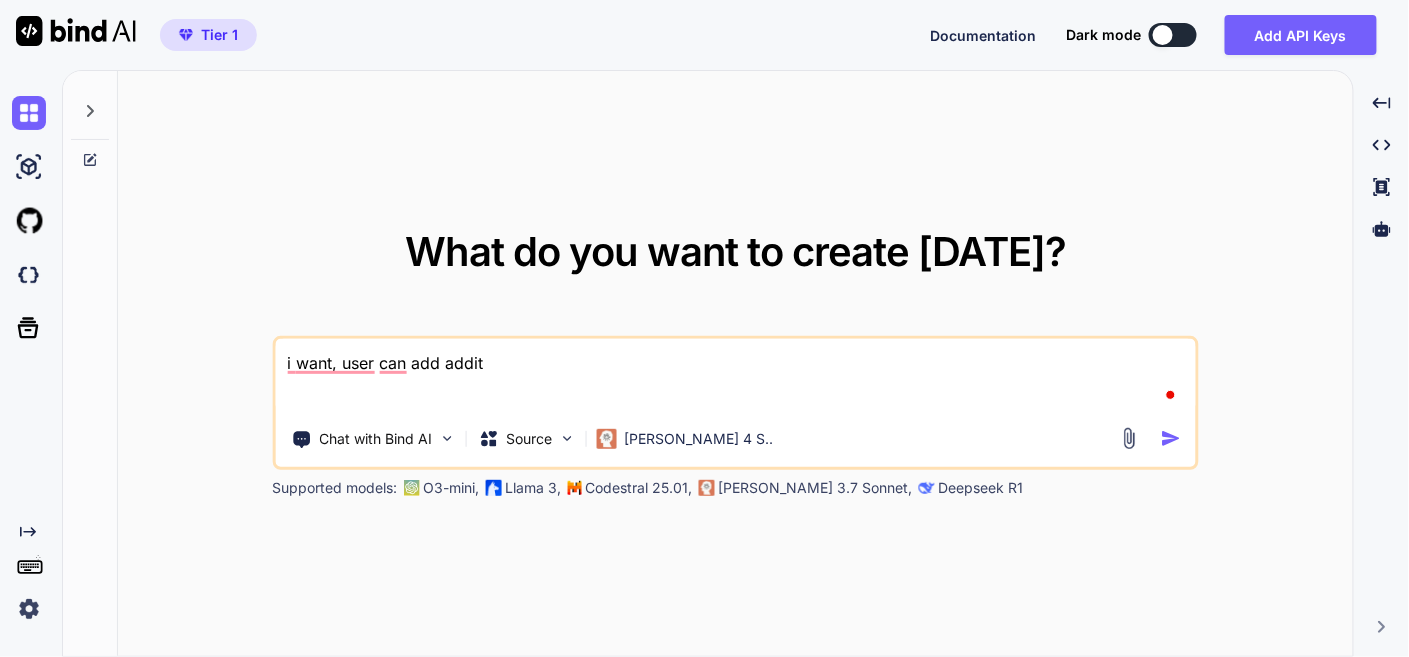 type on "i want, user can add addi" 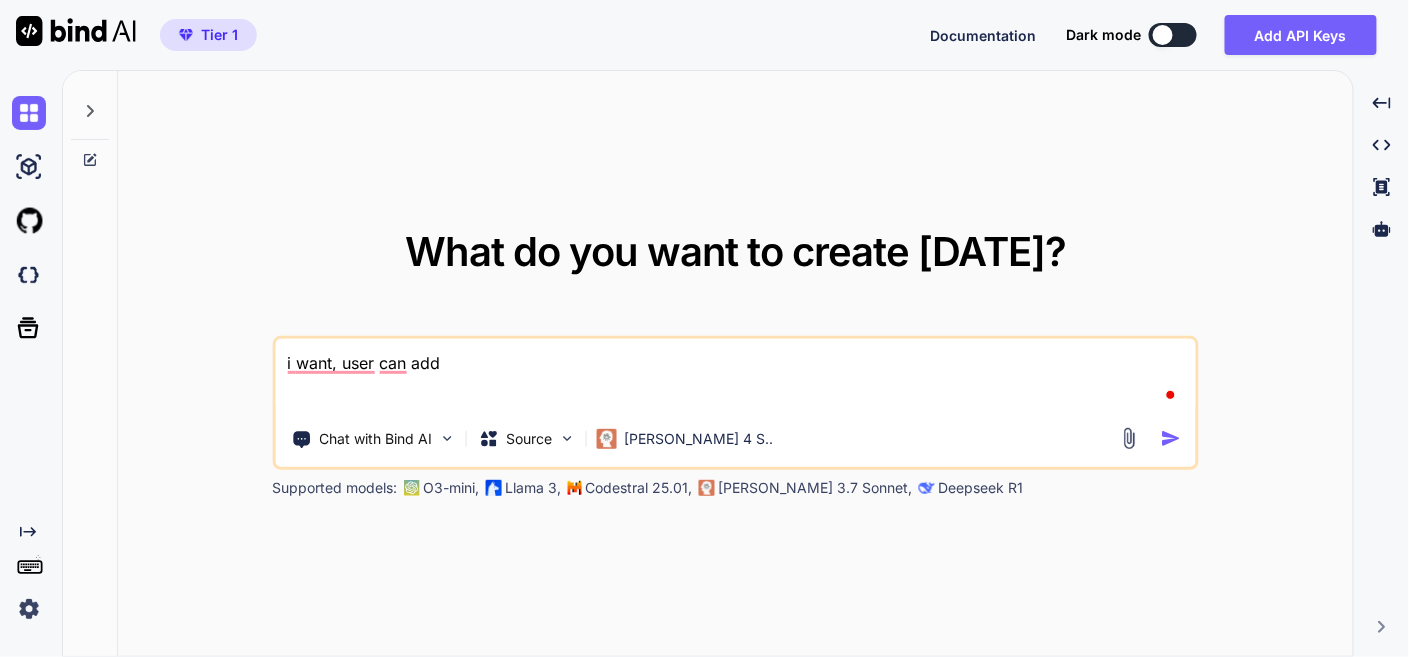 type on "i want, user can add" 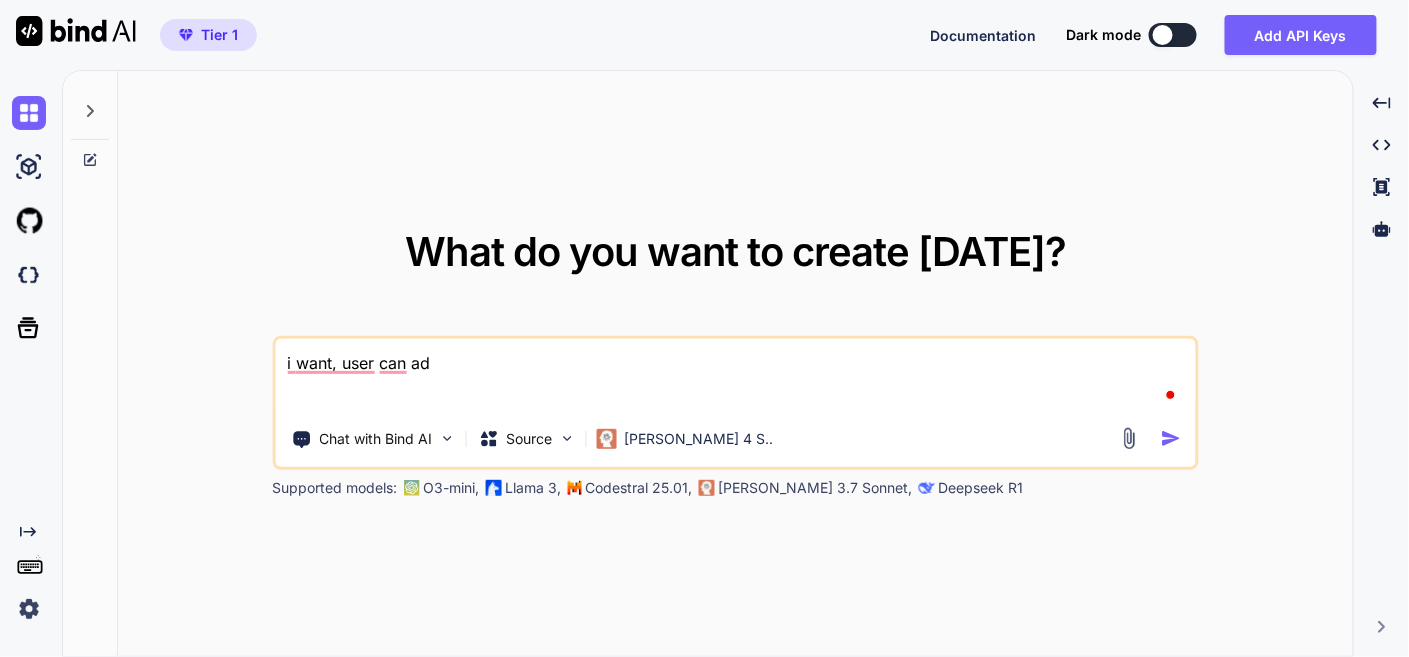 type on "i want, user can a" 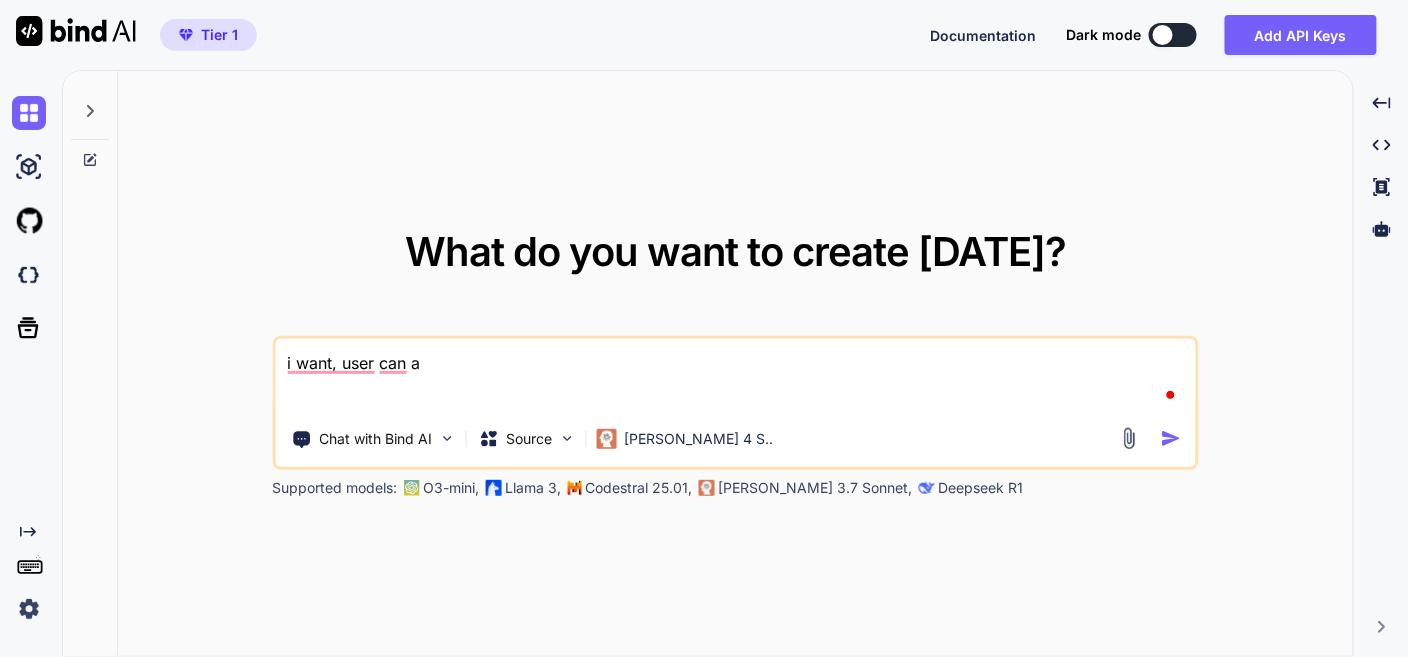 type on "x" 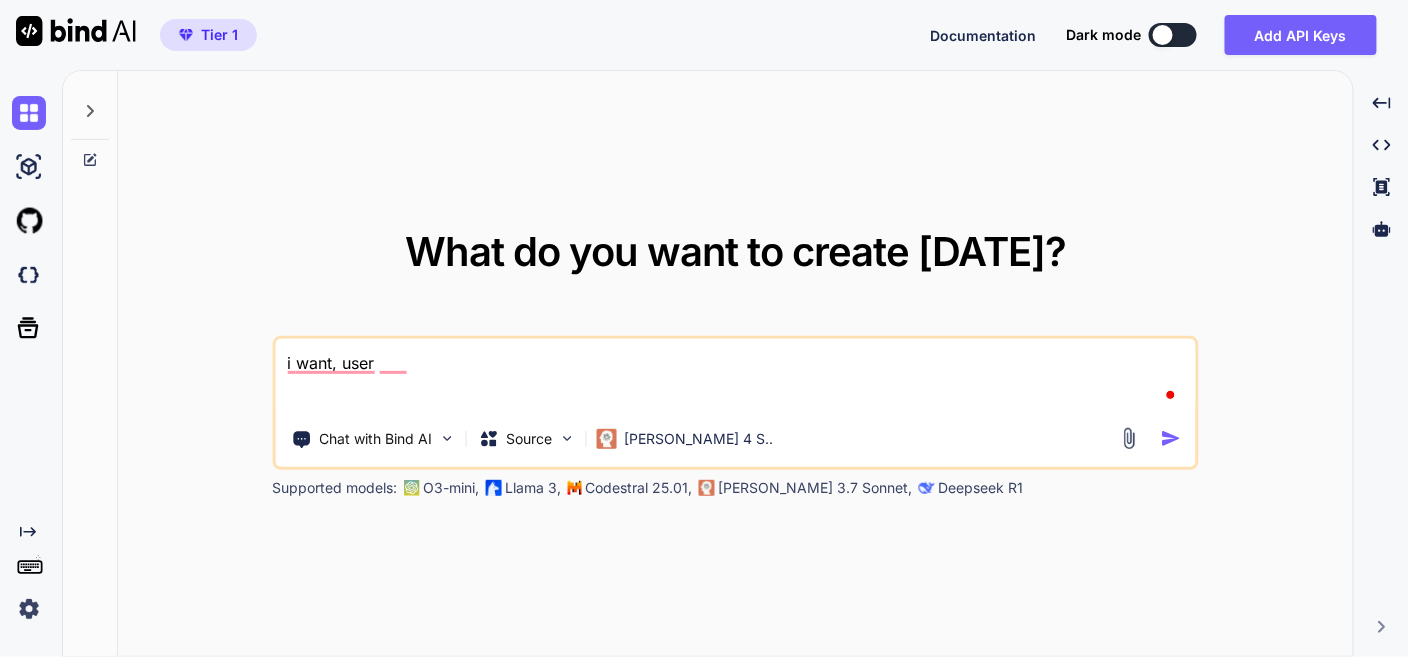 type on "i want, use" 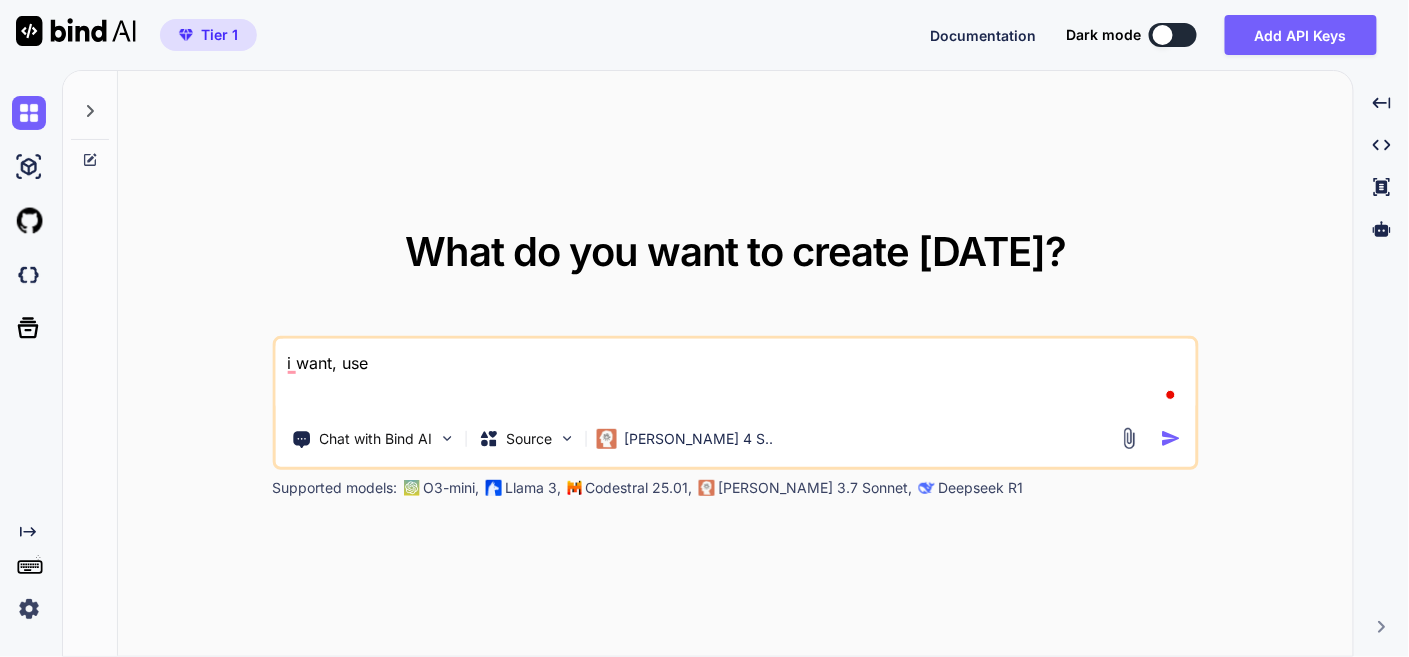 type on "i want, us" 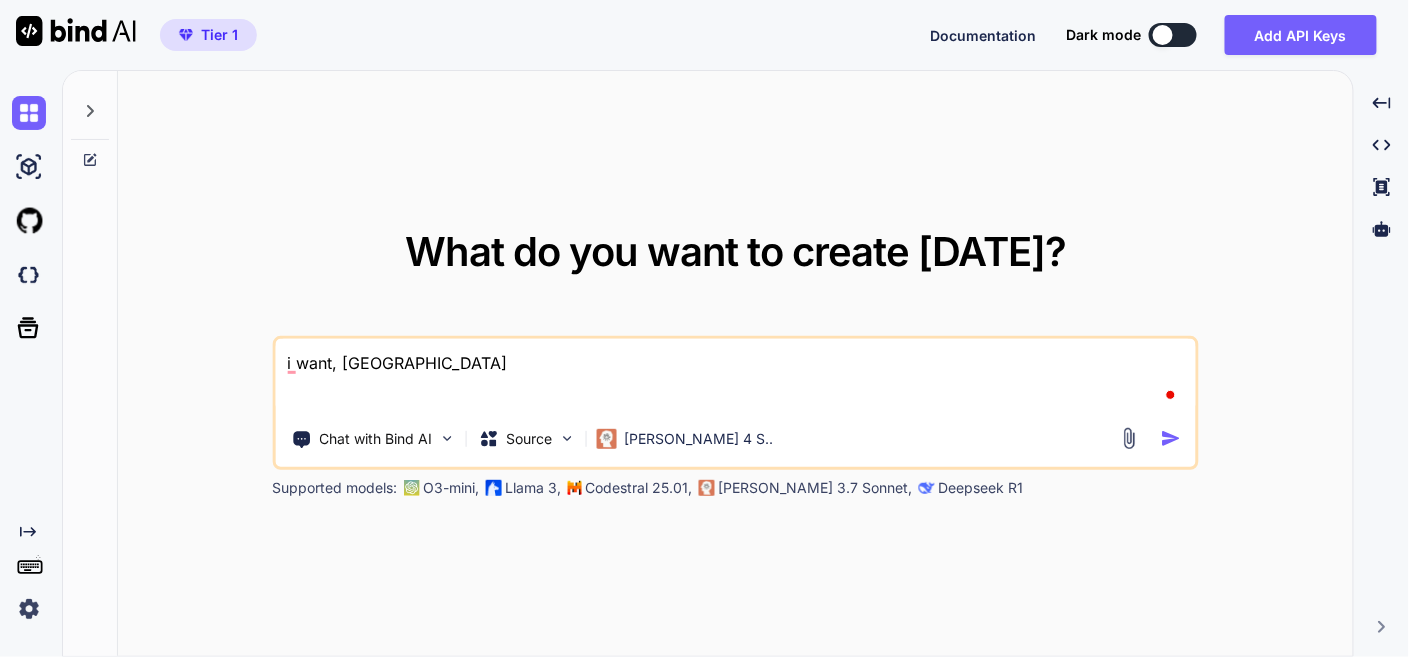 type on "i want, u" 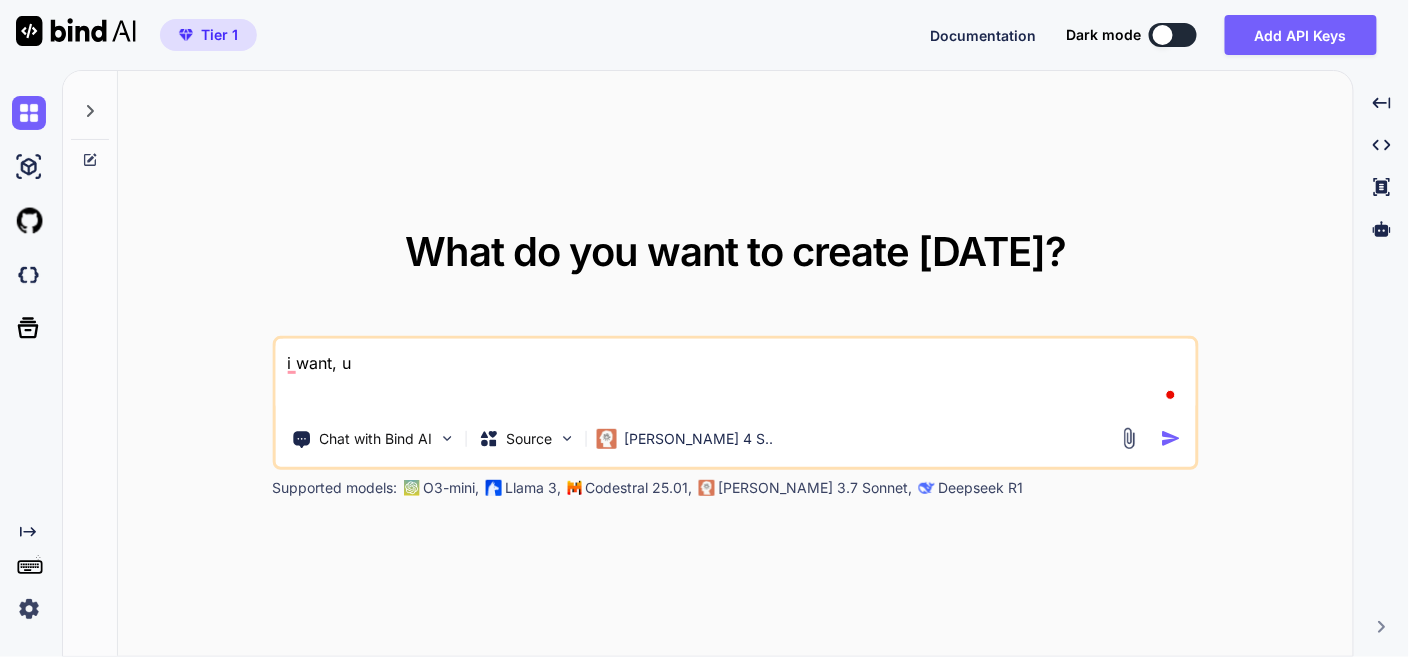 type on "x" 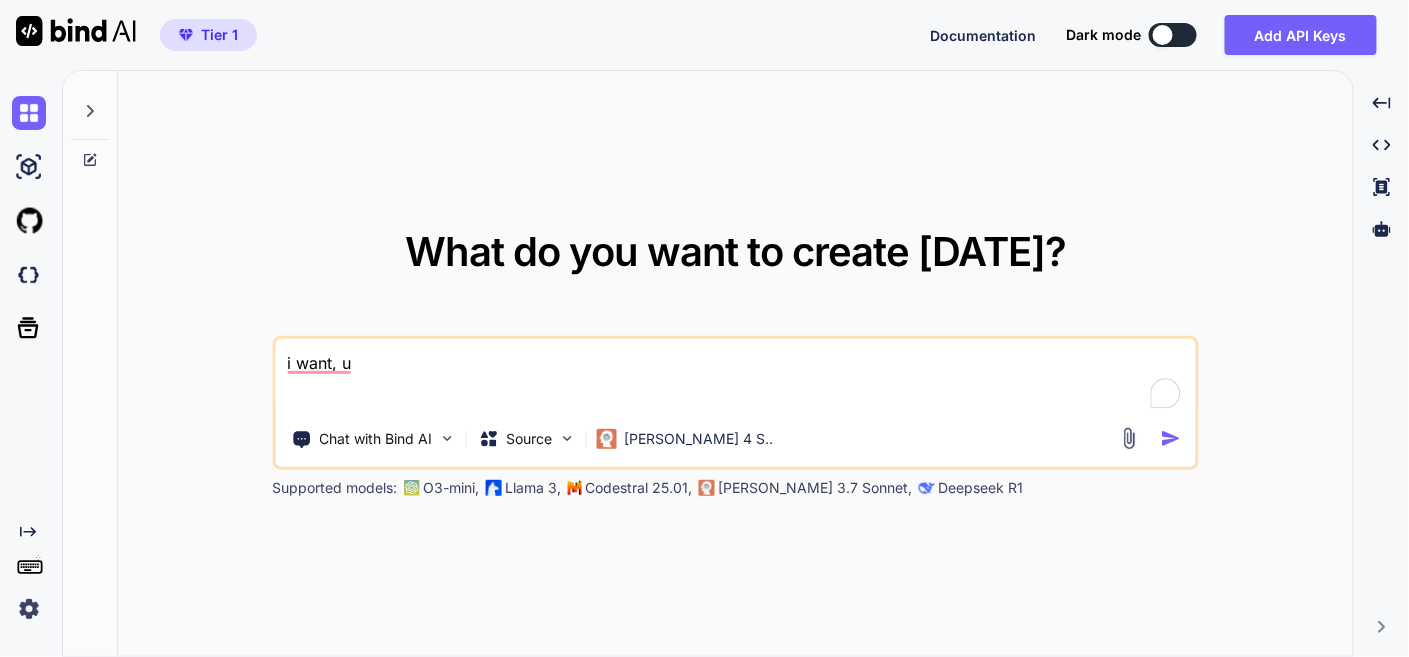 type on "i want, us" 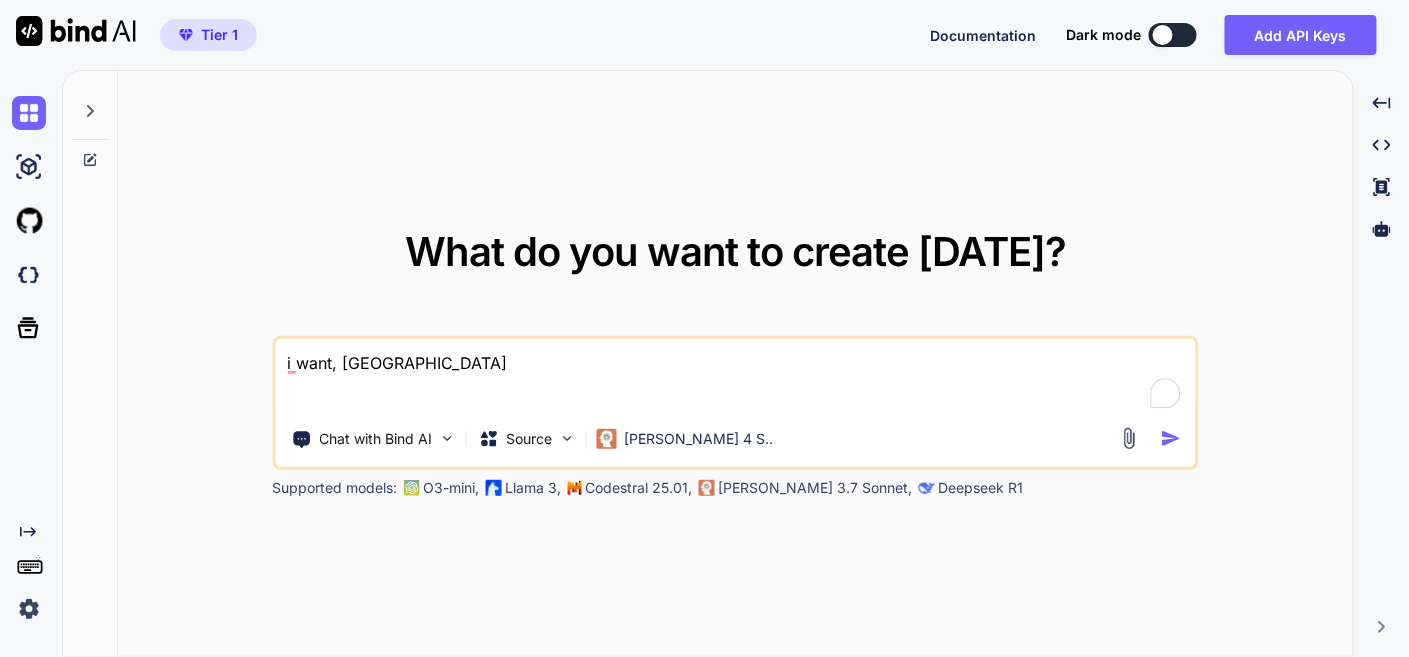 type on "i want, use" 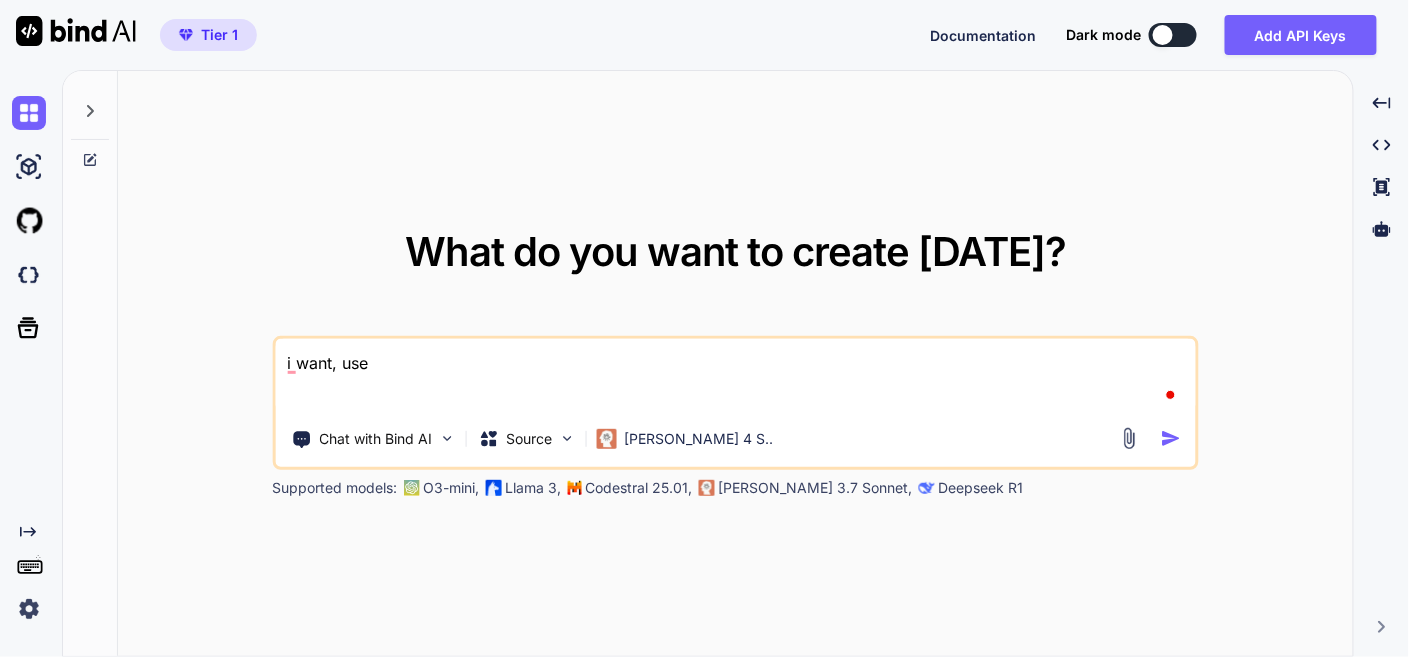 type on "i want, user" 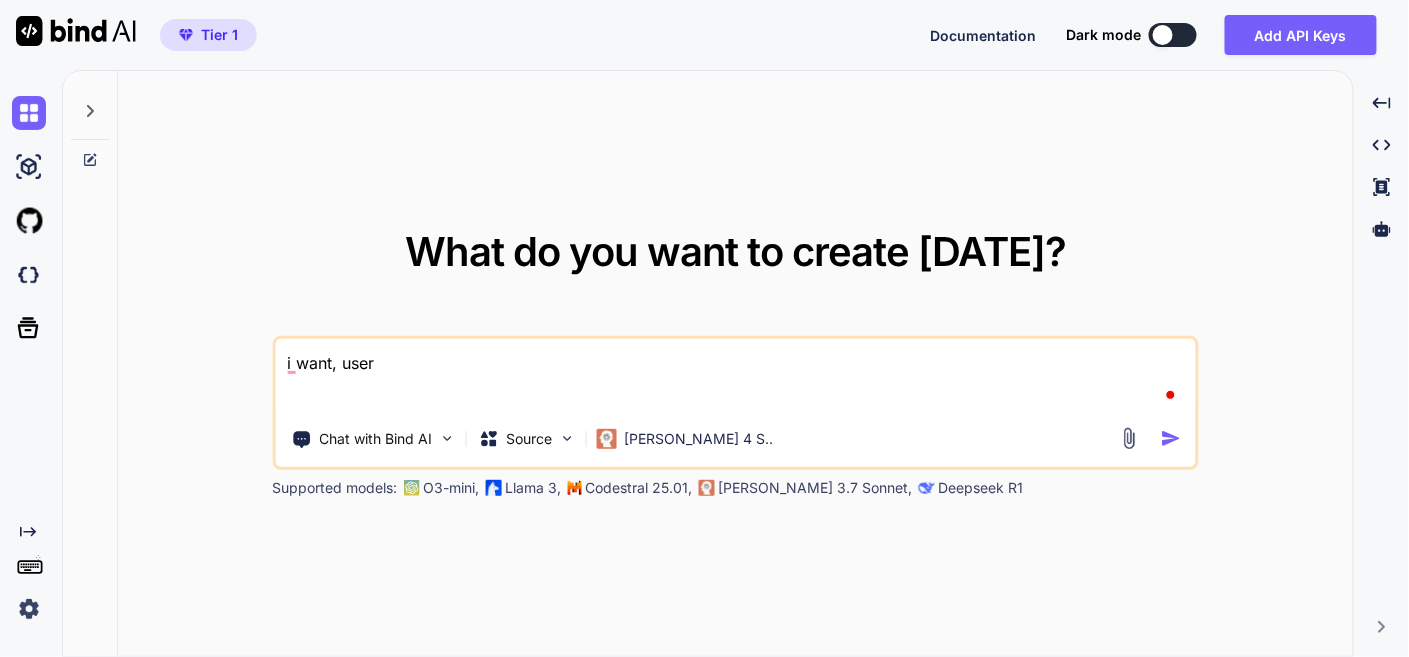 type on "x" 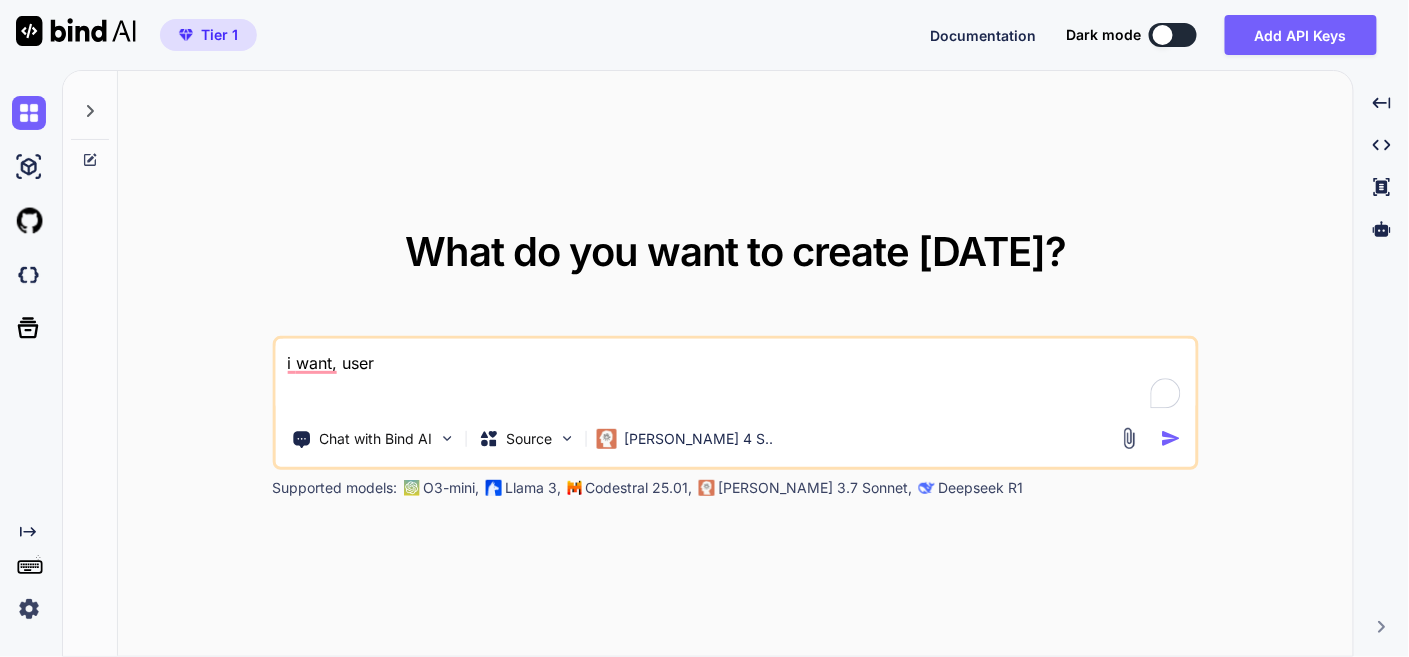 type on "i want, user" 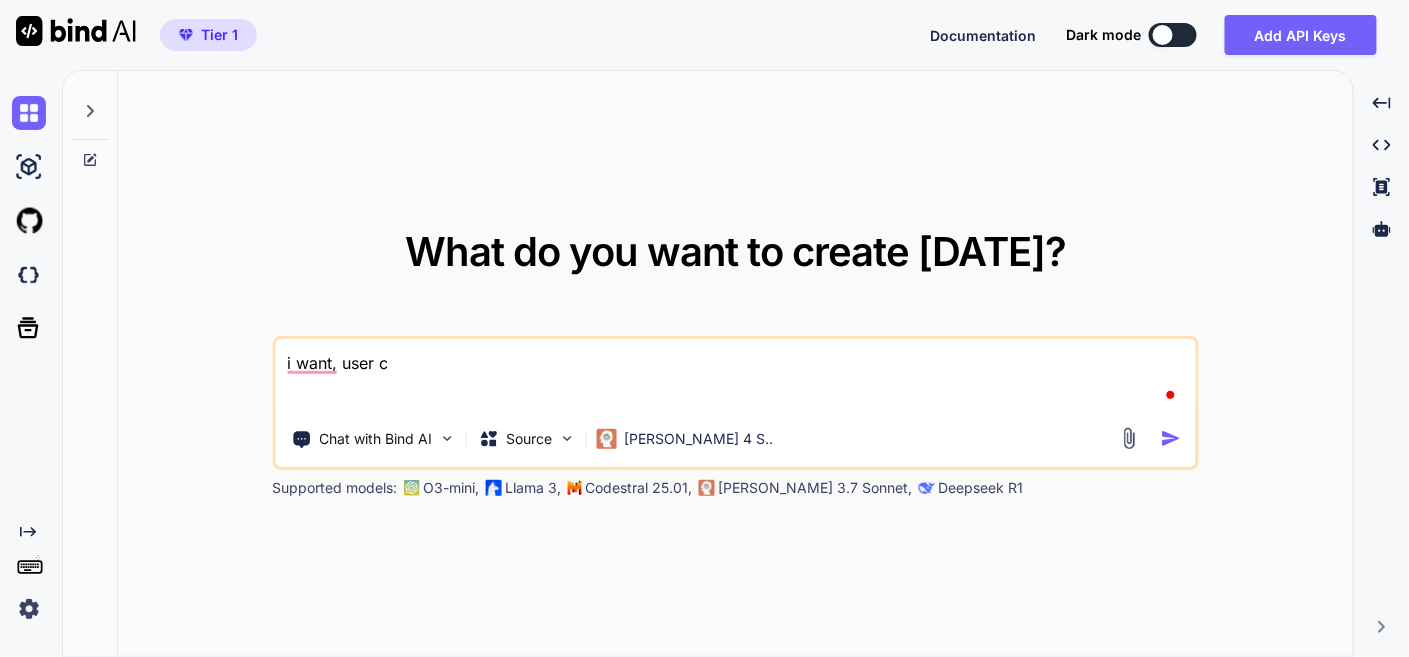 type on "i want, user ca" 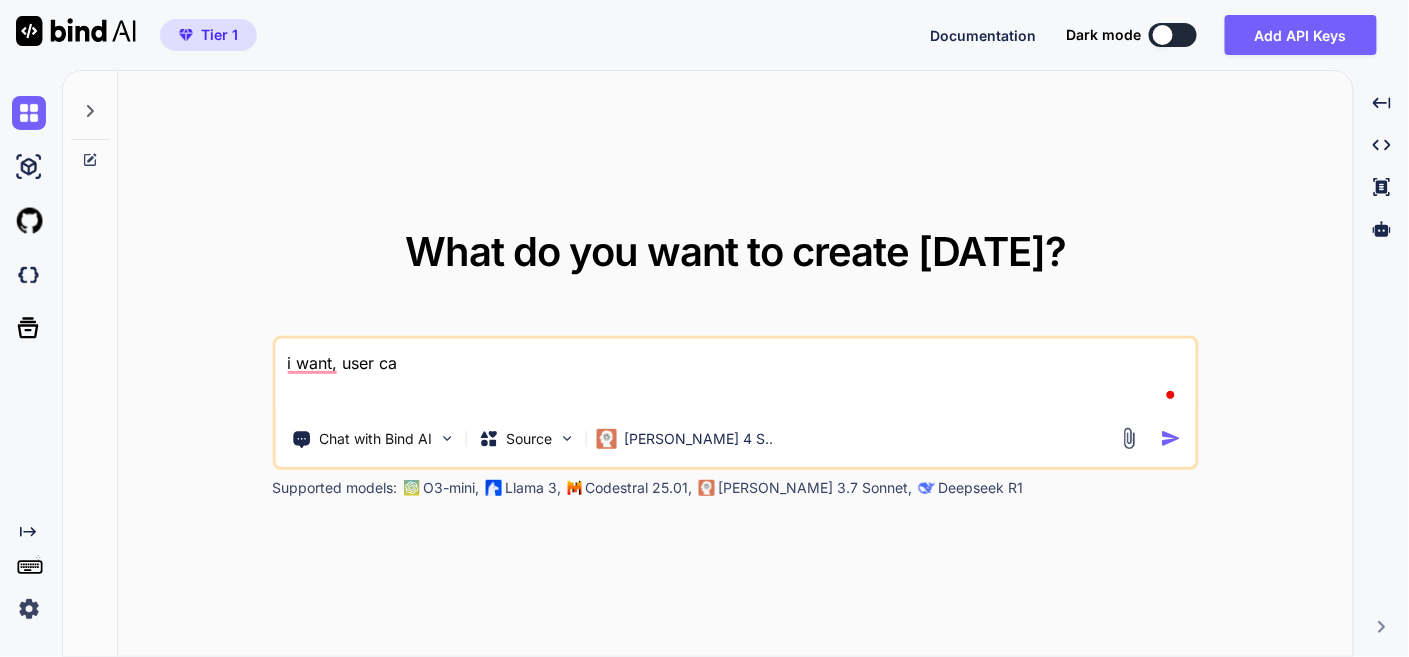 type on "x" 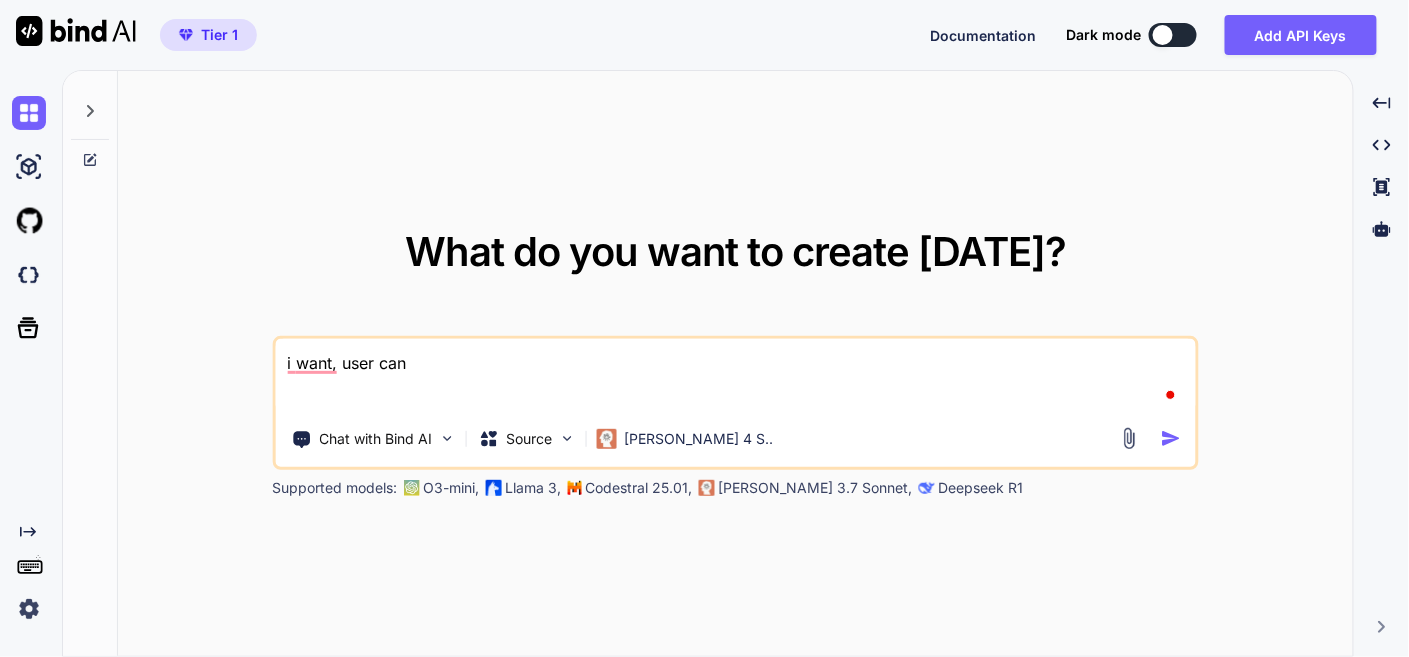 type on "i want, user can" 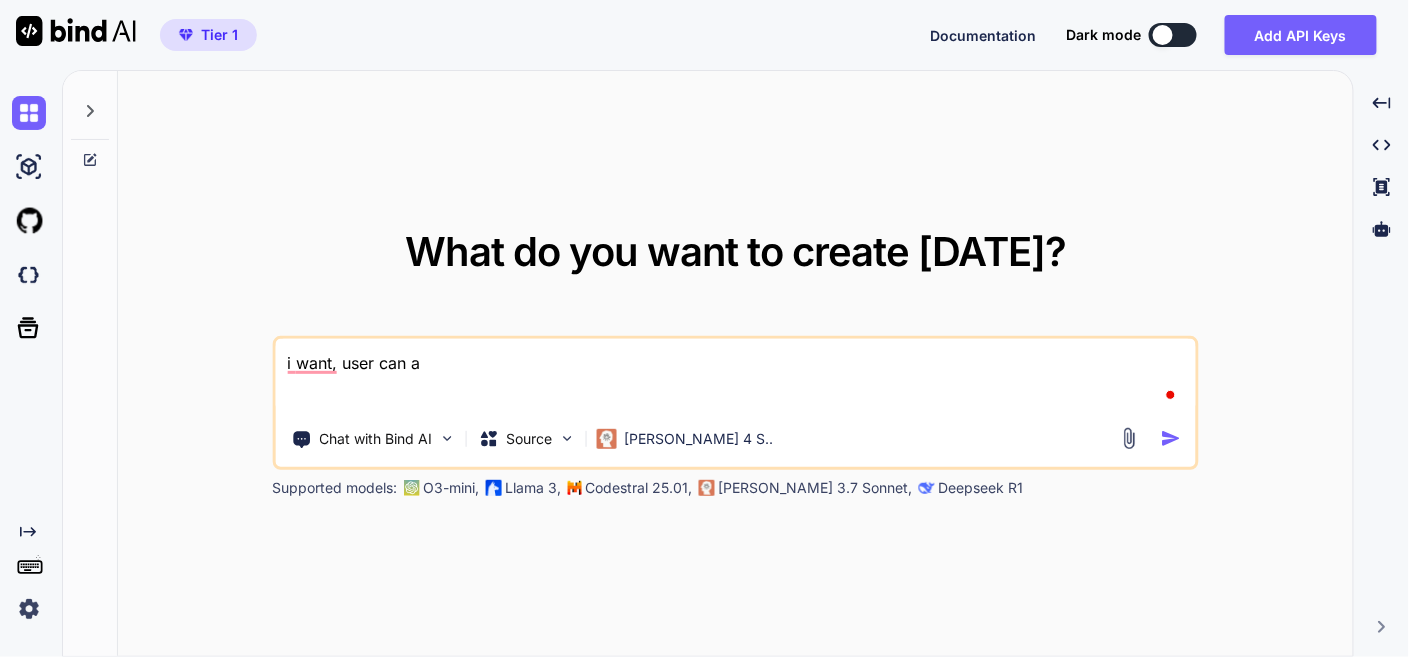 type on "i want, user can ad" 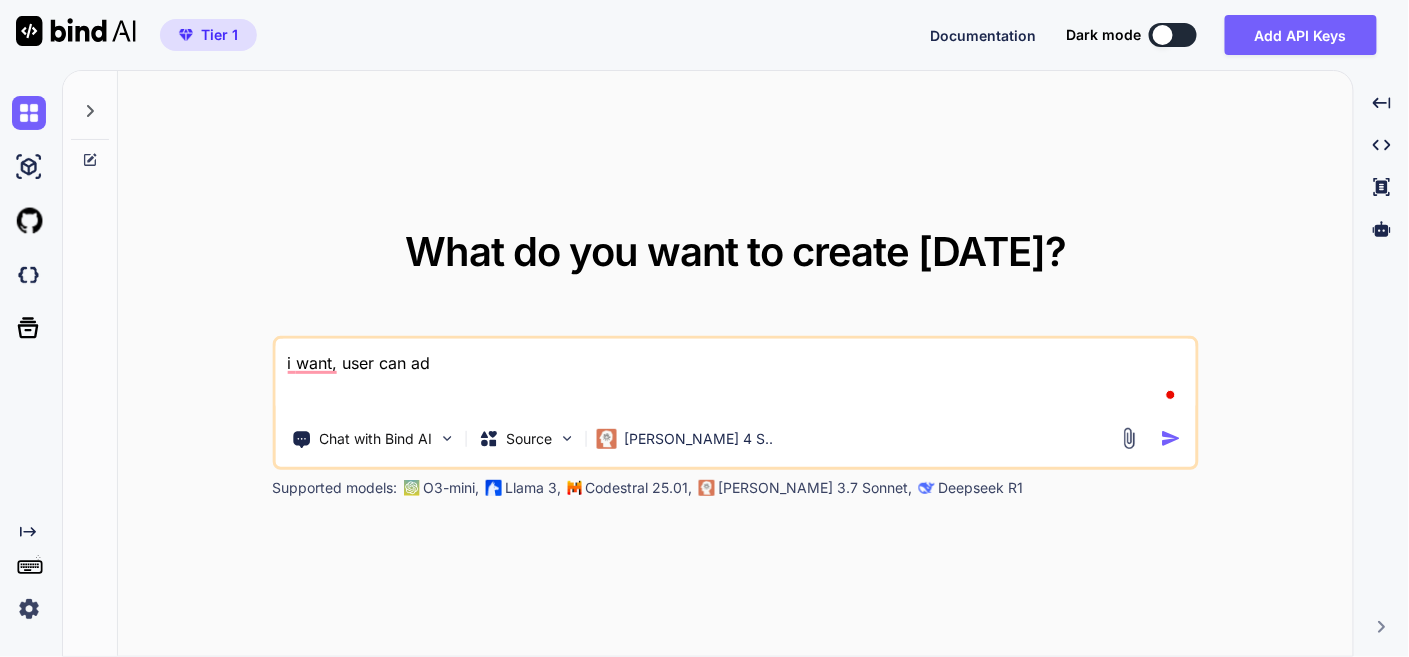 type on "x" 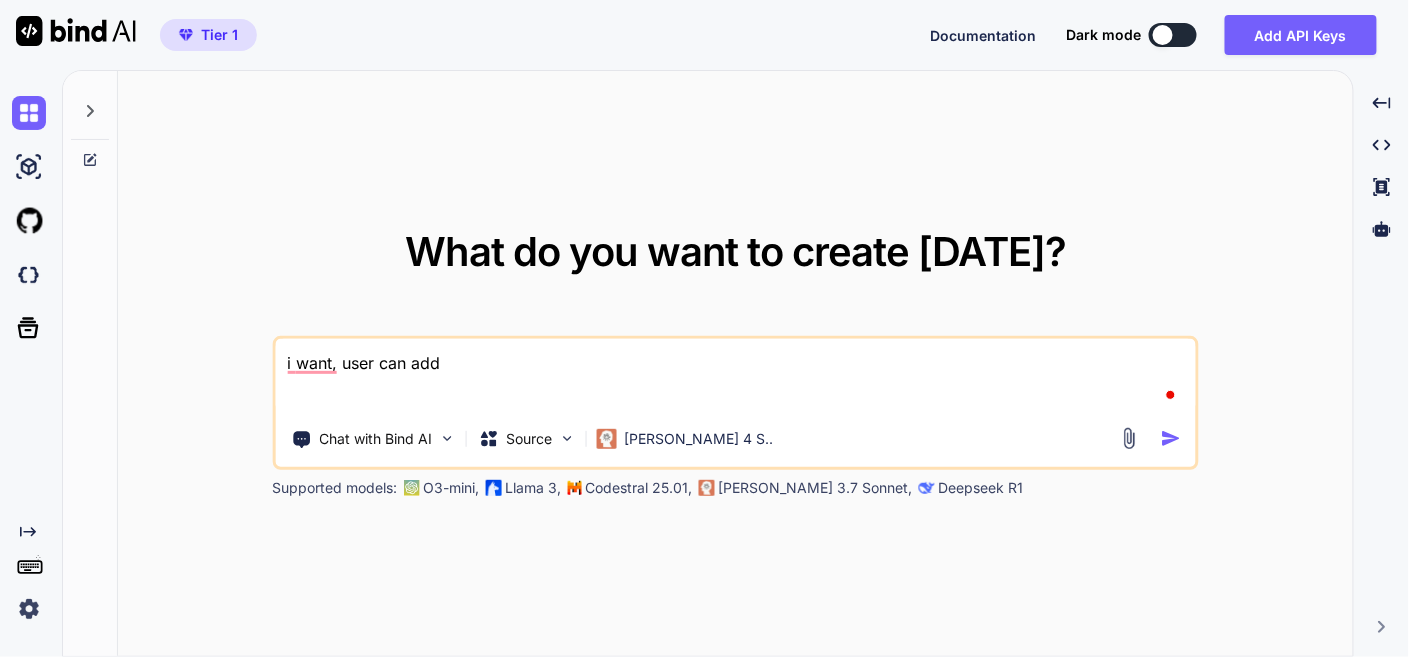 type on "i want, user can add" 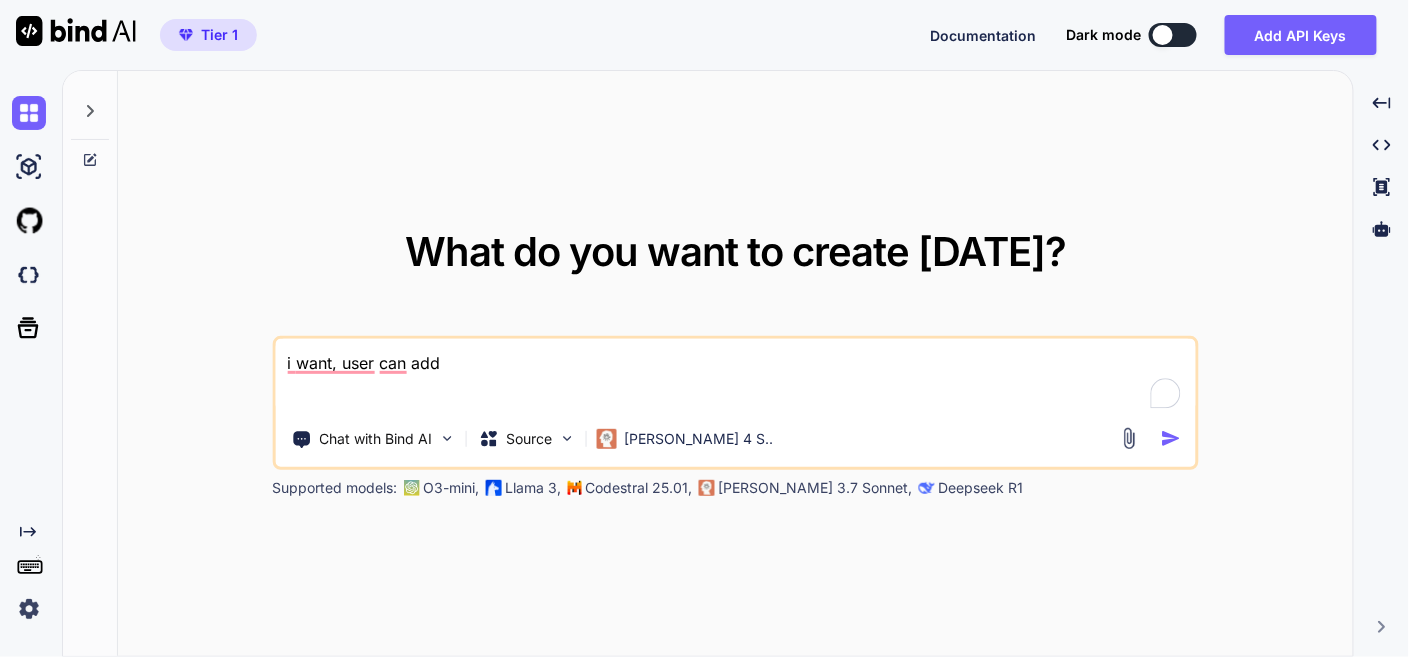 type on "i want, user can add a" 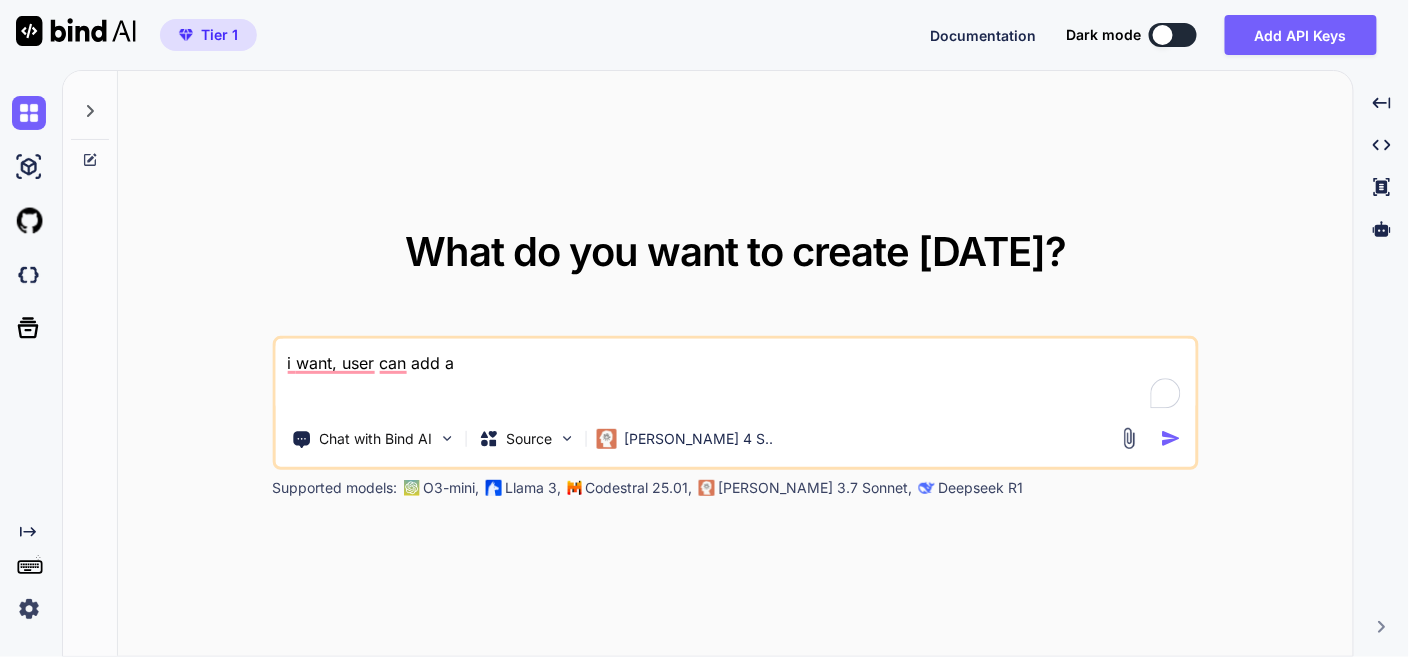type on "i want, user can add ad" 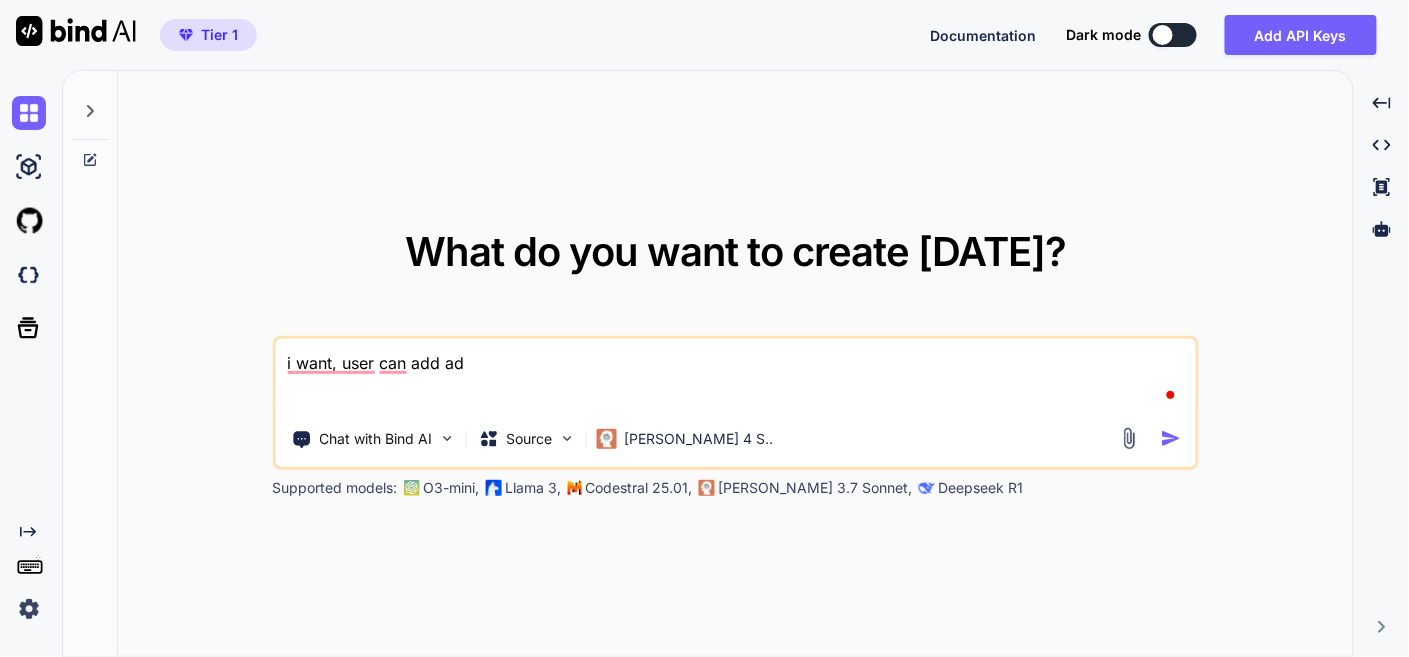 type on "i want, user can add add" 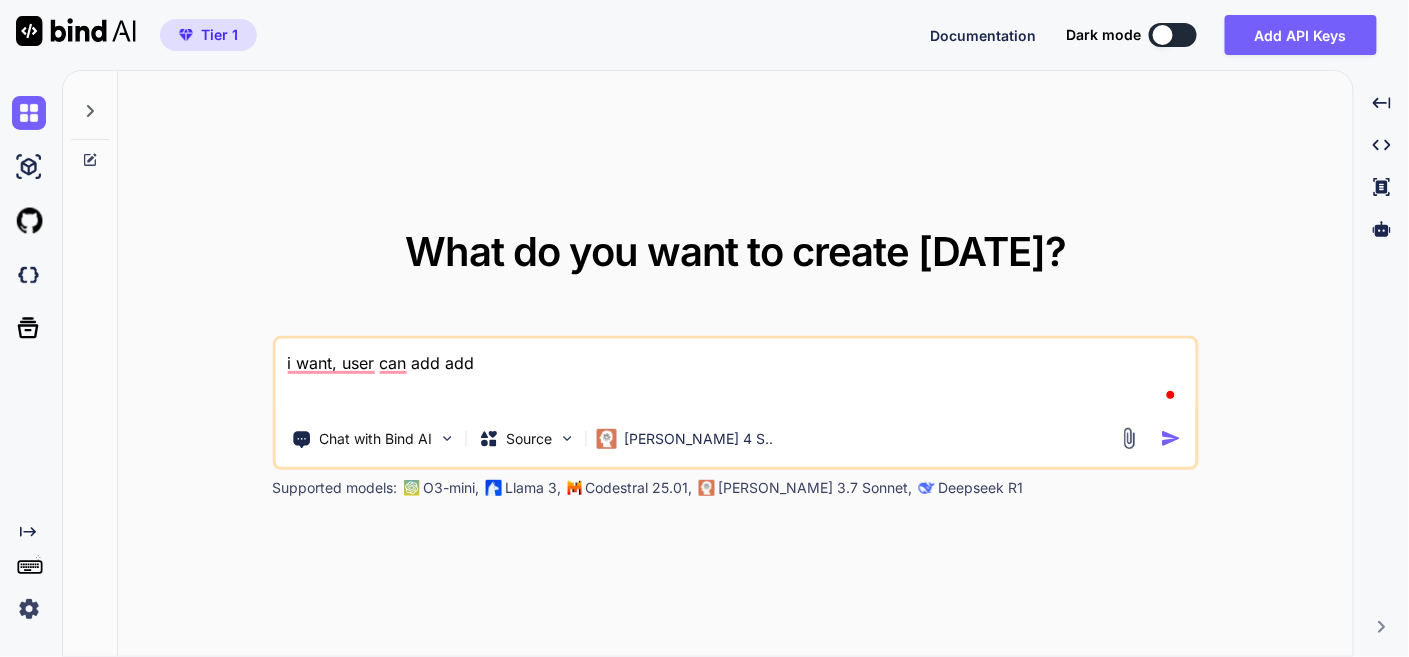 type on "i want, user can add addi" 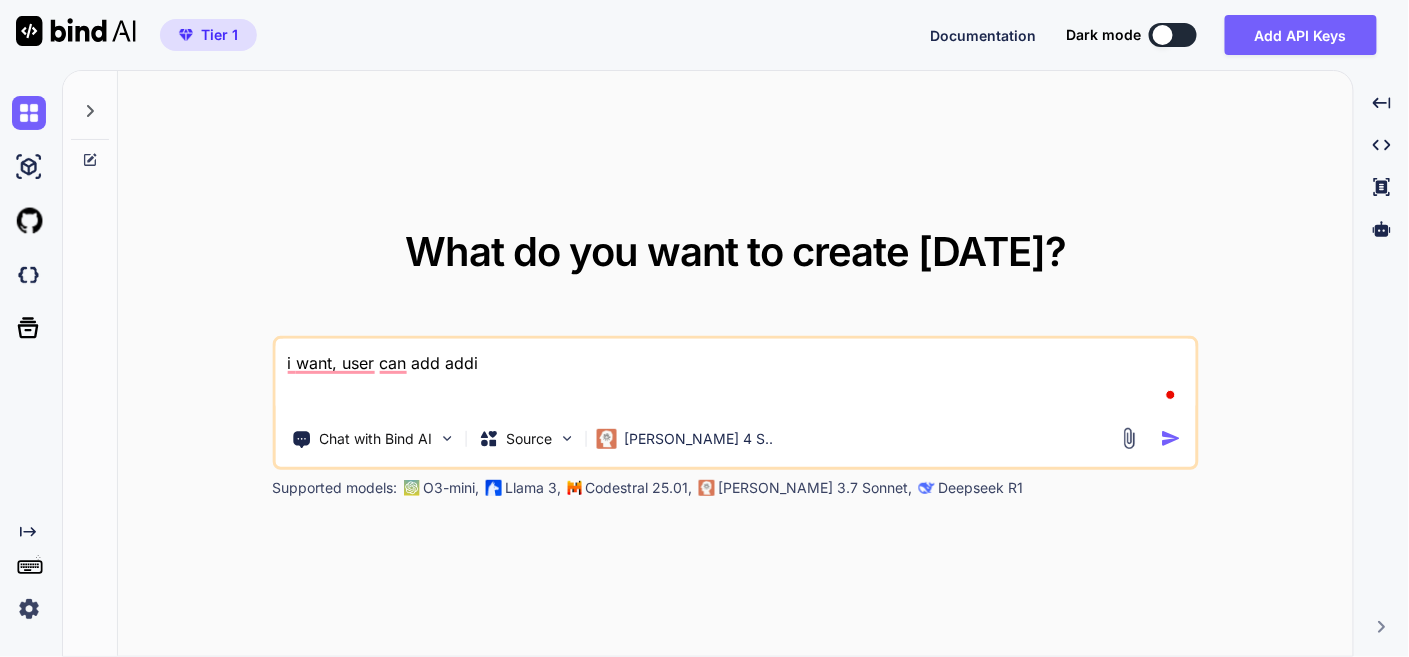 type on "i want, user can add addit" 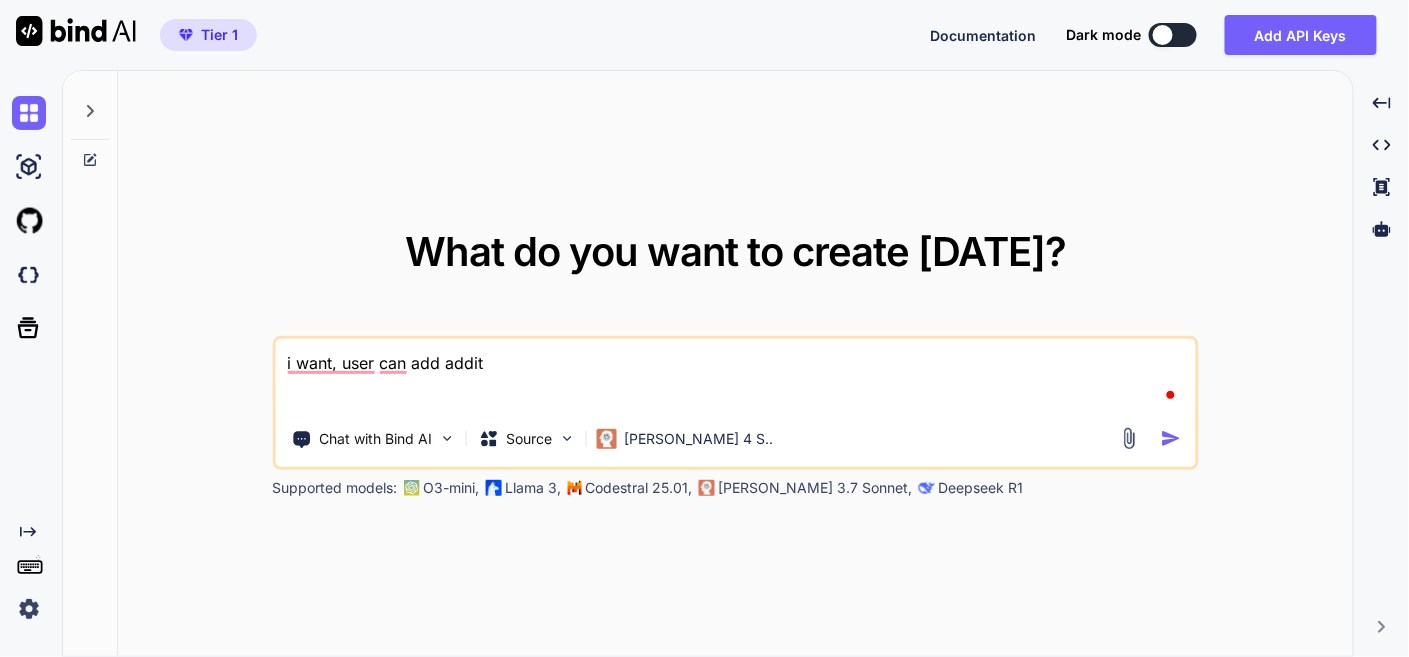 type on "i want, user can add additi" 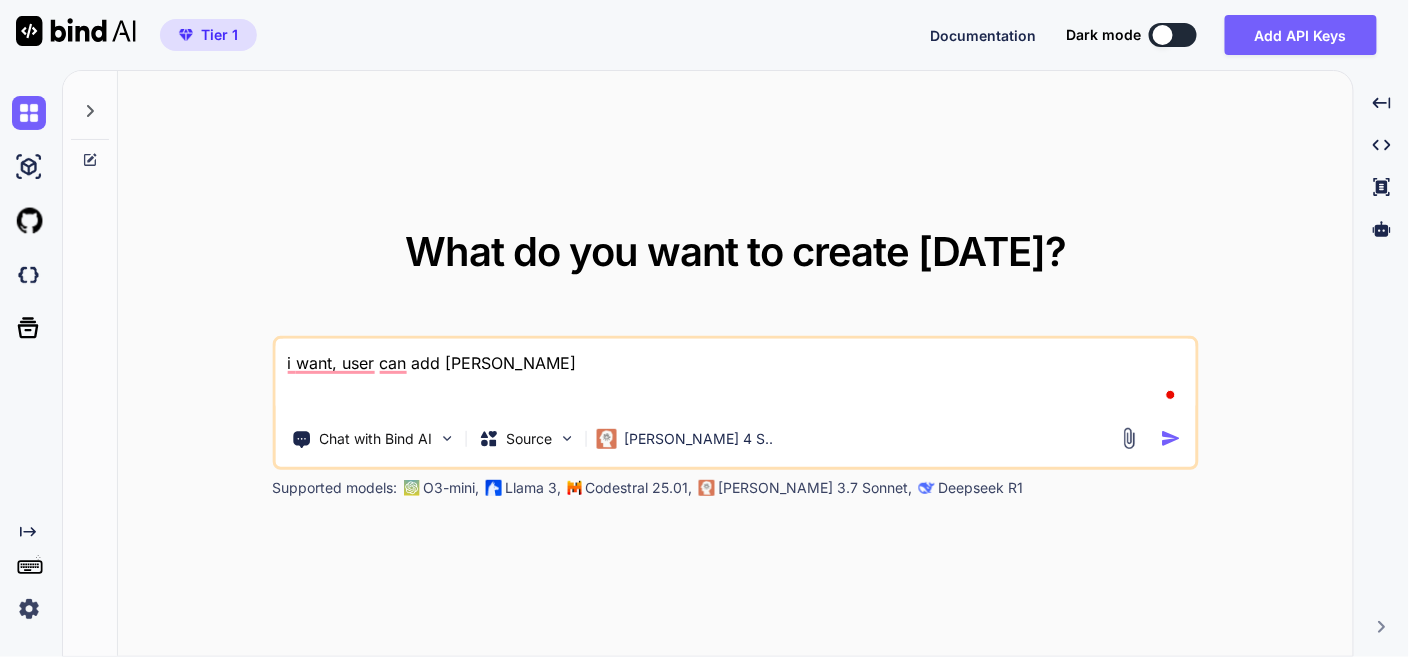 type on "i want, user can add additio" 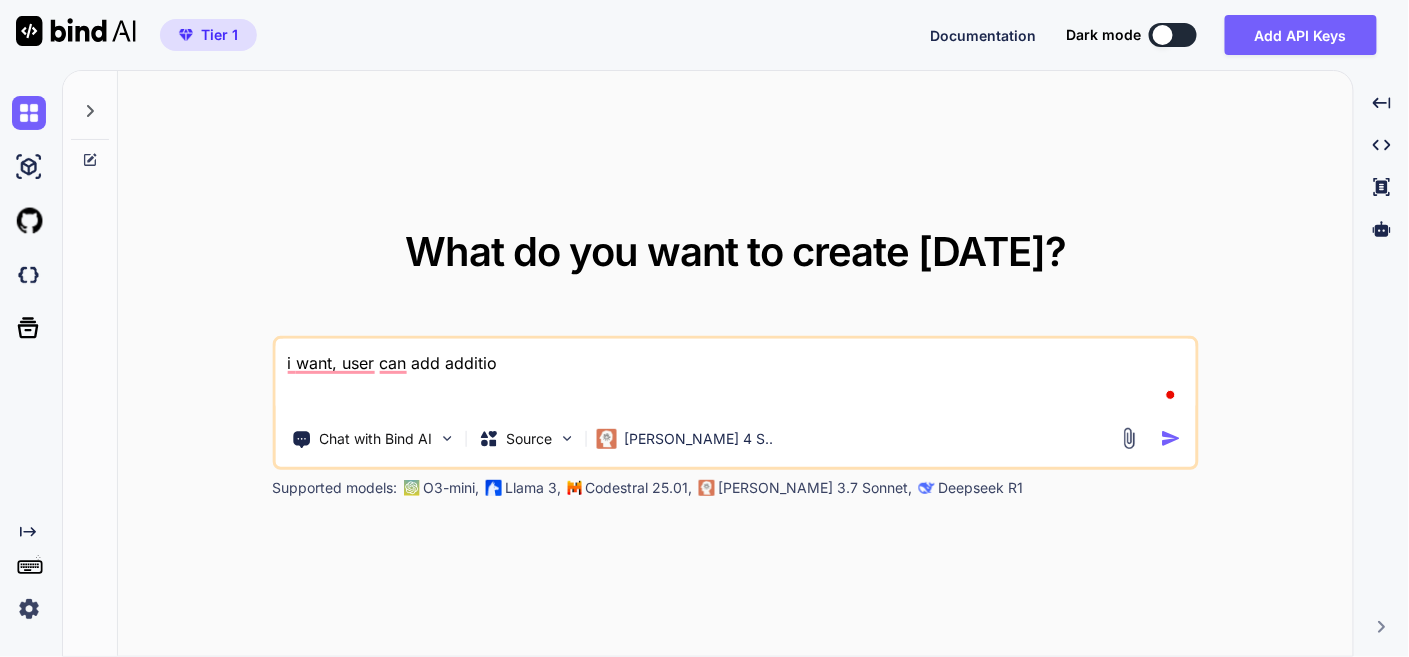 type on "i want, user can add addition" 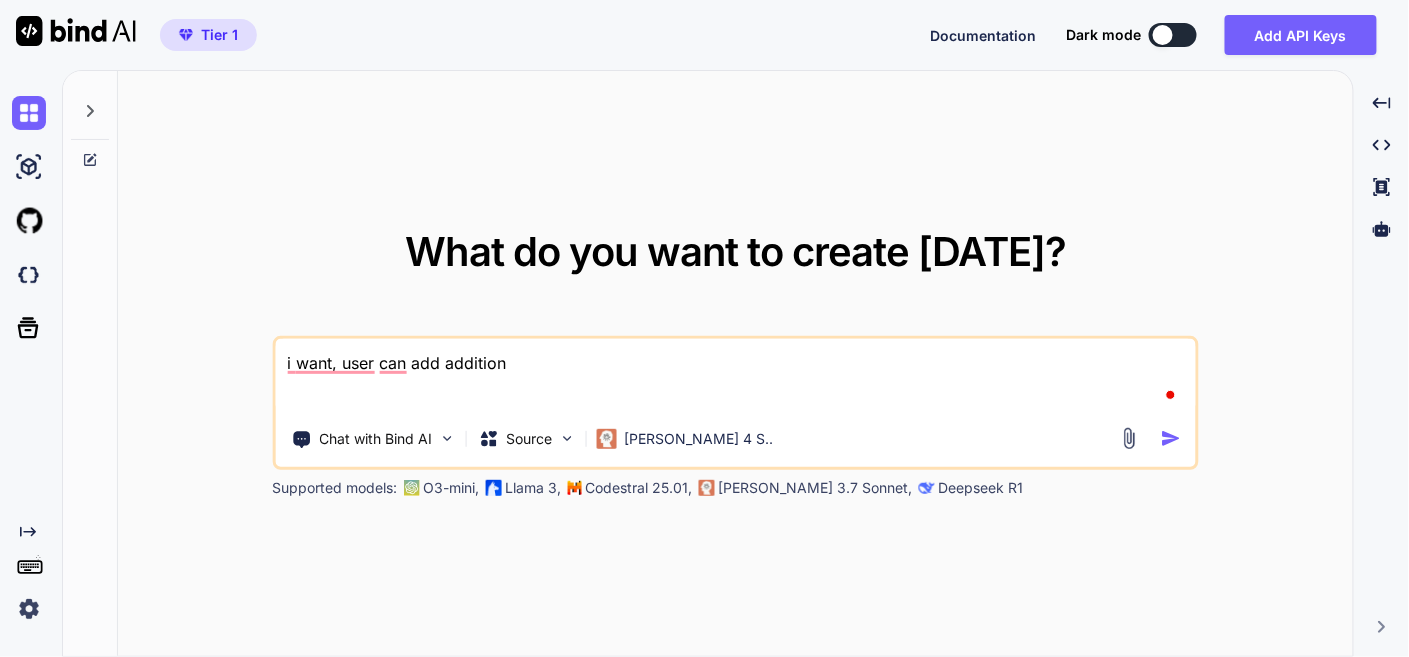 type on "x" 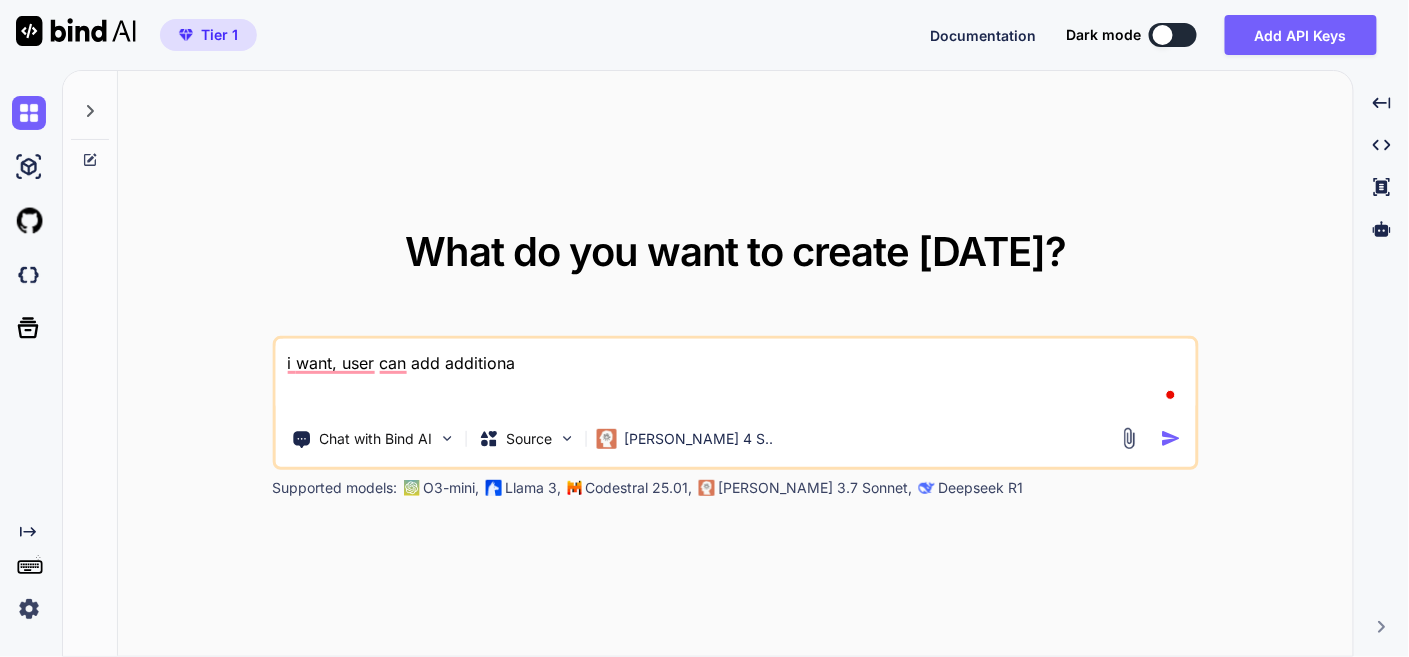 type on "i want, user can add additional" 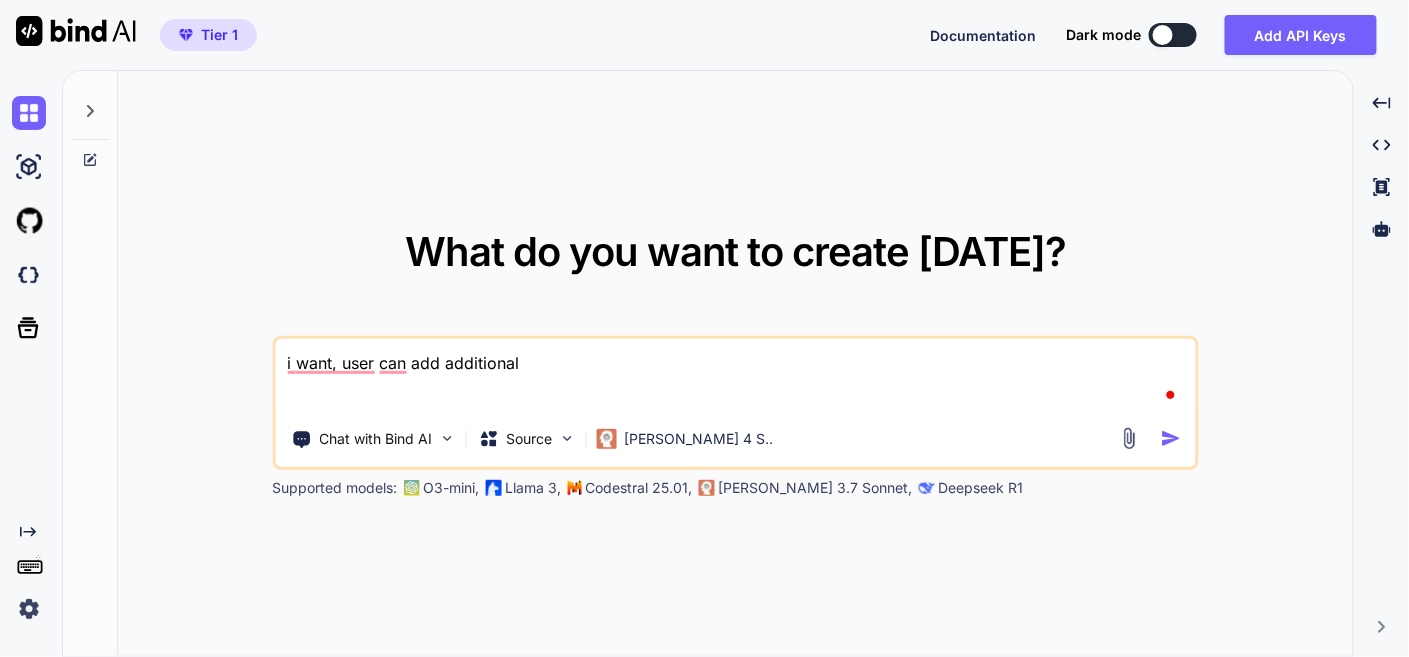 type on "x" 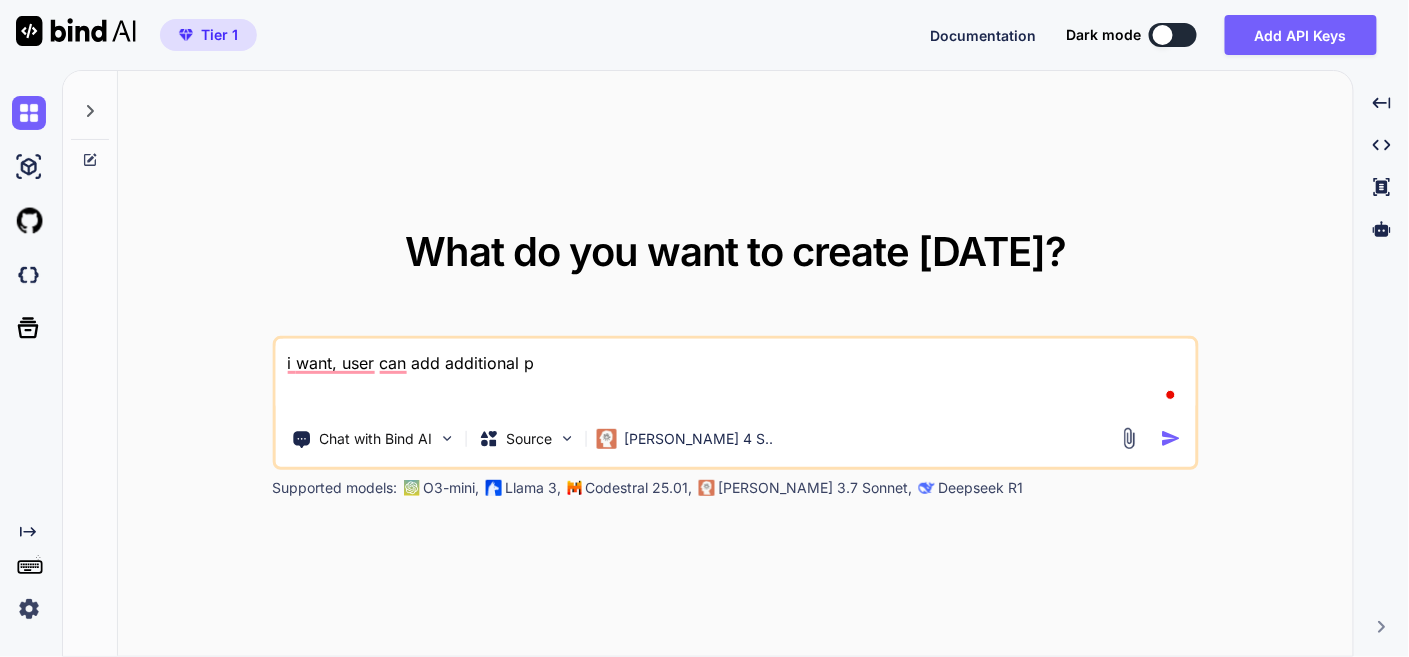 type on "i want, user can add additional pa" 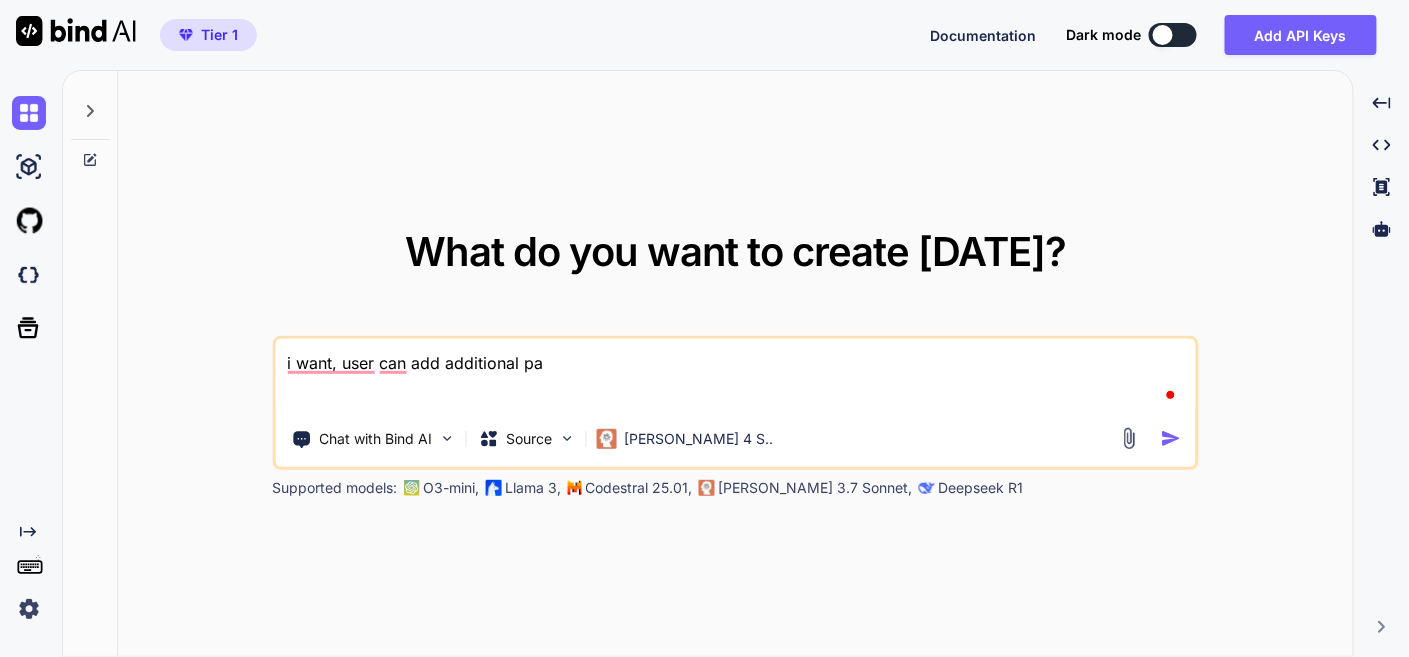 type on "i want, user can add additional pas" 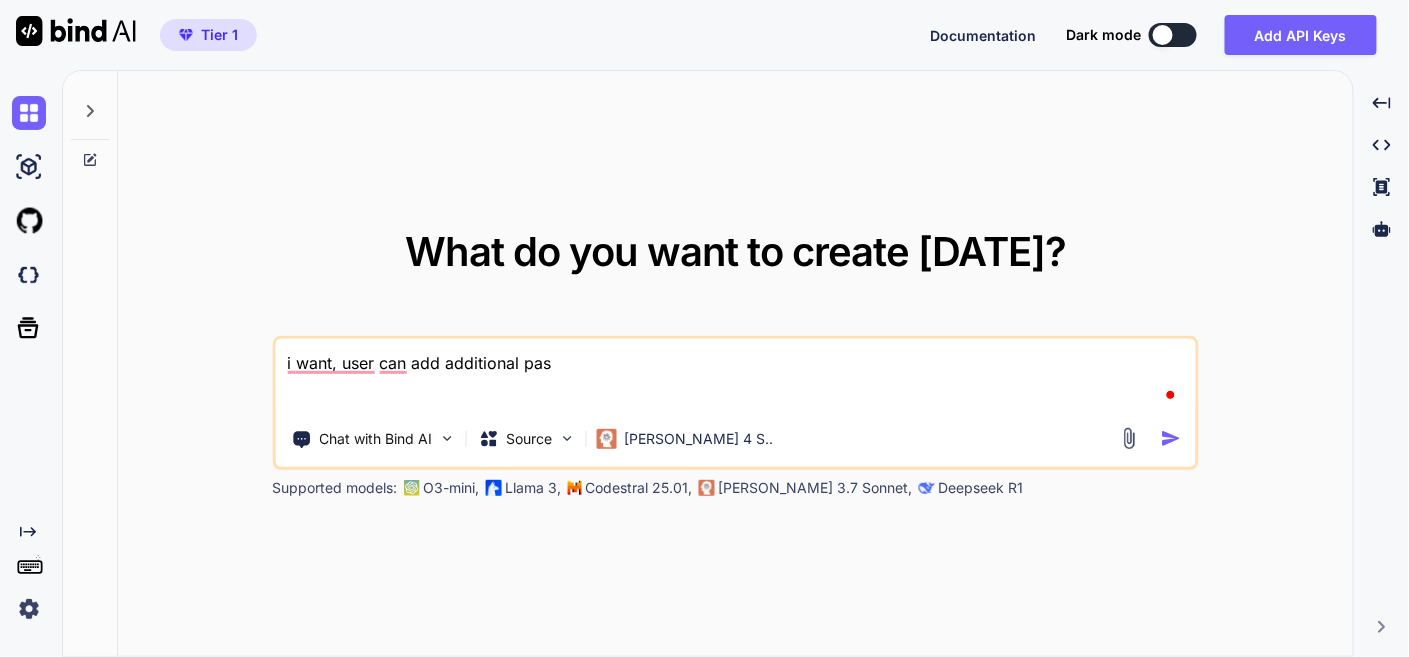 type on "i want, user can add additional pass" 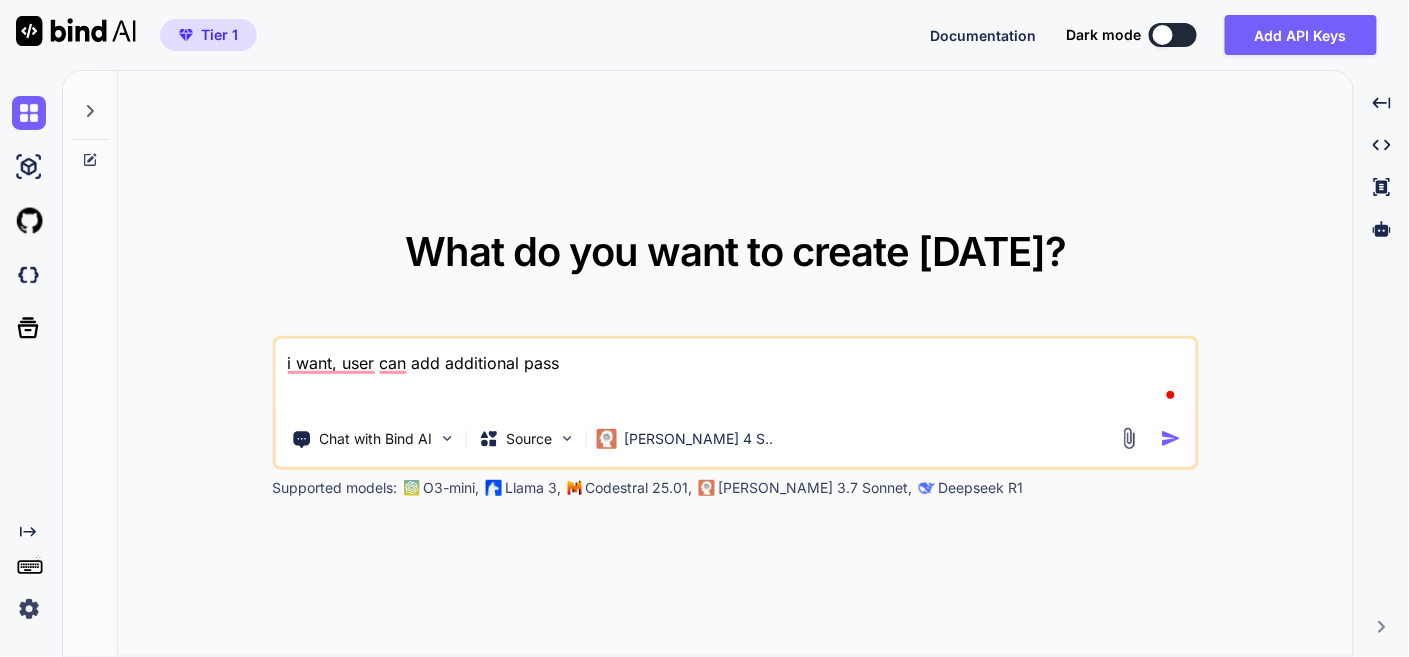 type on "i want, user can add additional passw" 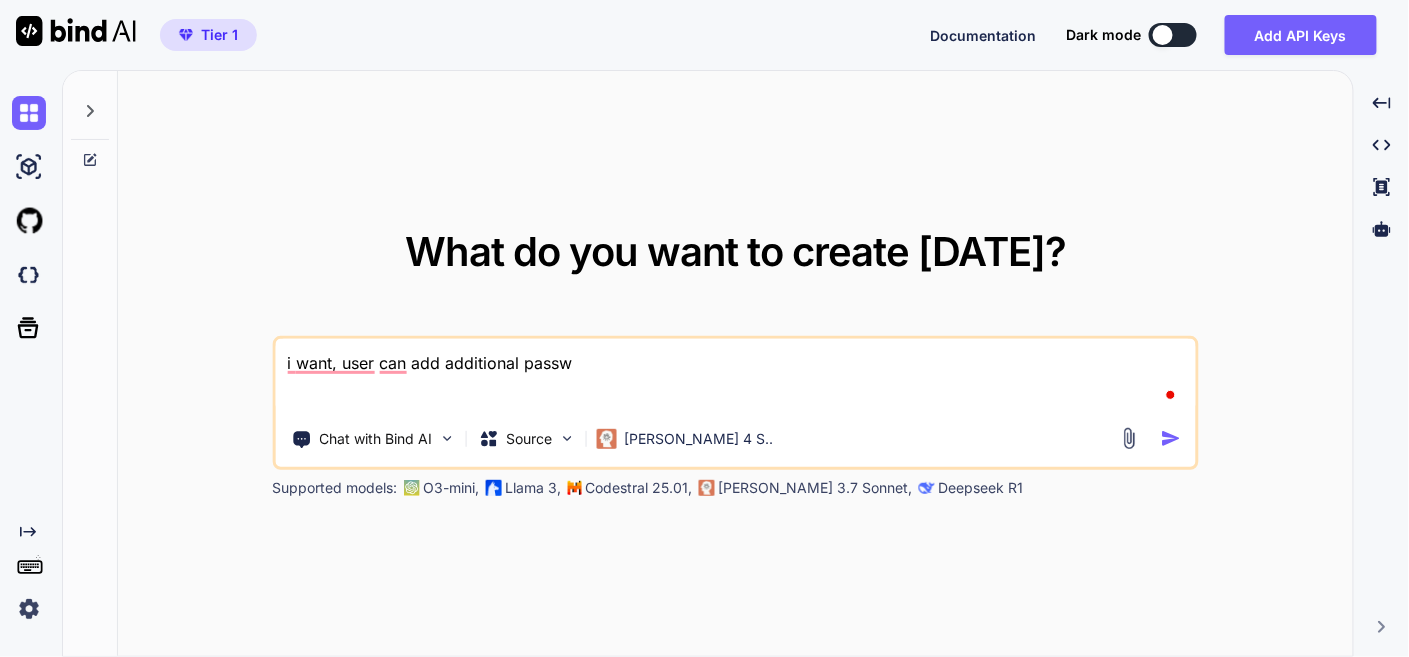 type on "i want, user can add additional passwo" 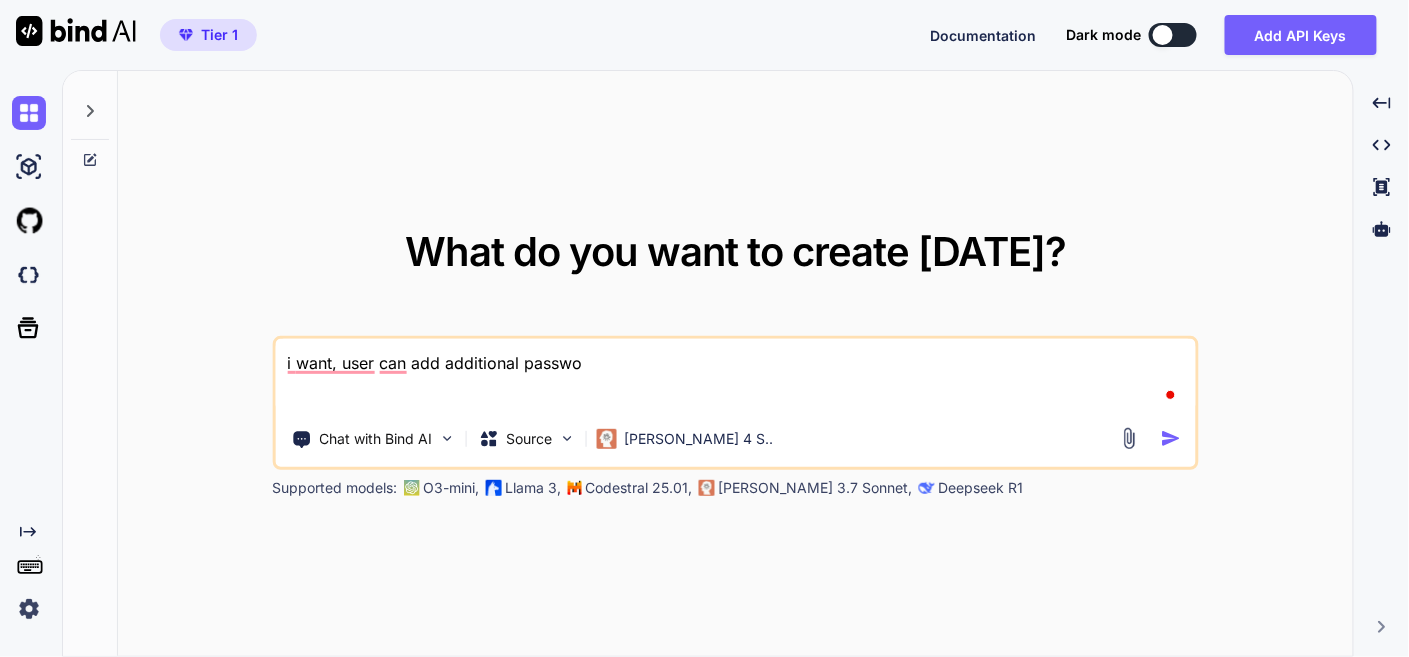 type on "i want, user can add additional passwor" 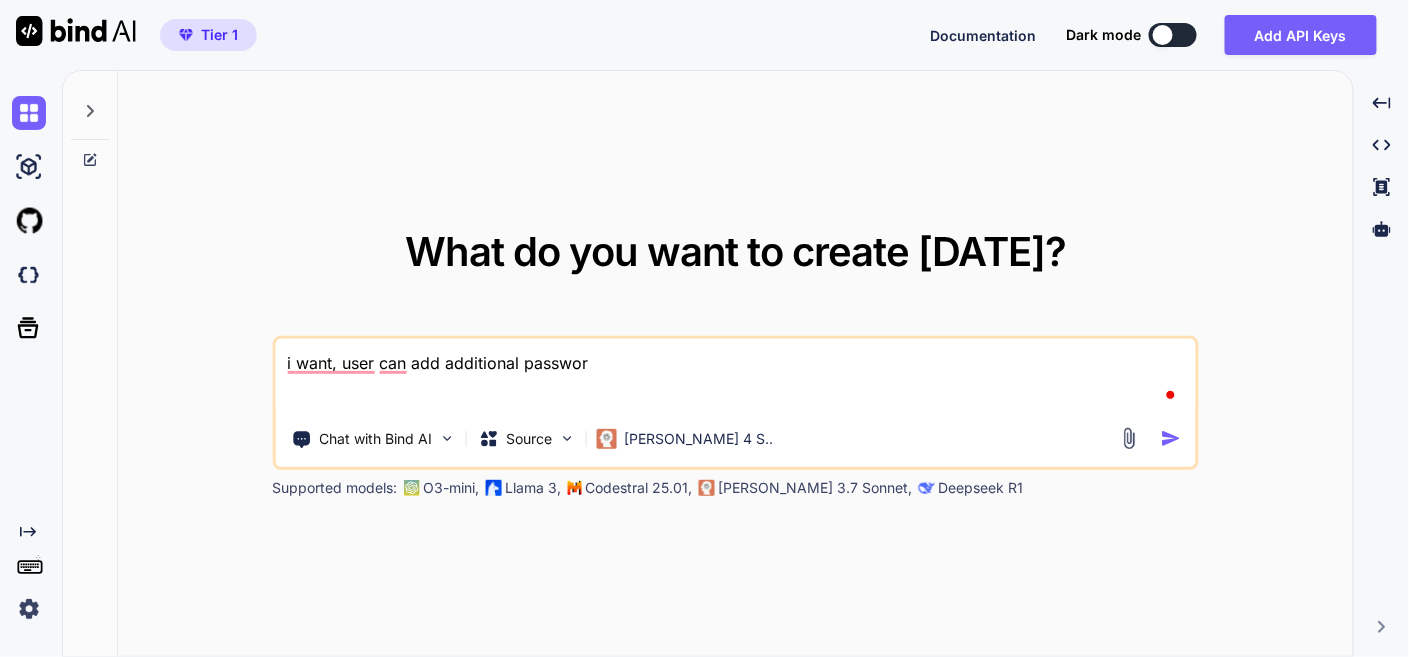 type on "i want, user can add additional password" 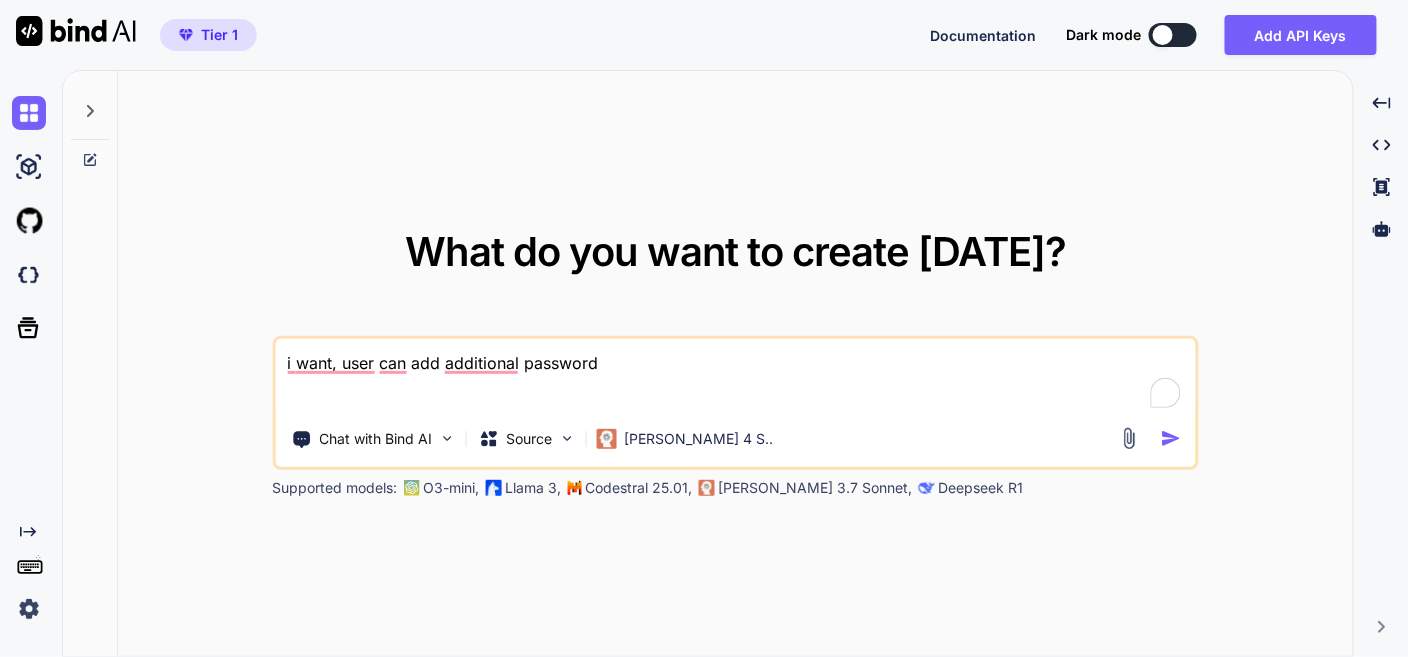 type on "i want, user can add additional password" 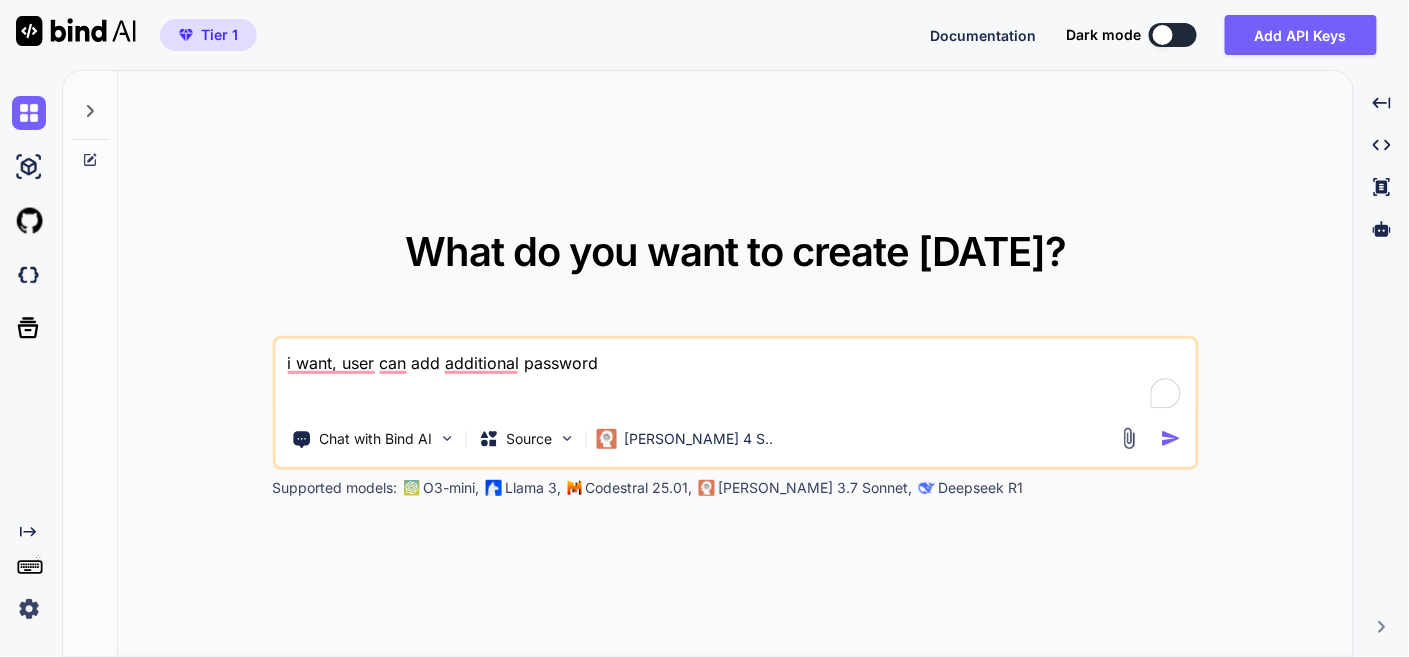 type on "i want, user can add additional password n" 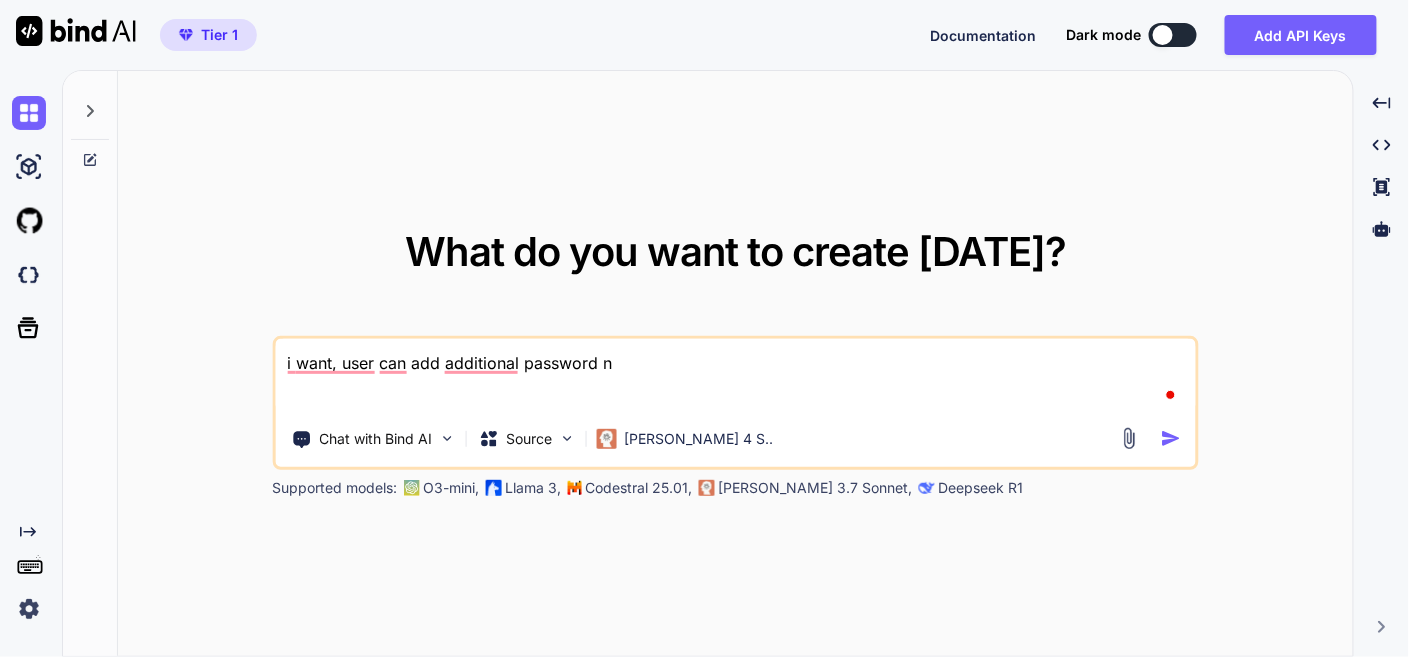 type on "i want, user can add additional password no" 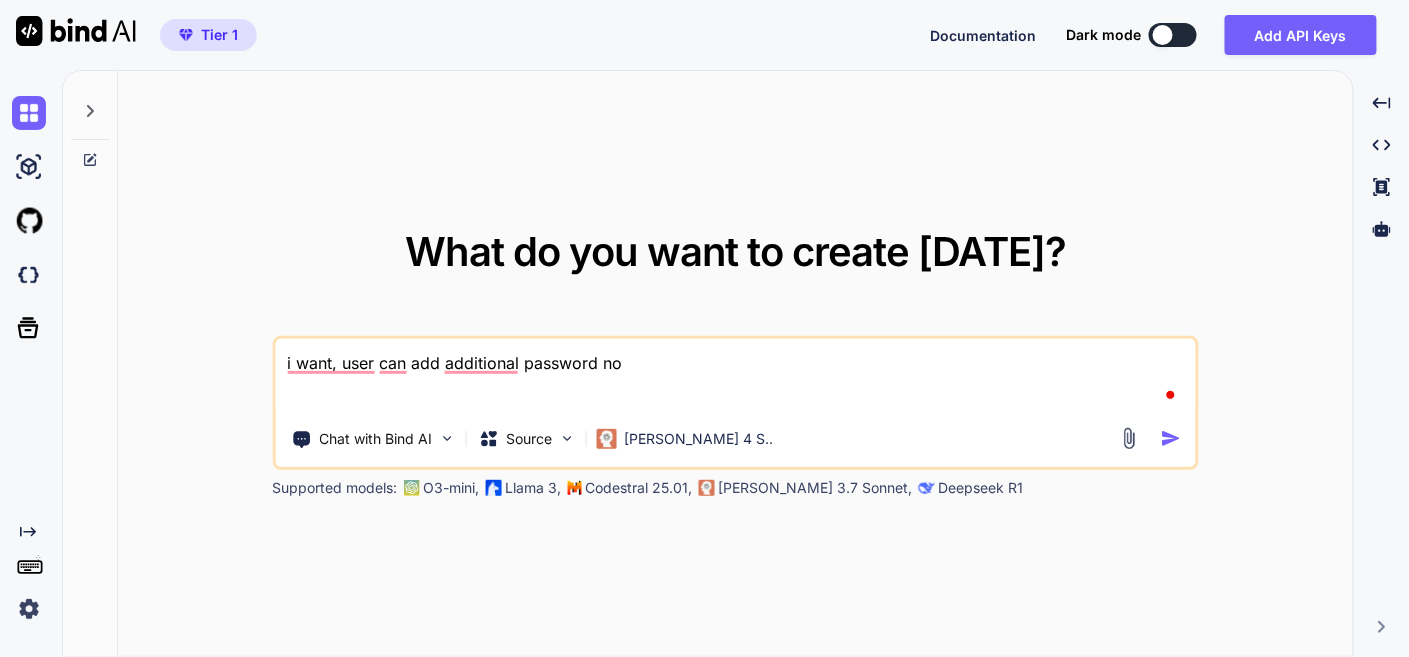 type on "i want, user can add additional password now" 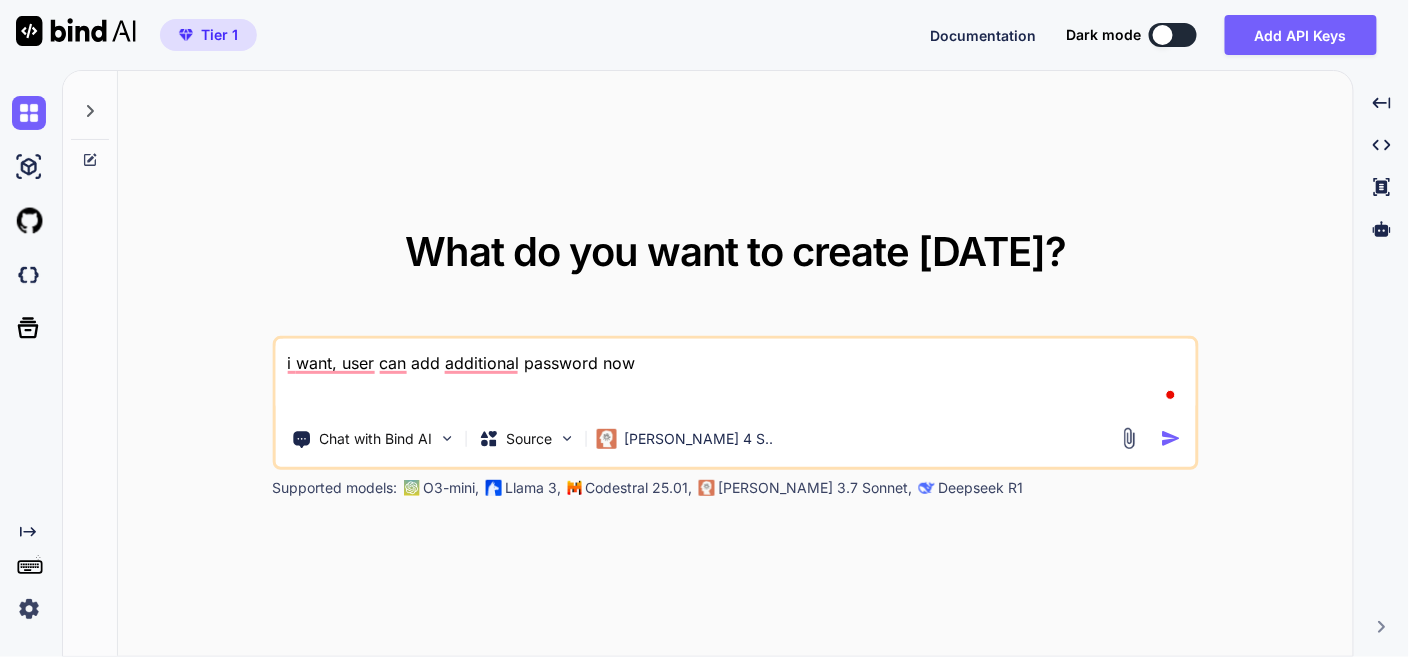 type on "i want, user can add additional password now" 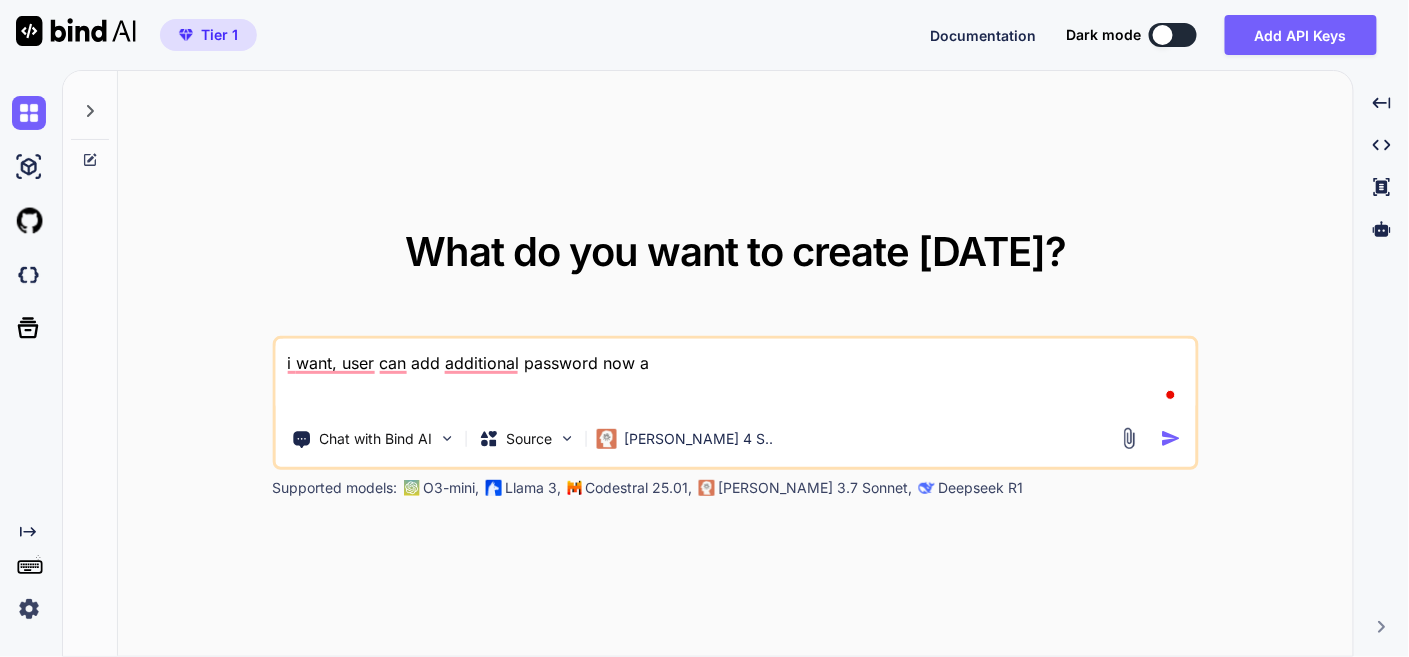 type 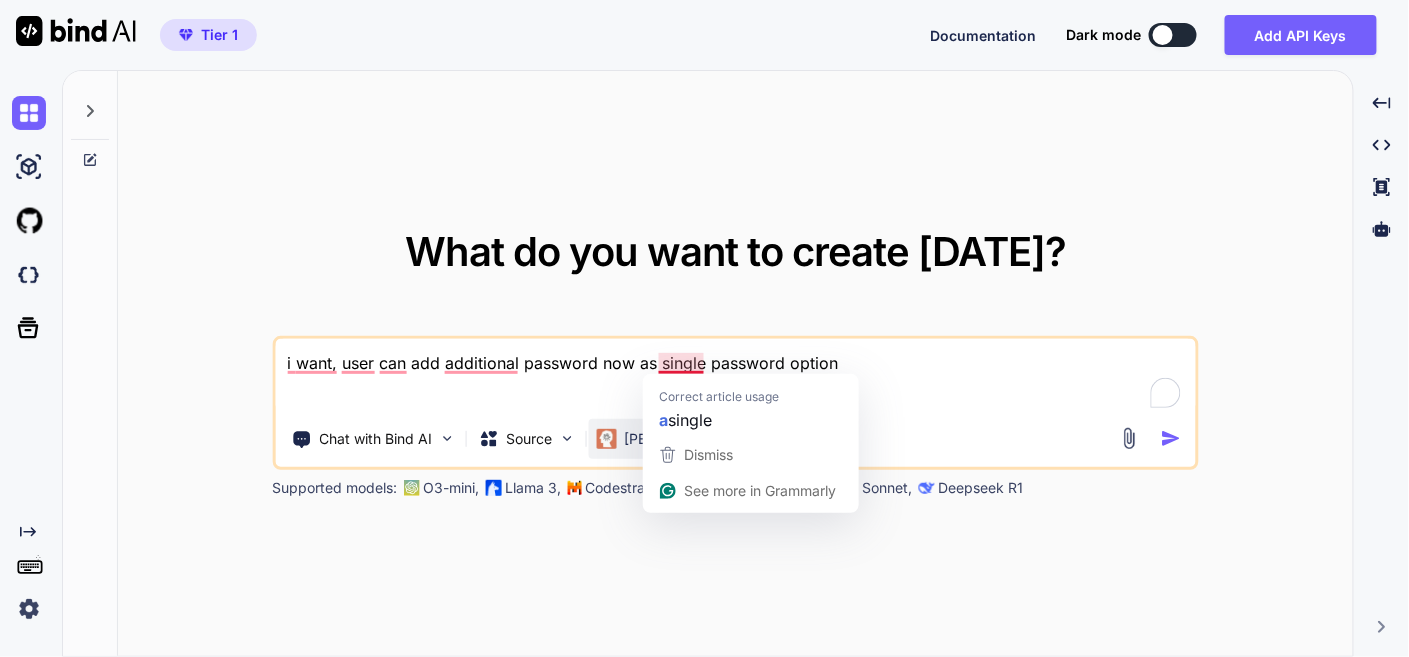 drag, startPoint x: 668, startPoint y: 360, endPoint x: 607, endPoint y: 418, distance: 84.17244 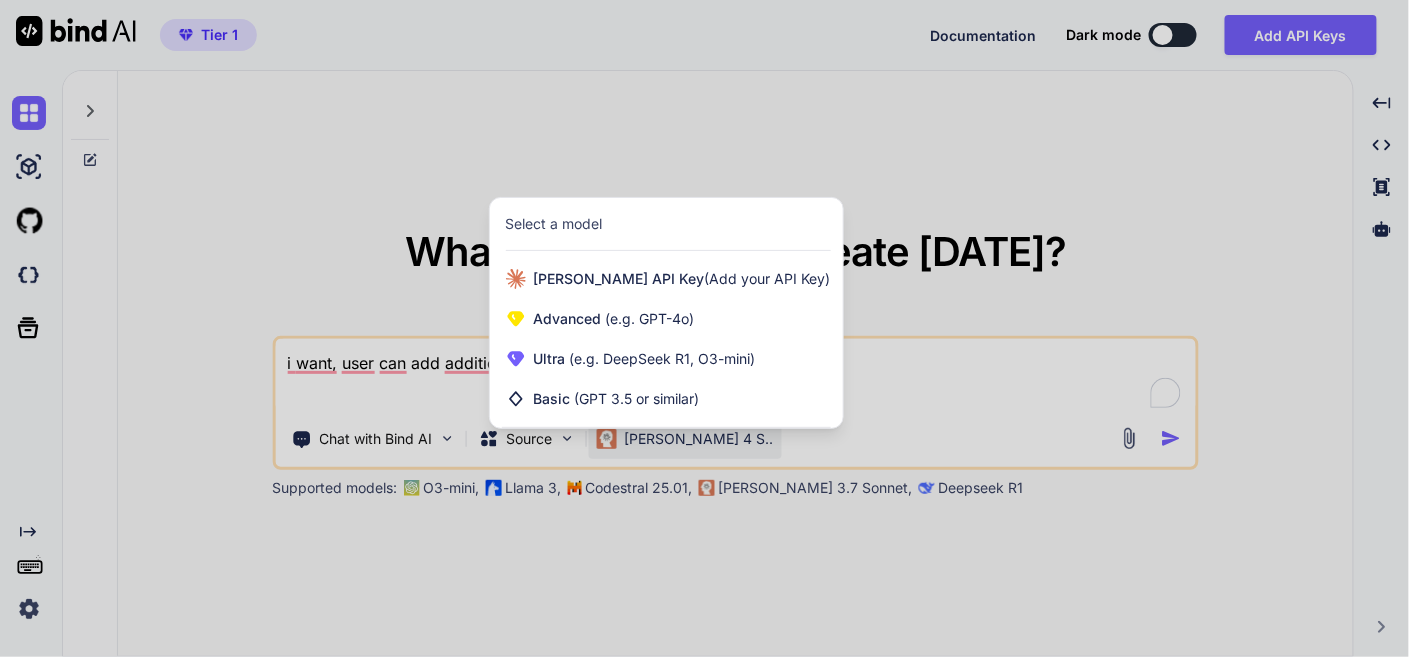 drag, startPoint x: 841, startPoint y: 368, endPoint x: 830, endPoint y: 368, distance: 11 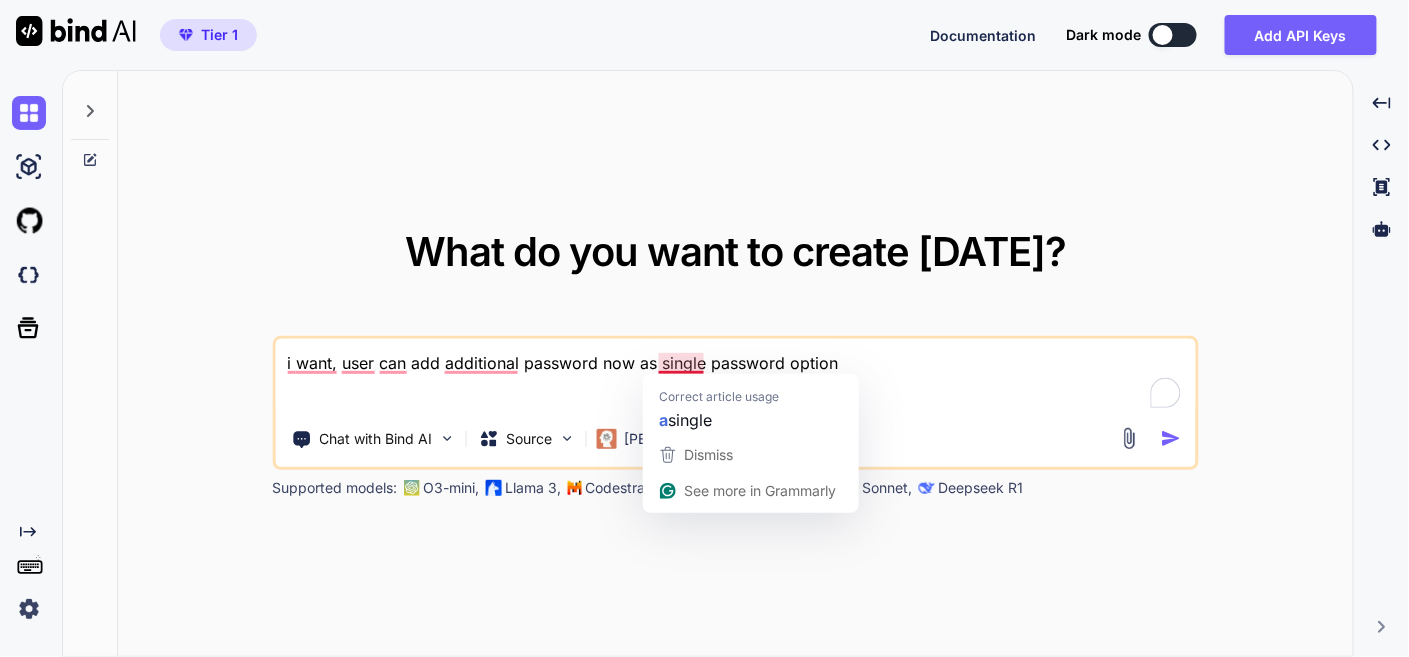 click on "i want, user can add additional password now as single password option" at bounding box center (735, 376) 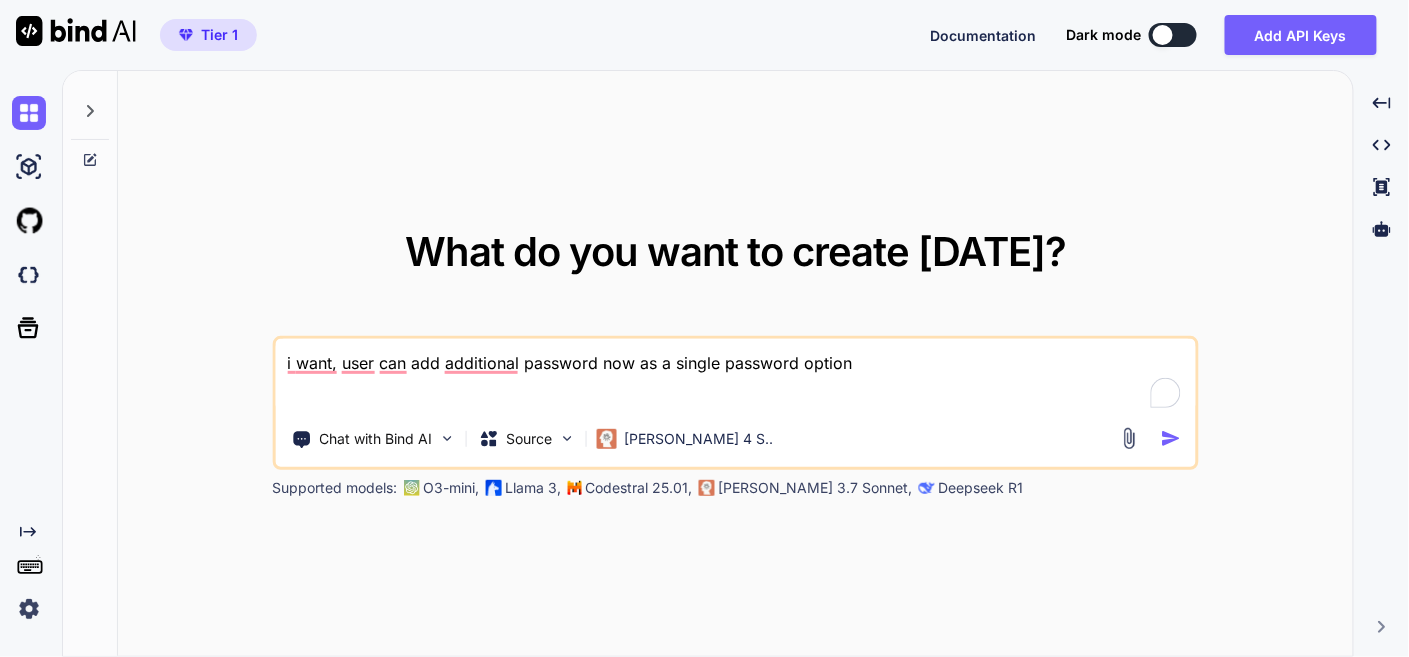 click on "i want, user can add additional password now as a single password option" at bounding box center (735, 376) 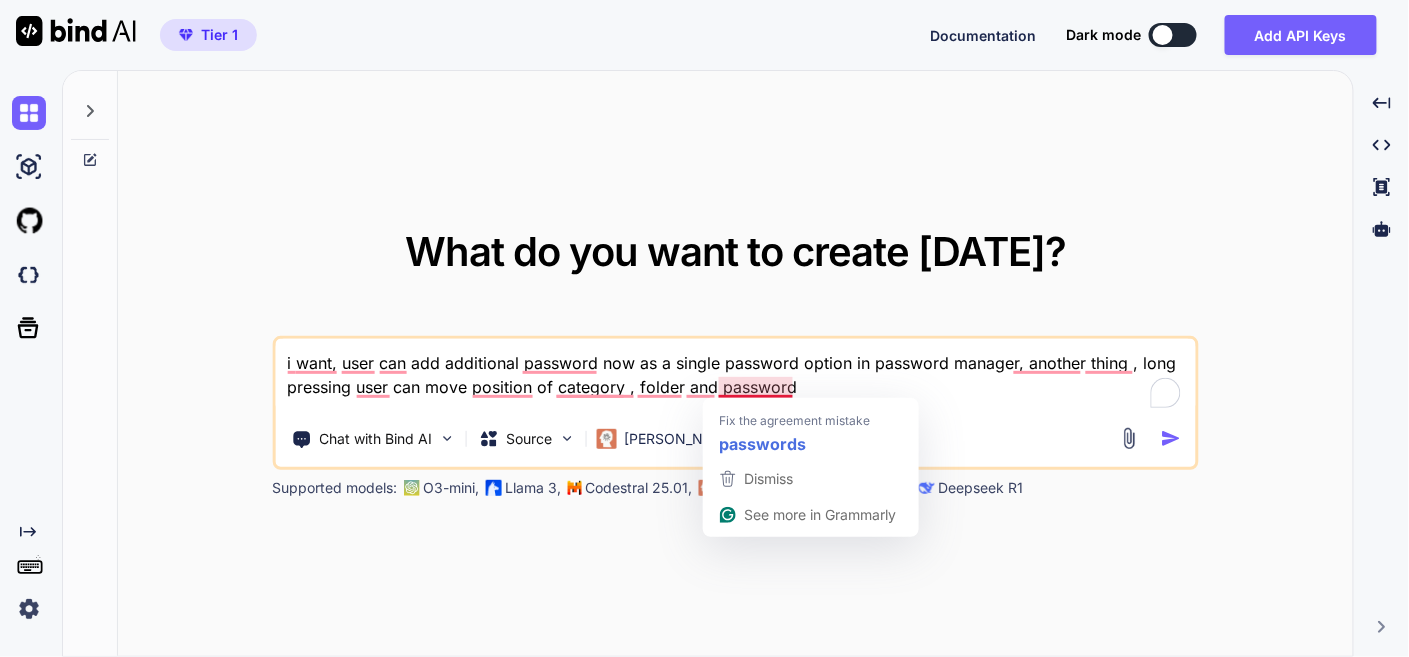 click on "i want, user can add additional password now as a single password option in password manager, another thing , long pressing user can move position of category , folder and password" at bounding box center (735, 376) 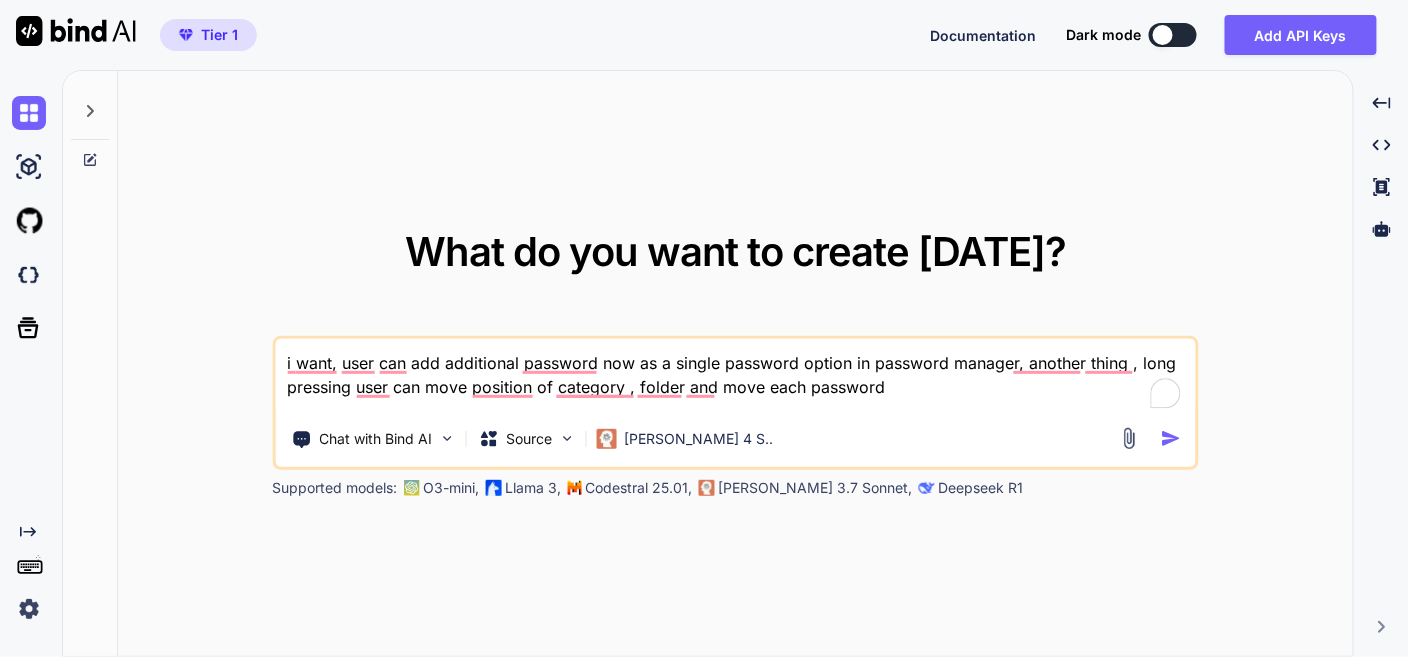 click on "i want, user can add additional password now as a single password option in password manager, another thing , long pressing user can move position of category , folder and move each password" at bounding box center (735, 376) 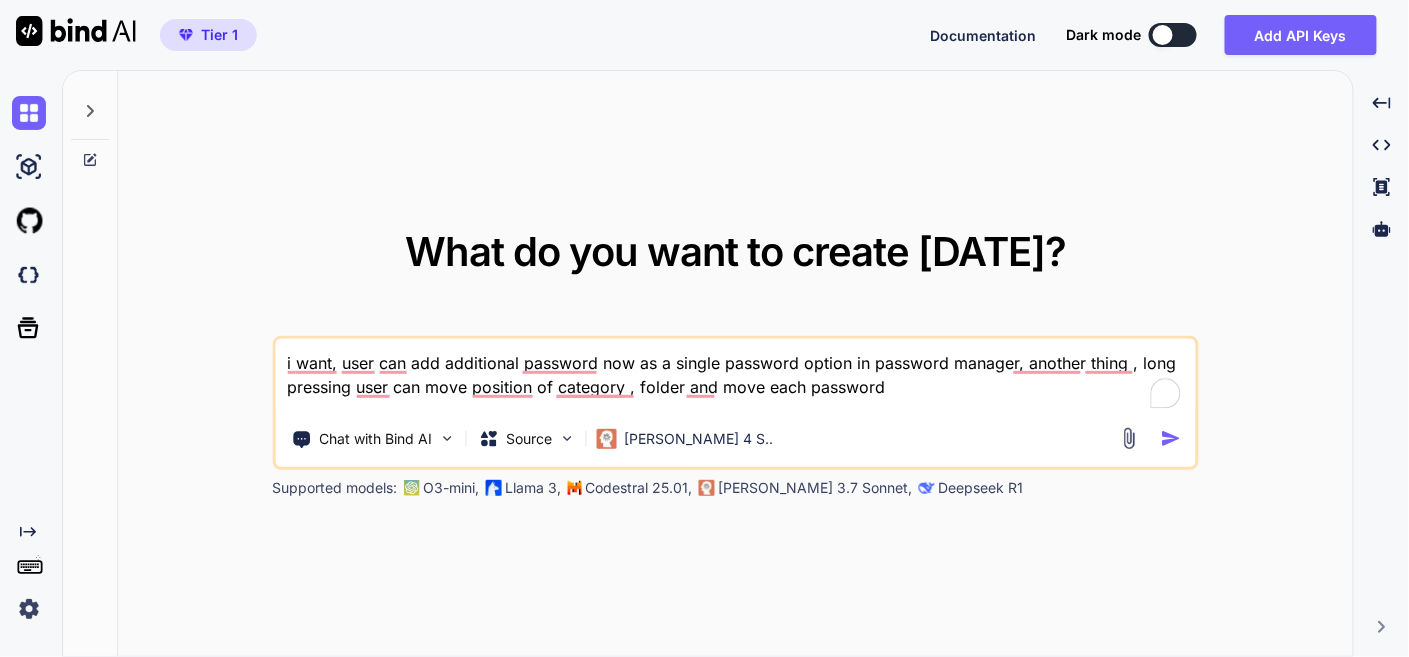 click on "i want, user can add additional password now as a single password option in password manager, another thing , long pressing user can move position of category , folder and move each password" at bounding box center (735, 376) 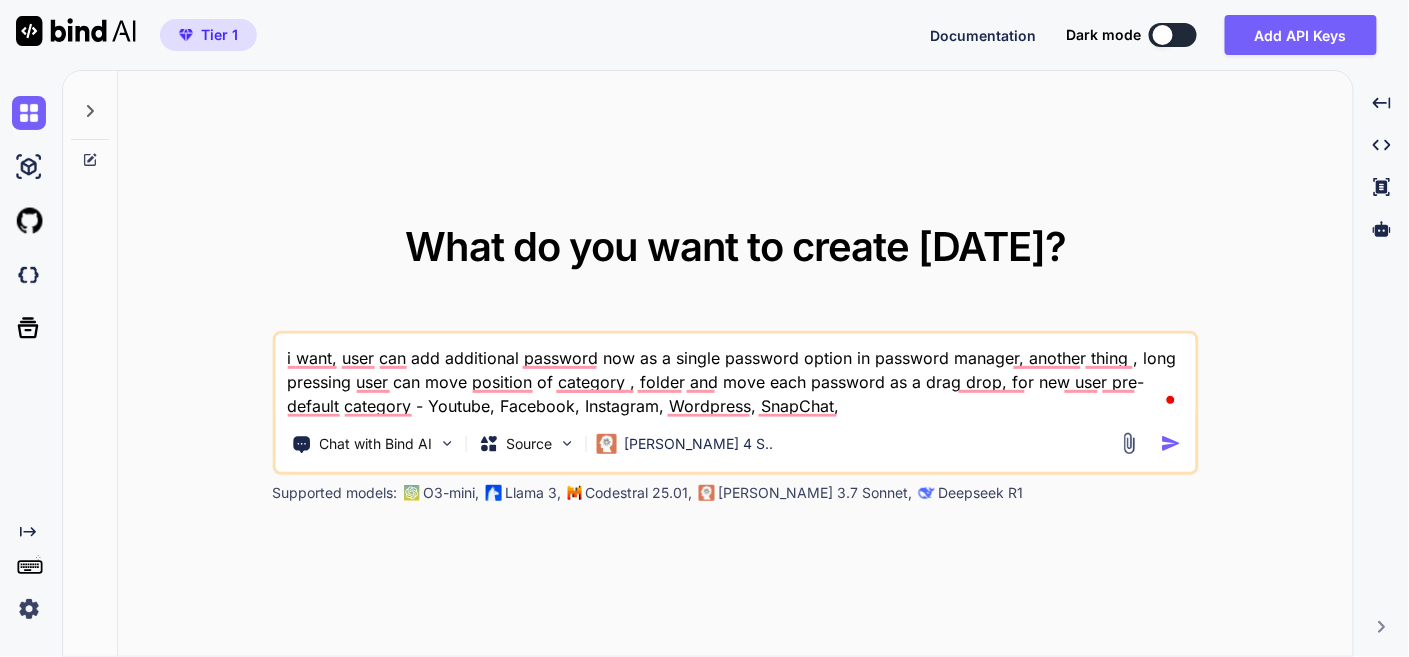 drag, startPoint x: 459, startPoint y: 409, endPoint x: 498, endPoint y: 409, distance: 39 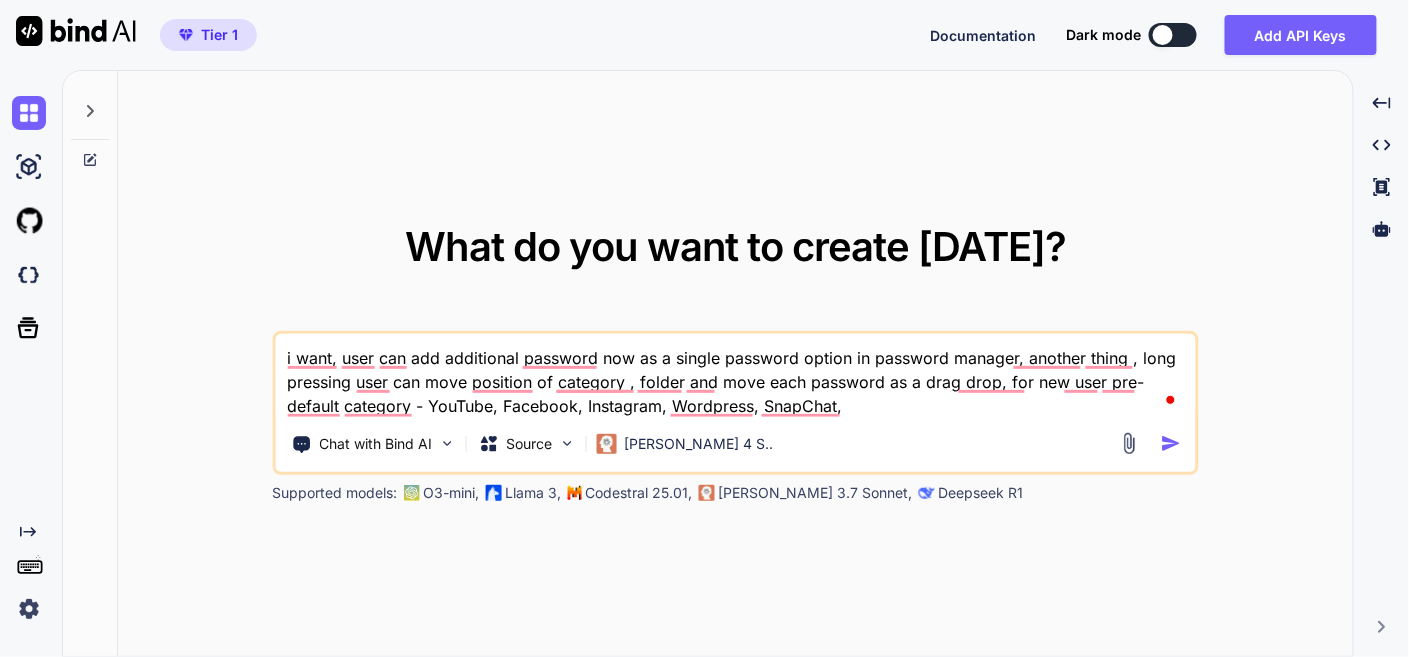 click on "i want, user can add additional password now as a single password option in password manager, another thing , long pressing user can move position of category , folder and move each password as a drag drop, for new user pre- default category - YouTube, Facebook, Instagram, Wordpress, SnapChat," at bounding box center [735, 376] 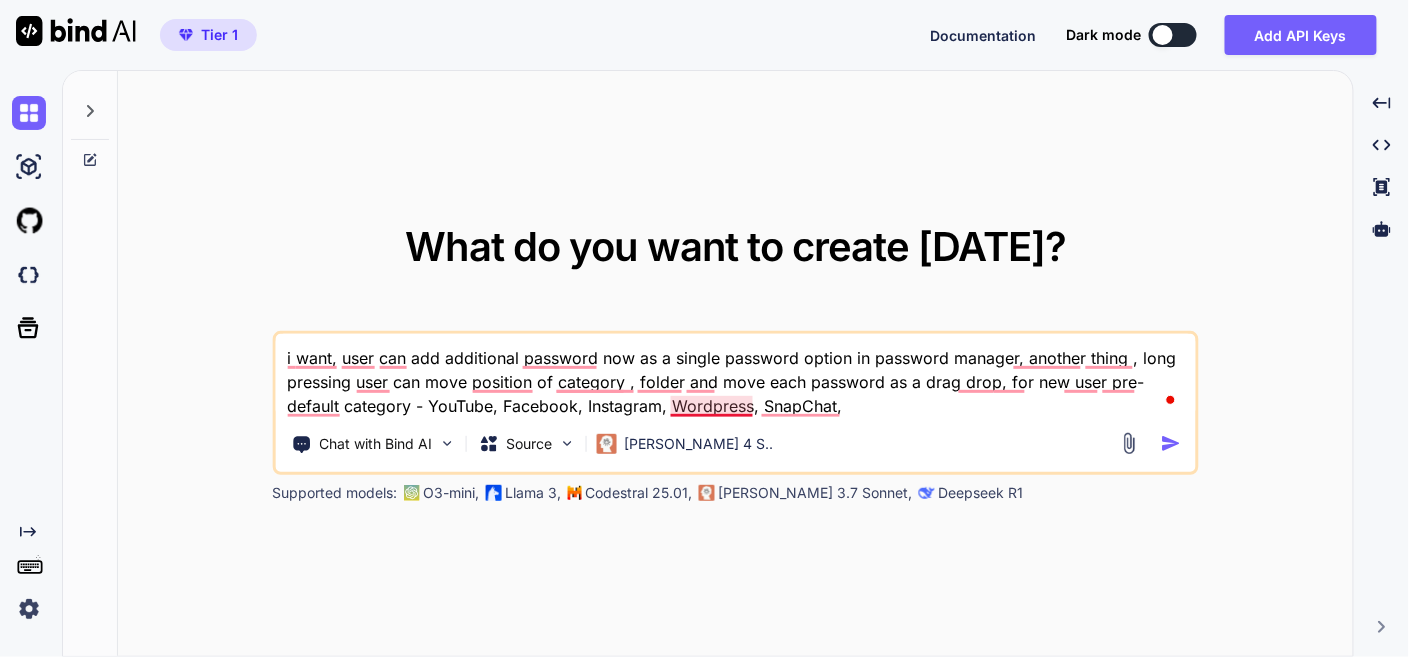 click on "i want, user can add additional password now as a single password option in password manager, another thing , long pressing user can move position of category , folder and move each password as a drag drop, for new user pre- default category - YouTube, Facebook, Instagram, Wordpress, SnapChat," at bounding box center [735, 376] 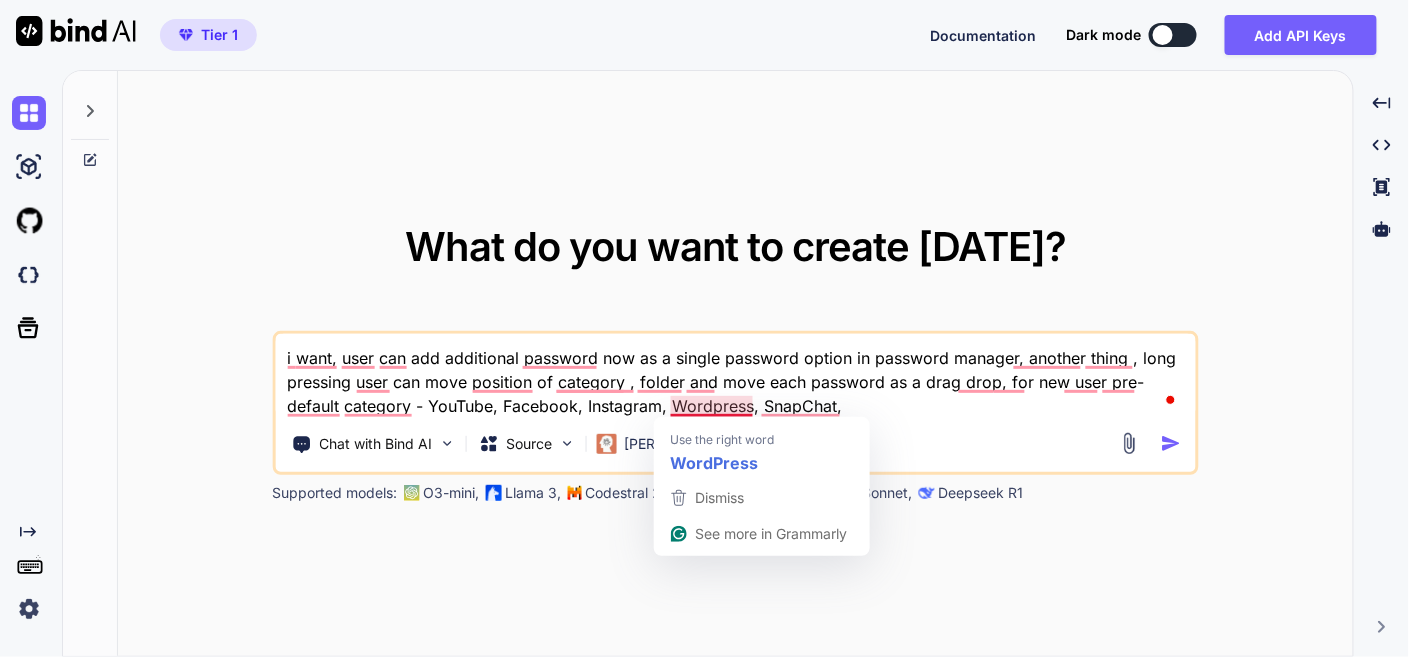 click on "i want, user can add additional password now as a single password option in password manager, another thing , long pressing user can move position of category , folder and move each password as a drag drop, for new user pre- default category - YouTube, Facebook, Instagram, Wordpress, SnapChat," at bounding box center (735, 376) 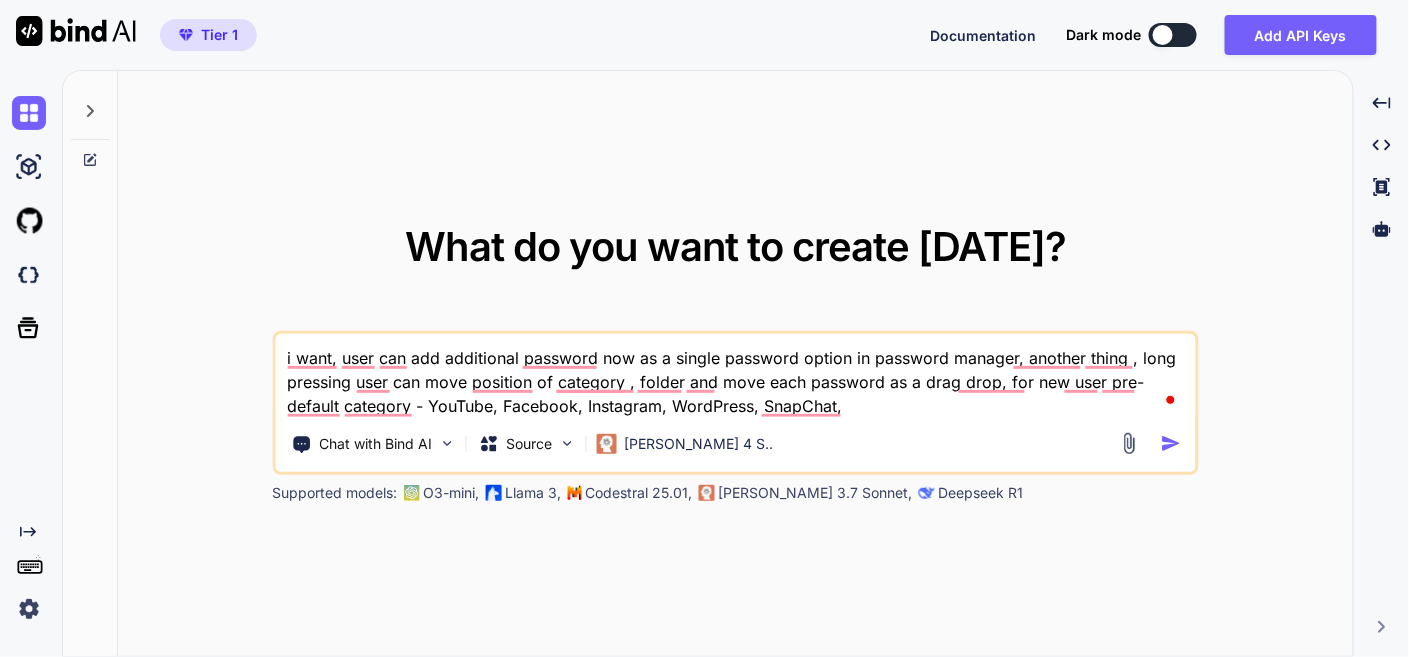 click on "i want, user can add additional password now as a single password option in password manager, another thing , long pressing user can move position of category , folder and move each password as a drag drop, for new user pre- default category - YouTube, Facebook, Instagram, WordPress, SnapChat," at bounding box center (735, 376) 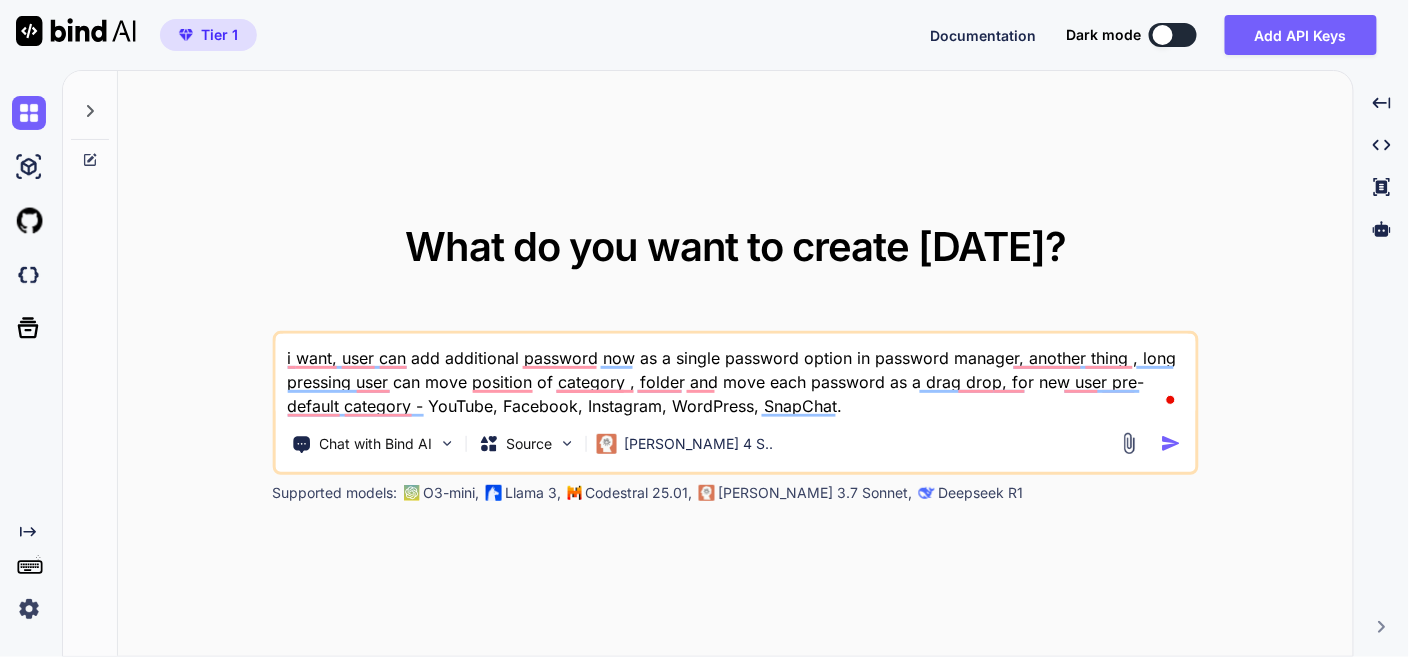 click on "i want, user can add additional password now as a single password option in password manager, another thing , long pressing user can move position of category , folder and move each password as a drag drop, for new user pre- default category - YouTube, Facebook, Instagram, WordPress, SnapChat." at bounding box center (735, 376) 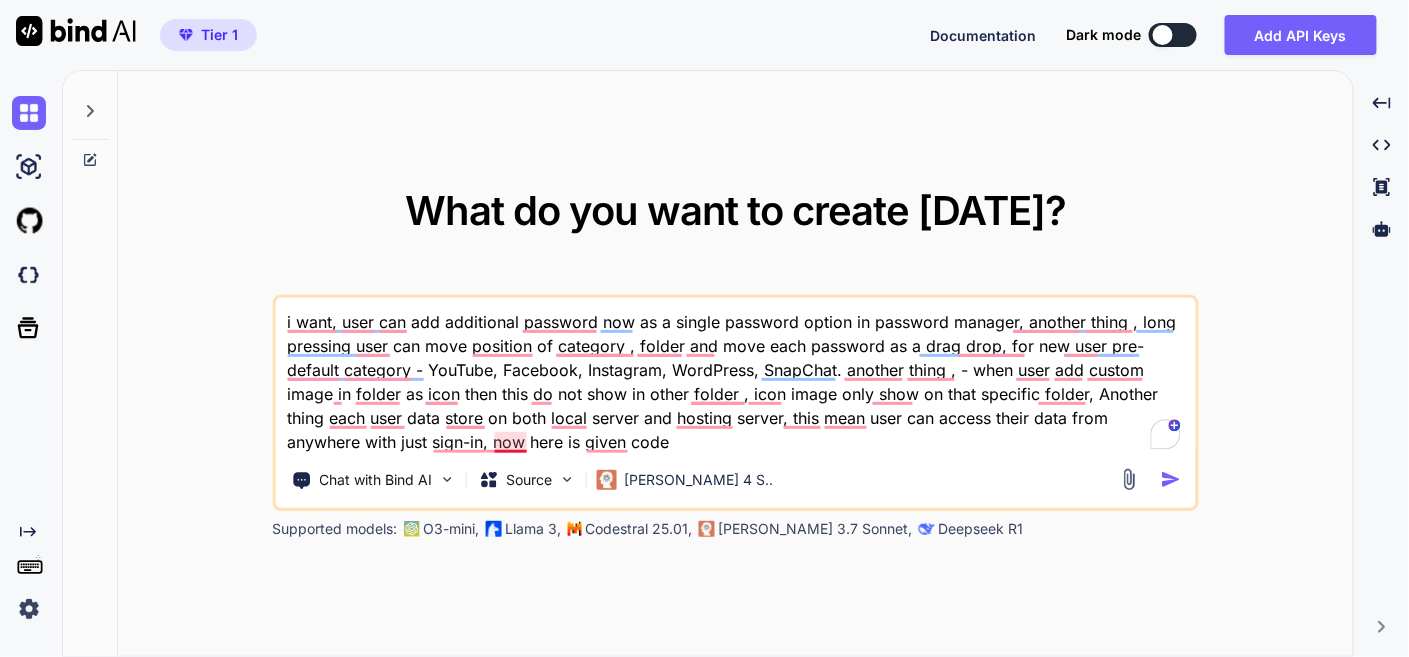 click on "i want, user can add additional password now as a single password option in password manager, another thing , long pressing user can move position of category , folder and move each password as a drag drop, for new user pre- default category - YouTube, Facebook, Instagram, WordPress, SnapChat. another thing , - when user add custom image in folder as icon then this do not show in other folder , icon image only show on that specific folder, Another thing each user data store on both local server and hosting server, this mean user can access their data from anywhere with just sign-in, now here is given code" at bounding box center [735, 376] 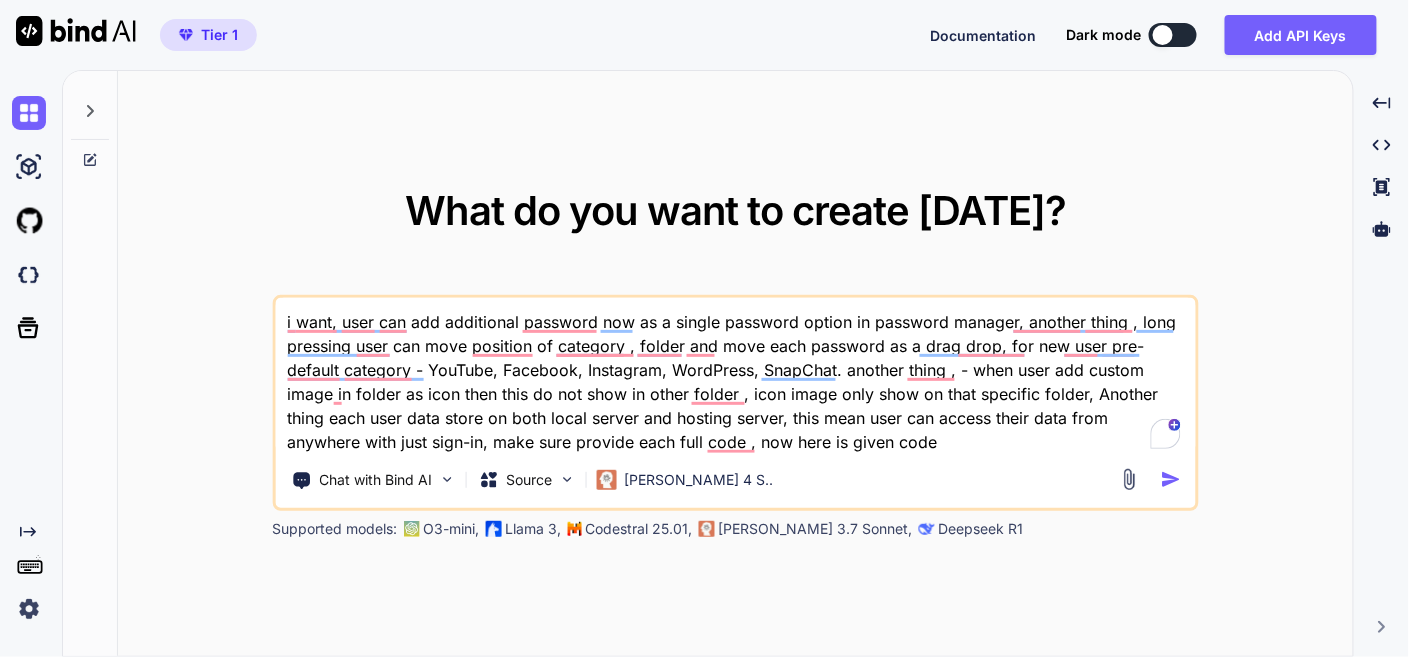 click on "i want, user can add additional password now as a single password option in password manager, another thing , long pressing user can move position of category , folder and move each password as a drag drop, for new user pre- default category - YouTube, Facebook, Instagram, WordPress, SnapChat. another thing , - when user add custom image in folder as icon then this do not show in other folder , icon image only show on that specific folder, Another thing each user data store on both local server and hosting server, this mean user can access their data from anywhere with just sign-in, make sure provide each full code , now here is given code" at bounding box center [735, 376] 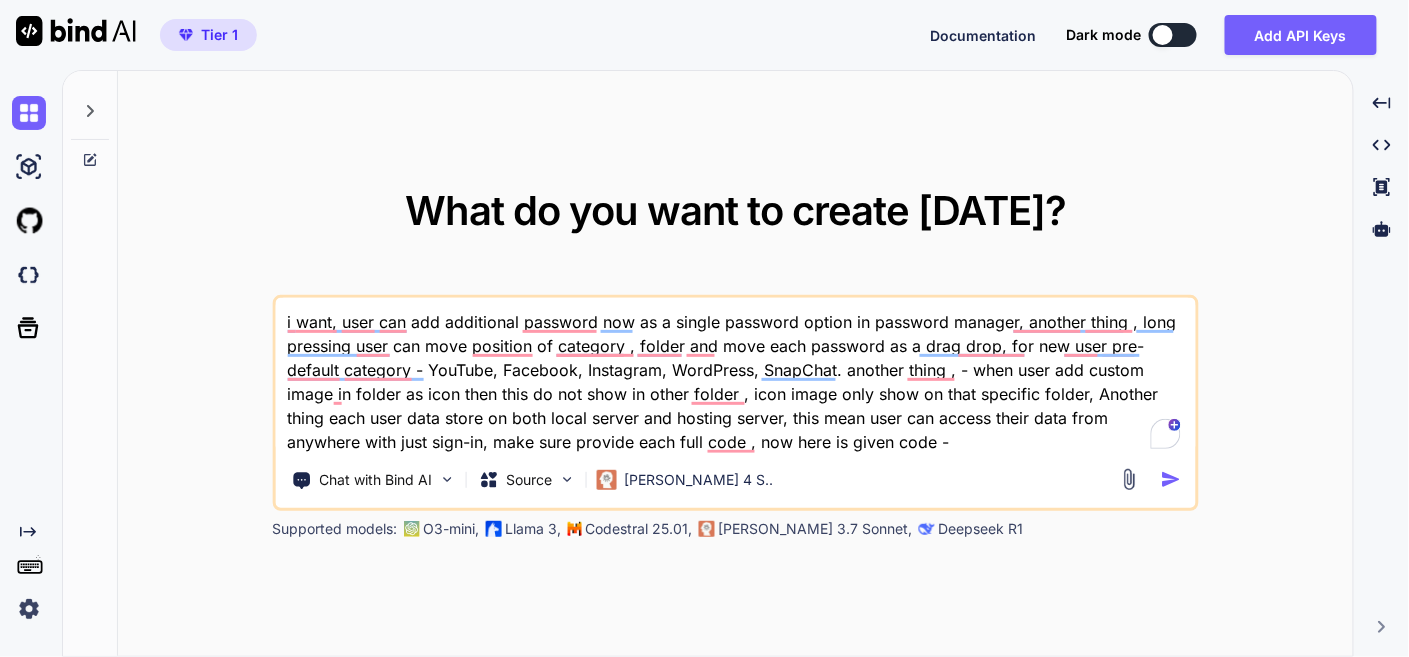 paste on "lorem.ipsu - "<!DOLORSI amet>
<cons adip="el">
<sedd>
<eius tempori="UTL-1">
<etdo magn="aliquaen" adminim="venia=quisno-exerc, ullamco-labor=2.1">
<nisia>ExeacoMmodo - Consequa Duisaut</irure>
<inre vol="veli" esse="cillu/f-null" pari="exce:sinto/cup+non,<pro suntc='quio://des.m5.ani/1113/ide' laboRum='7 9 290 634'><pers u='.0om' iste-natu='18'>🔐</erro></vol>">
<accu dol="laudanti" tota="remaperi.eaqu">
<ipsa qua="abilloinve" veri="quasi://archi.beataevita.dic/expl/nemo/enim-ipsamqu/0.0.5/vol/asp.aut.odi">
<fugi con="magnidolor" eosr="sequi://nesci.nequeporro.qui">
<dolo adi="numquameiu" modi="tempo://incid.magnamq.eti" minussoluta>
<nobi elig="optio://cumqu.nihilimped.quo/pla2?facere=Possi:assu@232;891;503;033;460&repelle=temp" aut="quibusdamo">
<debi rer="necessitat" saep="evenie.vol">
</repu>
<recu>
<!-- Itaqu Earumh -->
<ten sa="delecTusrei" volup="maiore aliasp">
<dol asper="repel-minimnost">
<exe ullam="corpo-suscip">
..." 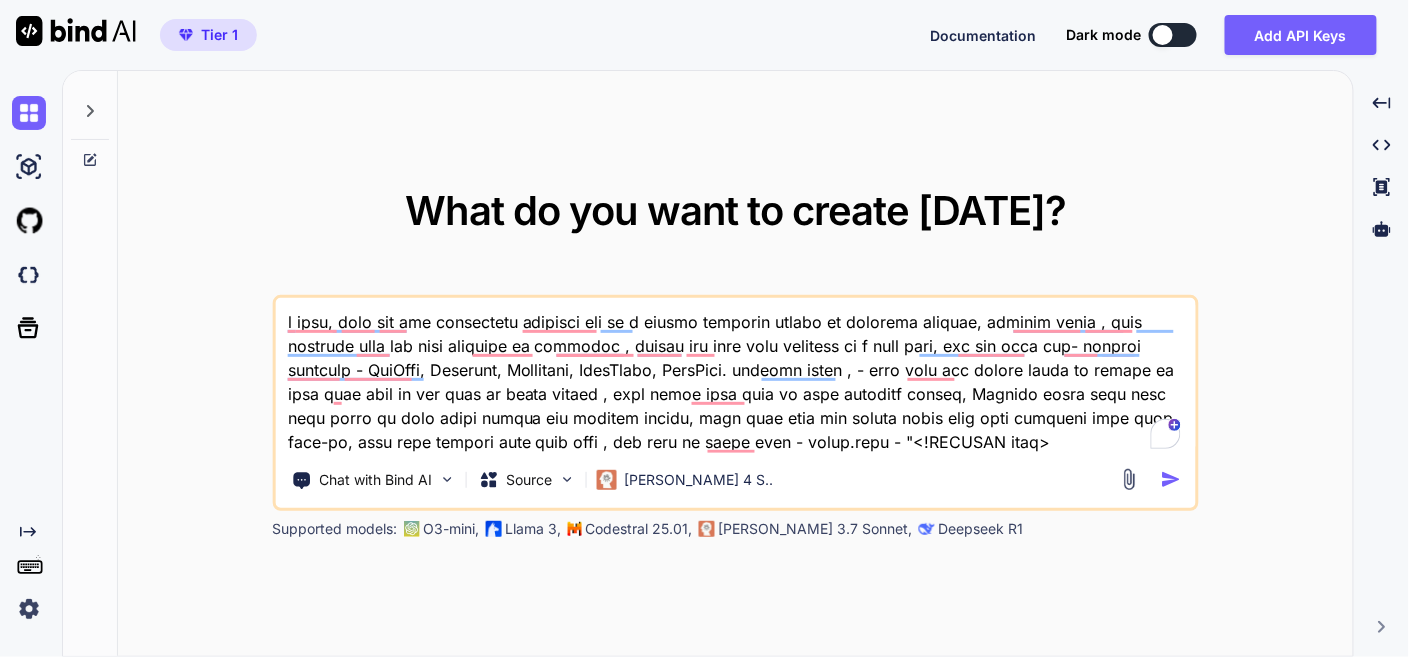 click on "i want, user can add additional password now as a single password option in password manager, another thing , long pressing user can move position of category , folder and move each password as a drag drop, for new user pre- default category - YouTube, Facebook, Instagram, WordPress, SnapChat. another thing , - when user add custom image in folder as icon then this do not show in other folder , icon image only show on that specific folder, Another thing each user data store on both local server and hosting server, this mean user can access their data from anywhere with just sign-in, make sure provide each full code , now here is given code -" at bounding box center (735, 376) 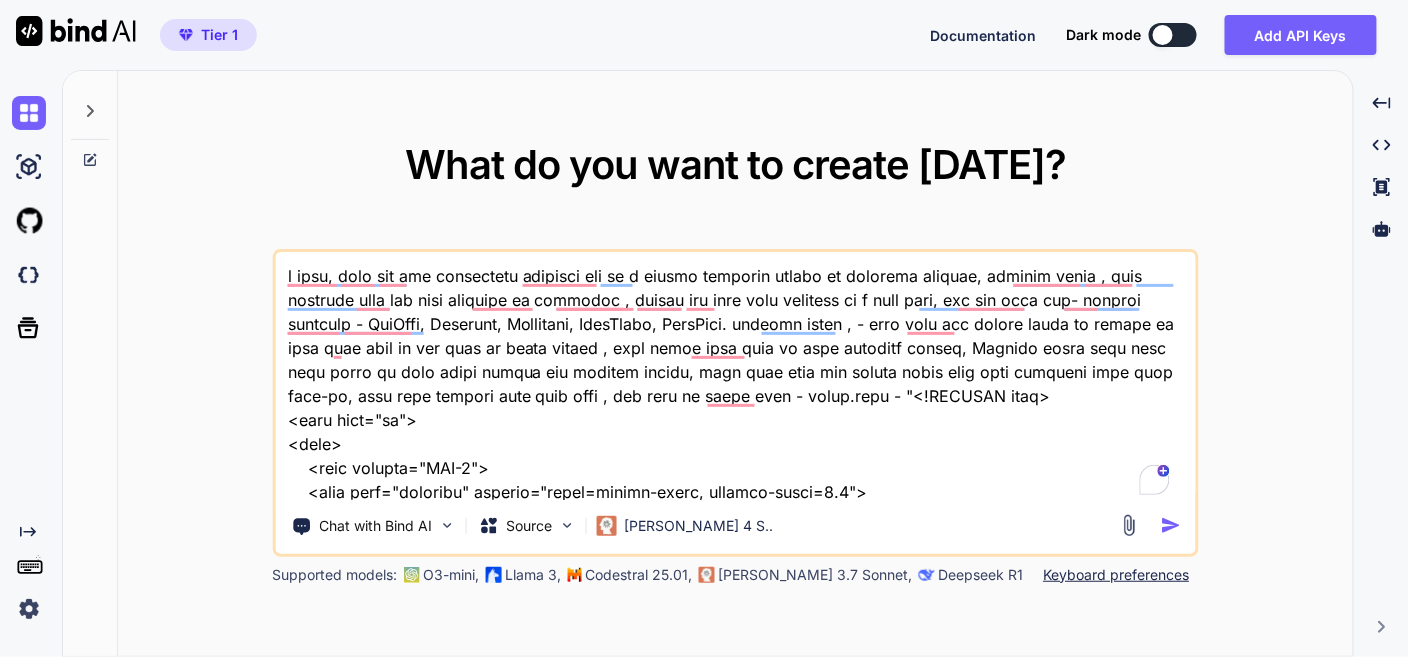 scroll, scrollTop: 132990, scrollLeft: 0, axis: vertical 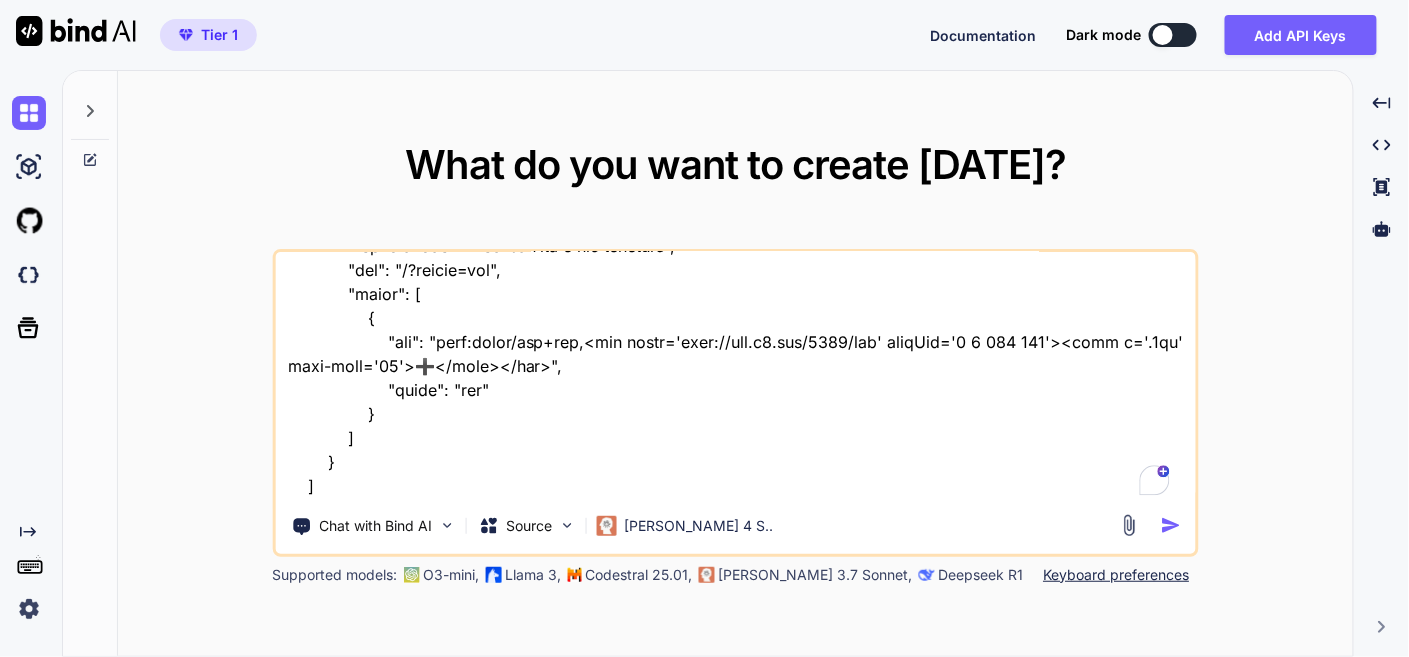 click at bounding box center (1171, 525) 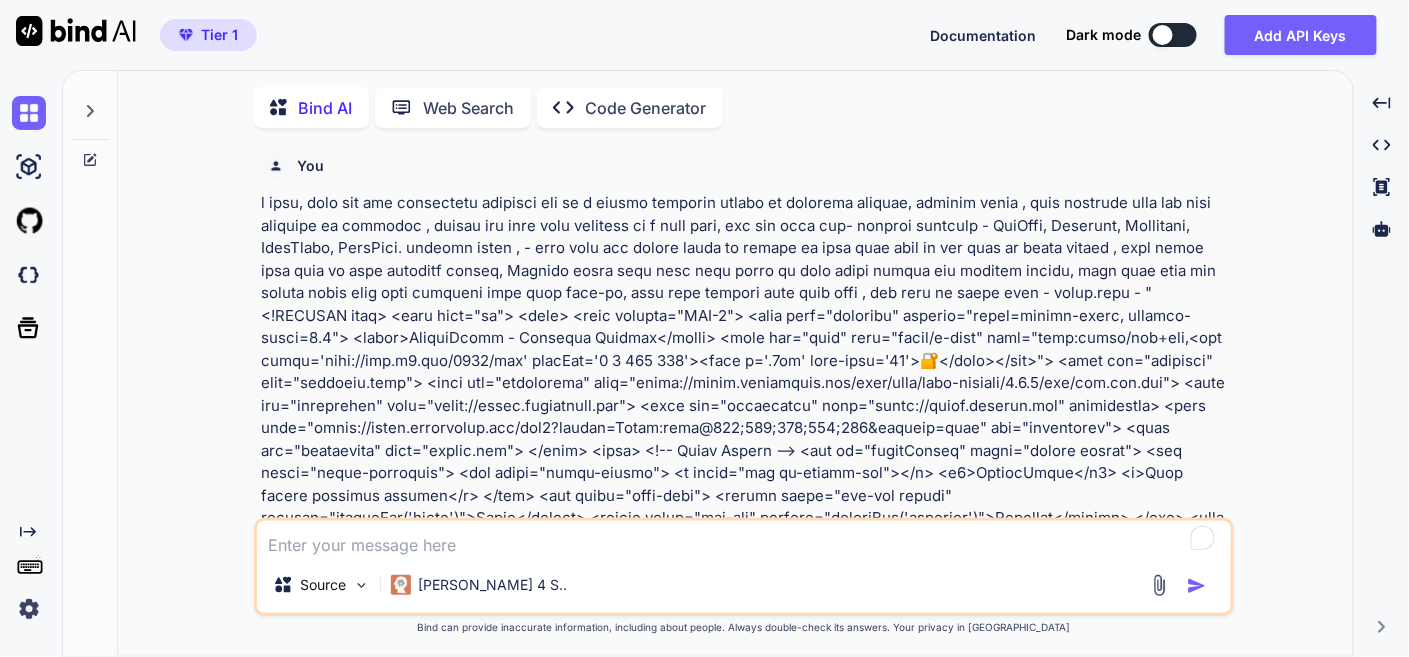 scroll, scrollTop: 6, scrollLeft: 0, axis: vertical 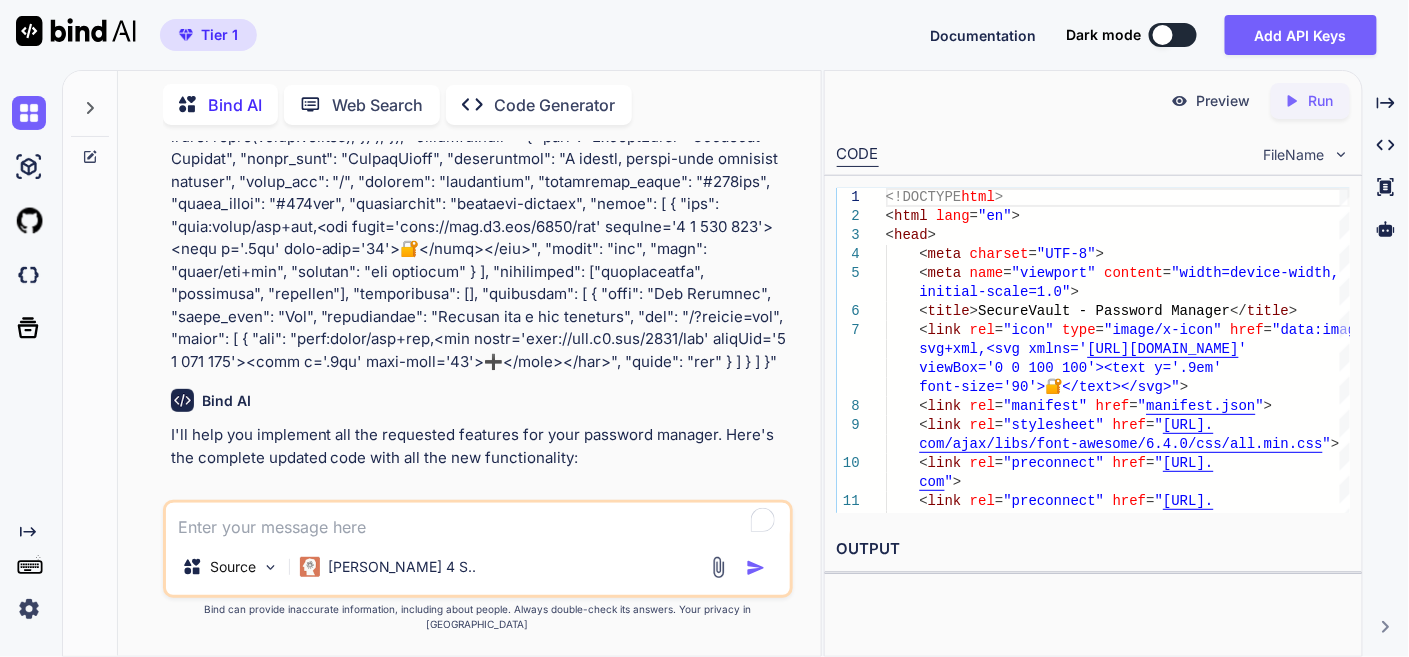 type on "x" 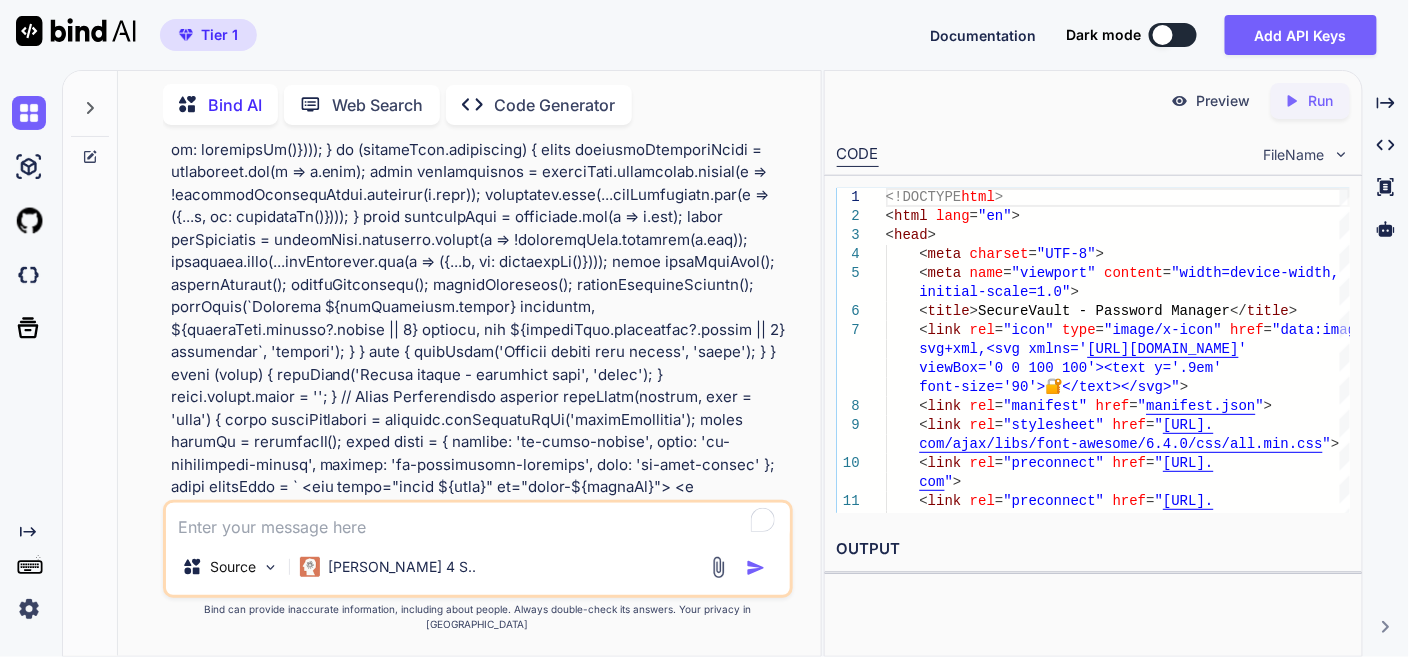 scroll, scrollTop: 36155, scrollLeft: 0, axis: vertical 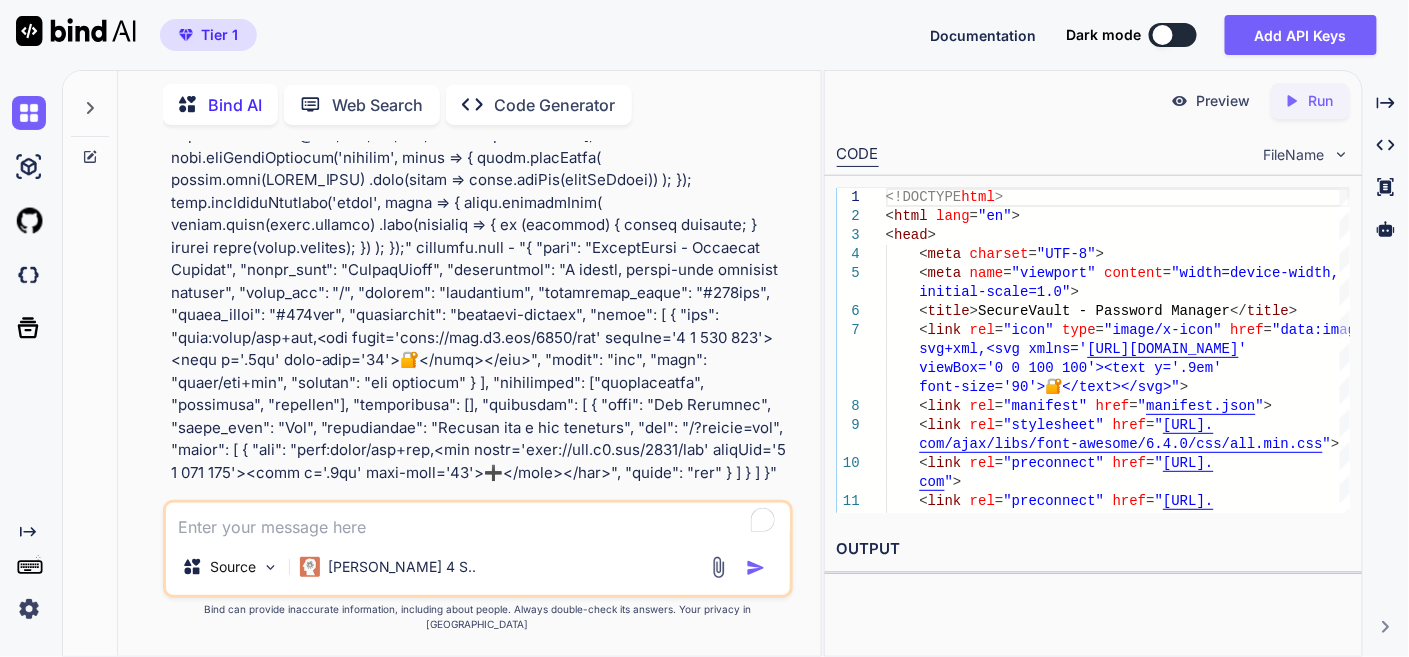 click at bounding box center (739, 668) 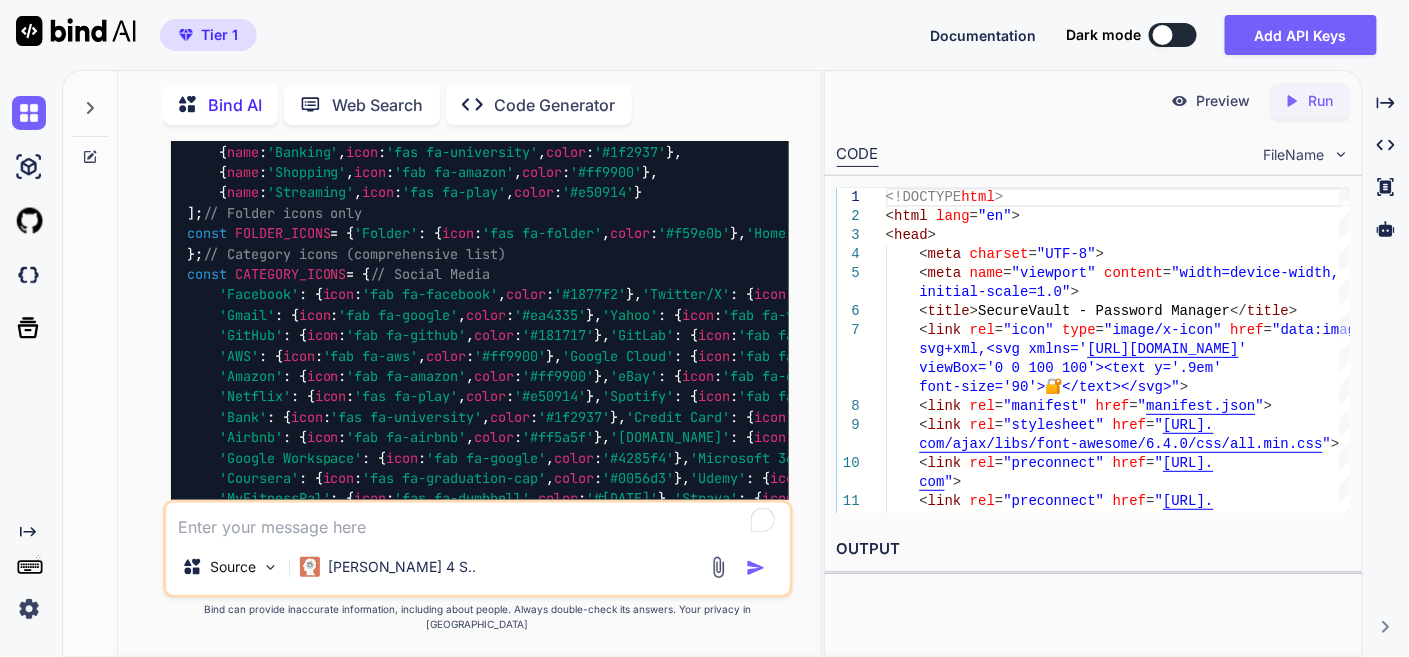 scroll, scrollTop: 47933, scrollLeft: 0, axis: vertical 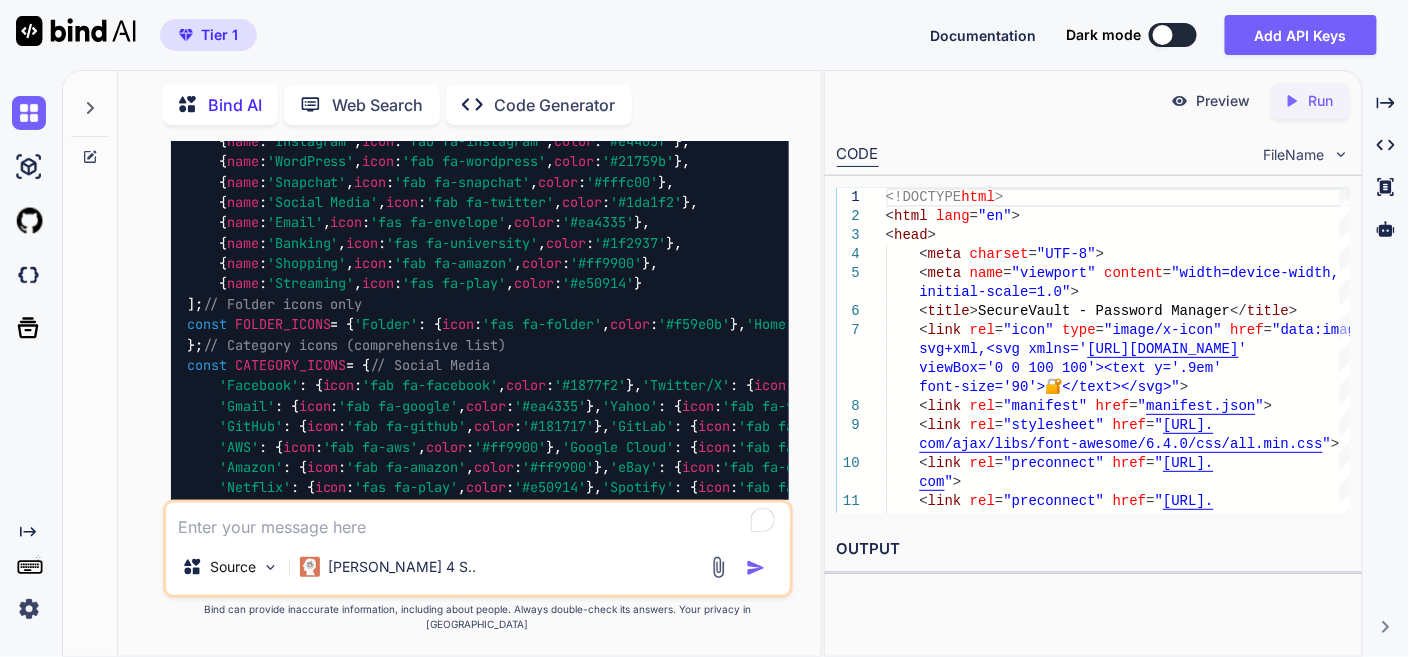 click at bounding box center [739, -85] 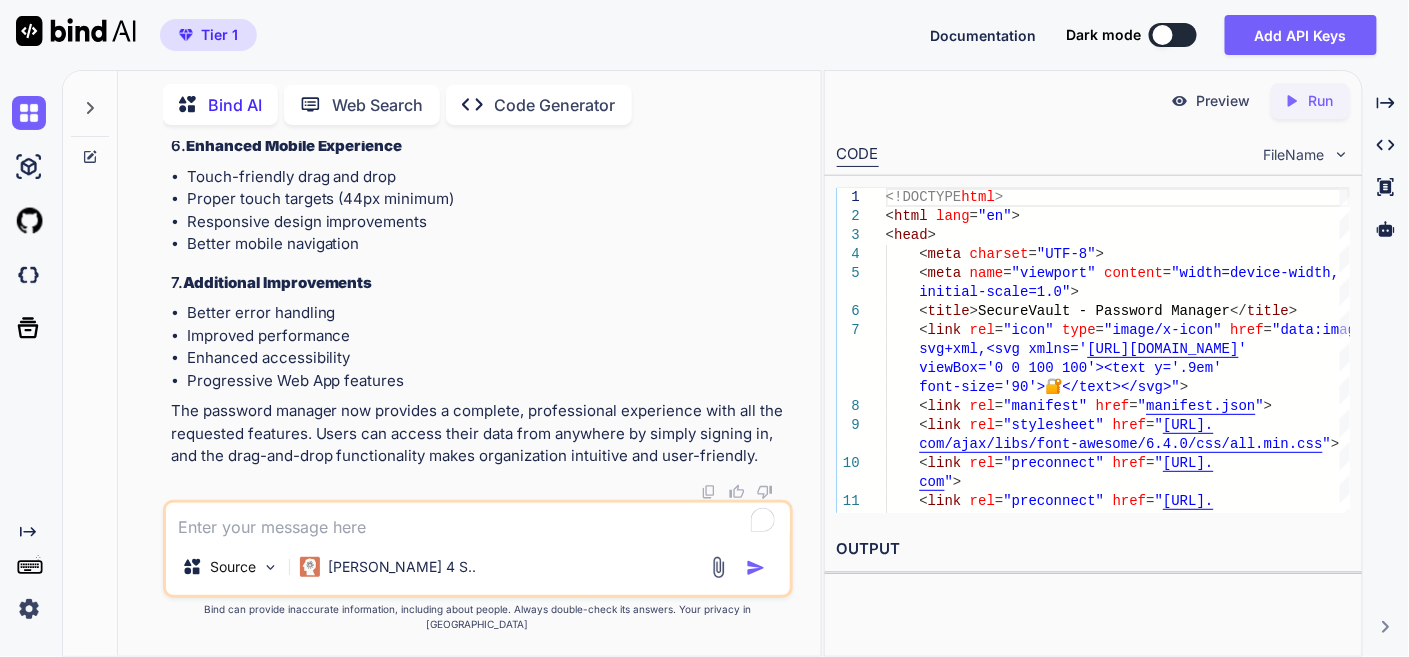 scroll, scrollTop: 107389, scrollLeft: 0, axis: vertical 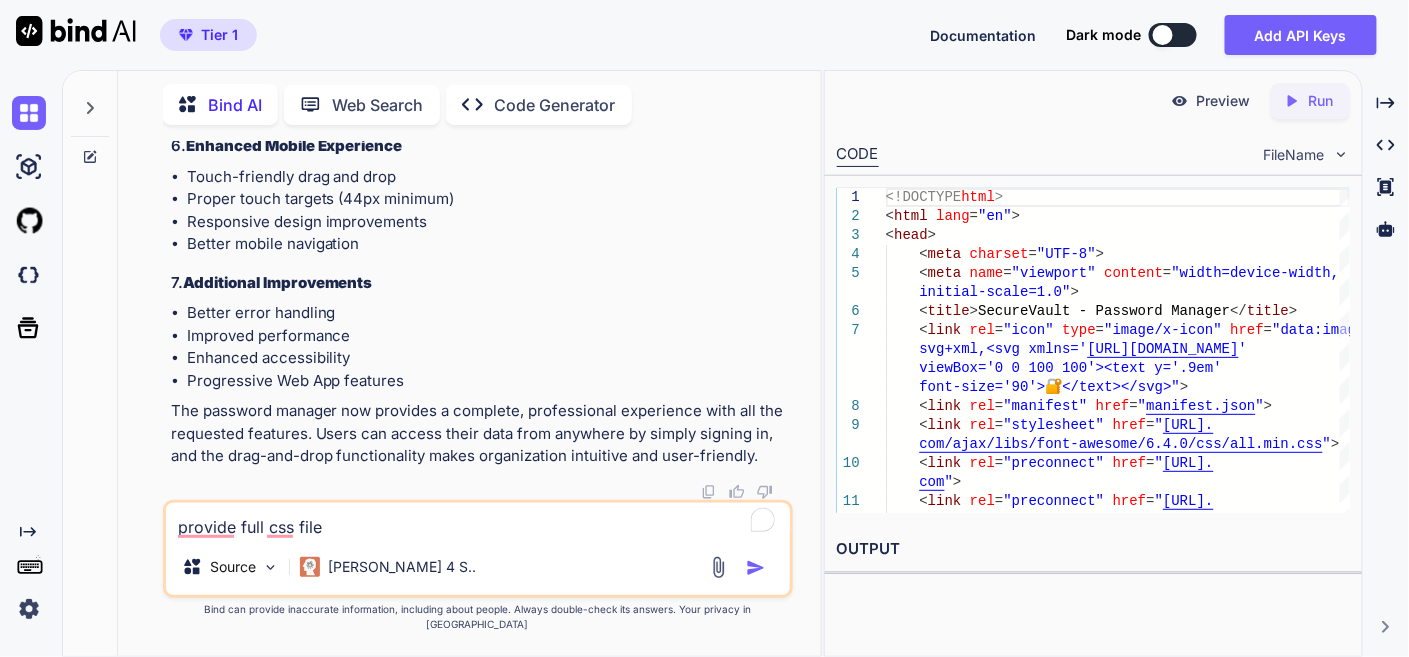 type on "provide full css file" 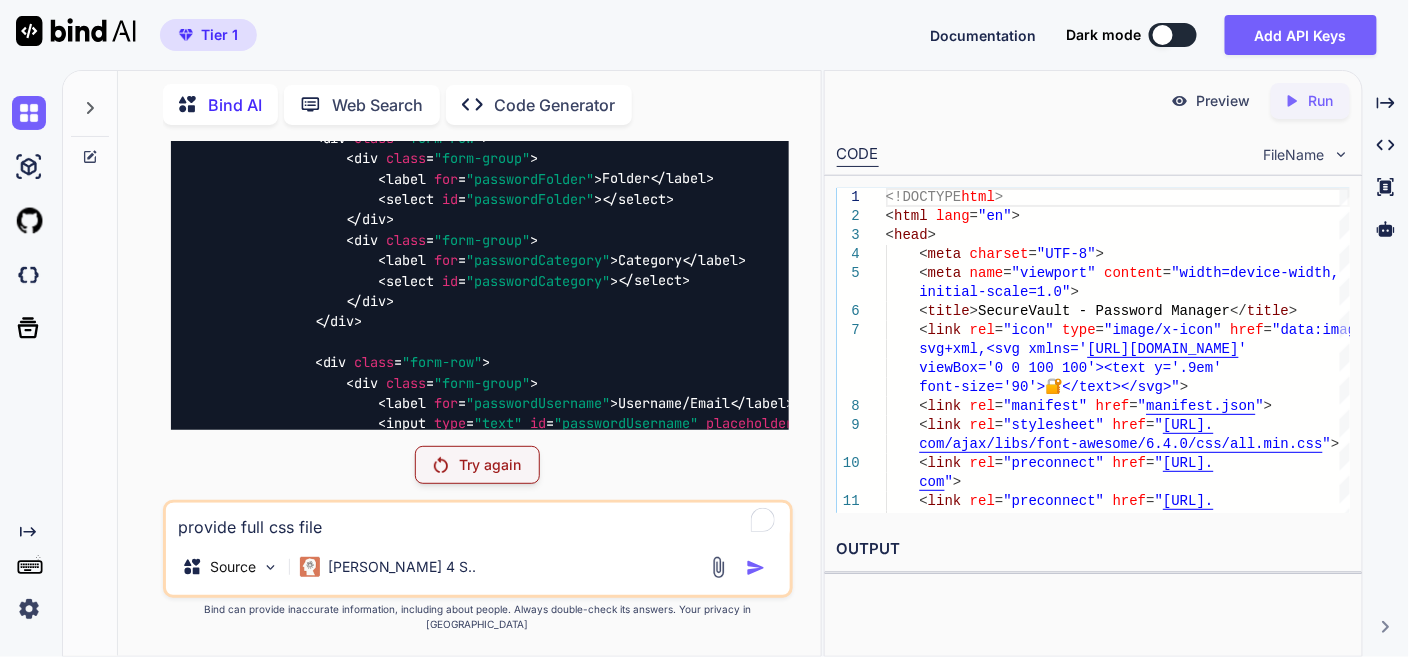 scroll, scrollTop: 36197, scrollLeft: 0, axis: vertical 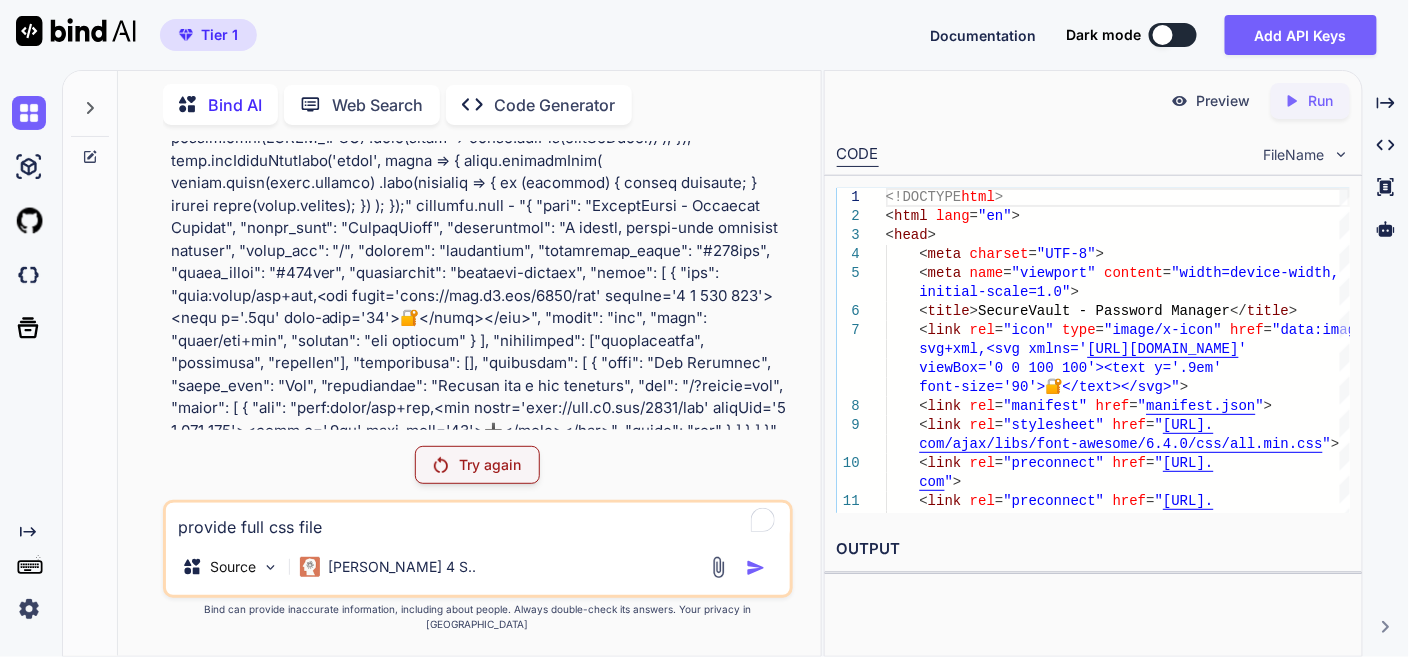 click on "Try again" at bounding box center (491, 465) 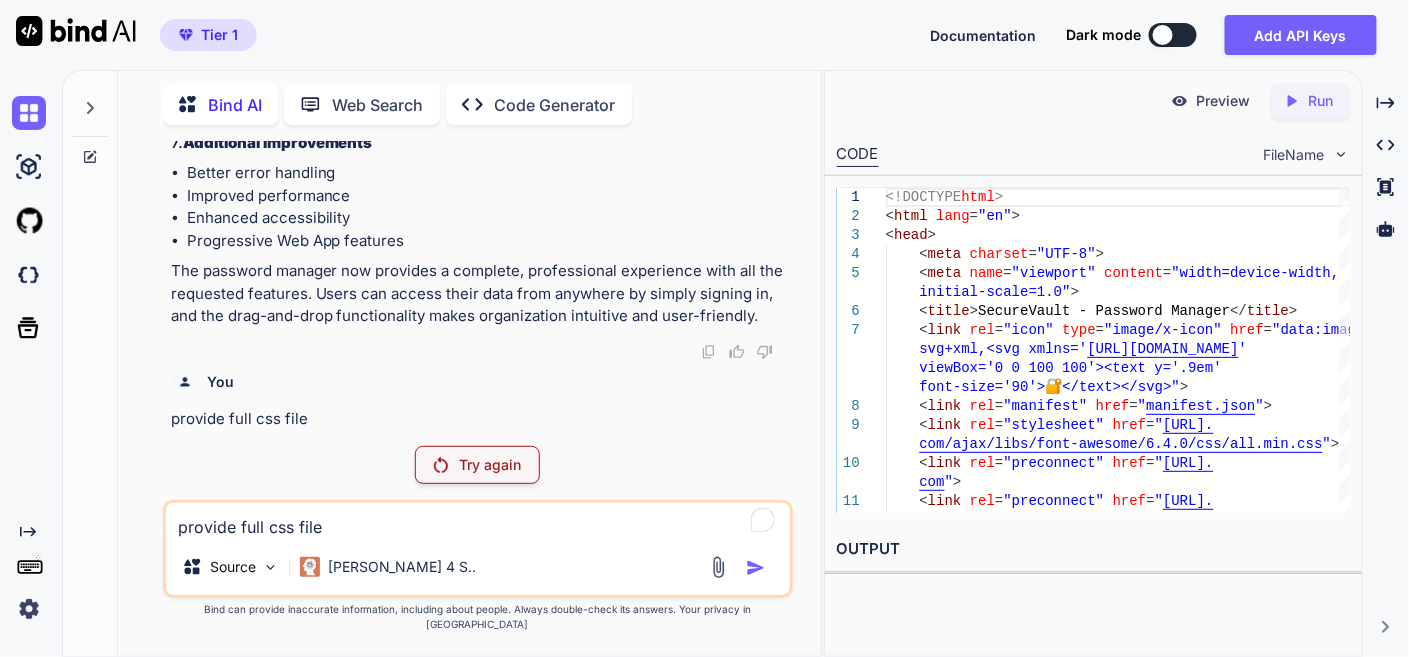 scroll, scrollTop: 106544, scrollLeft: 0, axis: vertical 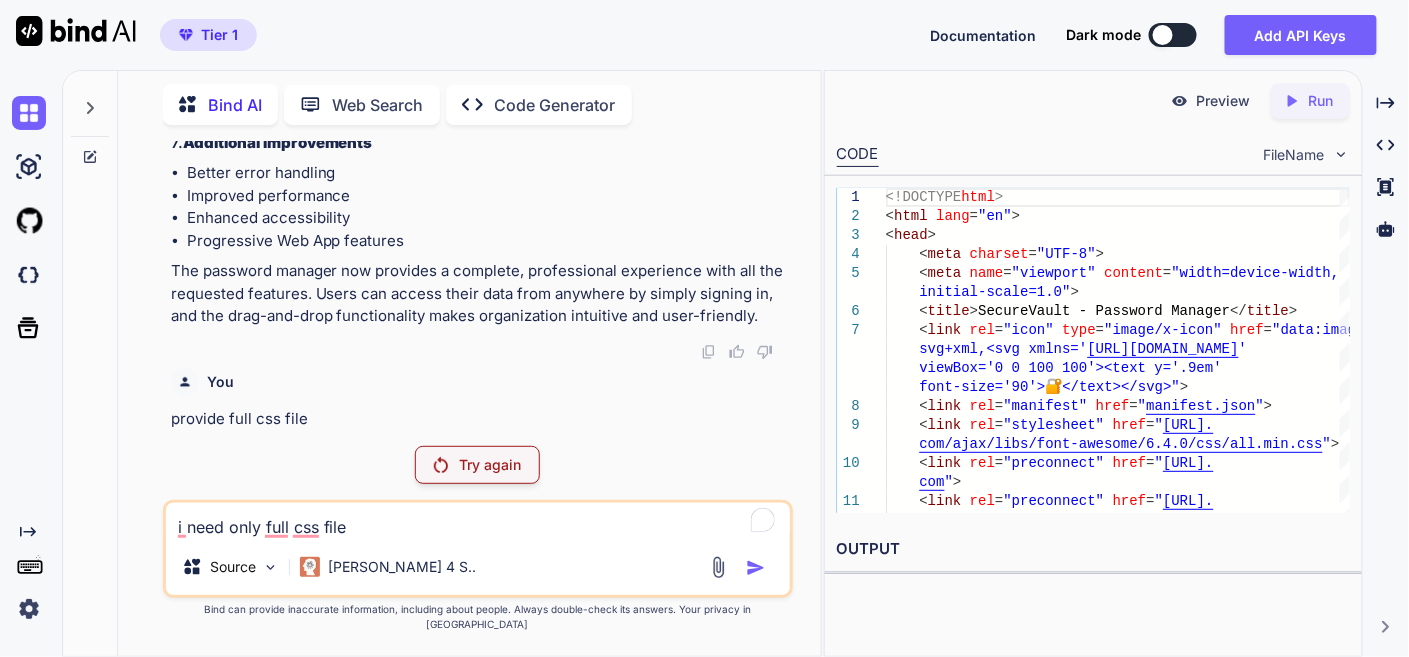 type on "i need only full css file" 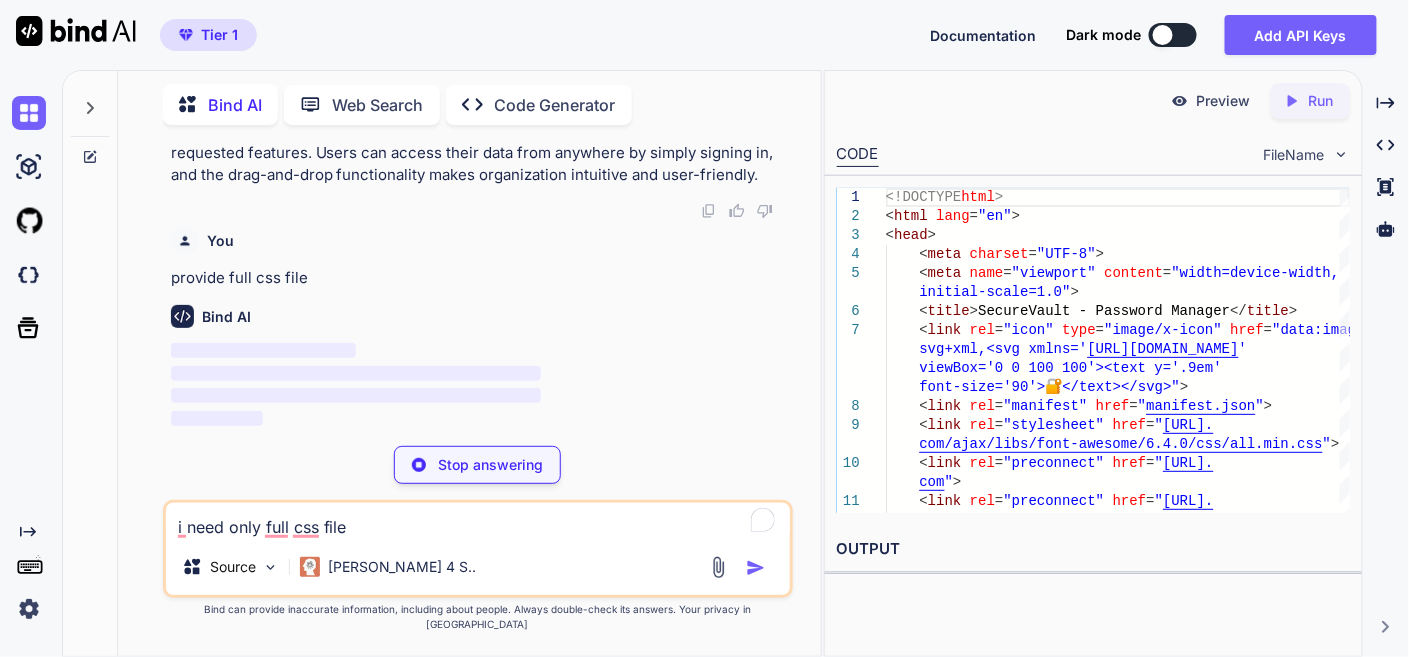 scroll, scrollTop: 107669, scrollLeft: 0, axis: vertical 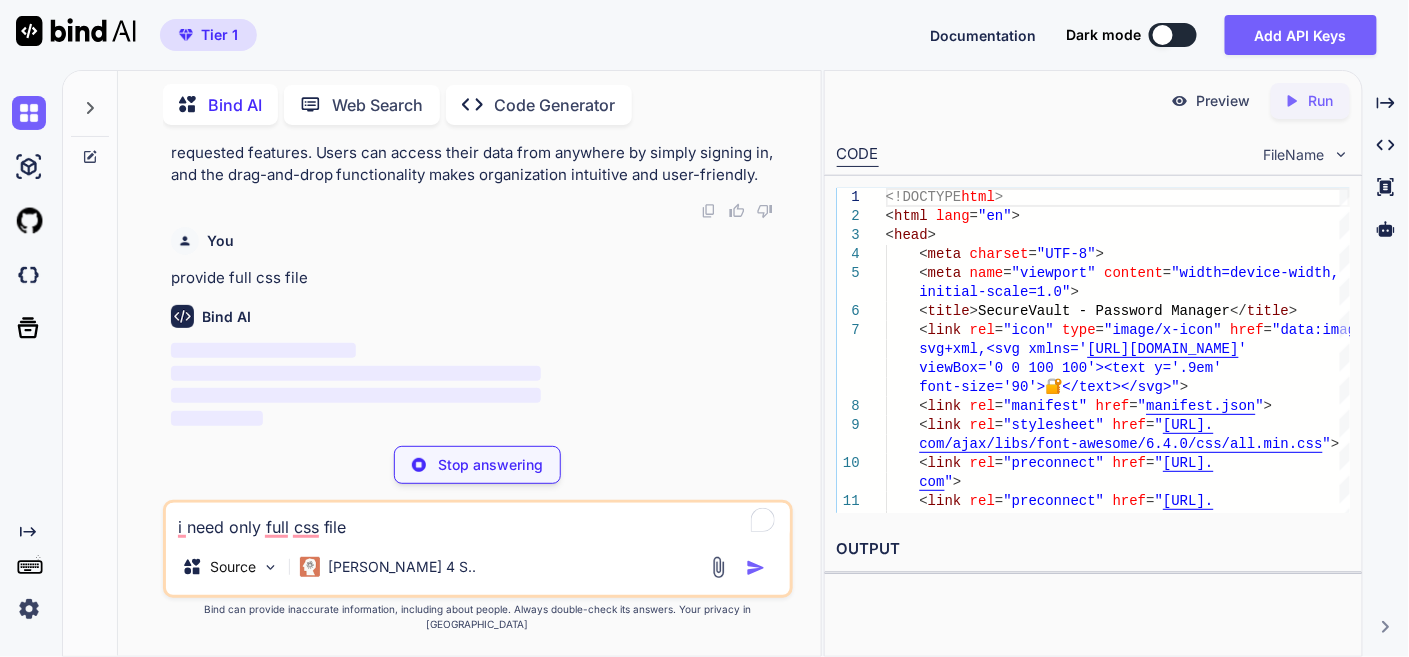click at bounding box center [740, 567] 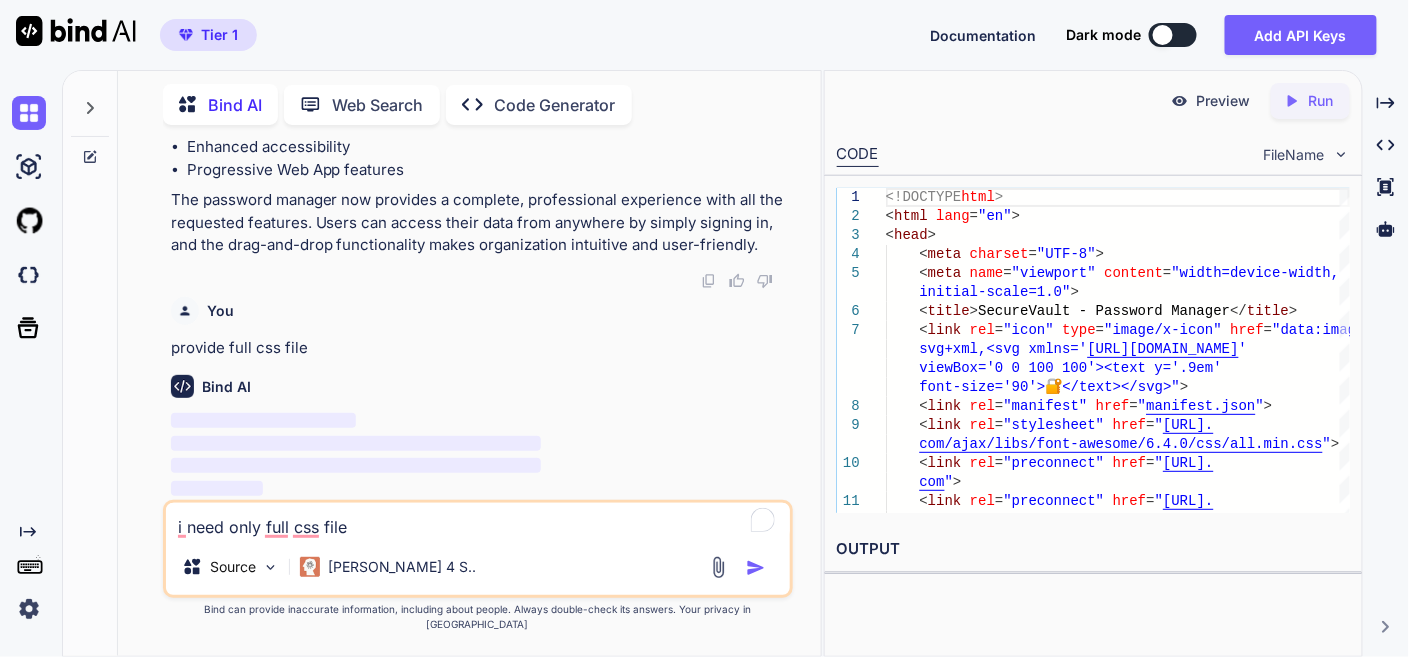 scroll, scrollTop: 107601, scrollLeft: 0, axis: vertical 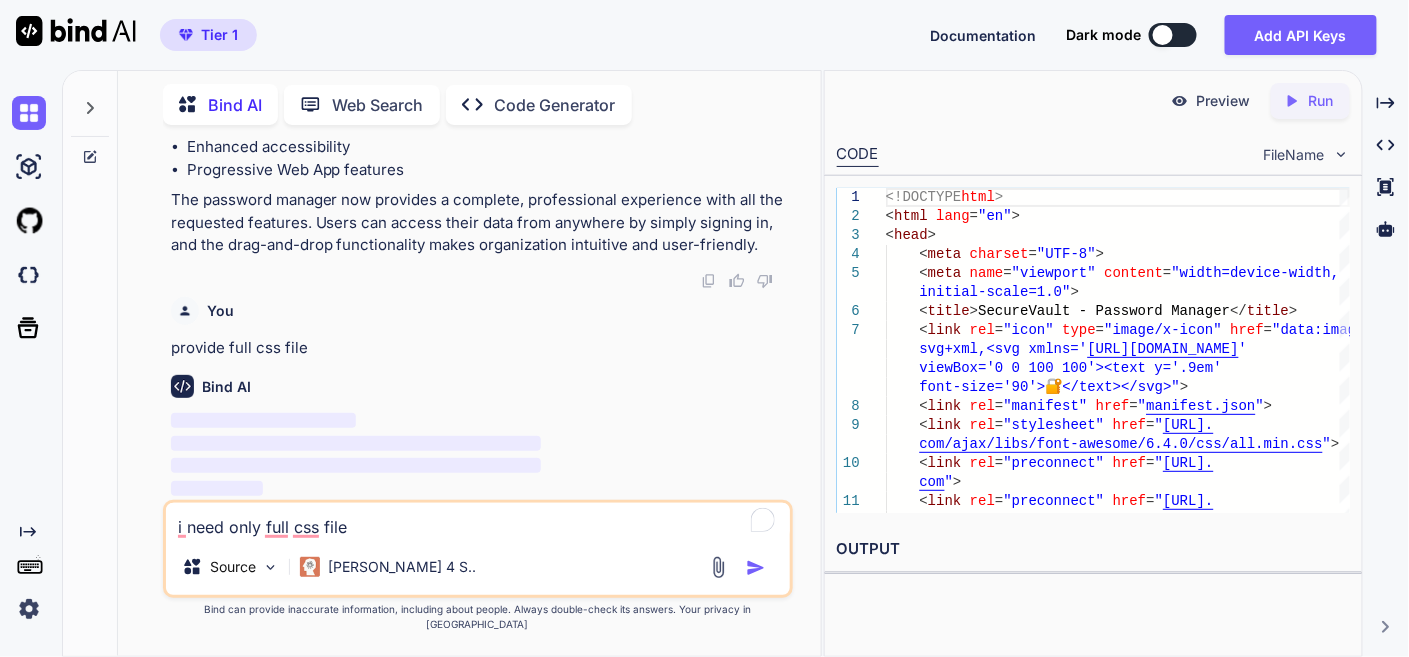 click at bounding box center [756, 568] 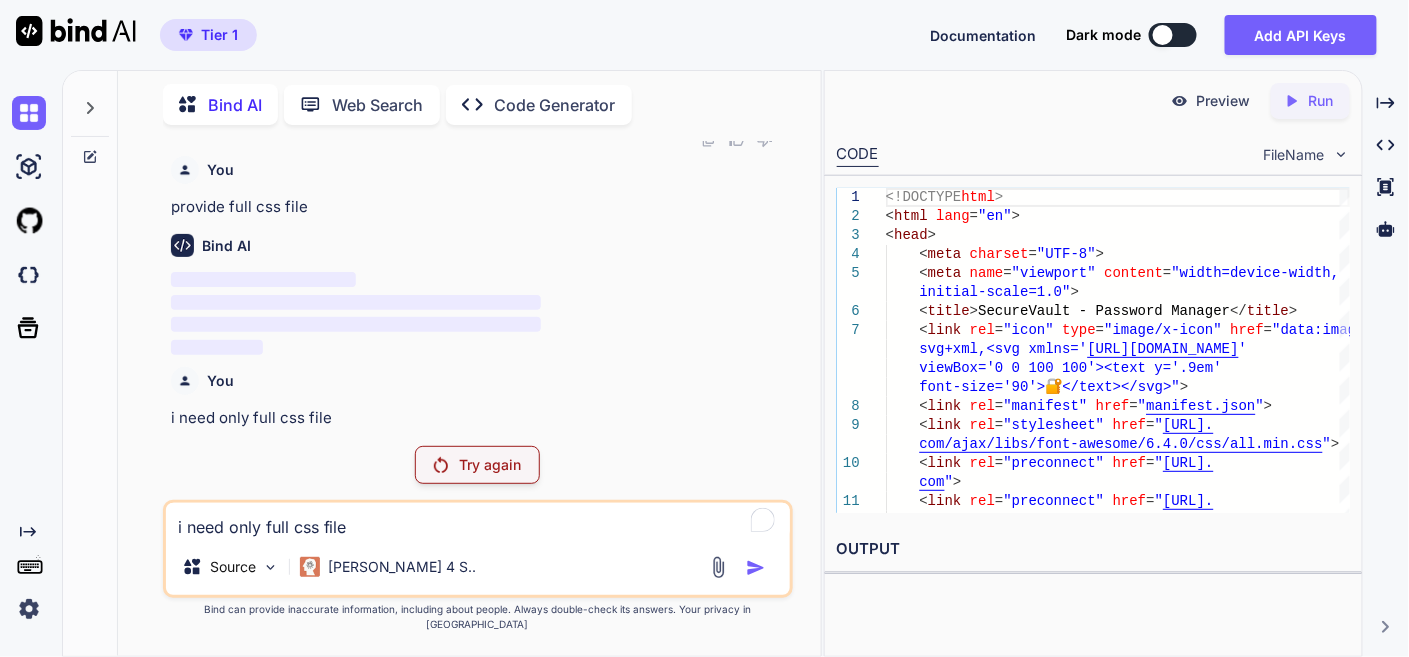 scroll, scrollTop: 107740, scrollLeft: 0, axis: vertical 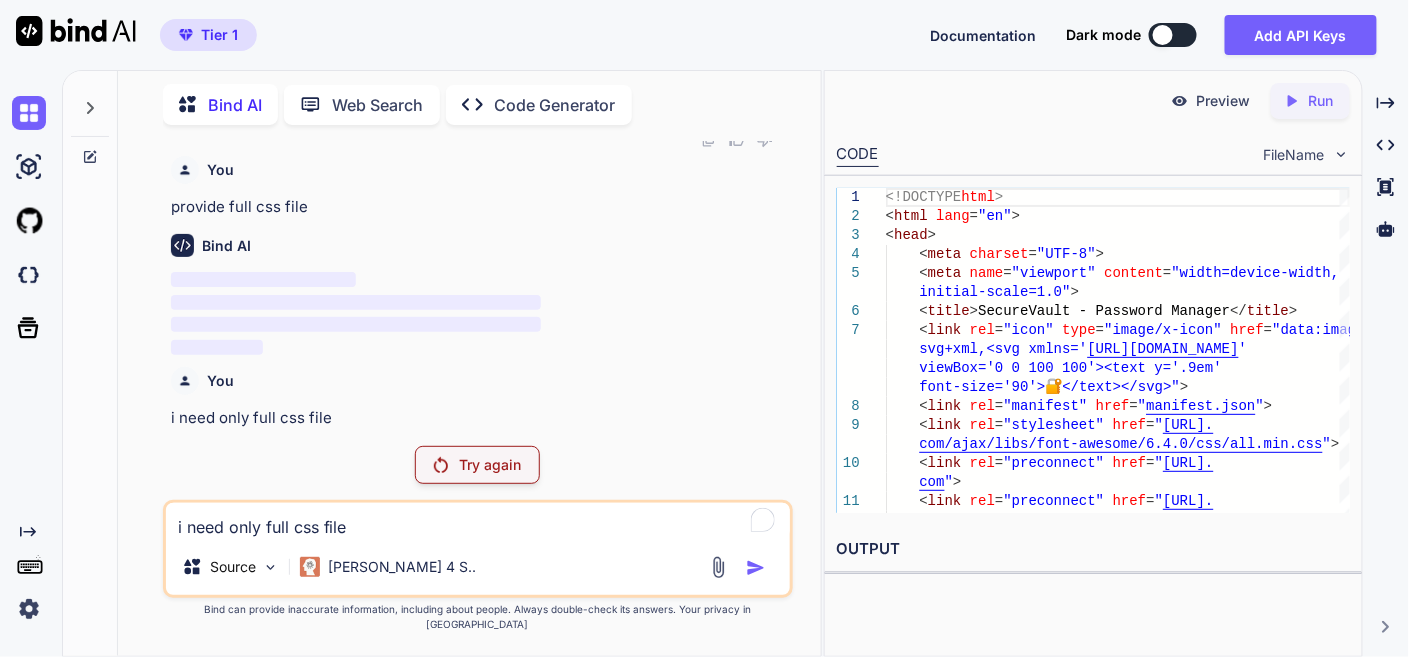 click on "Try again" at bounding box center (491, 465) 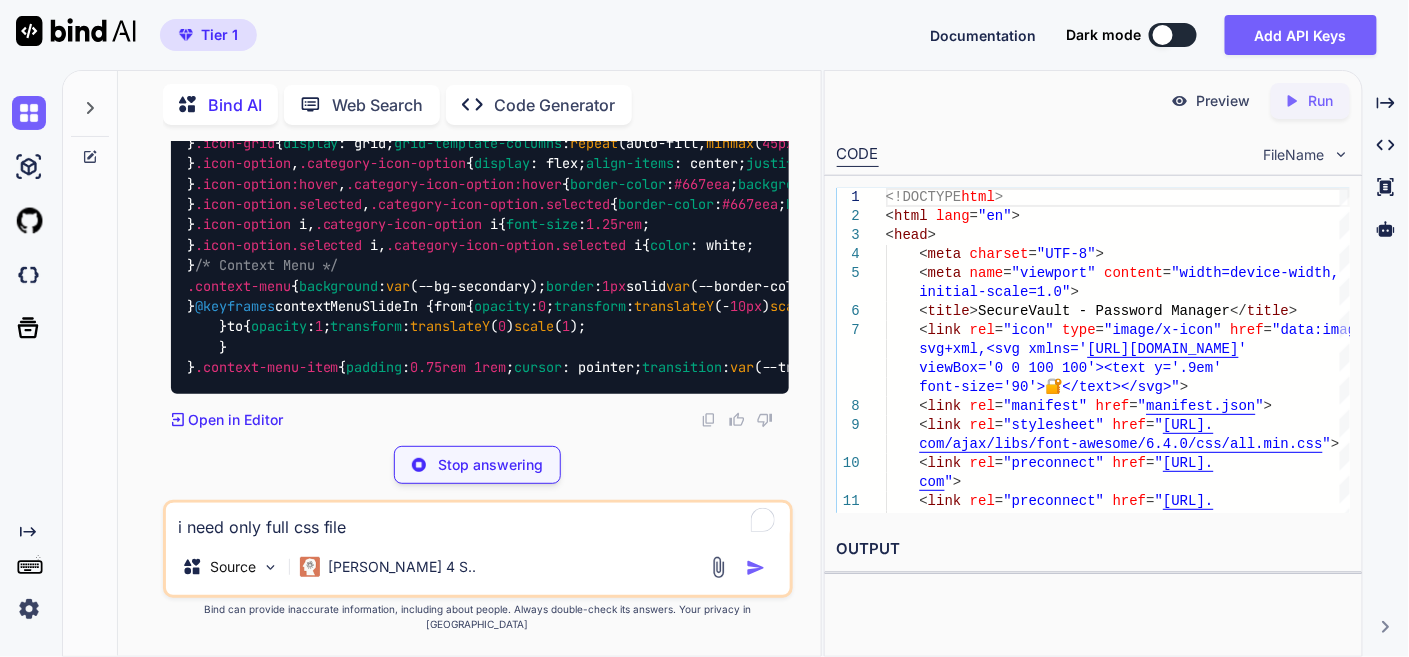 scroll, scrollTop: 107953, scrollLeft: 0, axis: vertical 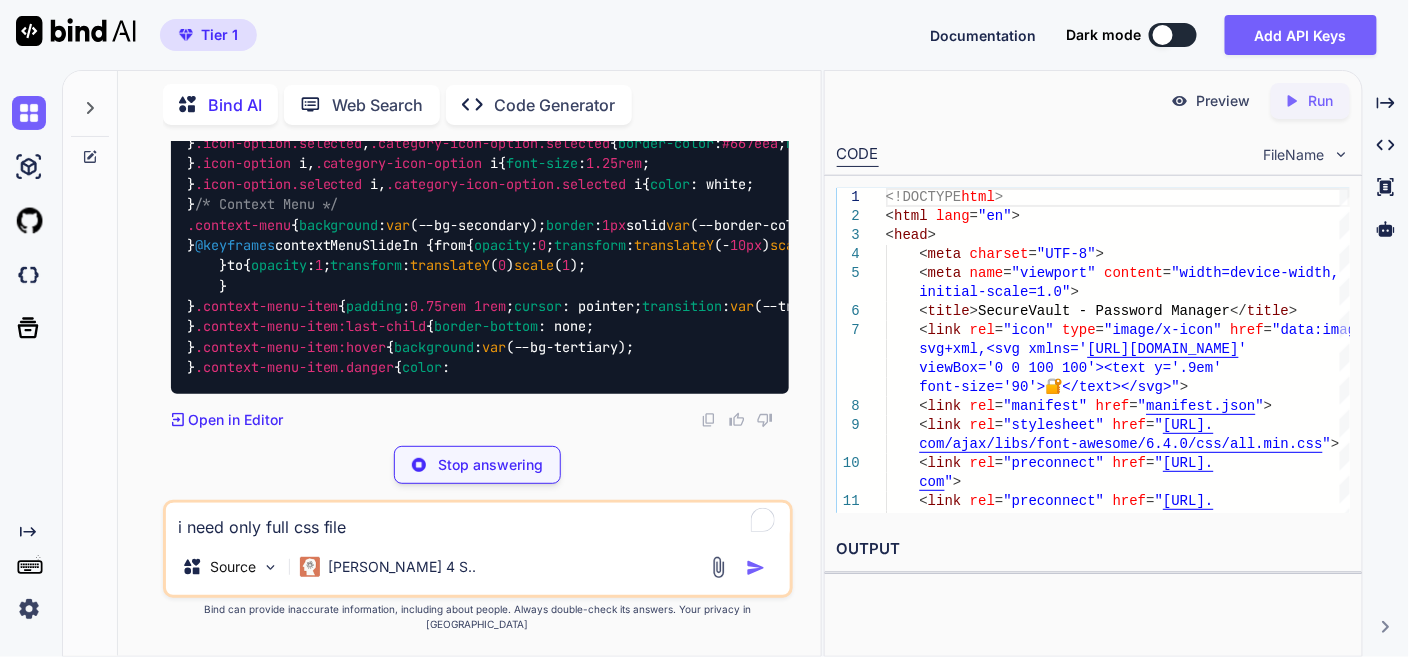 click on "Stop answering" at bounding box center (490, 465) 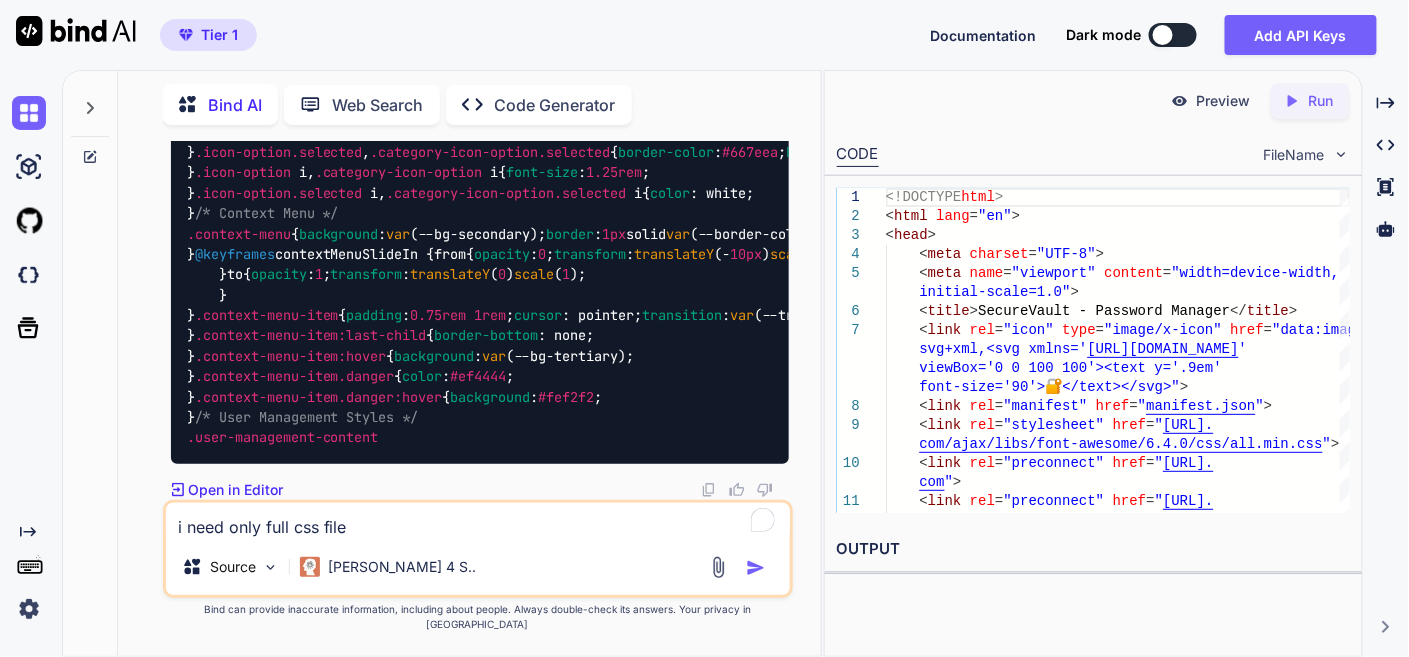 click on "/* Reset and Base Styles */
* {
margin :  0 ;
padding :  0 ;
box-sizing : border-box;
}
:root  {
--primary-gradient :  linear-gradient ( 135deg ,  #667eea   0% ,  #764ba2   100% );
--secondary-gradient :  linear-gradient ( 135deg ,  #f093fb   0% ,  #f5576c   100% );
--success-gradient :  linear-gradient ( 135deg ,  #4facfe   0% ,  #00f2fe   100% );
--danger-gradient :  linear-gradient ( 135deg ,  #fa709a   0% ,  #fee140   100% );
--warning-gradient :  linear-gradient ( 135deg ,  #ffa726   0% ,  #ff7043   100% );
--dark-gradient :  linear-gradient ( 135deg ,  #2c3e50   0% ,  #34495e   100% );
--bg-primary :  #f8fafc ;
--bg-secondary :  #ffffff ;
--bg-tertiary :  #f1f5f9 ;
--text-primary :  #1e293b ;
--text-secondary :  #64748b ;
--text-muted :  #94a3b8 ;
--border-color :  #e2e8f0 ;
--shadow-sm :  0   1px   2px   0   rgba ( 0 ,  0 ,  0 ,  0.05 );
--shadow-md :  0   4px   6px  - 1px   rgba ( 0 ,  0 ,  0 ," at bounding box center (480, -2193) 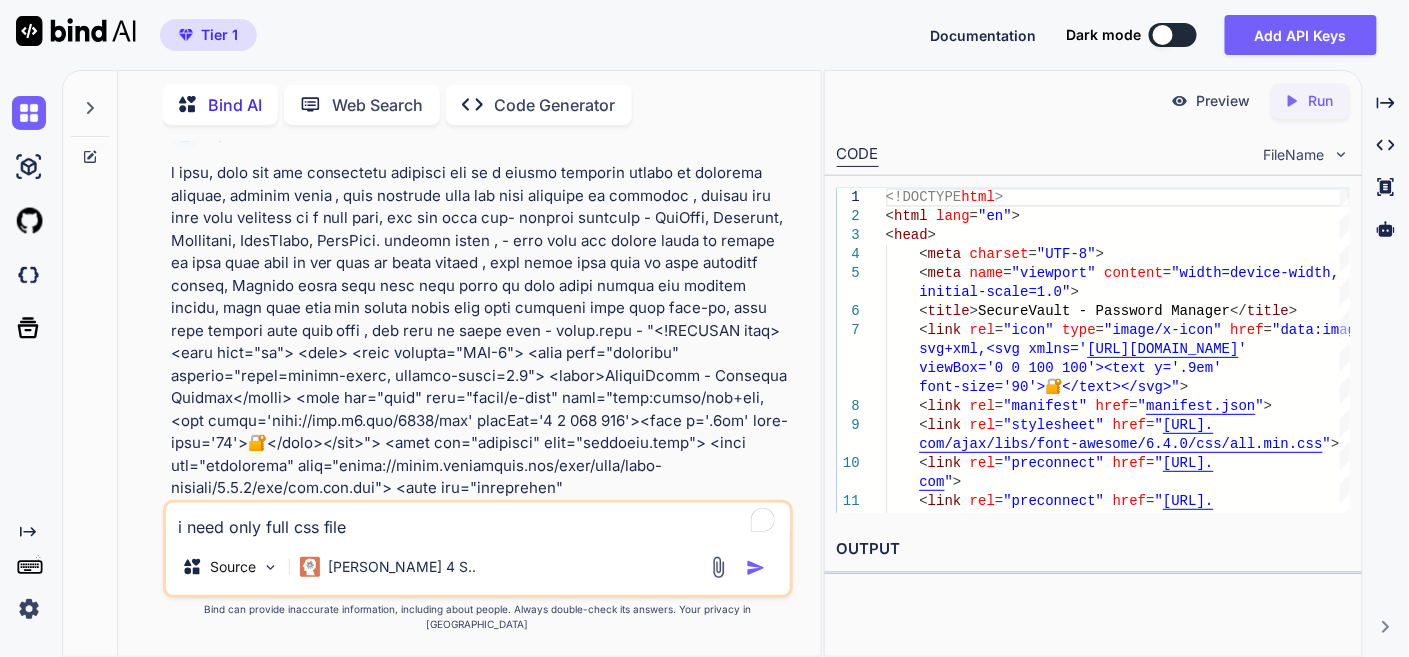 scroll, scrollTop: 0, scrollLeft: 0, axis: both 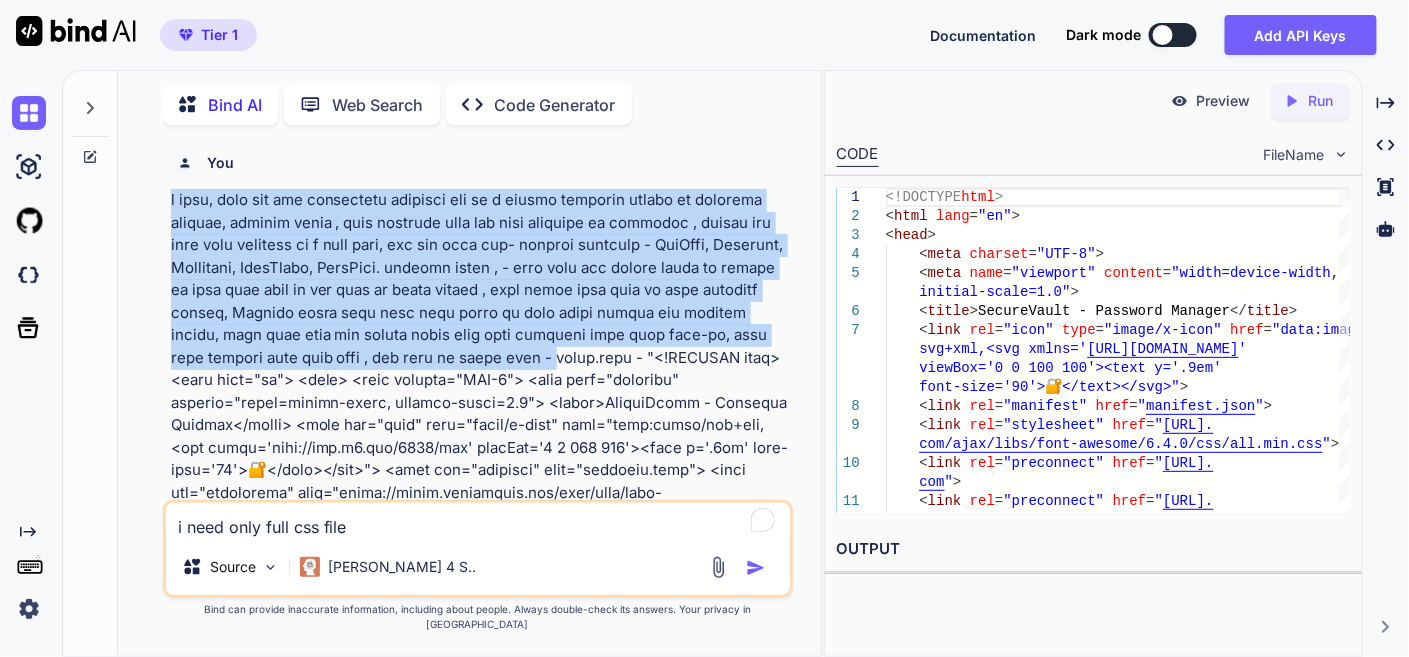 drag, startPoint x: 554, startPoint y: 354, endPoint x: 127, endPoint y: 194, distance: 455.9923 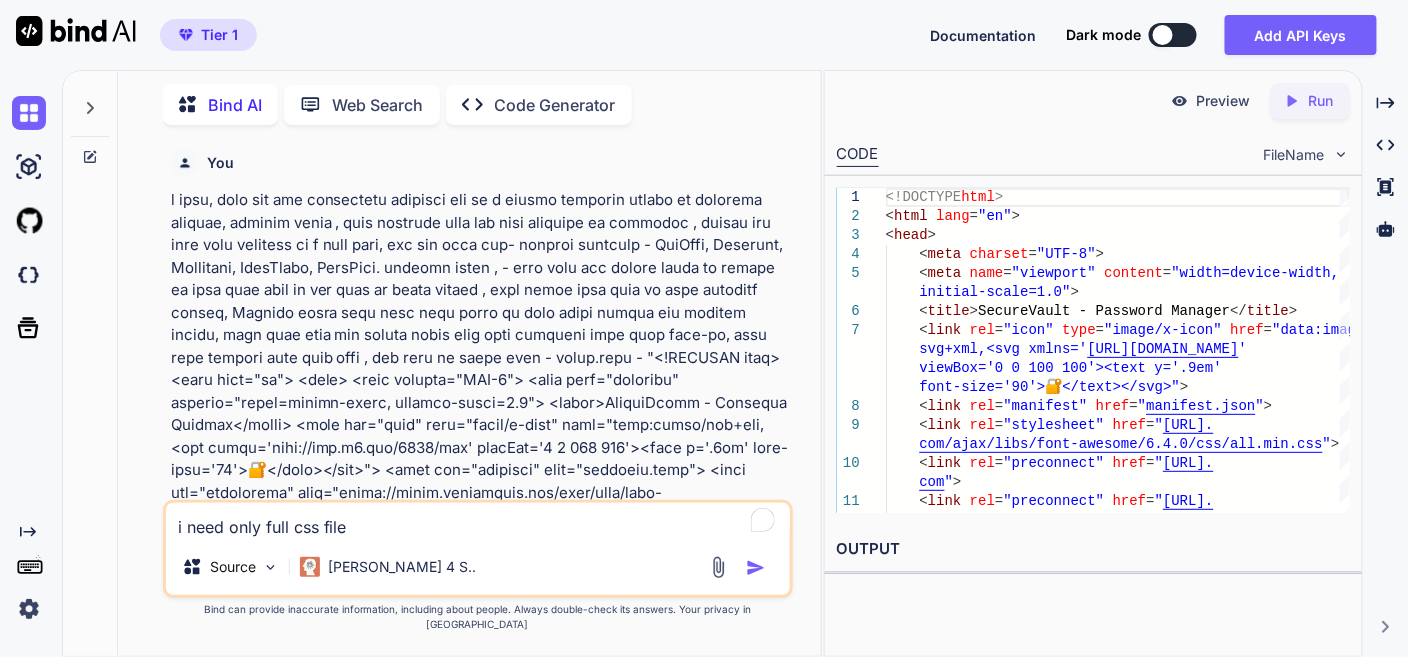 click at bounding box center (27, 113) 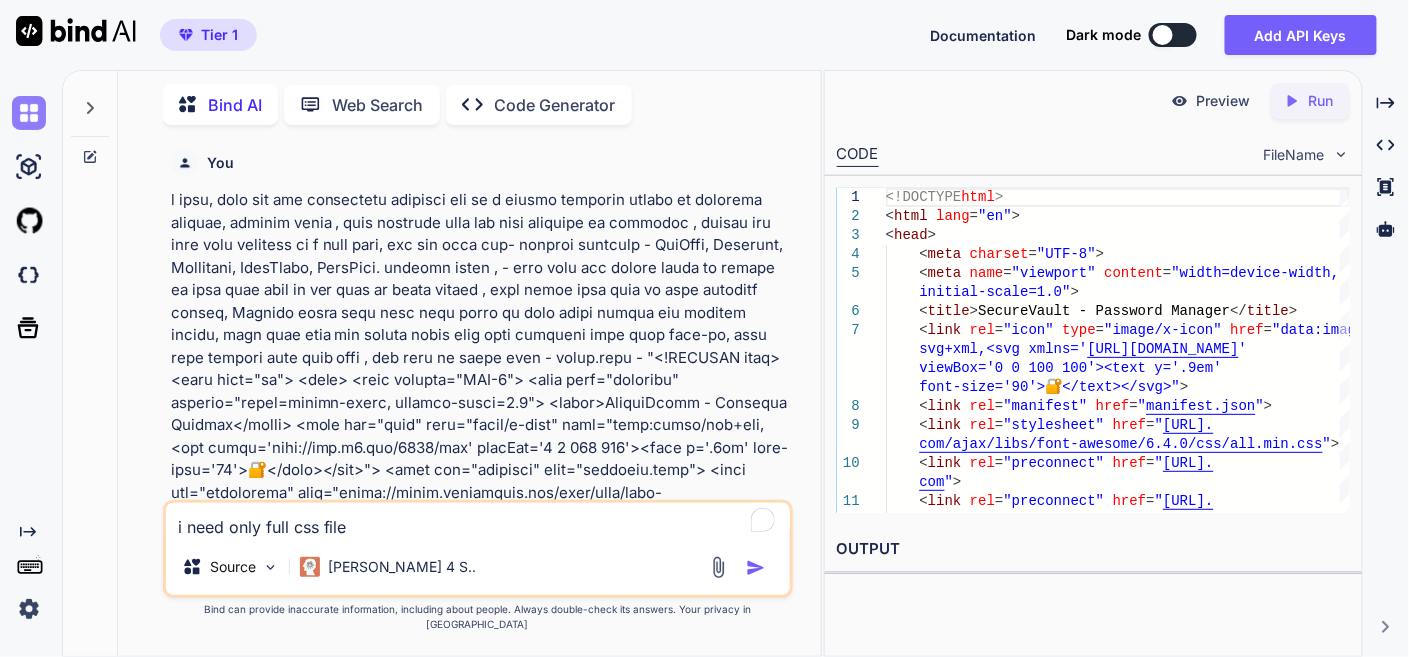 click at bounding box center [29, 113] 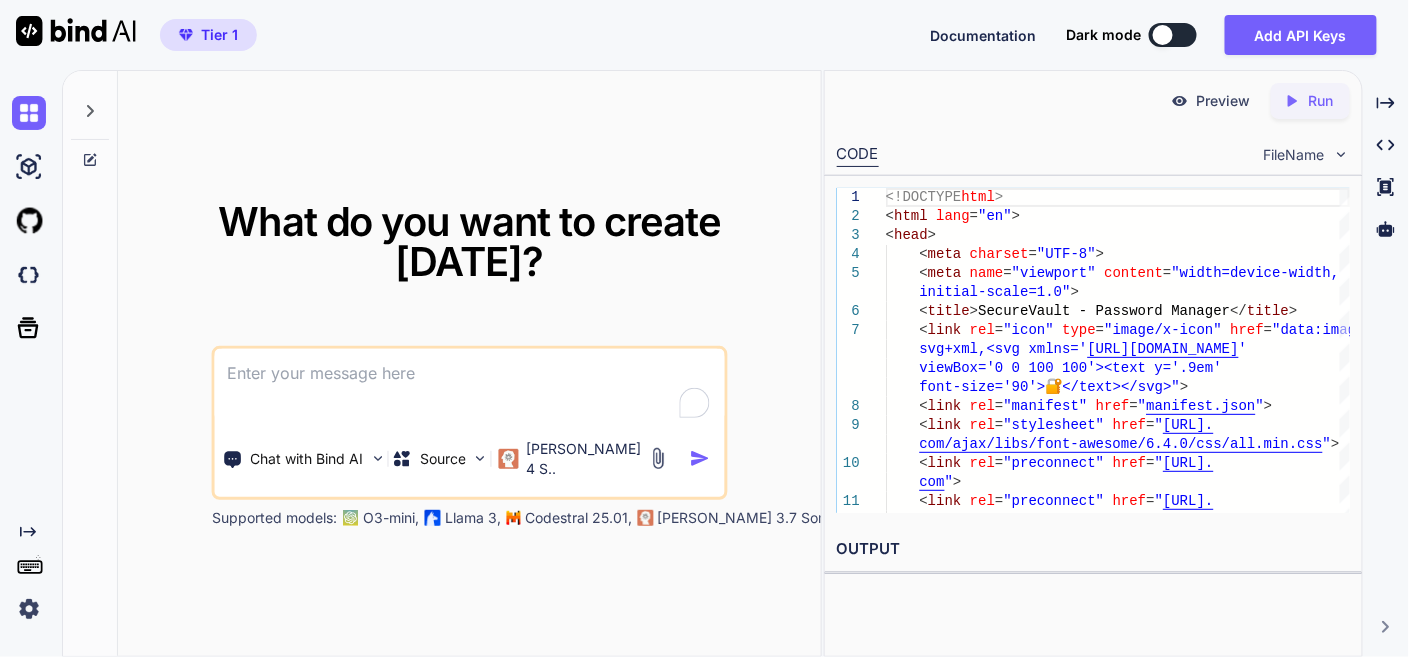 click at bounding box center [470, 386] 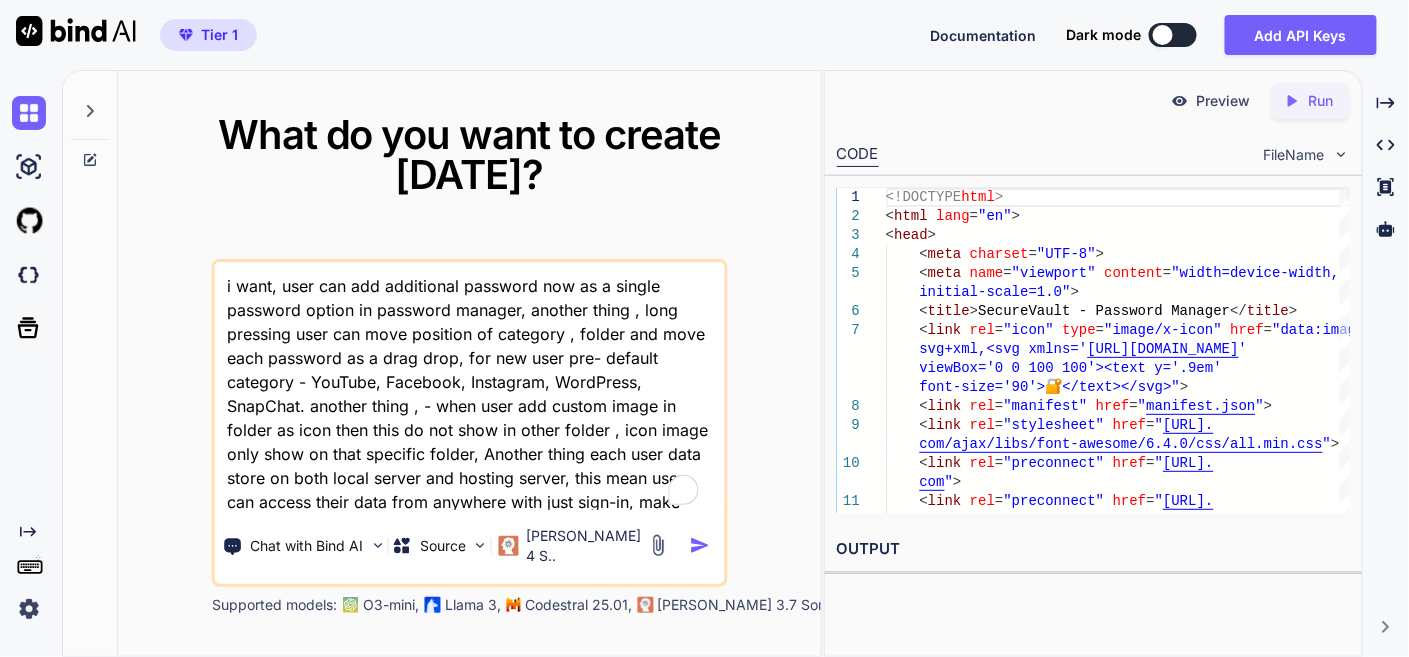 scroll, scrollTop: 25, scrollLeft: 0, axis: vertical 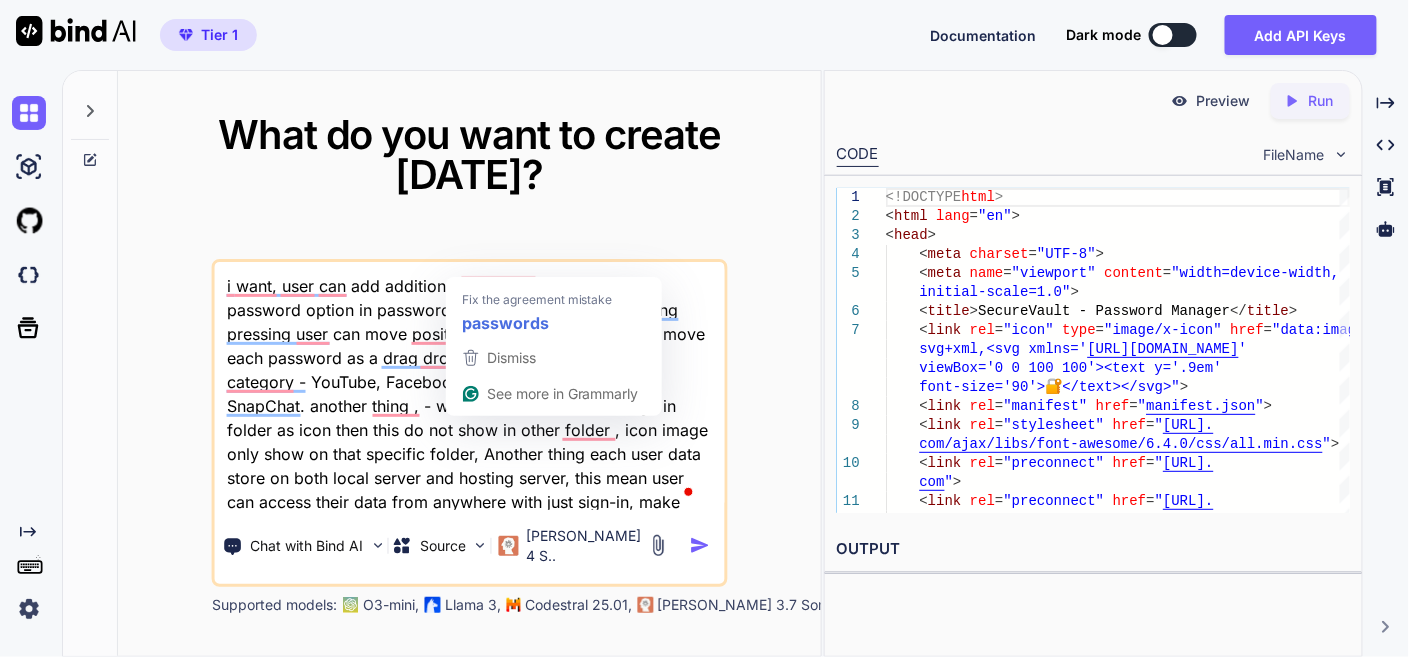 click on "Fix the agreement mistake passwords" at bounding box center (554, 308) 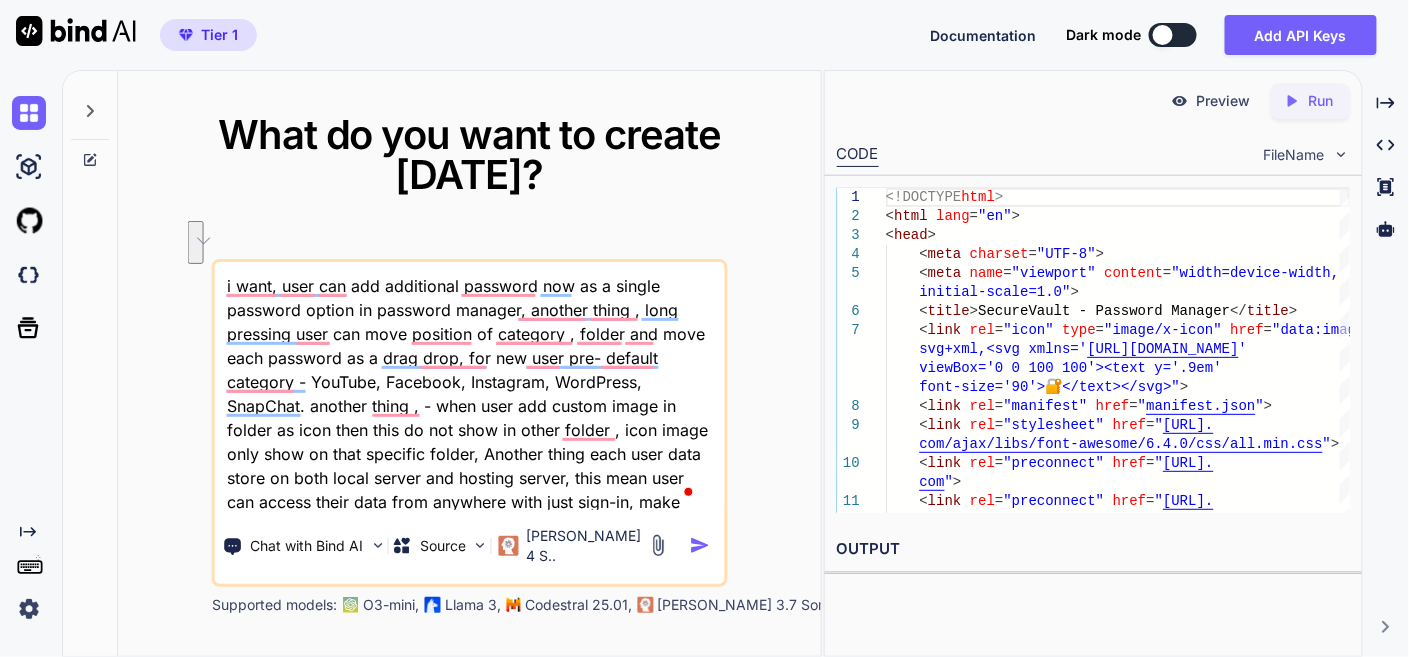 drag, startPoint x: 539, startPoint y: 269, endPoint x: 516, endPoint y: 288, distance: 29.832869 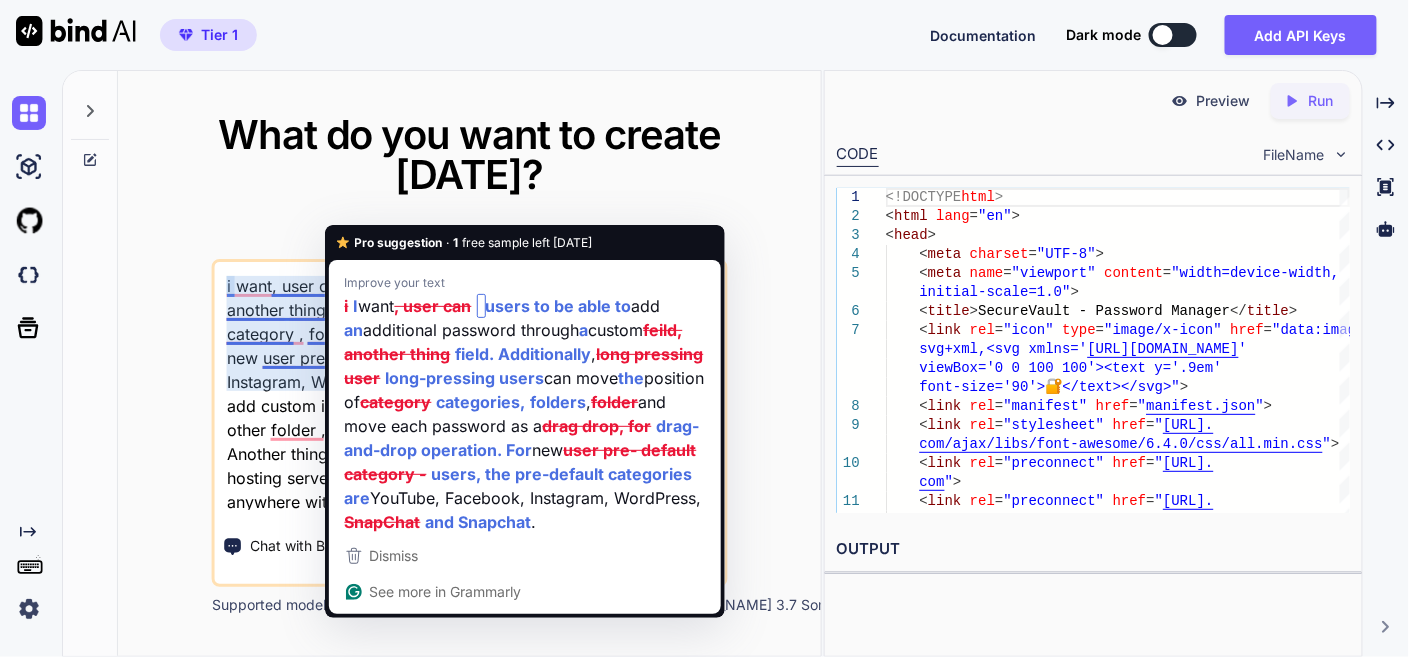 click on "i want, user can add additional password through custom feild, another thing , long pressing user can move position of category , folder and move each password as a drag drop, for new user pre- default category - YouTube, Facebook, Instagram, WordPress, SnapChat. another thing , - when user add custom image in folder as icon then this do not show in other folder , icon image only show on that specific folder, Another thing each user data store on both local server and hosting server, this mean user can access their data from anywhere with just sign-in, make sure provide each full code , now here is given code -" at bounding box center [470, 386] 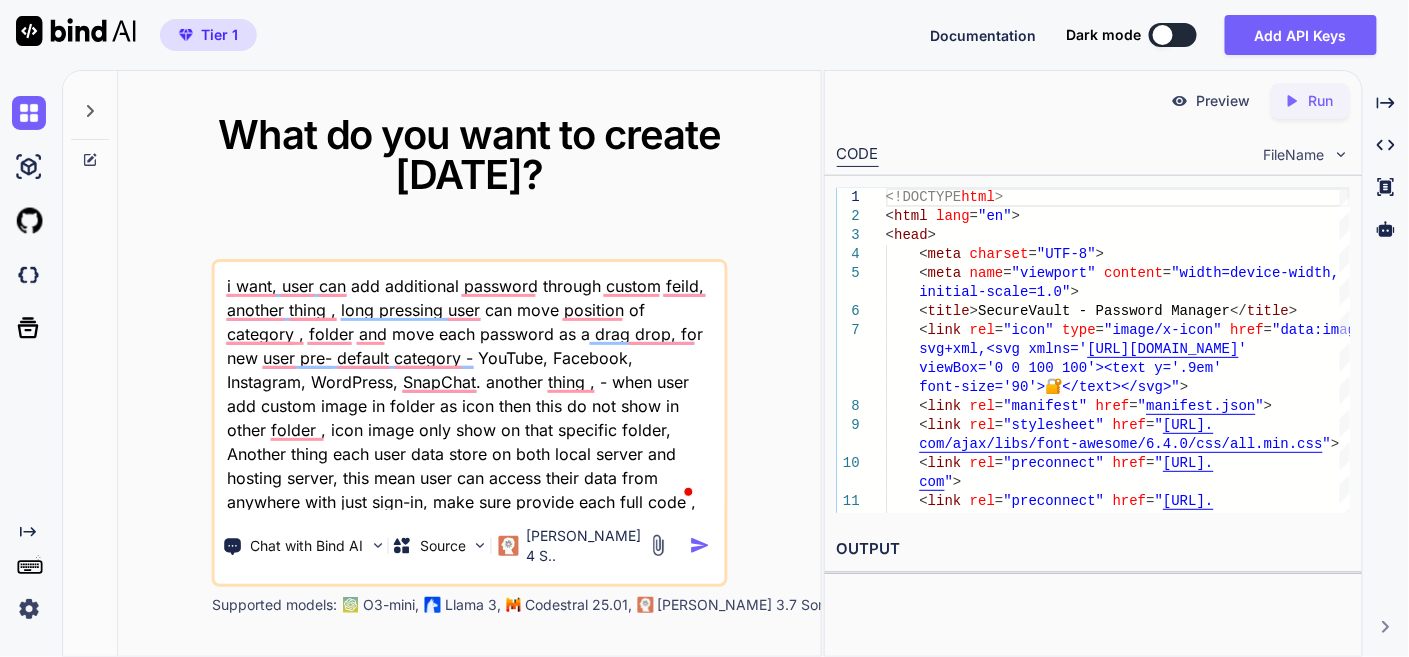 click on "i want, user can add additional password through custom feild, another thing , long pressing user can move position of category , folder and move each password as a drag drop, for new user pre- default category - YouTube, Facebook, Instagram, WordPress, SnapChat. another thing , - when user add custom image in folder as icon then this do not show in other folder , icon image only show on that specific folder, Another thing each user data store on both local server and hosting server, this mean user can access their data from anywhere with just sign-in, make sure provide each full code , now here is given code -" at bounding box center [470, 386] 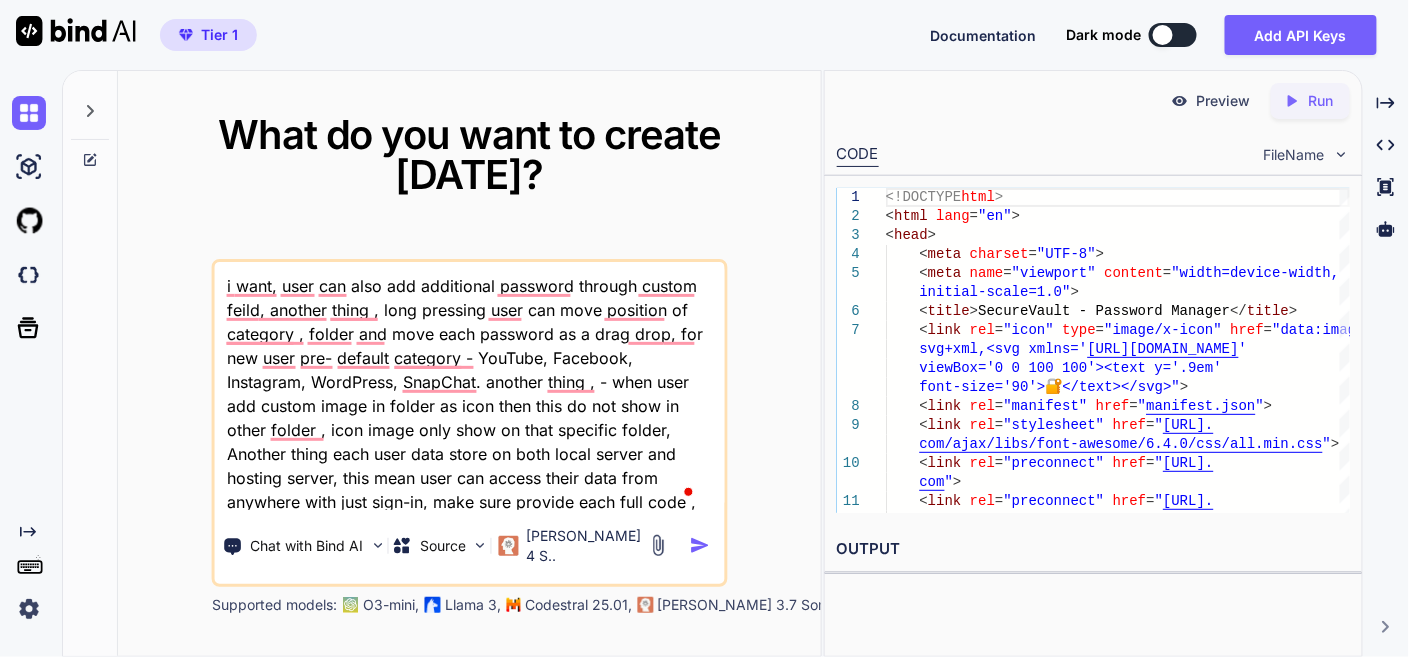 scroll, scrollTop: 27, scrollLeft: 0, axis: vertical 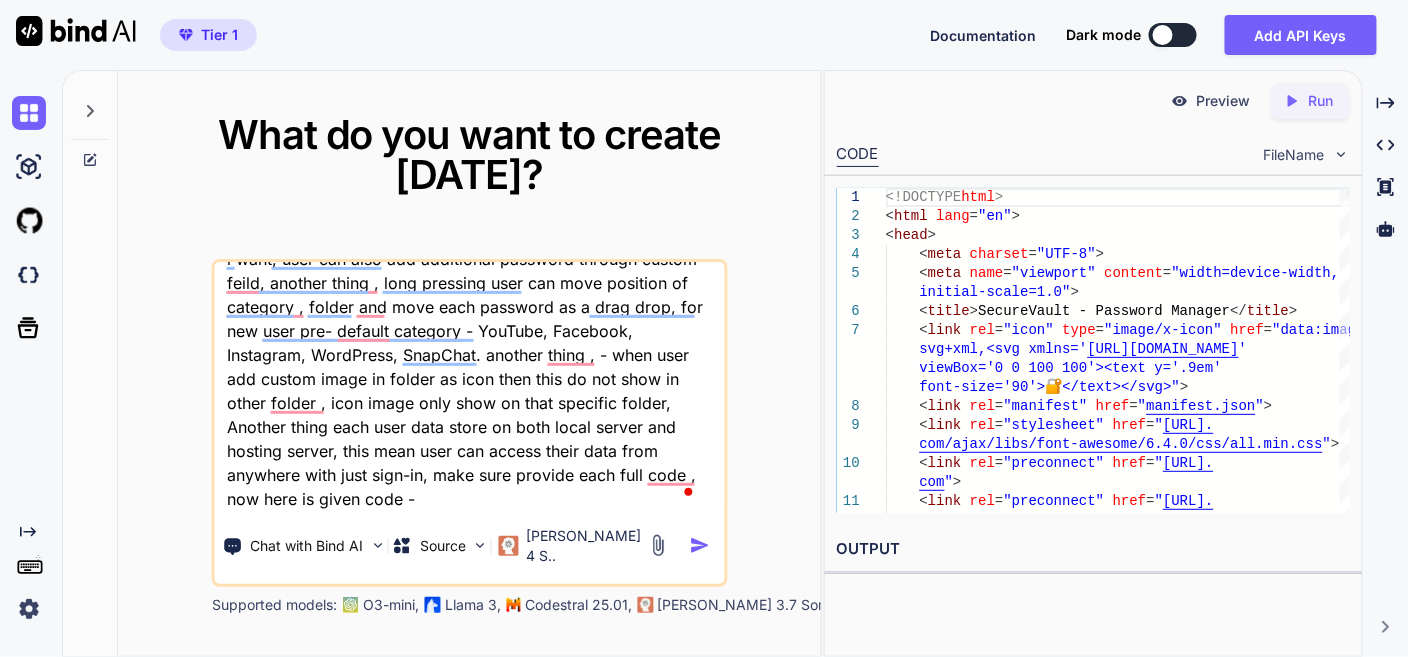 click on "i want, user can also add additional password through custom feild, another thing , long pressing user can move position of category , folder and move each password as a drag drop, for new user pre- default category - YouTube, Facebook, Instagram, WordPress, SnapChat. another thing , - when user add custom image in folder as icon then this do not show in other folder , icon image only show on that specific folder, Another thing each user data store on both local server and hosting server, this mean user can access their data from anywhere with just sign-in, make sure provide each full code , now here is given code -" at bounding box center (470, 386) 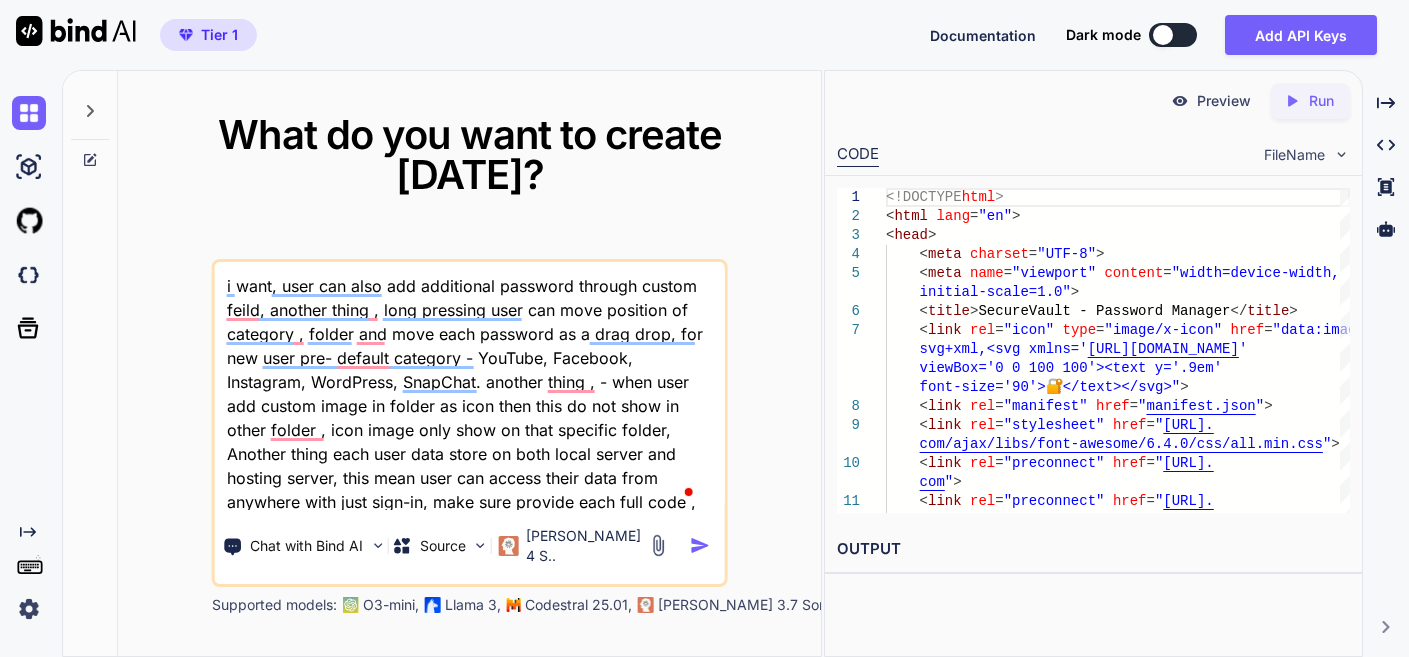 scroll, scrollTop: 0, scrollLeft: 0, axis: both 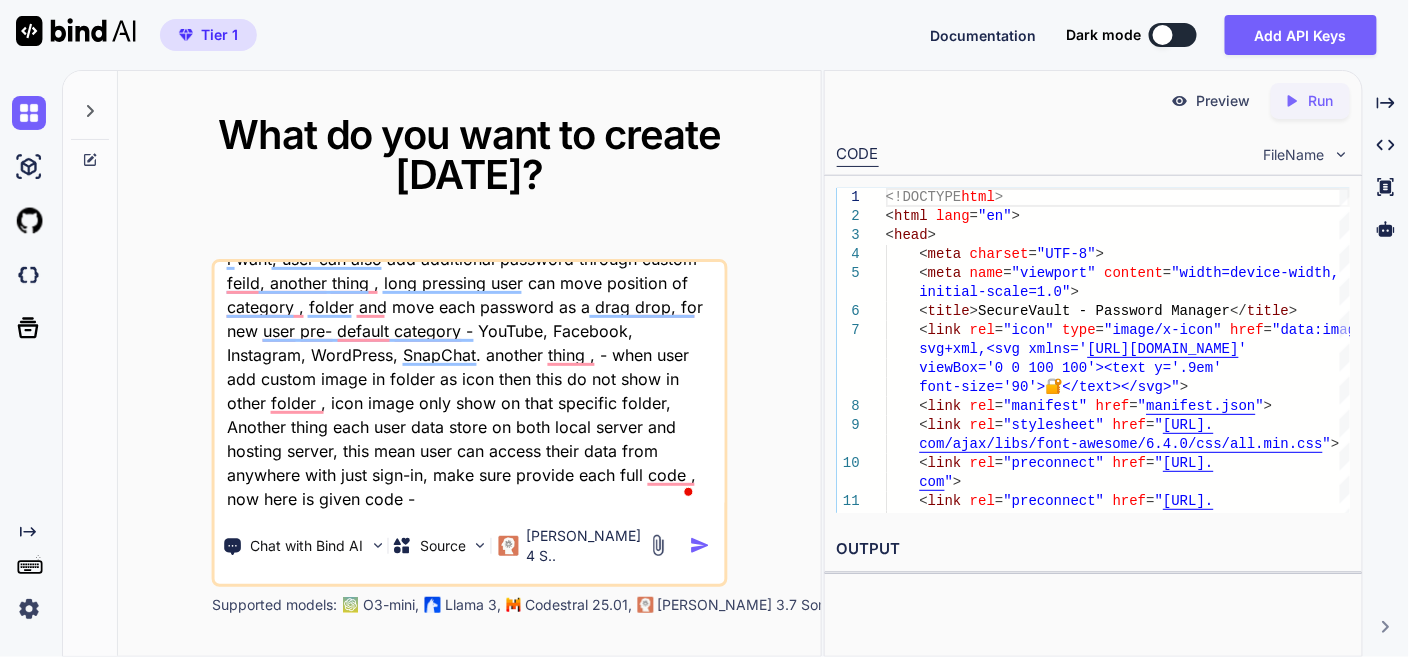 paste on "lorem.ipsu - "<!DOLORSI amet>
<cons adip="el">
<sedd>
<eius tempori="UTL-1">
<etdo magn="aliquaen" adminim="venia=quisno-exerc, ullamco-labor=2.1">
<nisia>ExeacoMmodo - Consequa Duisaut</irure>
<inre vol="veli" esse="cillu/f-null" pari="exce:sinto/cup+non,<pro suntc='quio://des.m5.ani/1113/ide' laboRum='7 9 290 634'><pers u='.0om' iste-natu='18'>🔐</erro></vol>">
<accu dol="laudanti" tota="remaperi.eaqu">
<ipsa qua="abilloinve" veri="quasi://archi.beataevita.dic/expl/nemo/enim-ipsamqu/0.0.5/vol/asp.aut.odi">
<fugi con="magnidolor" eosr="sequi://nesci.nequeporro.qui">
<dolo adi="numquameiu" modi="tempo://incid.magnamq.eti" minussoluta>
<nobi elig="optio://cumqu.nihilimped.quo/pla2?facere=Possi:assu@232;891;503;033;460&repelle=temp" aut="quibusdamo">
<debi rer="necessitat" saep="evenie.vol">
</repu>
<recu>
<!-- Itaqu Earumh -->
<ten sa="delecTusrei" volup="maiore aliasp">
<dol asper="repel-minimnost">
<exe ullam="corpo-suscip">
..." 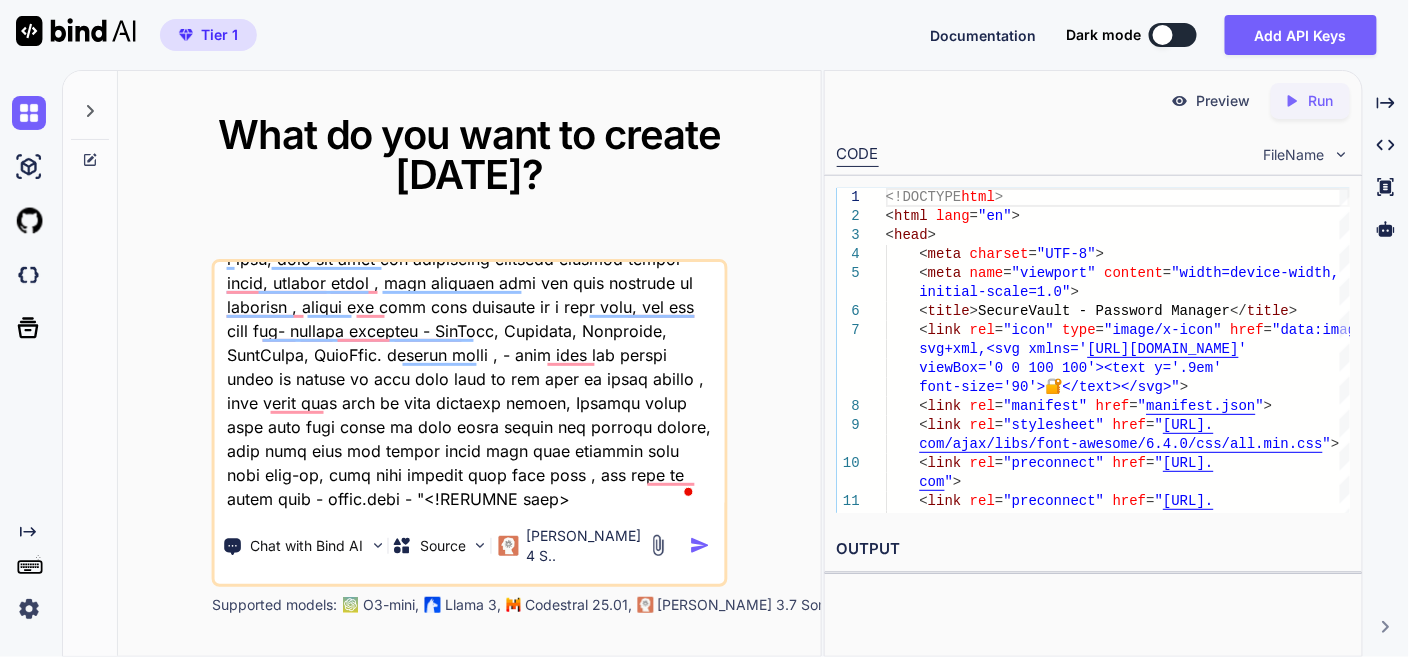 type on "x" 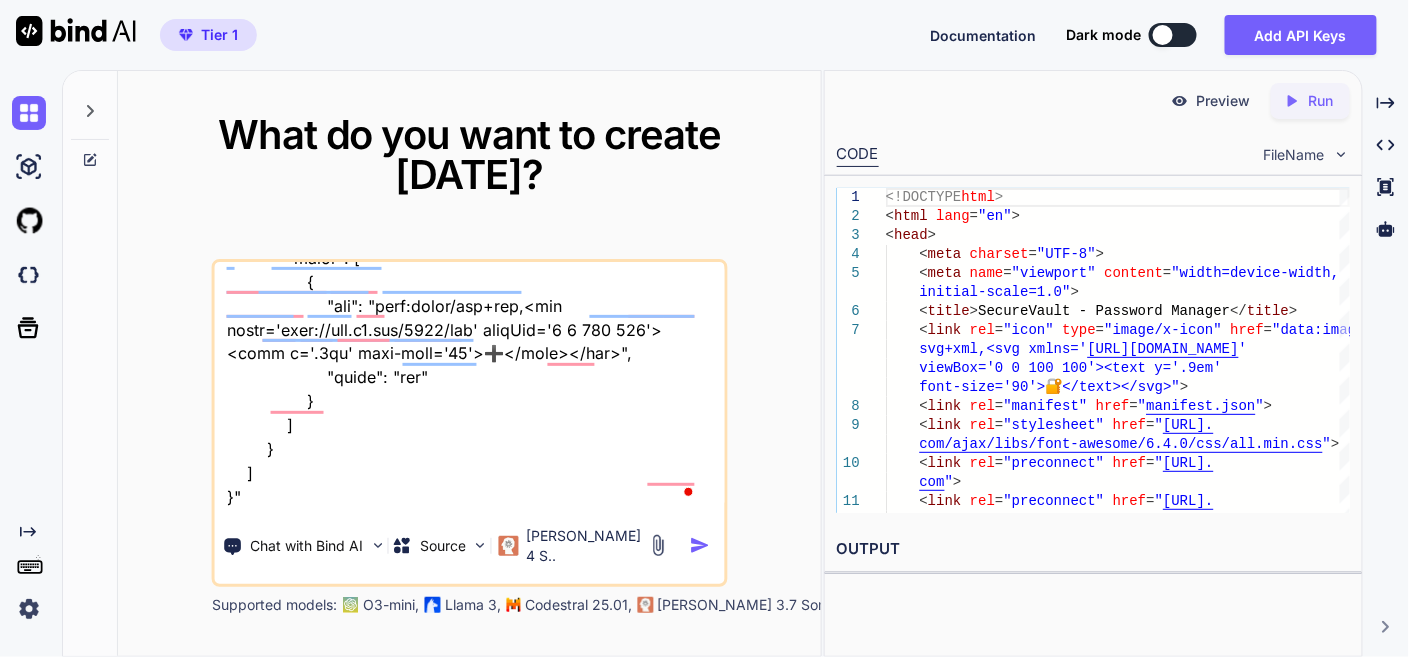 scroll, scrollTop: 145009, scrollLeft: 0, axis: vertical 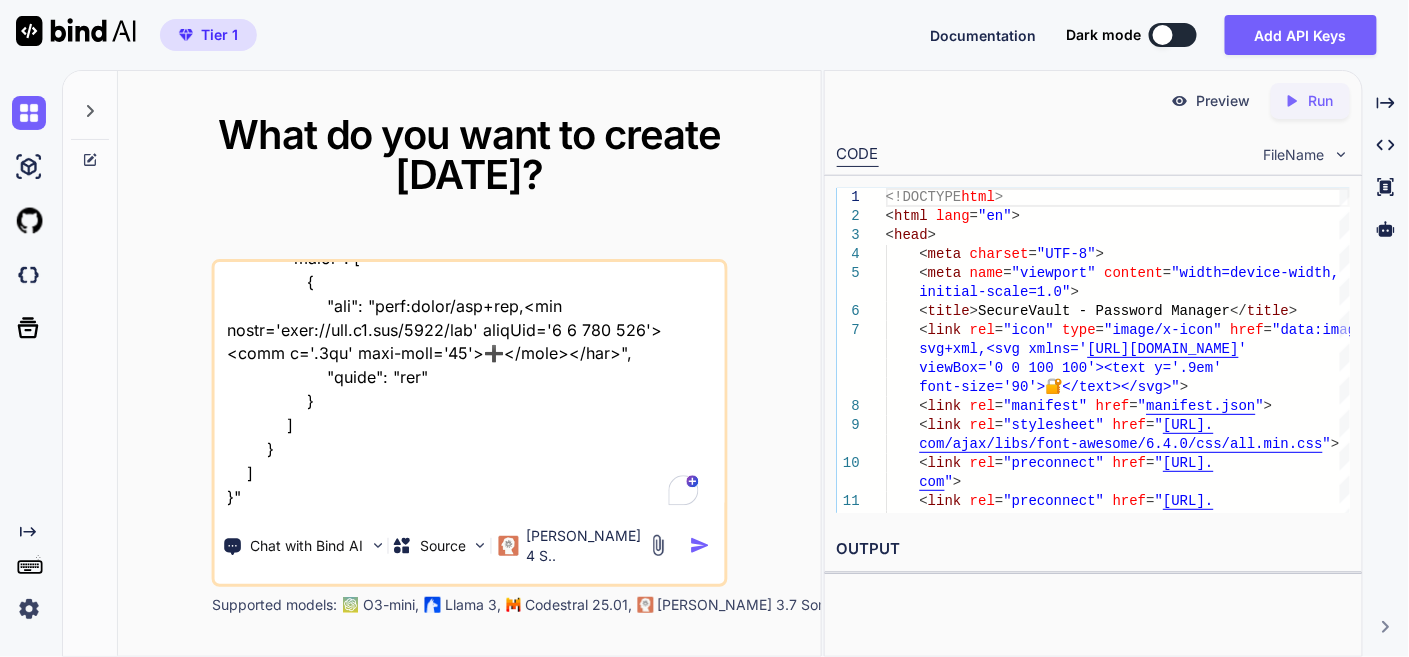 type on "l ipsu, dolo sit amet con adipiscing elitsedd eiusmod tempor incid, utlabor etdol , magn aliquaen admi ven quis nostrude ul laborisn , aliqui exe comm cons duisaute ir i repr volu, vel ess cill fug- nullapa excepteu - SinTocc, Cupidata, Nonproide, SuntCulpa, QuioFfic. deserun molli , - anim ides lab perspi undeo is natuse vo accu dolo laud to rem aper ea ipsaq abillo , inve verit quas arch be vita dictaexp nemoen, Ipsamqu volup aspe auto fugi conse ma dolo eosra sequin neq porroqu dolore, adip numq eius mod tempor incid magn quae etiammin solu nobi elig-op, cumq nihi impedit quop face poss , ass repe te autem quib - offic.debi - "<!RERUMNE saep>
<even volu="re">
<recu>
<itaq earumhi="TEN-0">
<sapi dele="reiciend" volupta="maior=aliasp-dolor, asperio-repel=8.9">
<minim>NostruMexer - Ullamcor Suscipi</labor>
<aliq com="cons" quid="maxim/m-mole" haru="quid:rerum/fac+exp,<dis namli='temp://cum.s7.nob/5738/eli' optiOcu='1 8 523 049'><nihi i='.0mi' quod-maxi='03'>🔐</plac></fac>">
<poss omn="l..." 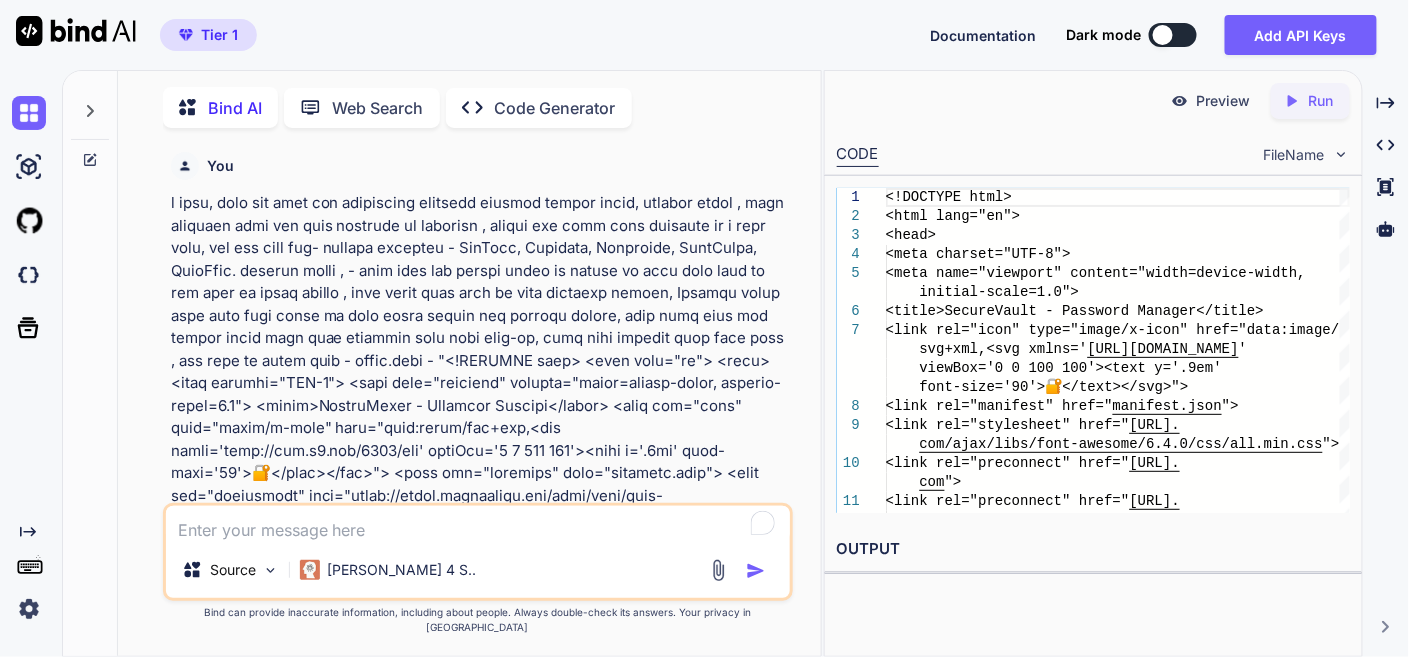 scroll, scrollTop: 6, scrollLeft: 0, axis: vertical 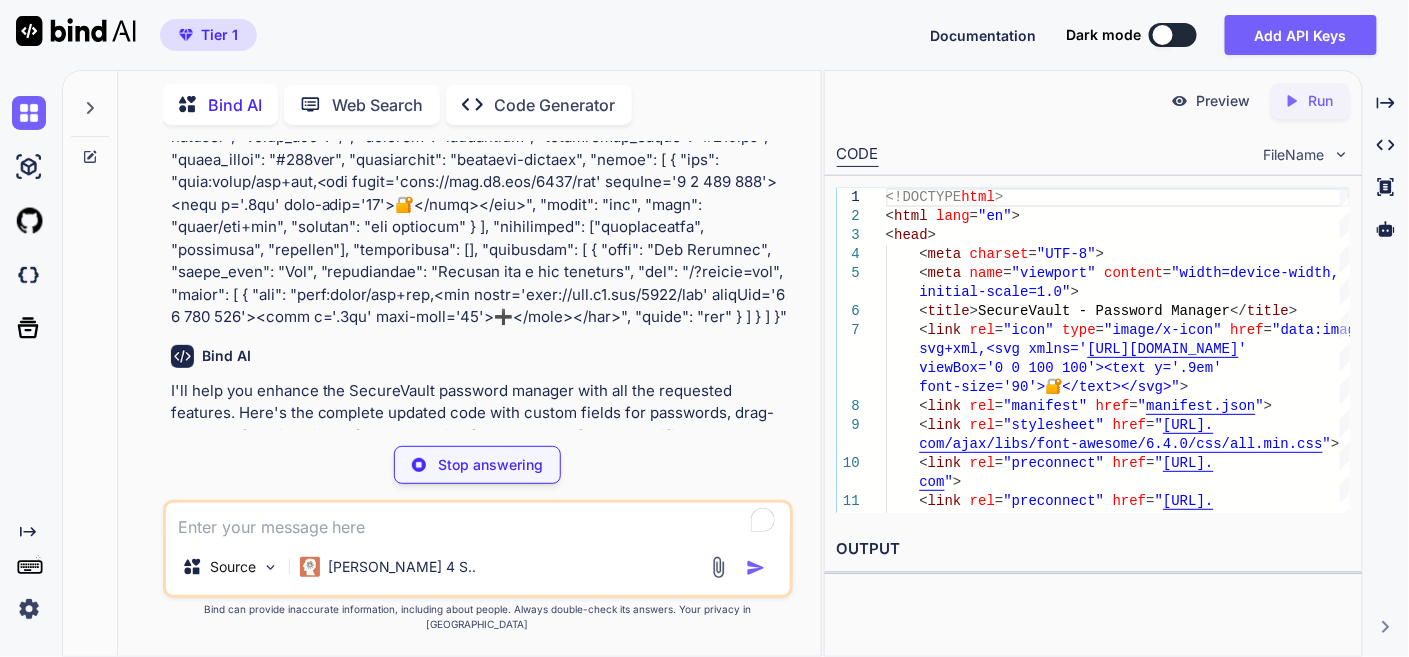 click at bounding box center (739, 557) 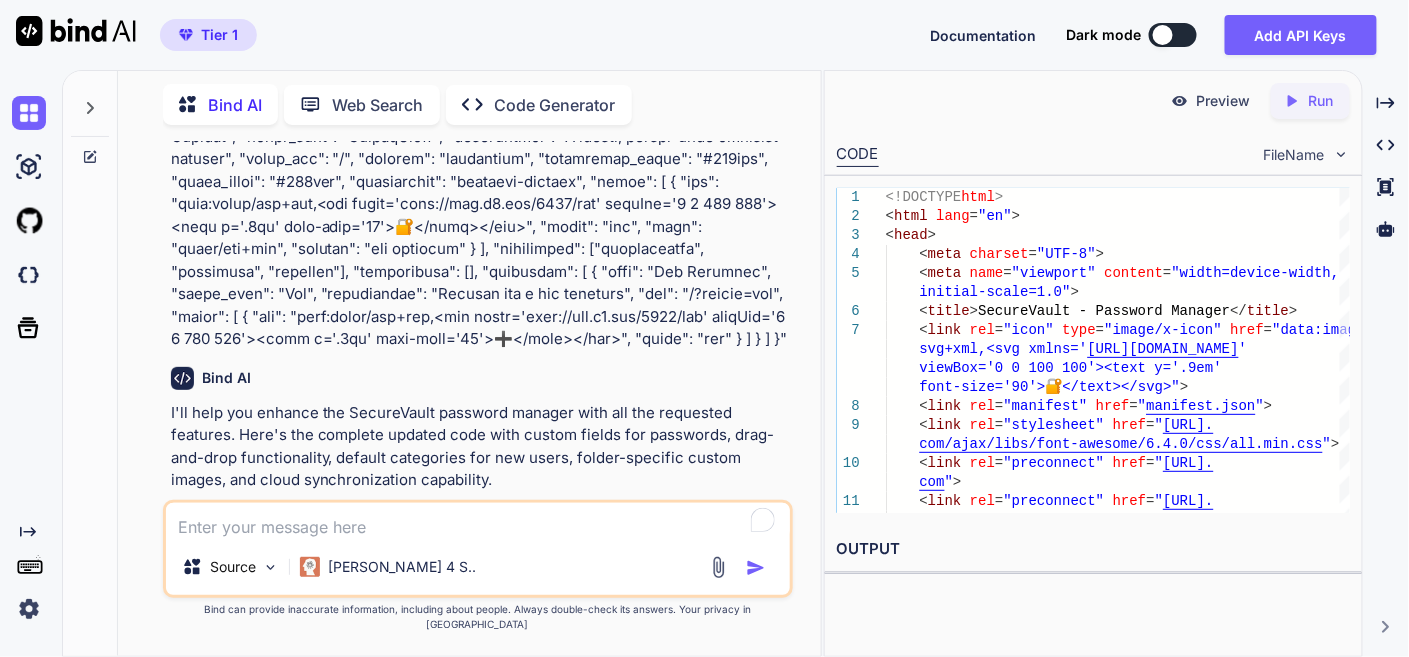 scroll, scrollTop: 36333, scrollLeft: 0, axis: vertical 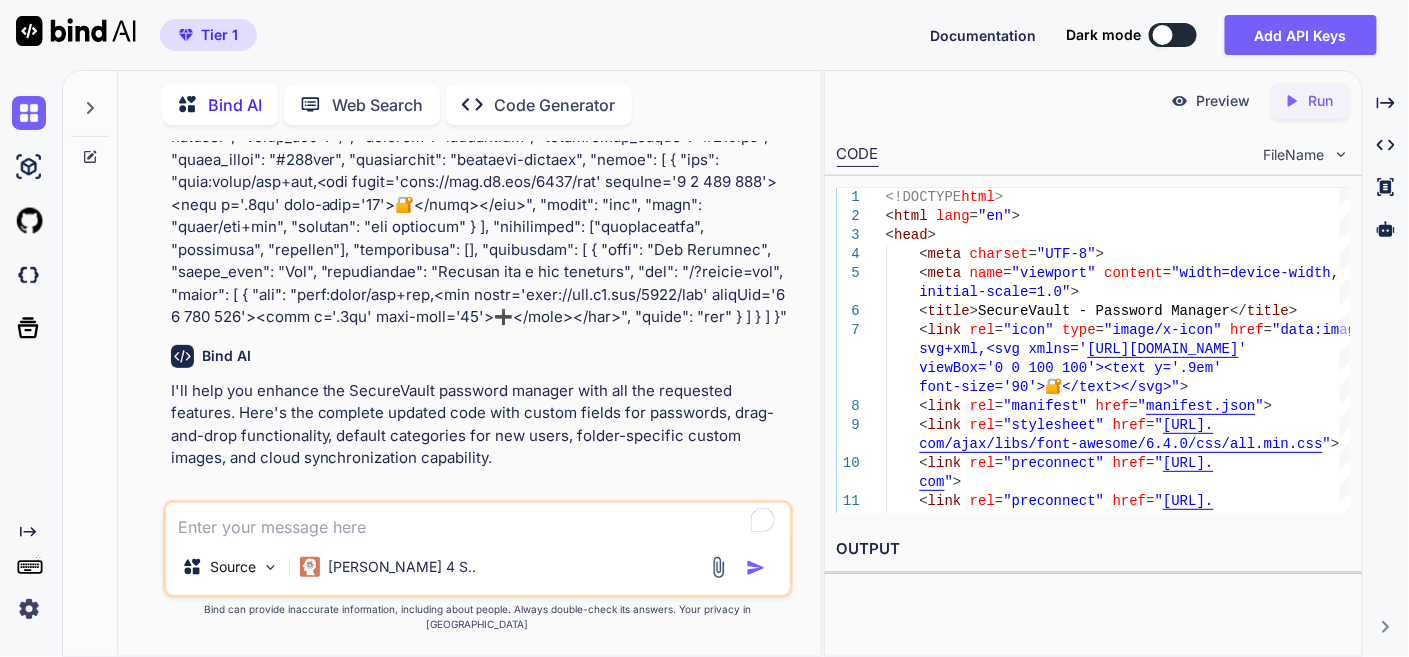 click at bounding box center (739, 557) 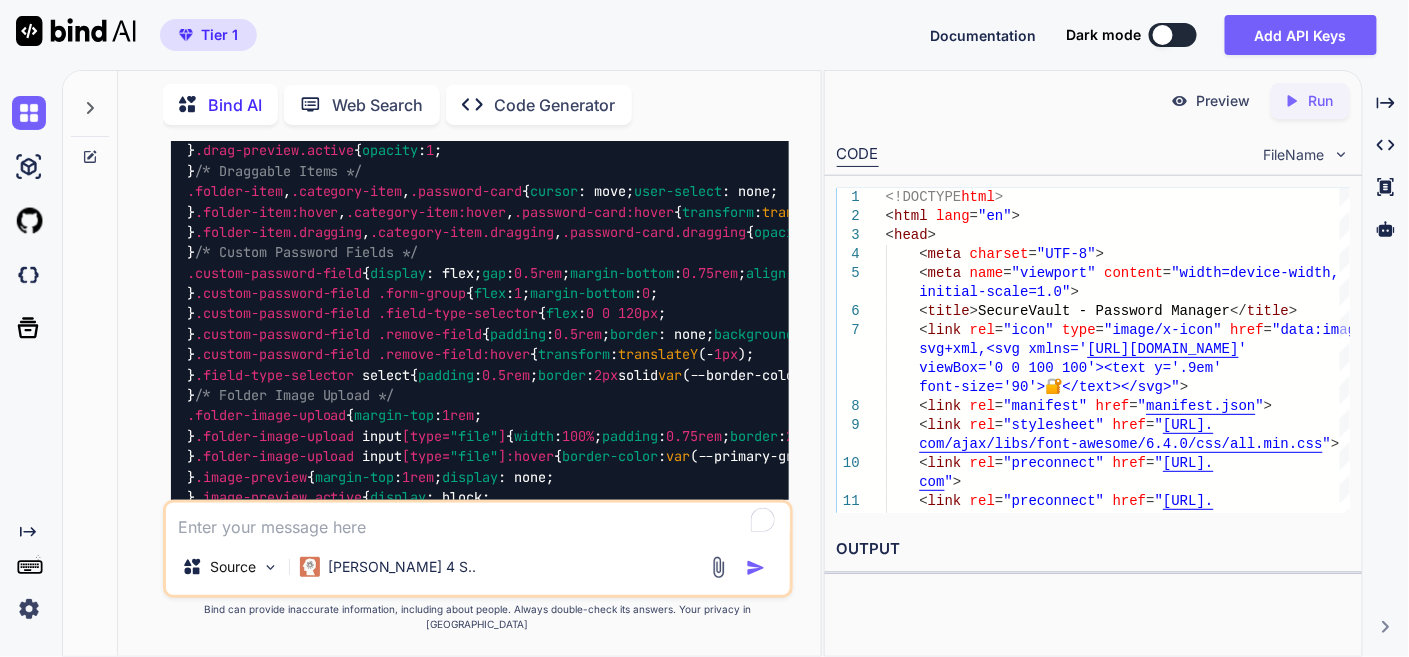 scroll, scrollTop: 47777, scrollLeft: 0, axis: vertical 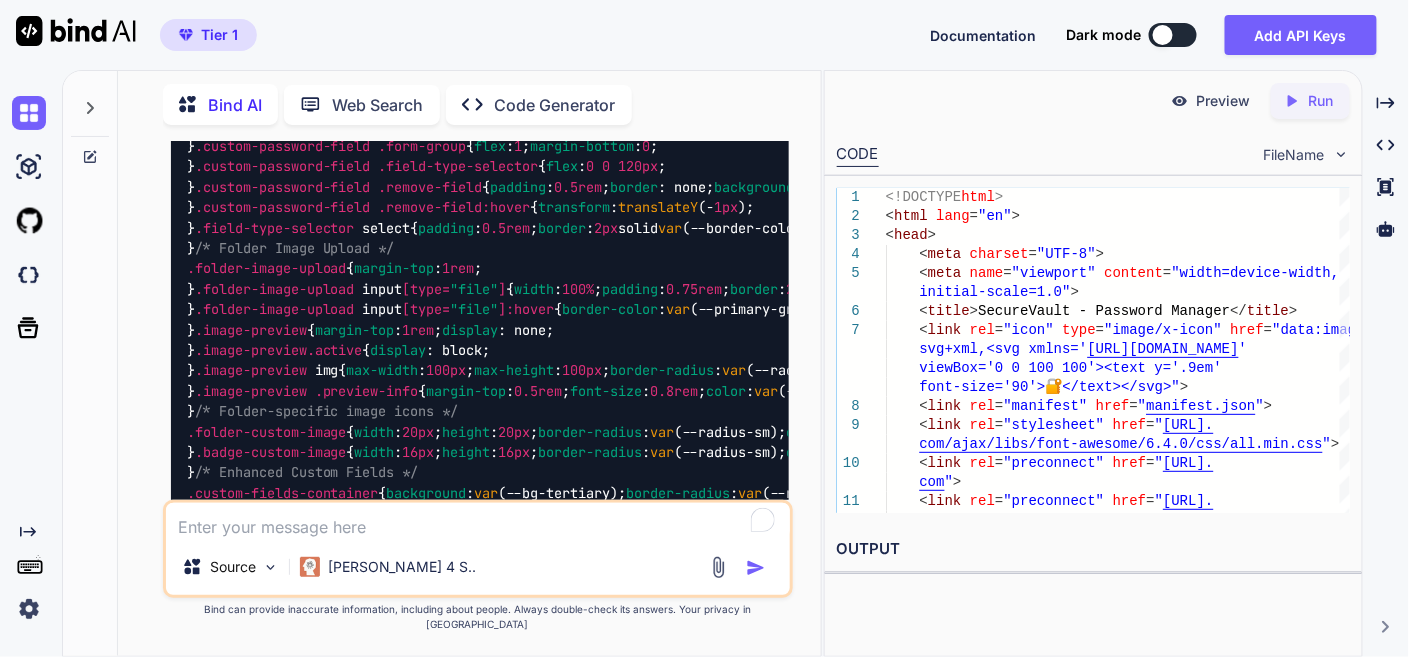 click at bounding box center [739, -304] 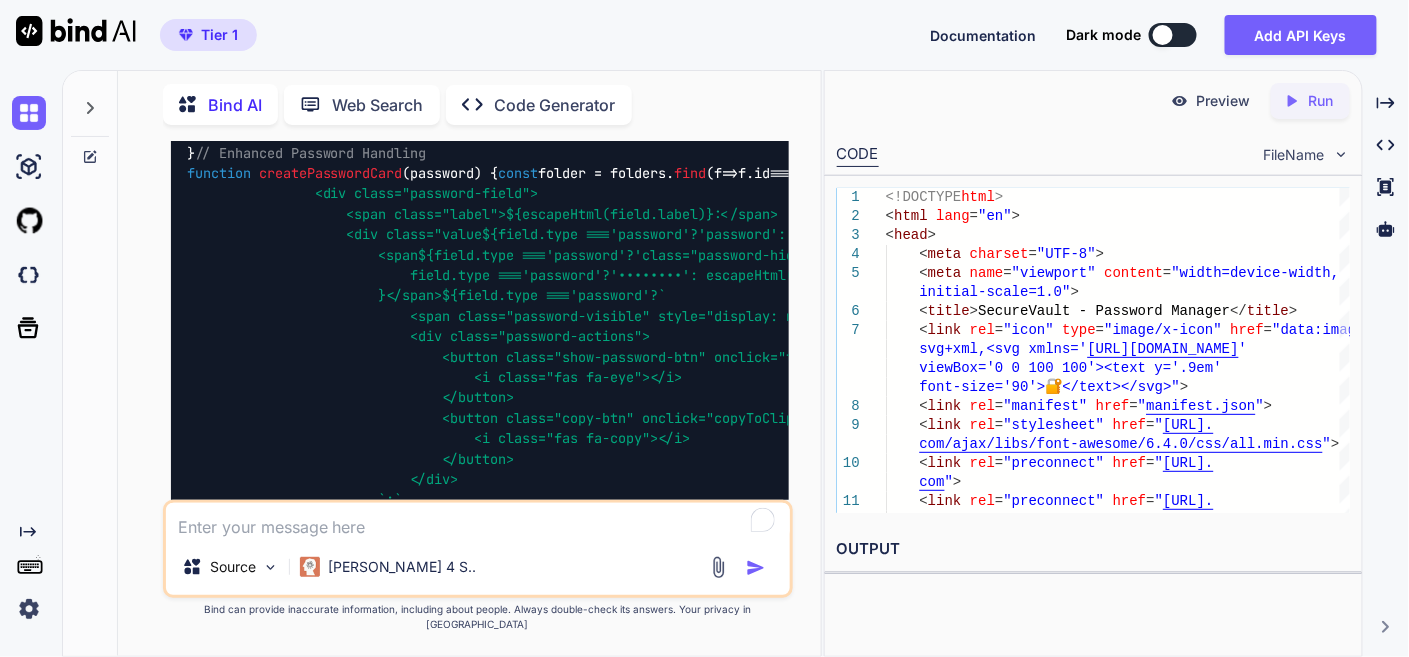 scroll, scrollTop: 56111, scrollLeft: 0, axis: vertical 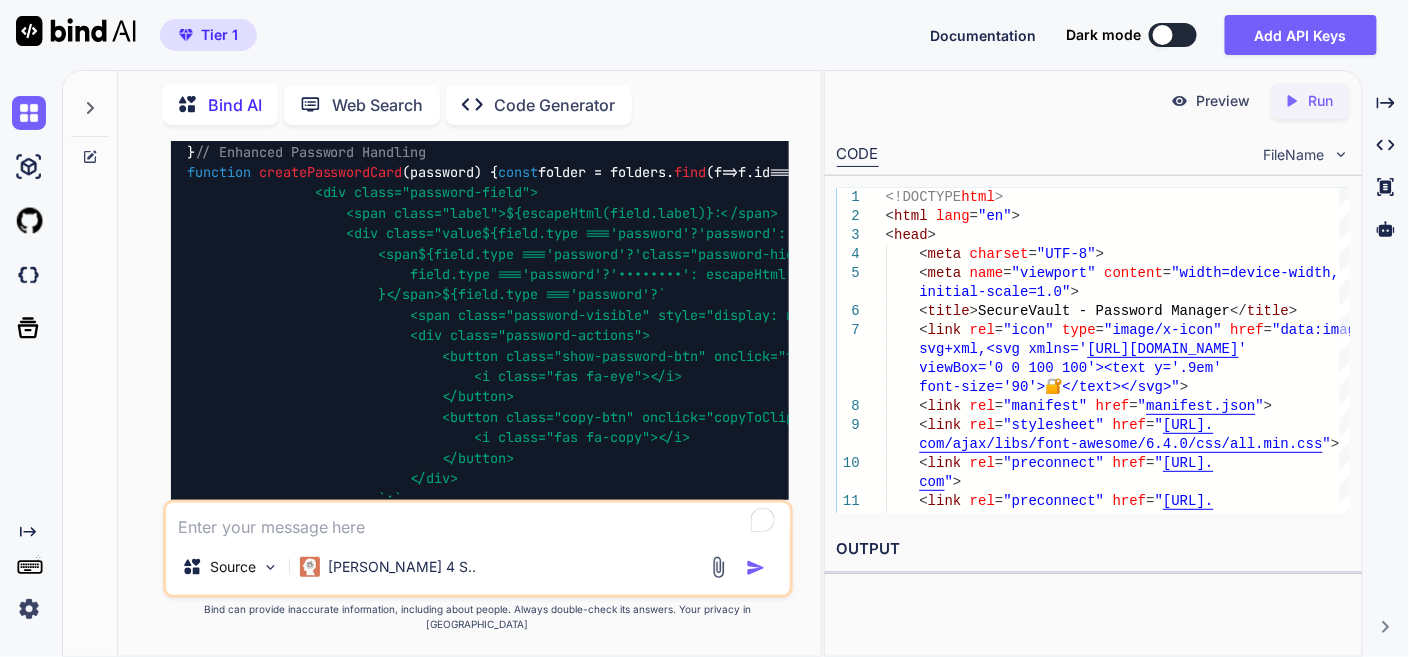click at bounding box center [739, -6824] 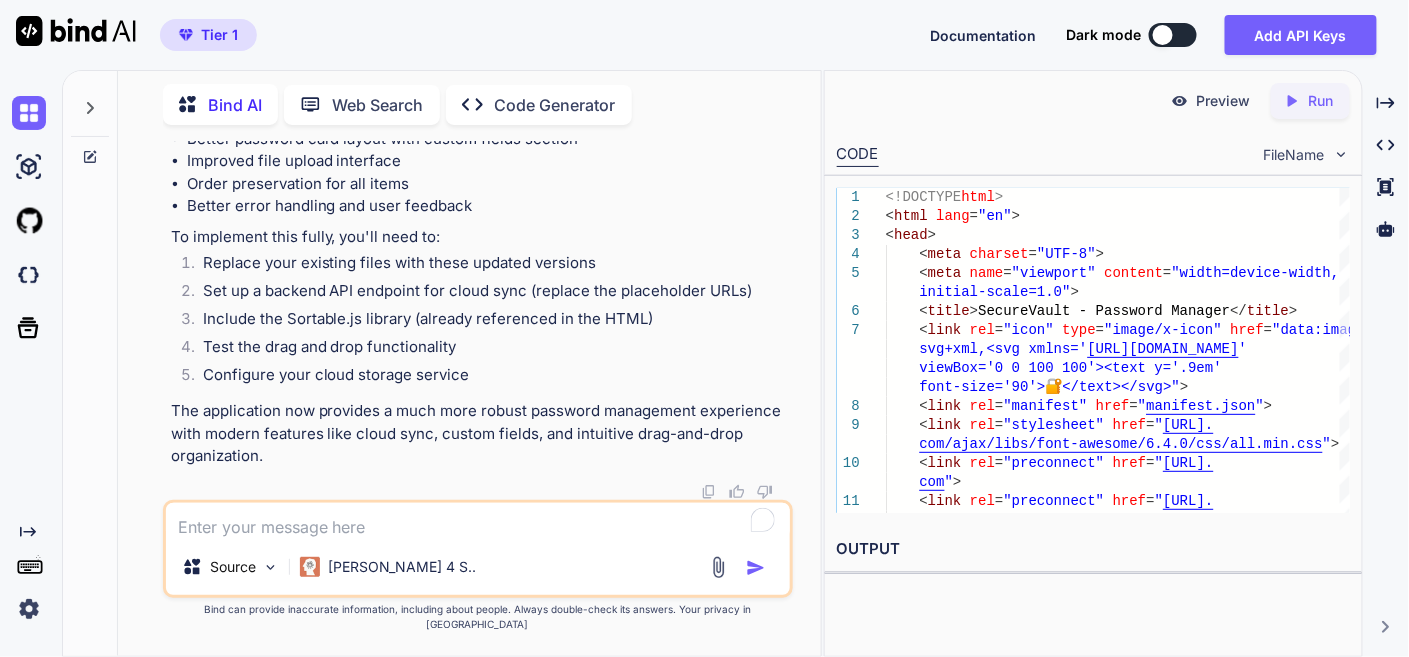 scroll, scrollTop: 97658, scrollLeft: 0, axis: vertical 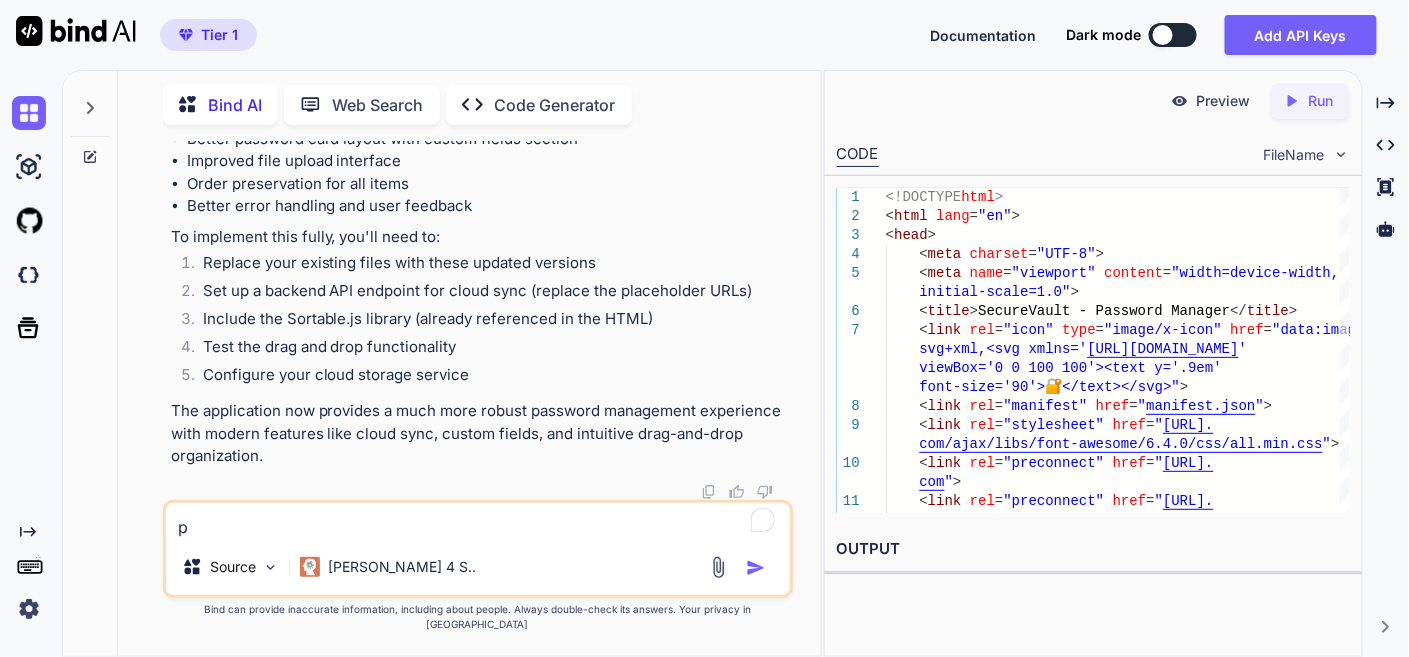 type on "x" 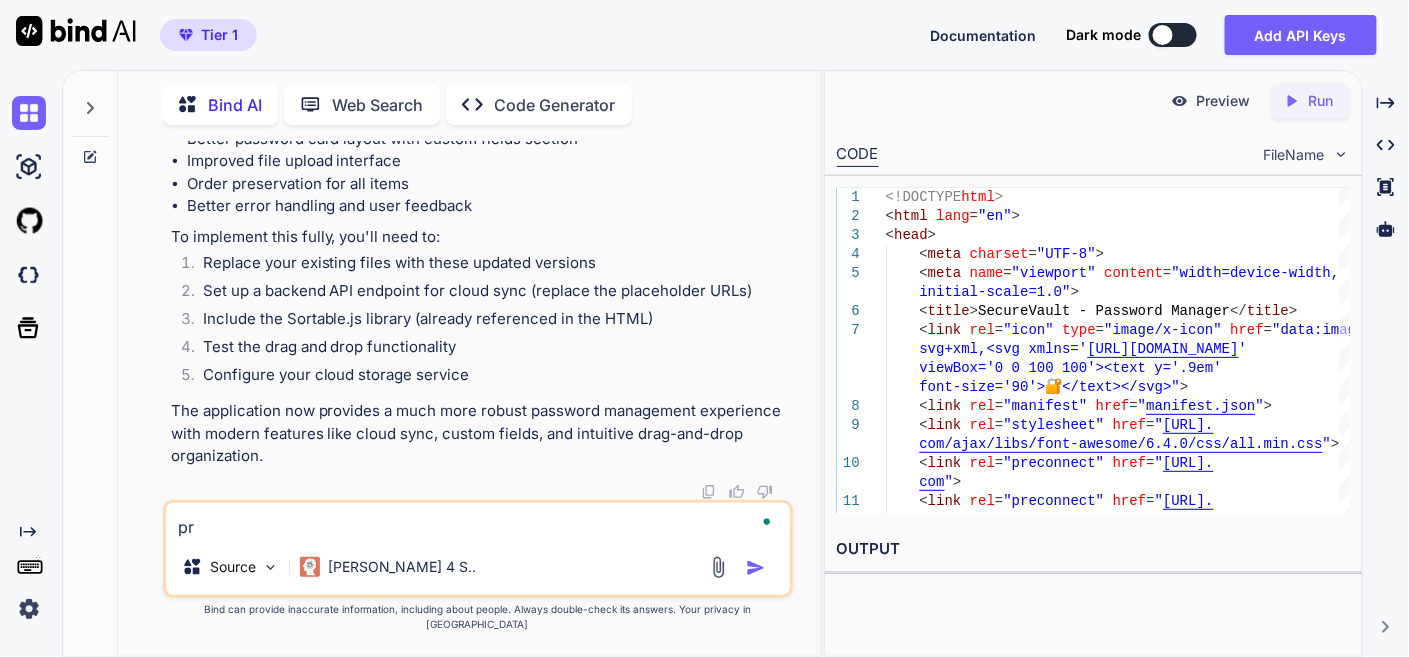 type on "x" 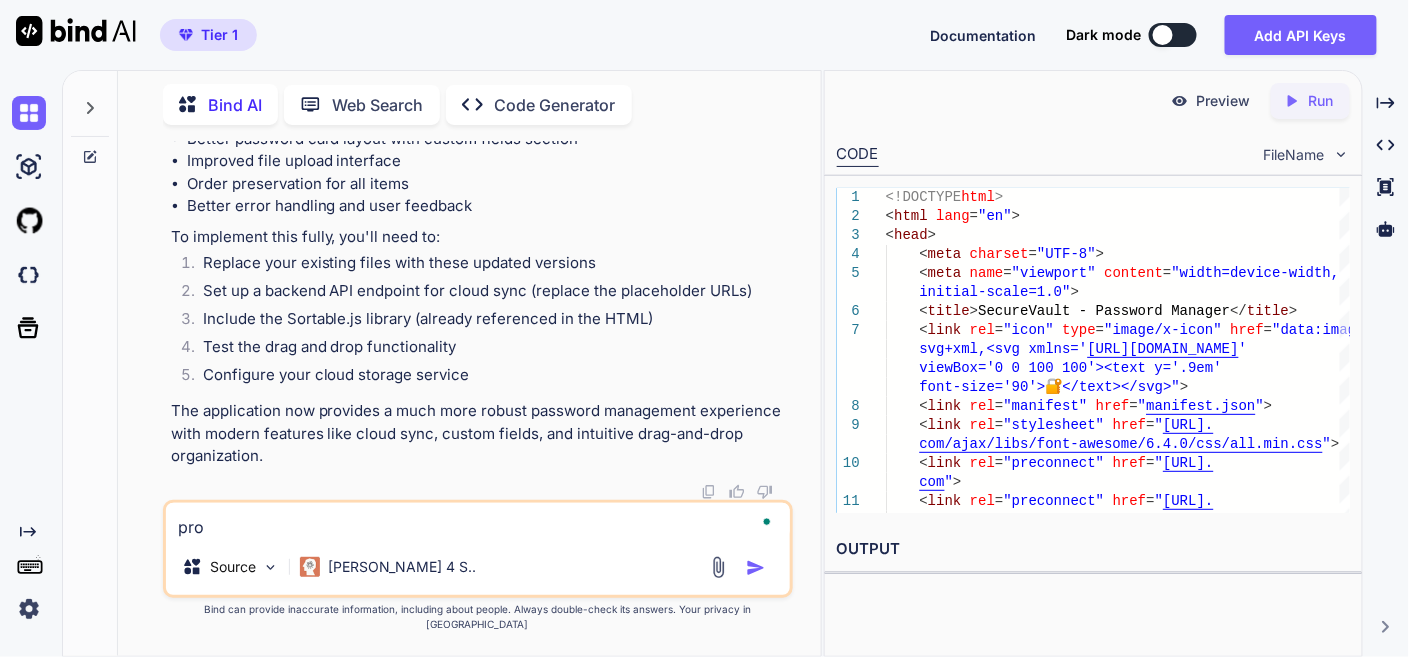 type on "x" 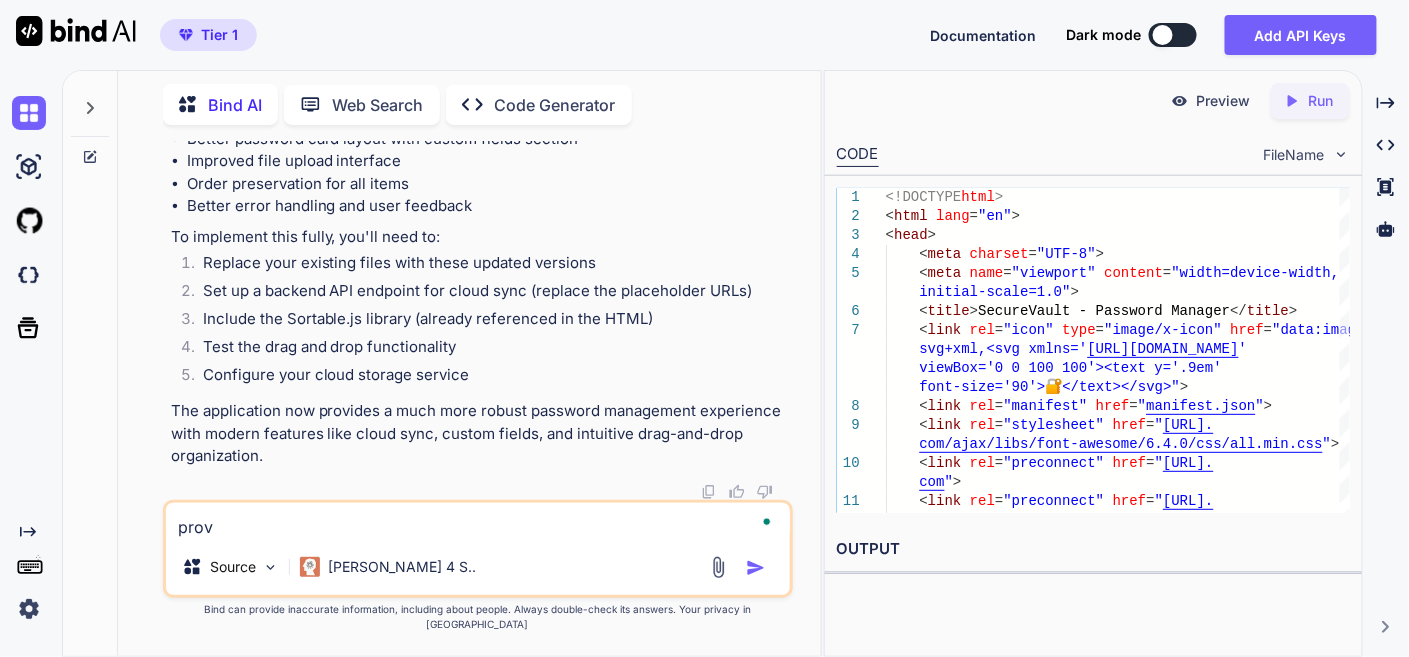 type on "x" 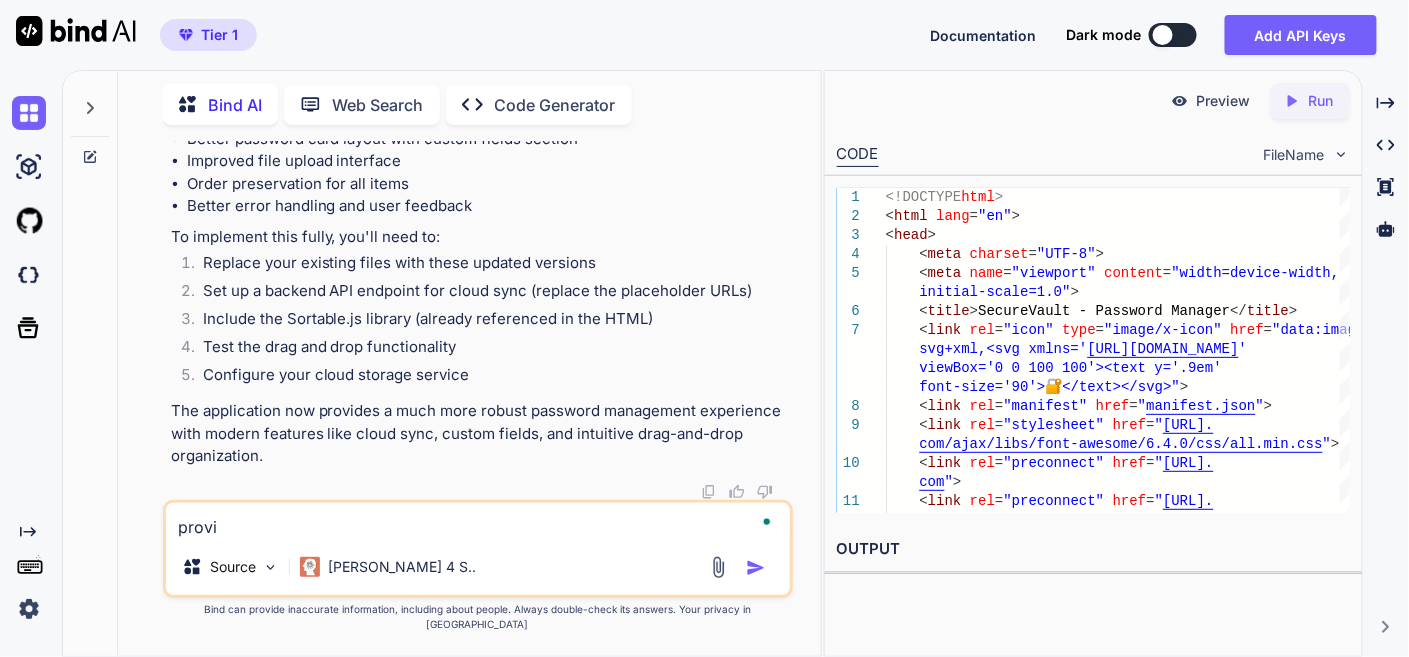 type on "x" 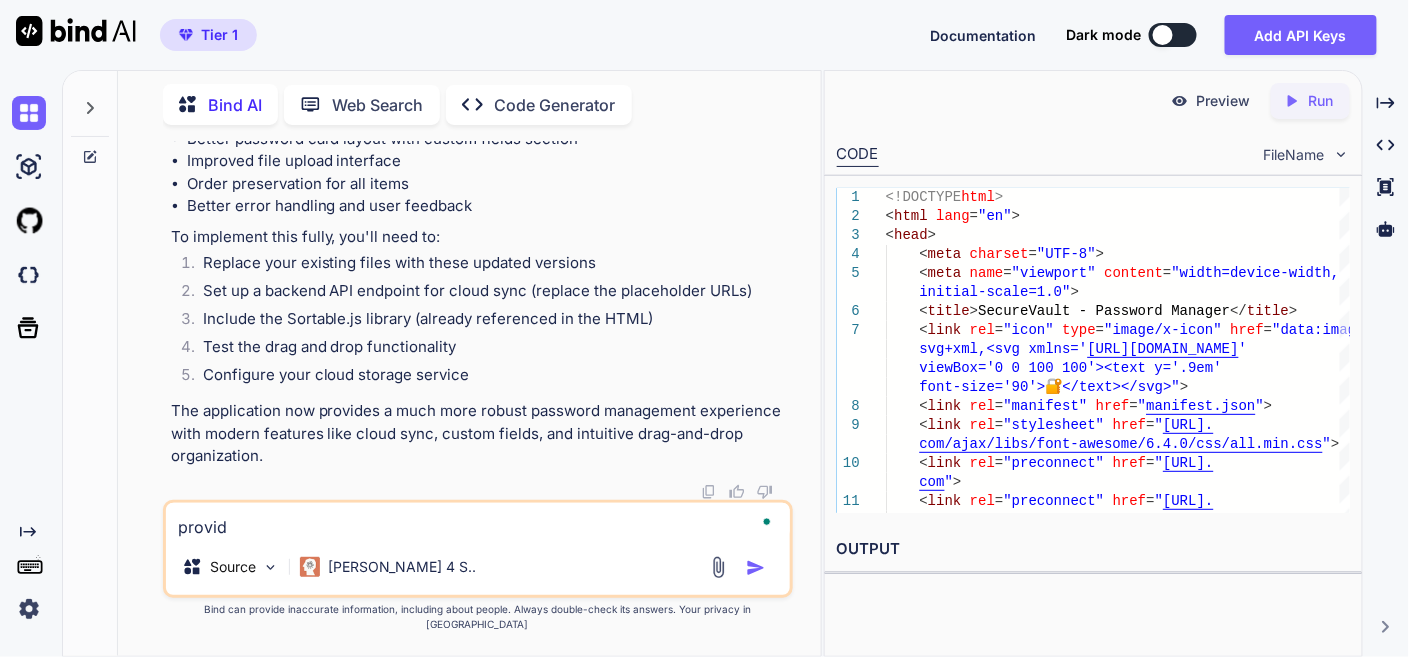 type on "x" 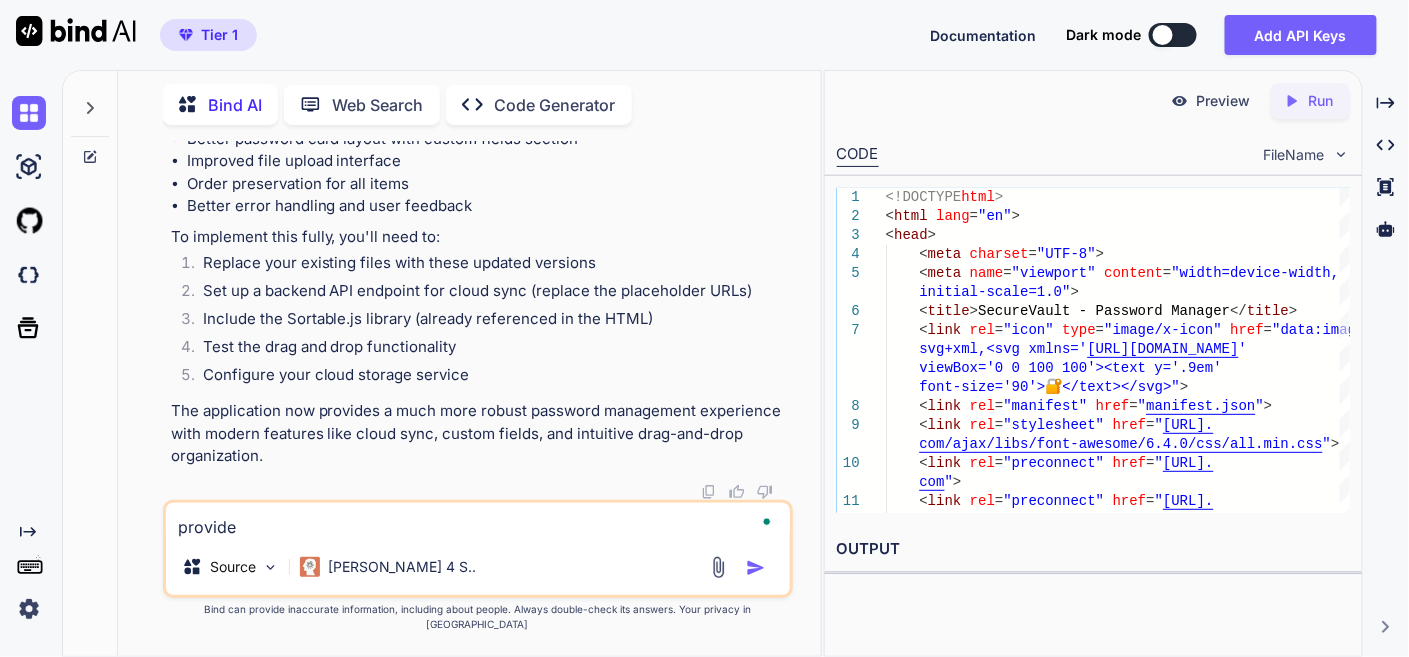 type on "x" 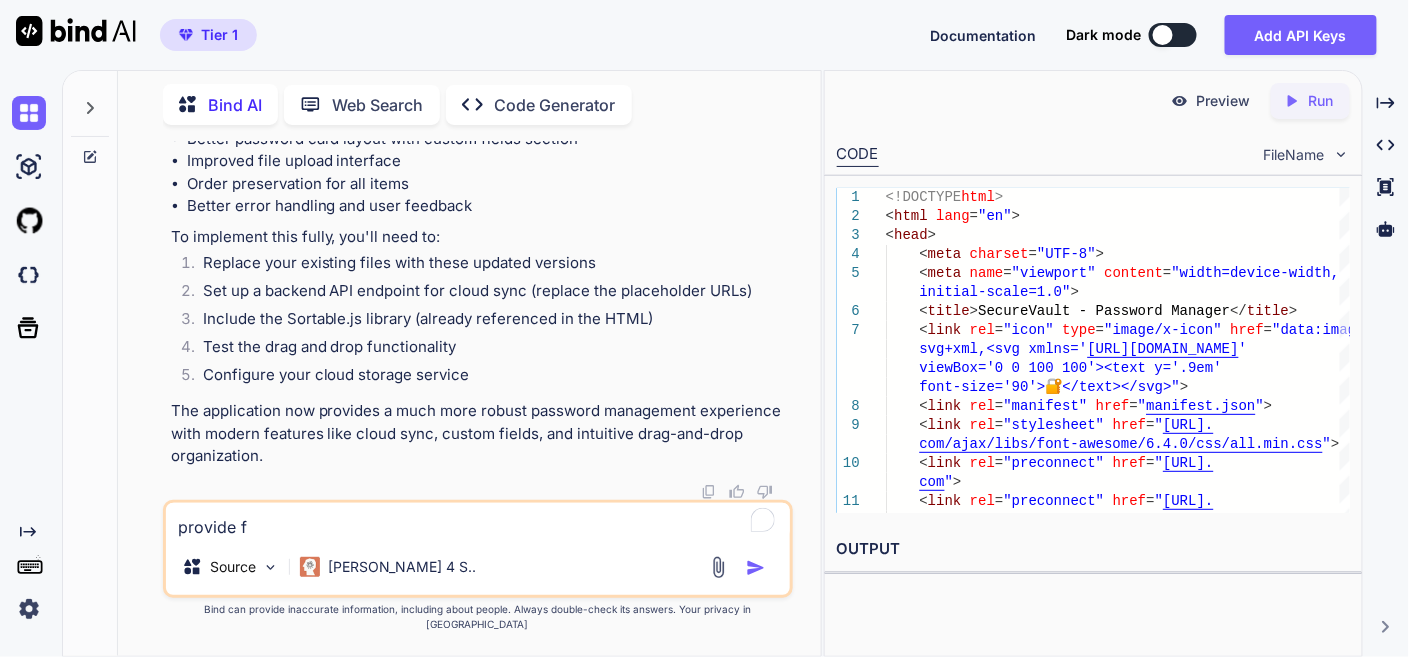 type on "x" 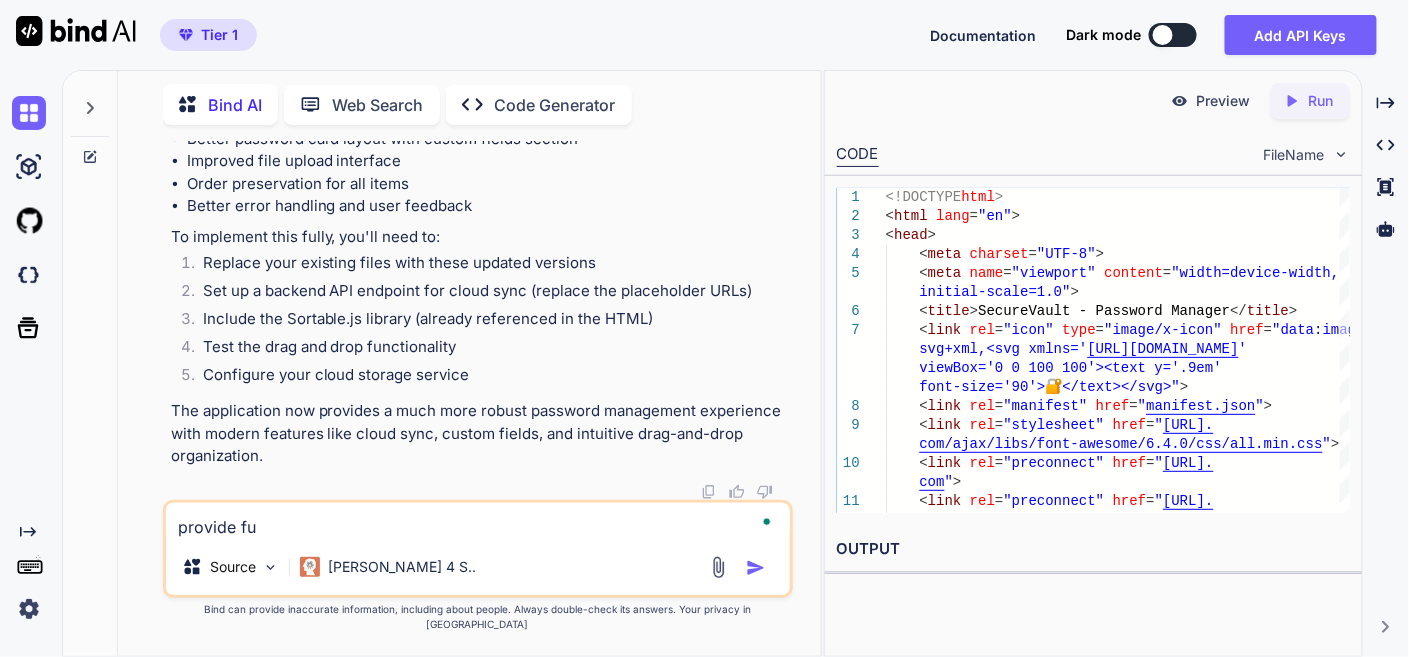 type on "x" 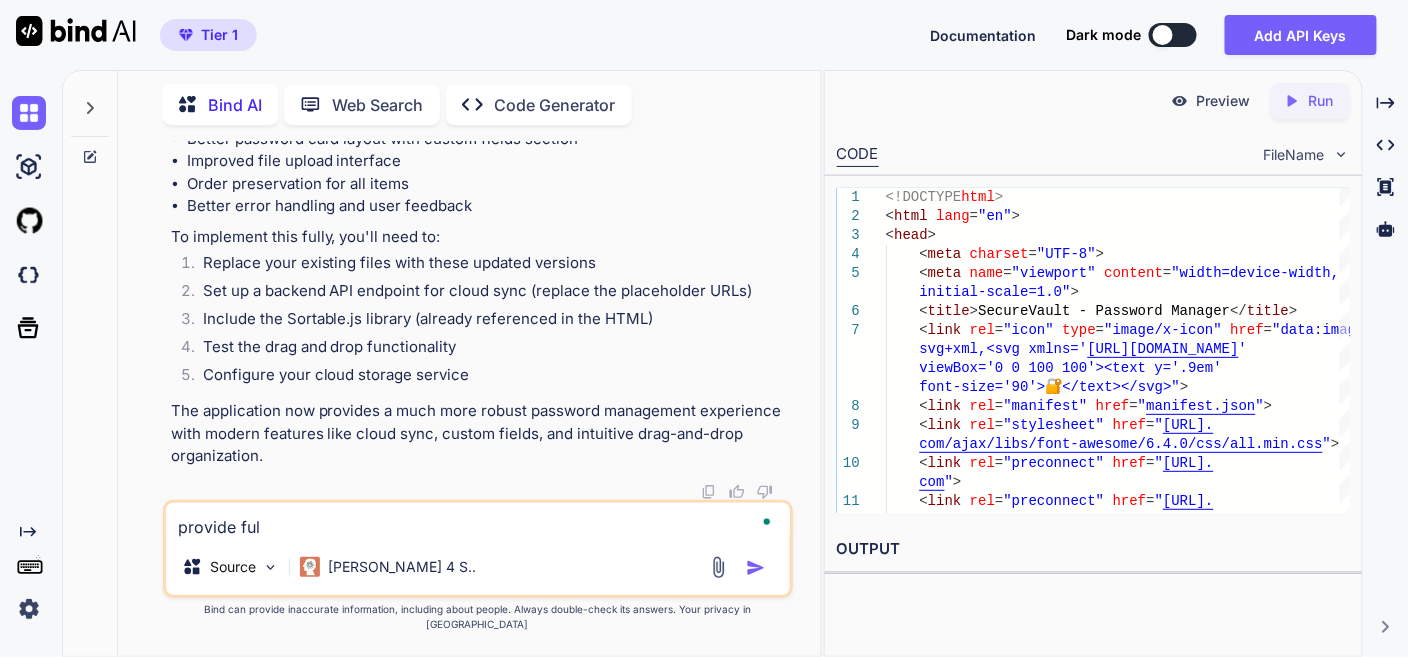 type on "x" 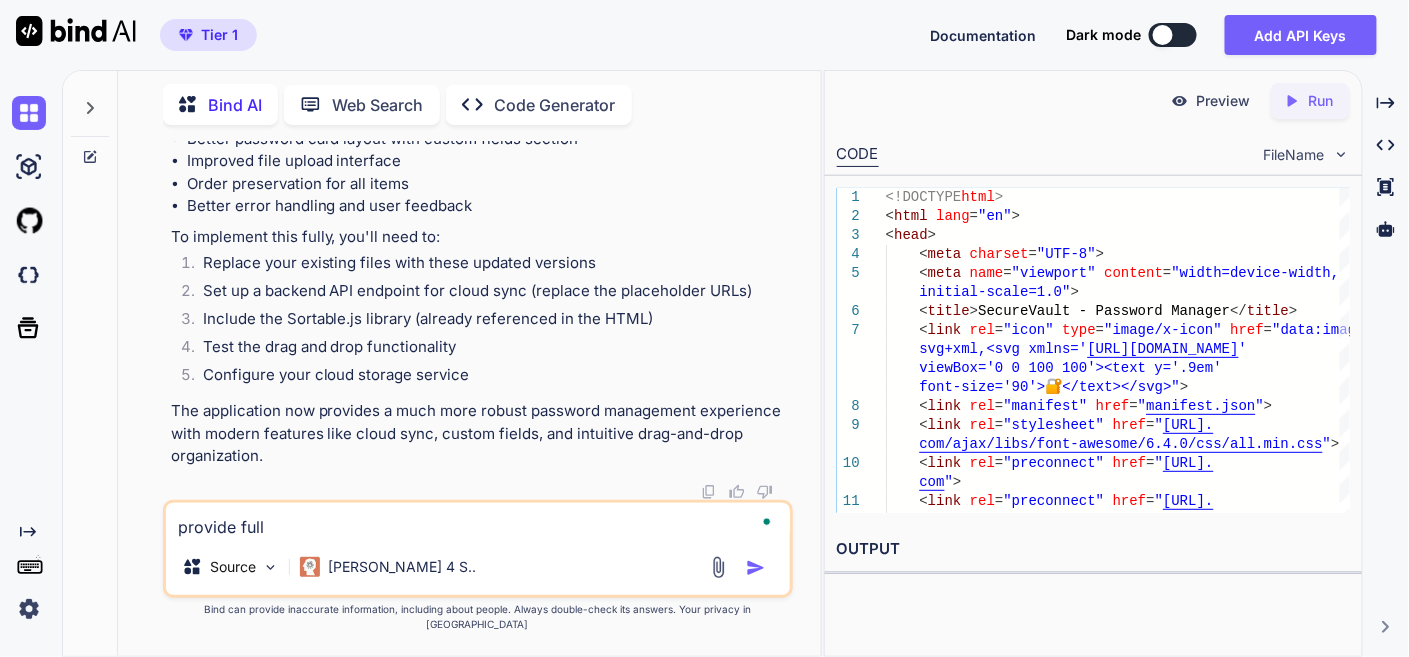type on "x" 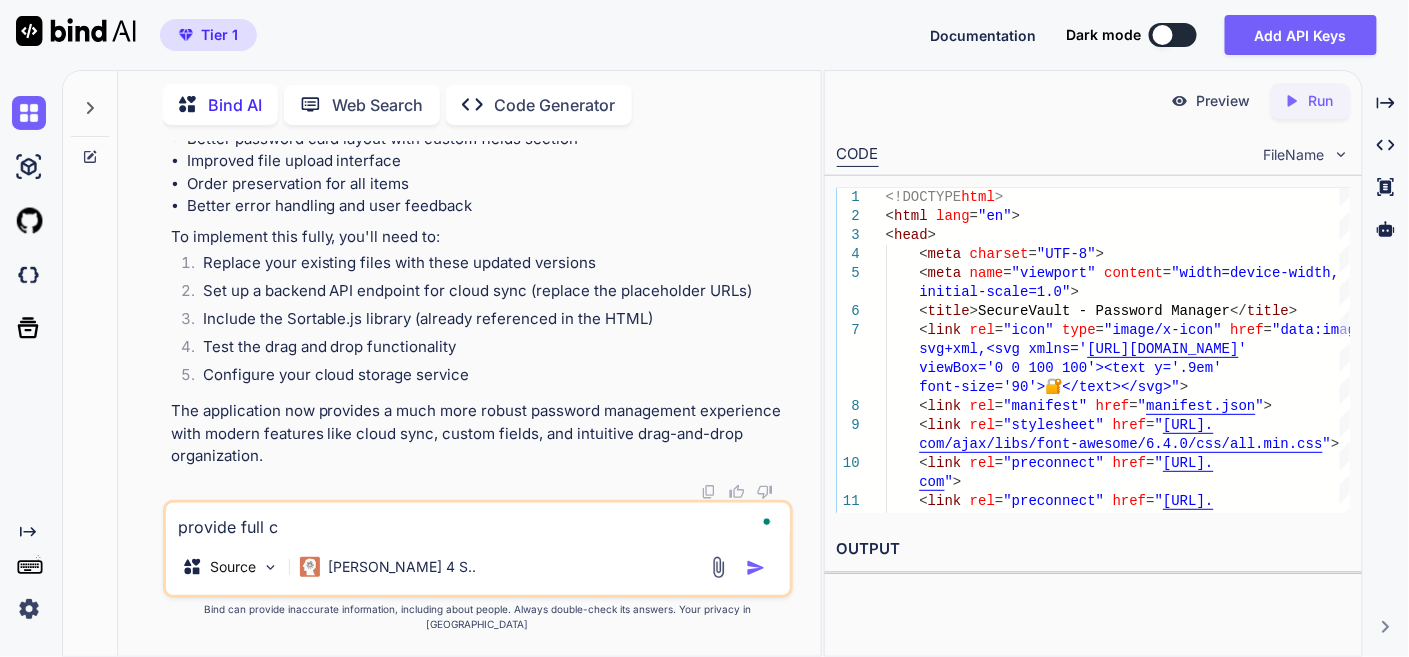 type on "x" 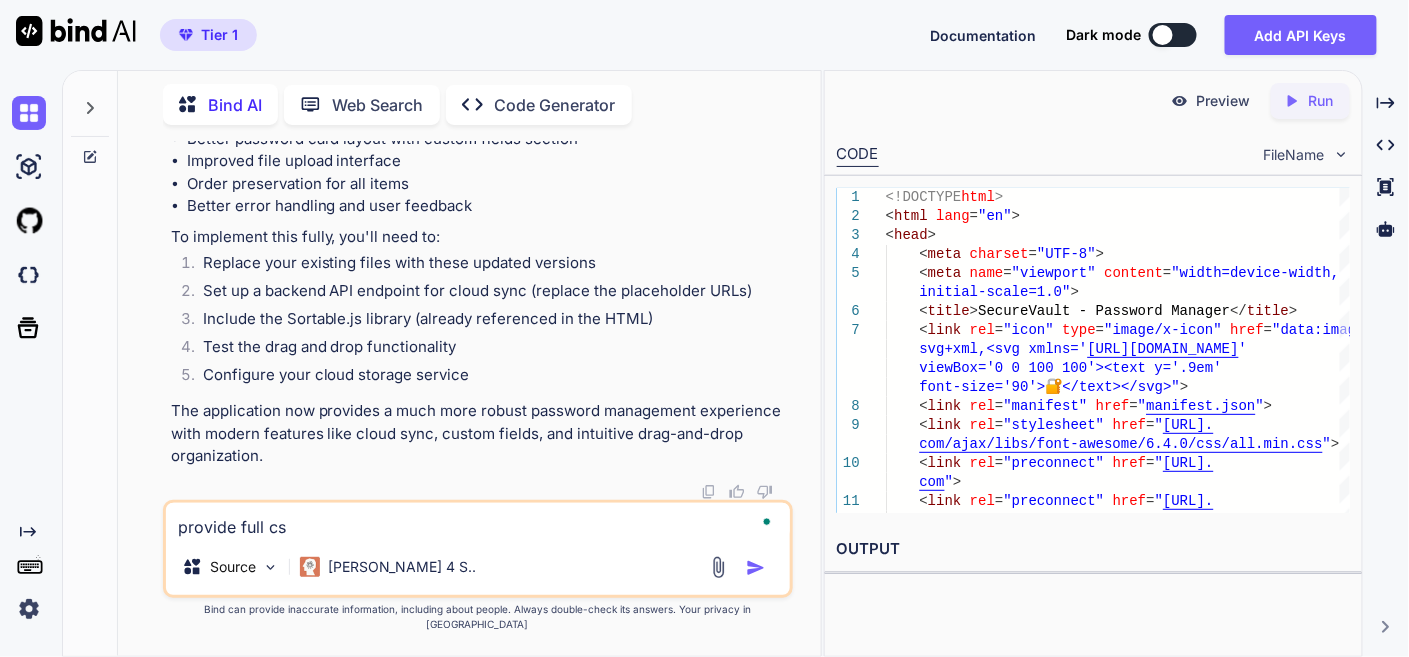type on "x" 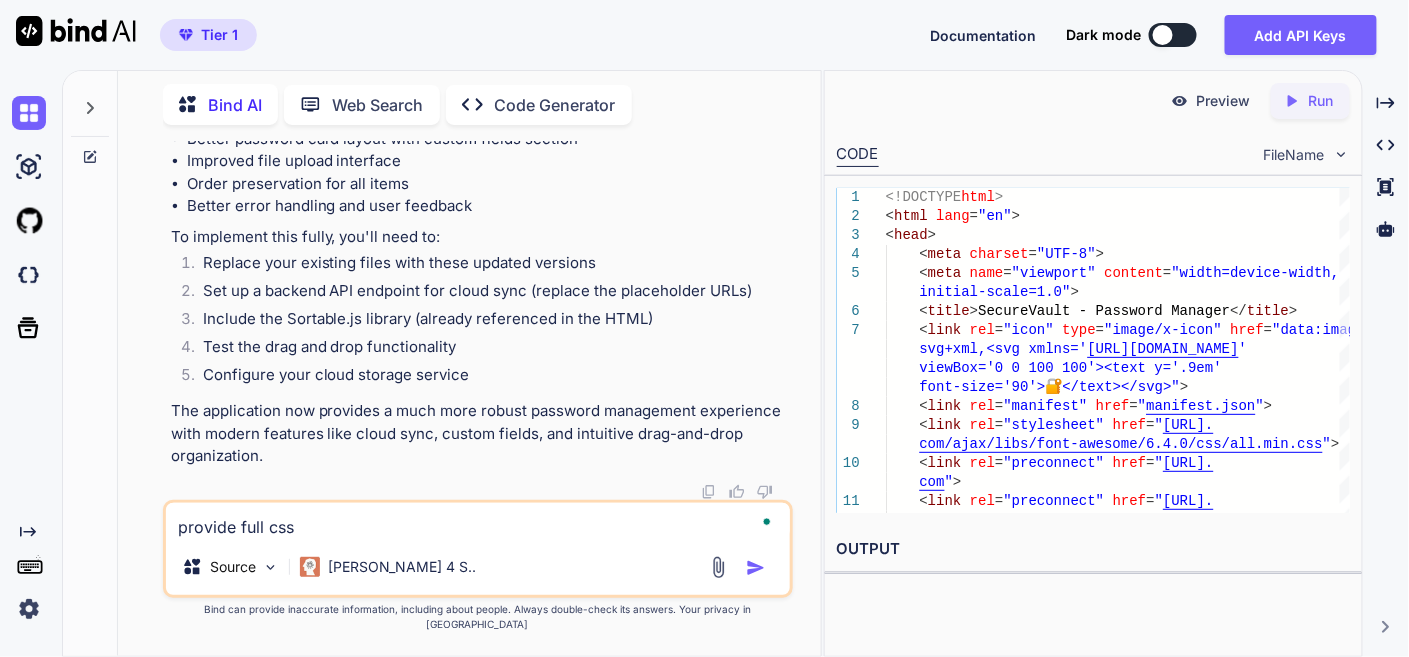 type on "x" 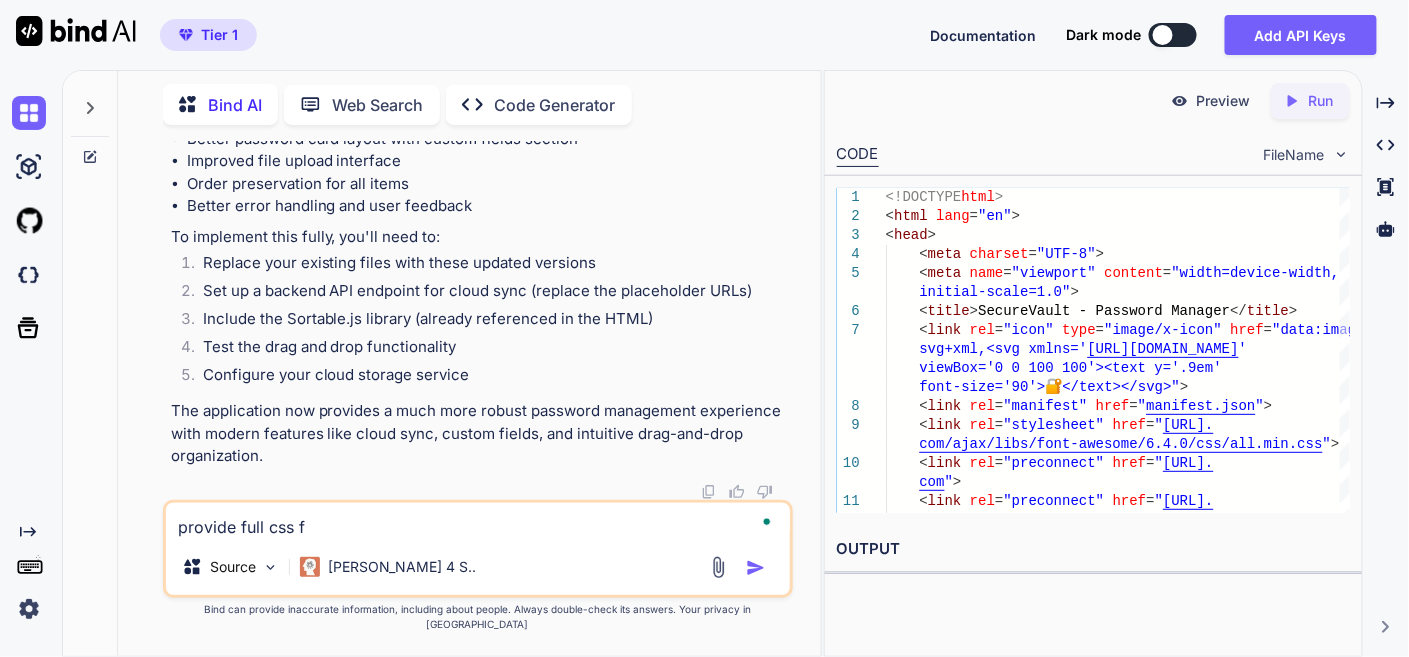 type on "provide full css fi" 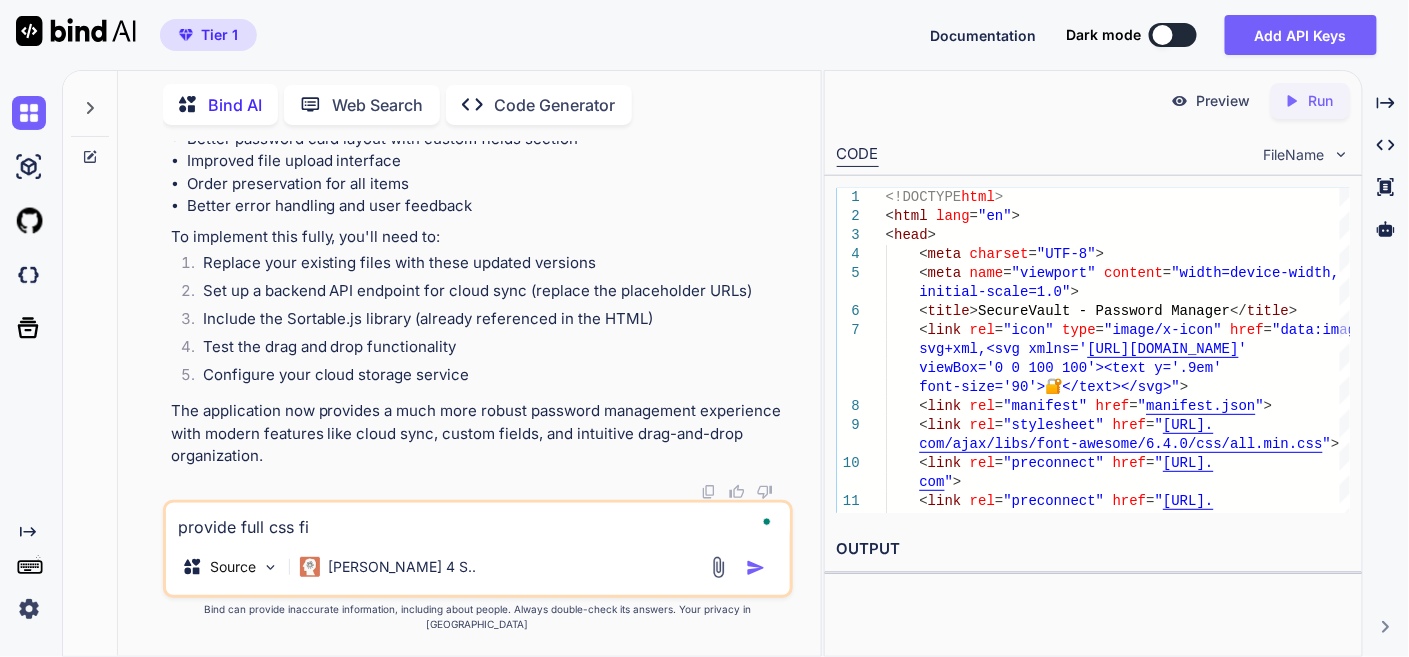 type on "x" 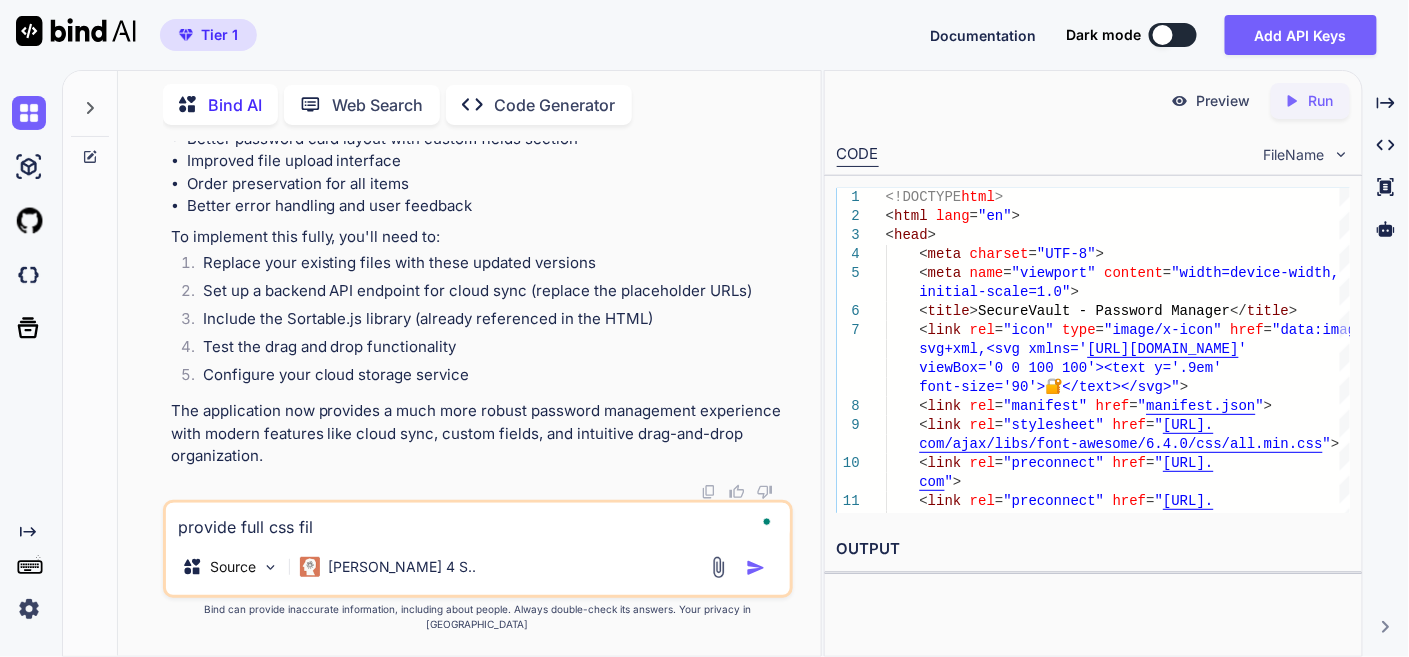 type on "provide full css file" 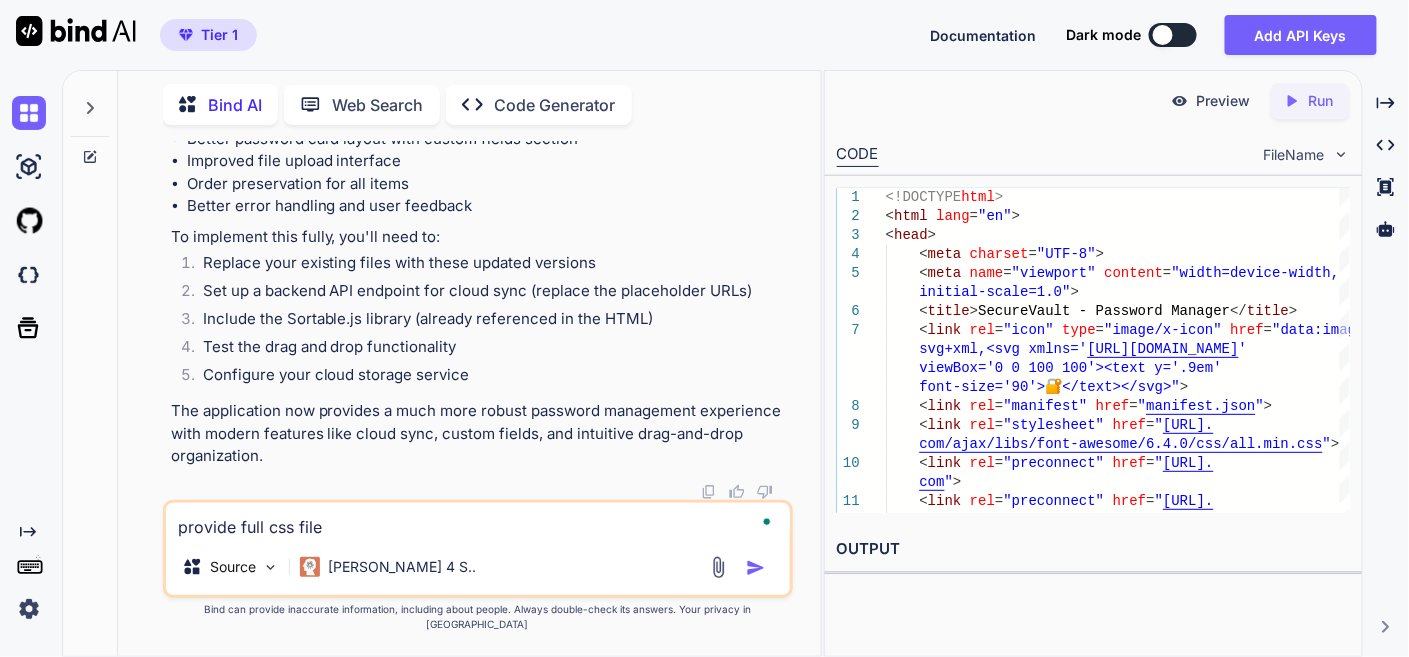 type on "x" 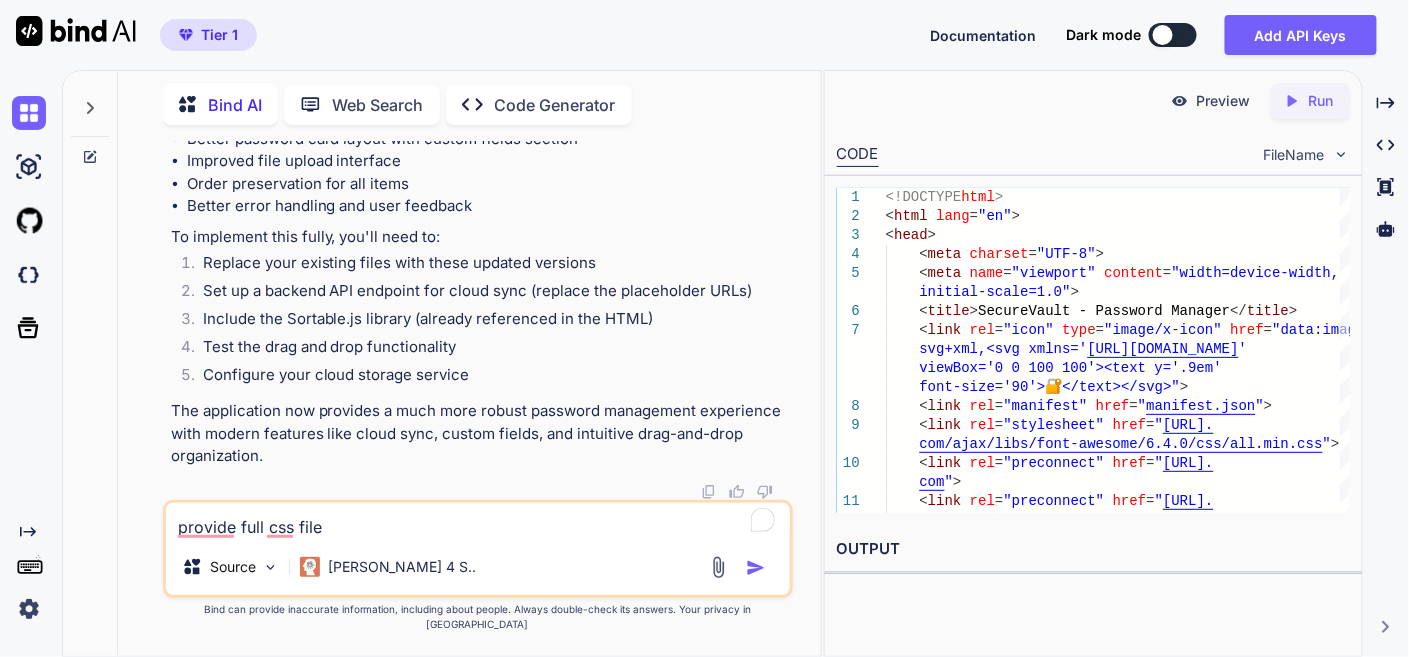 type on "provide full css file" 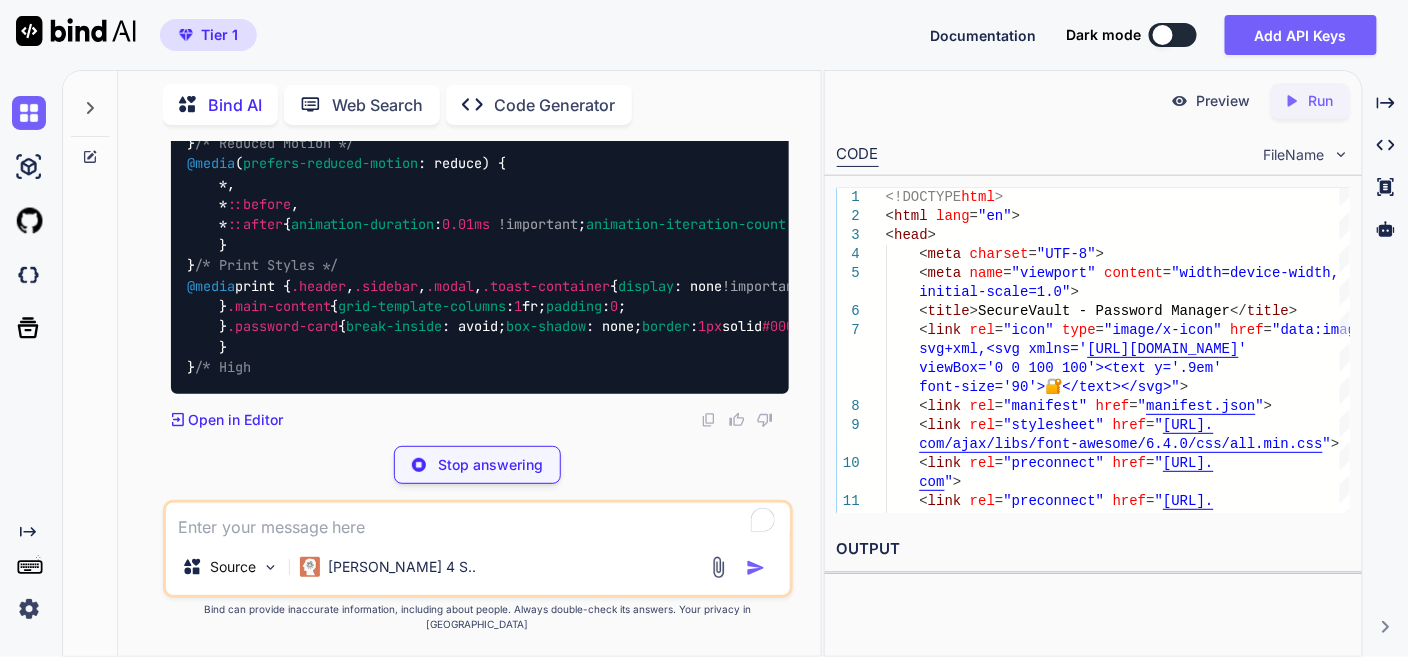 scroll, scrollTop: 97092, scrollLeft: 0, axis: vertical 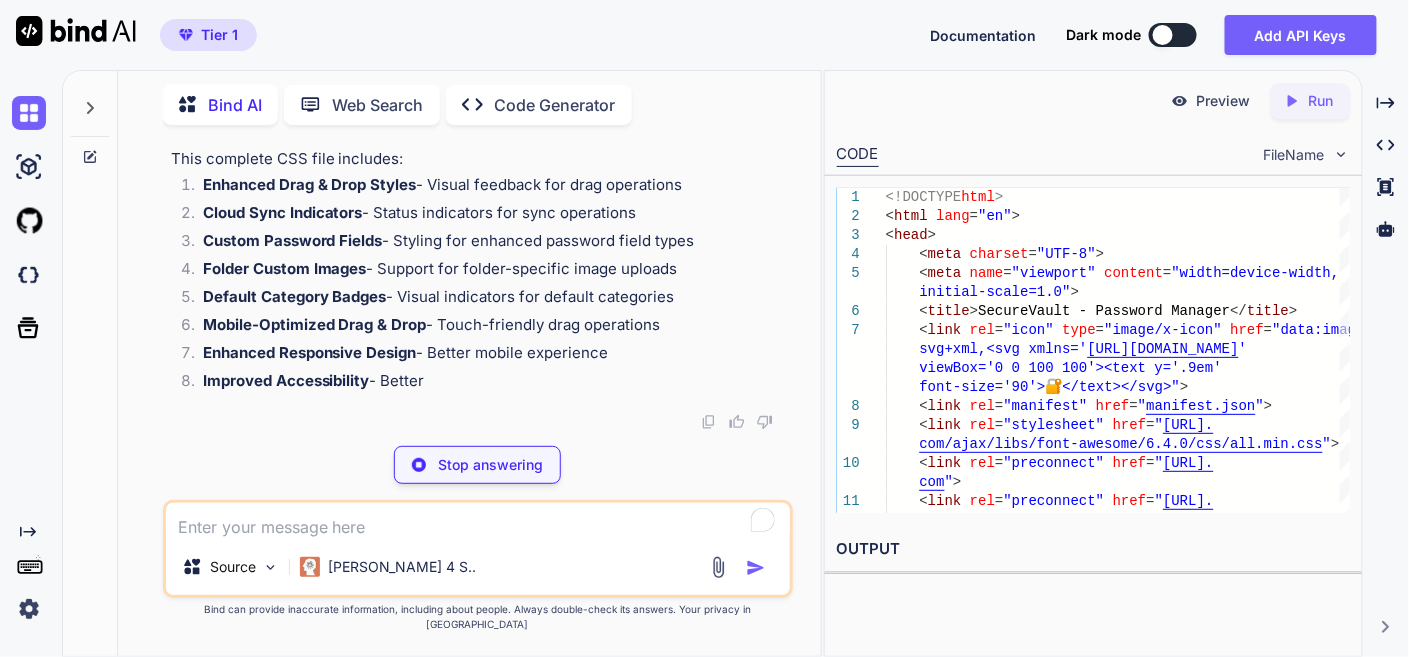 type on "x" 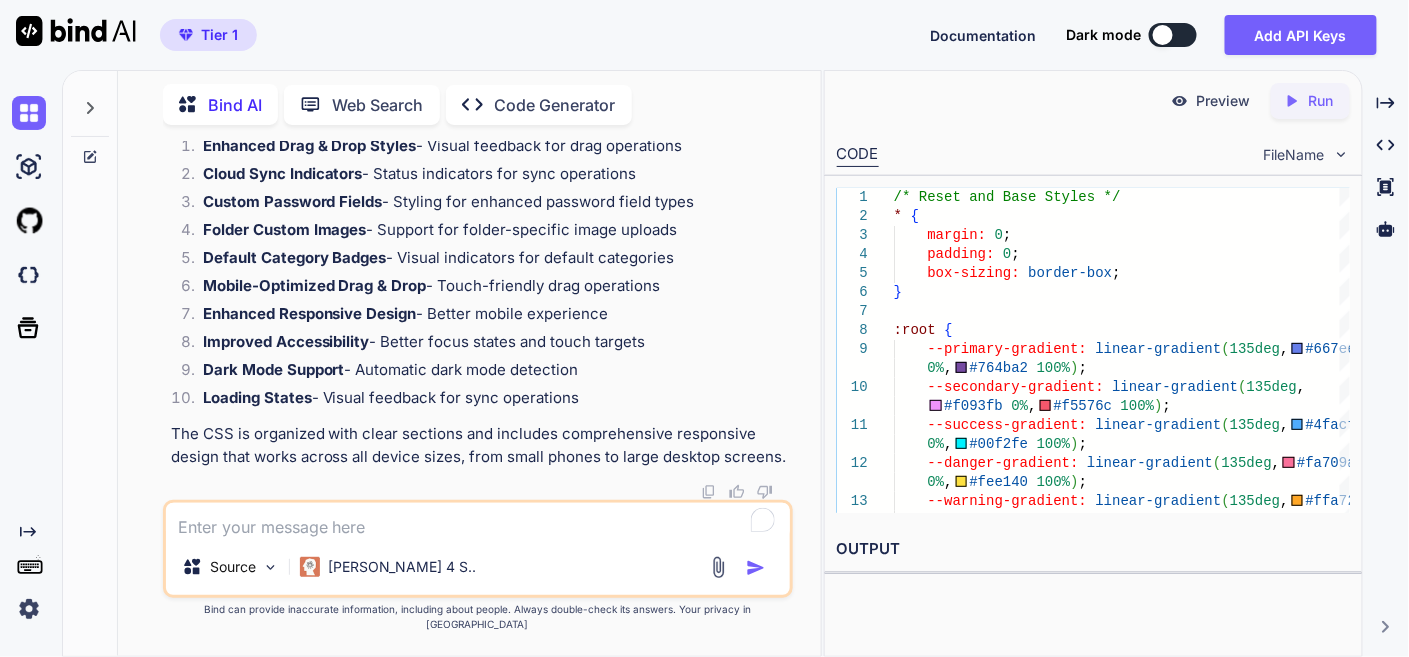 scroll, scrollTop: 98092, scrollLeft: 0, axis: vertical 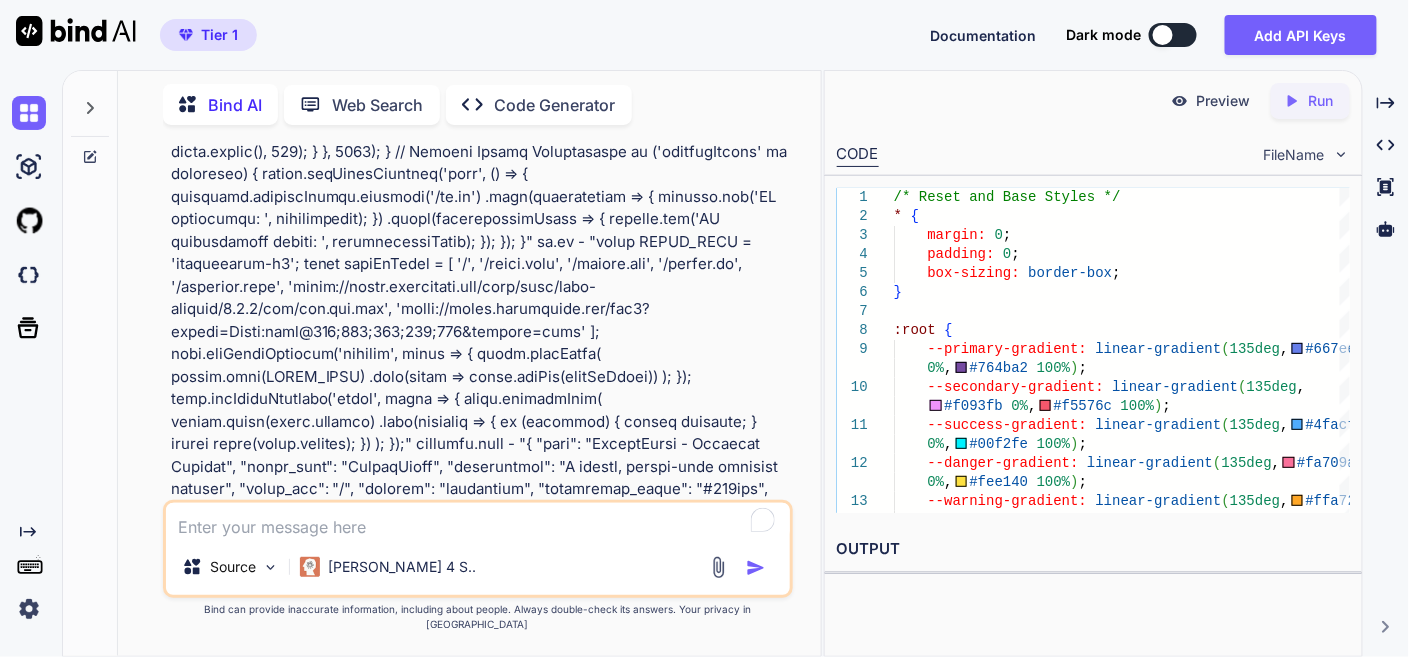 drag, startPoint x: 612, startPoint y: 344, endPoint x: 476, endPoint y: 331, distance: 136.6199 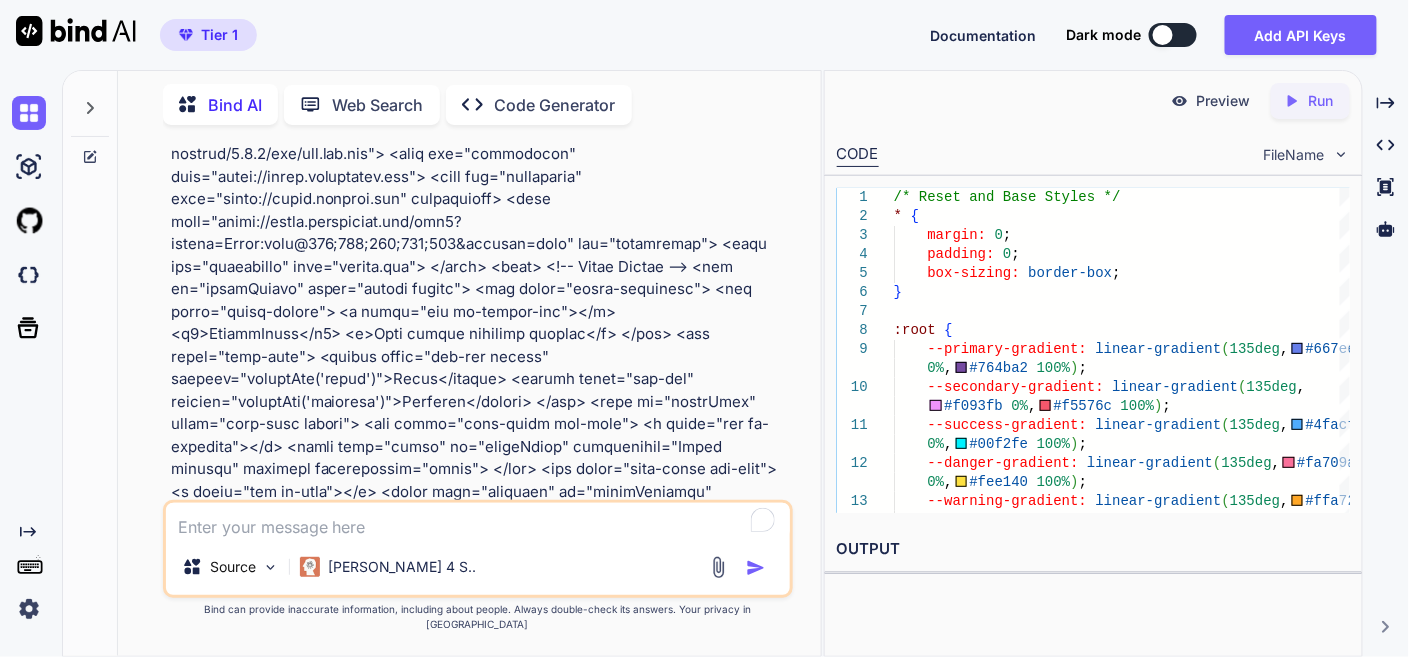 scroll, scrollTop: 0, scrollLeft: 0, axis: both 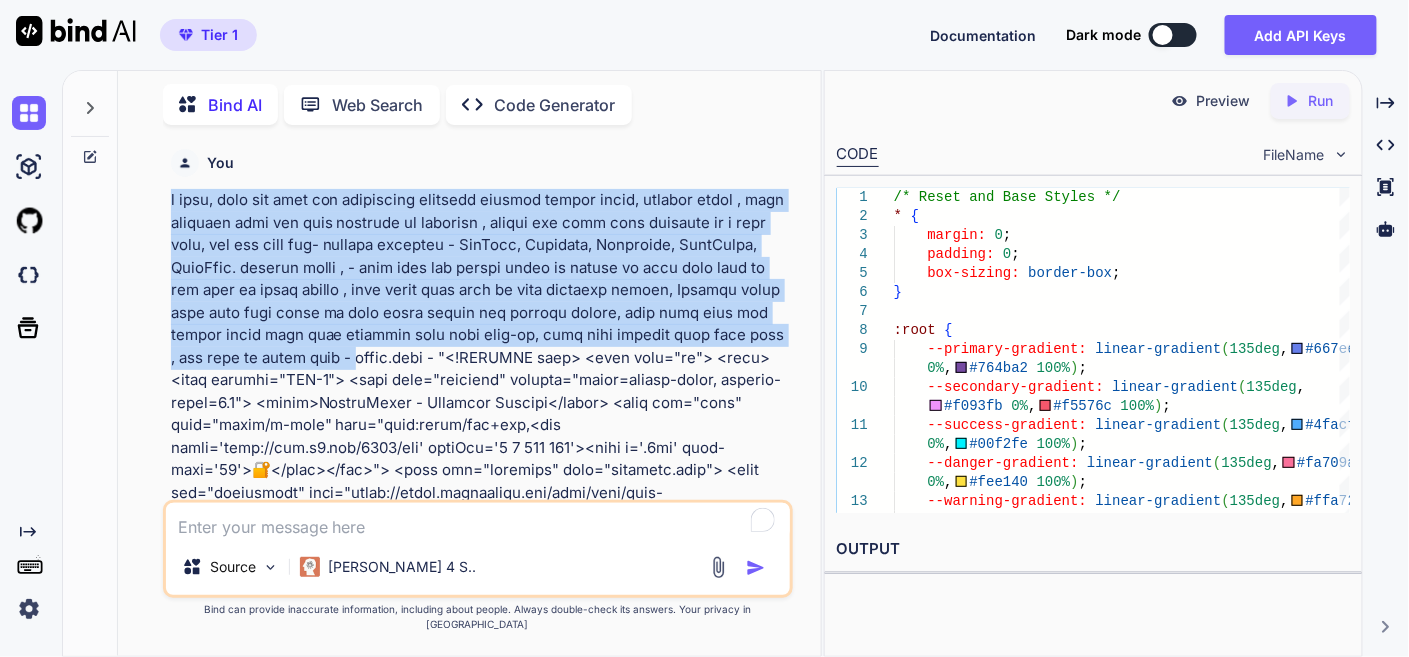 drag, startPoint x: 153, startPoint y: 197, endPoint x: 423, endPoint y: 354, distance: 312.32834 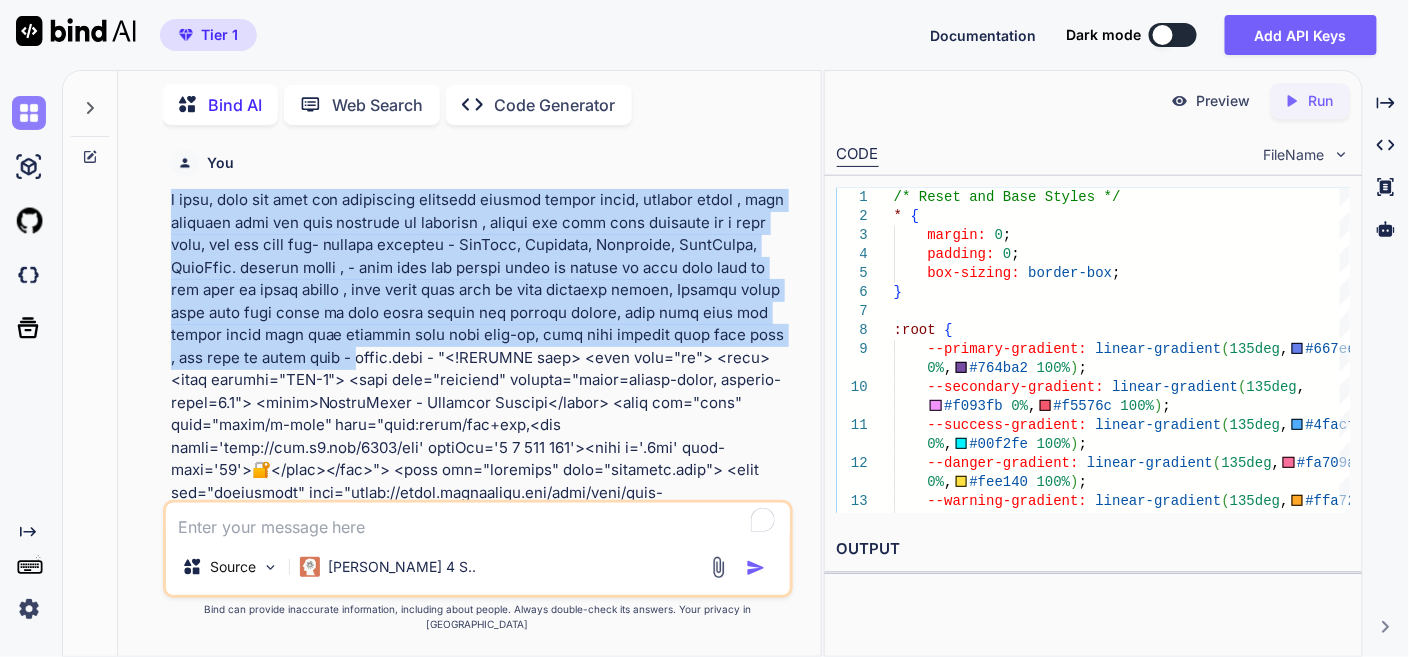 click at bounding box center [29, 113] 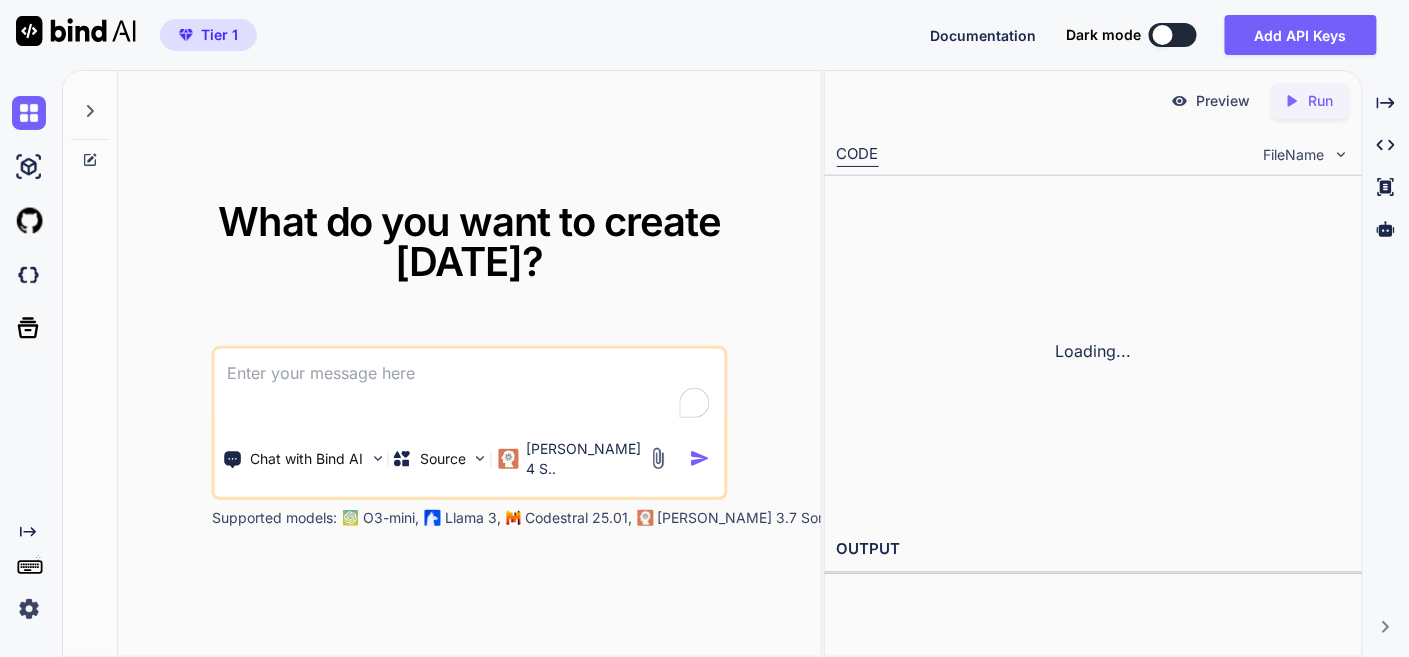 type on "x" 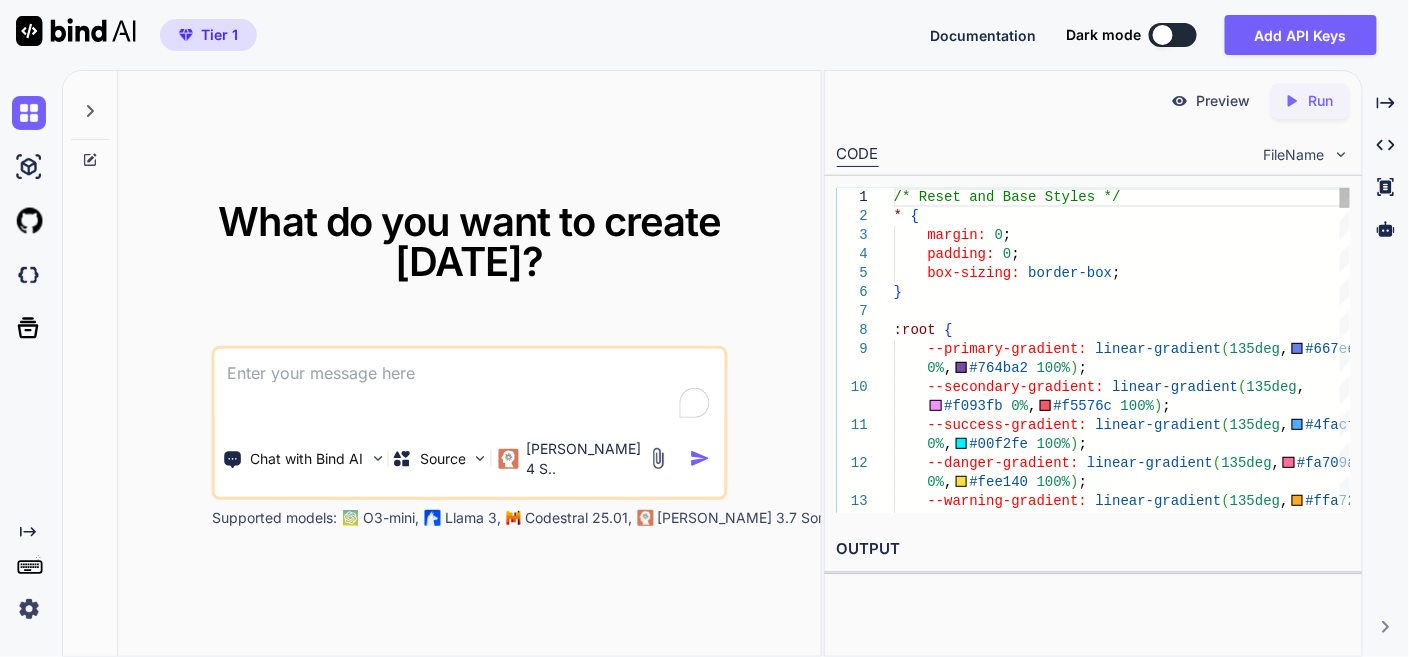 click at bounding box center [470, 386] 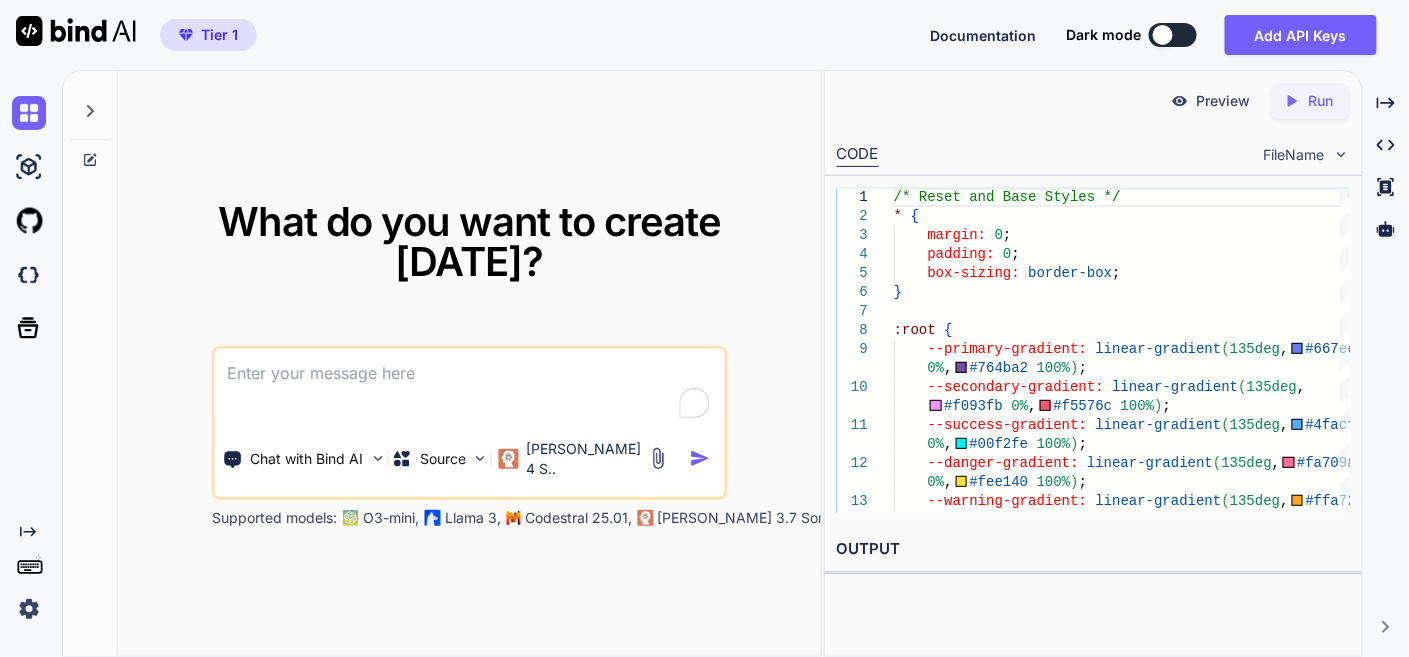 type on "i want, user can also add additional password through custom feild, another thing , long pressing user can move position of category , folder and move each password as a drag drop, for new user pre- default category - YouTube, Facebook, Instagram, WordPress, SnapChat. another thing , - when user add custom image in folder as icon then this do not show in other folder , icon image only show on that specific folder, Another thing each user data store on both local server and hosting server, this mean user can access their data from anywhere with just sign-in, make sure provide each full code , now here is given code -" 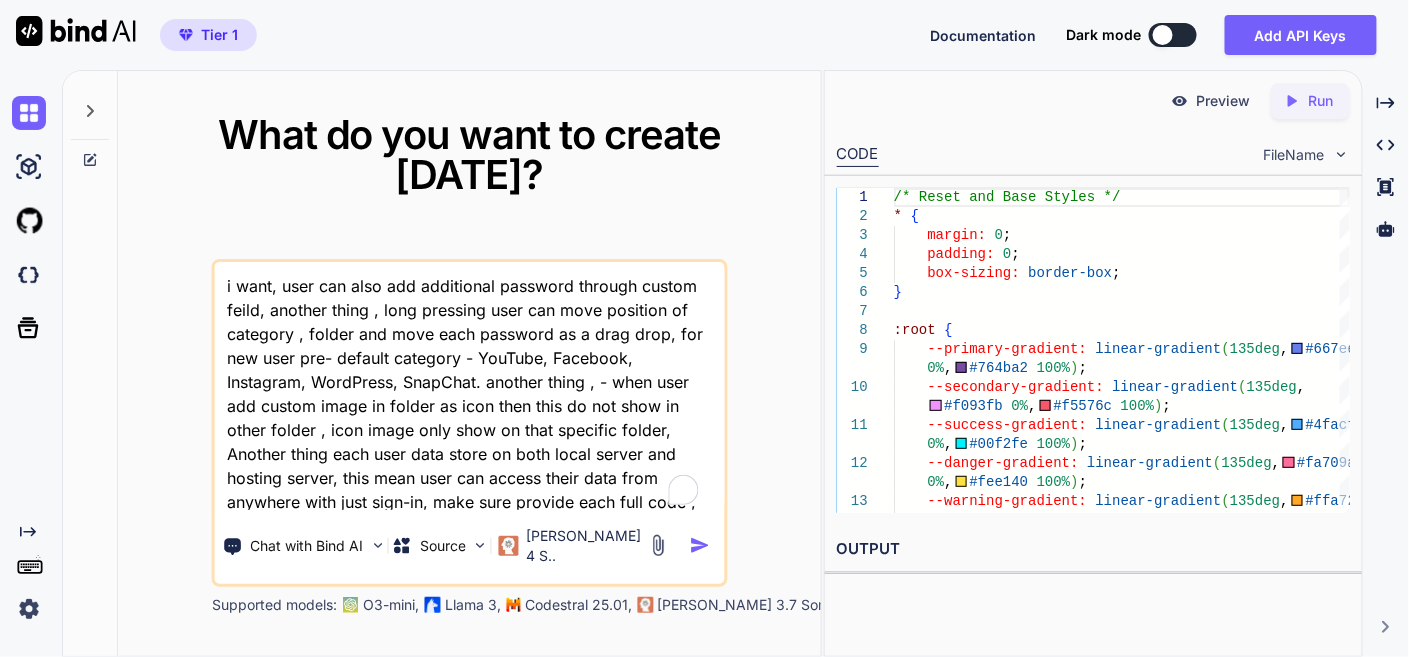 scroll, scrollTop: 25, scrollLeft: 0, axis: vertical 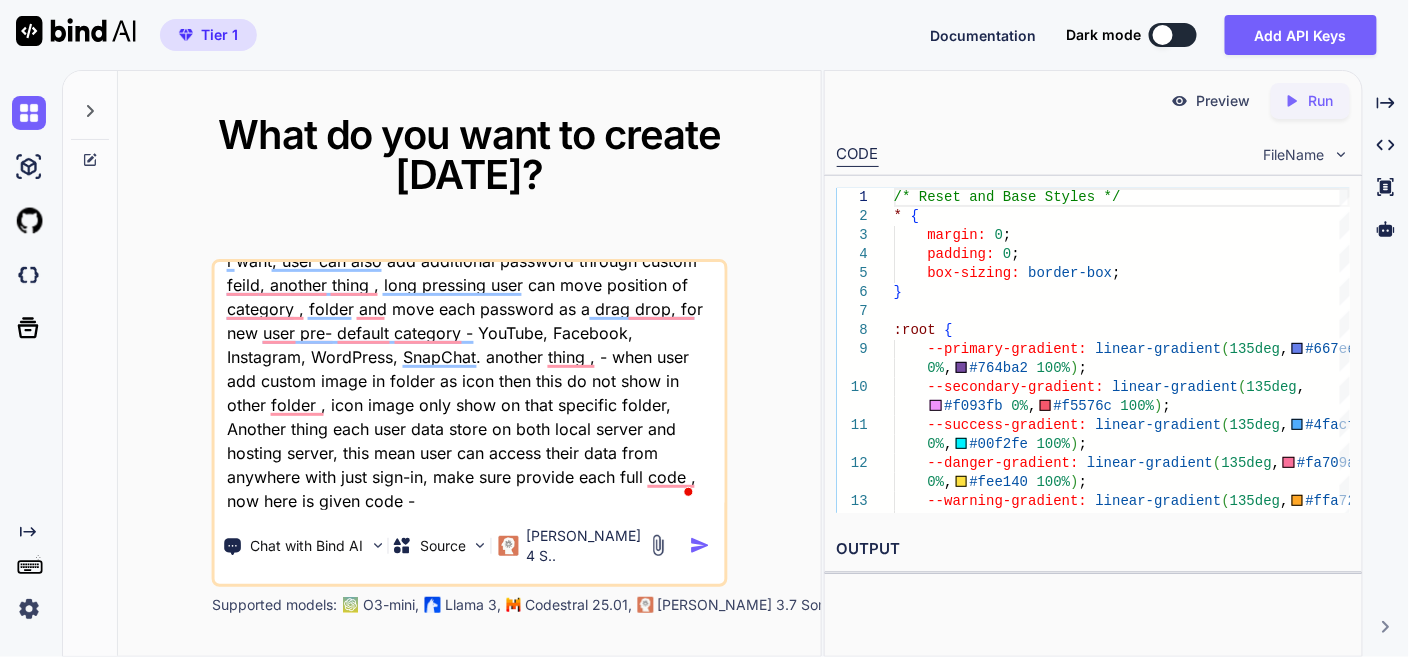 type on "x" 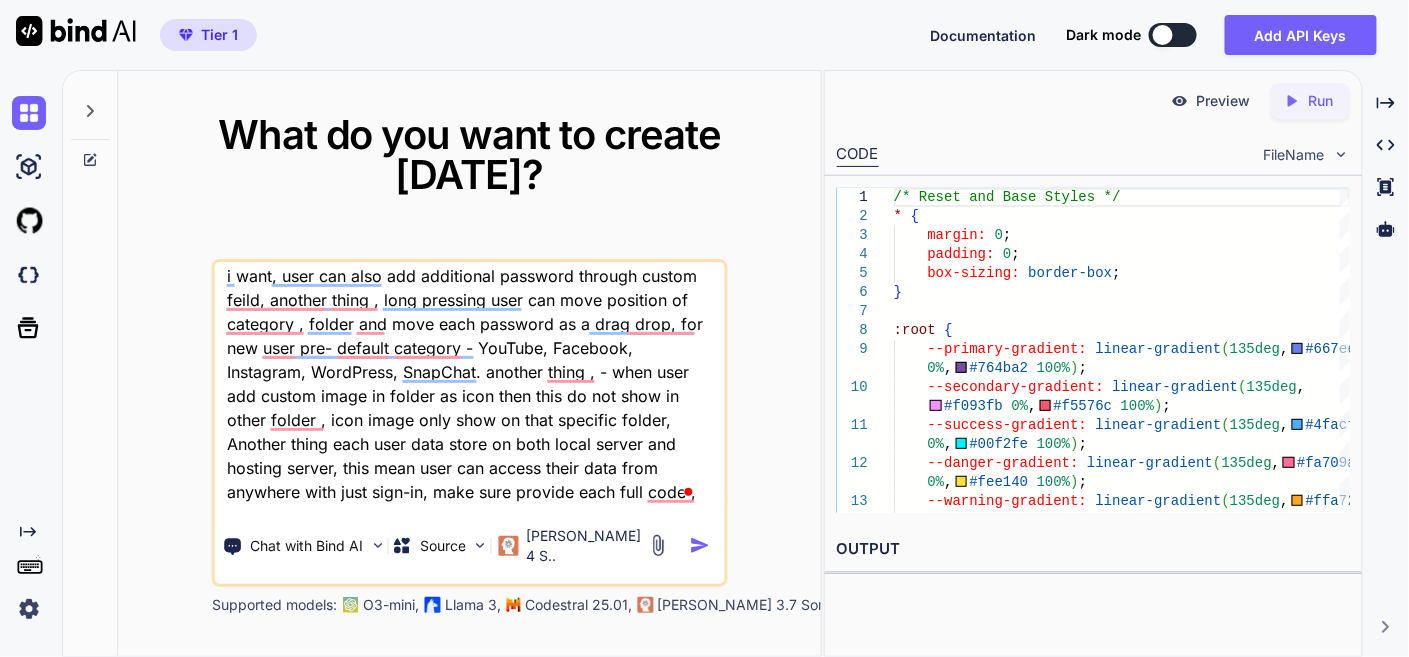 scroll, scrollTop: 10, scrollLeft: 0, axis: vertical 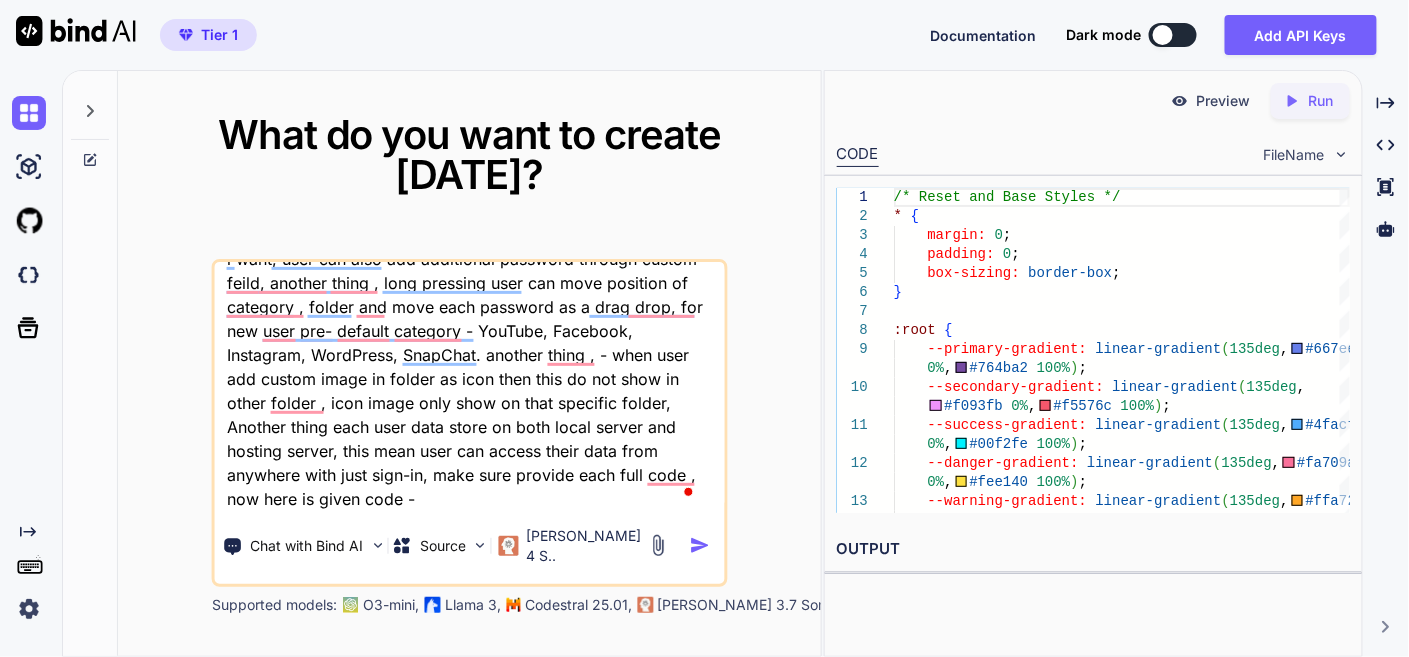 paste on "lorem.ipsu - "<!DOLORSI amet>
<cons adip="el">
<sedd>
<eius tempori="UTL-6">
<etdo magn="aliquaen" adminim="venia=quisno-exerc, ullamco-labor=2.2">
<nisia>ExeacoMmodo - Consequa Duisaut</irure>
<inre vol="veli" esse="cillu/f-null" pari="exce:sinto/cup+non,<pro suntc='quio://des.m2.ani/3214/ide' laboRum='1 0 632 566'><pers u='.9om' iste-natu='55'>🔐</erro></vol>">
<accu dol="laudanti" tota="remaperi.eaqu">
<ipsa qua="abilloinve" veri="quasi://archi.beataevita.dic/expl/nemo/enim-ipsamqu/1.5.9/vol/asp.aut.odi">
<fugi con="magnidolor" eosr="sequi://nesci.nequeporro.qui">
<dolo adi="numquameiu" modi="tempo://incid.magnamq.eti" minussoluta>
<nobi elig="optio://cumqu.nihilimped.quo/pla9?facere=Possi:assu@411;816;302;120;869&repelle=temp" aut="quibusdamo">
<debi rer="necessitat" saep="evenie.vol">
</repu>
<recu>
<!-- Itaqu Earumh -->
<ten sa="delecTusrei" volup="maiore aliasp">
<dol asper="repel-minimnost">
<exe ullam="corpo-suscip">
..." 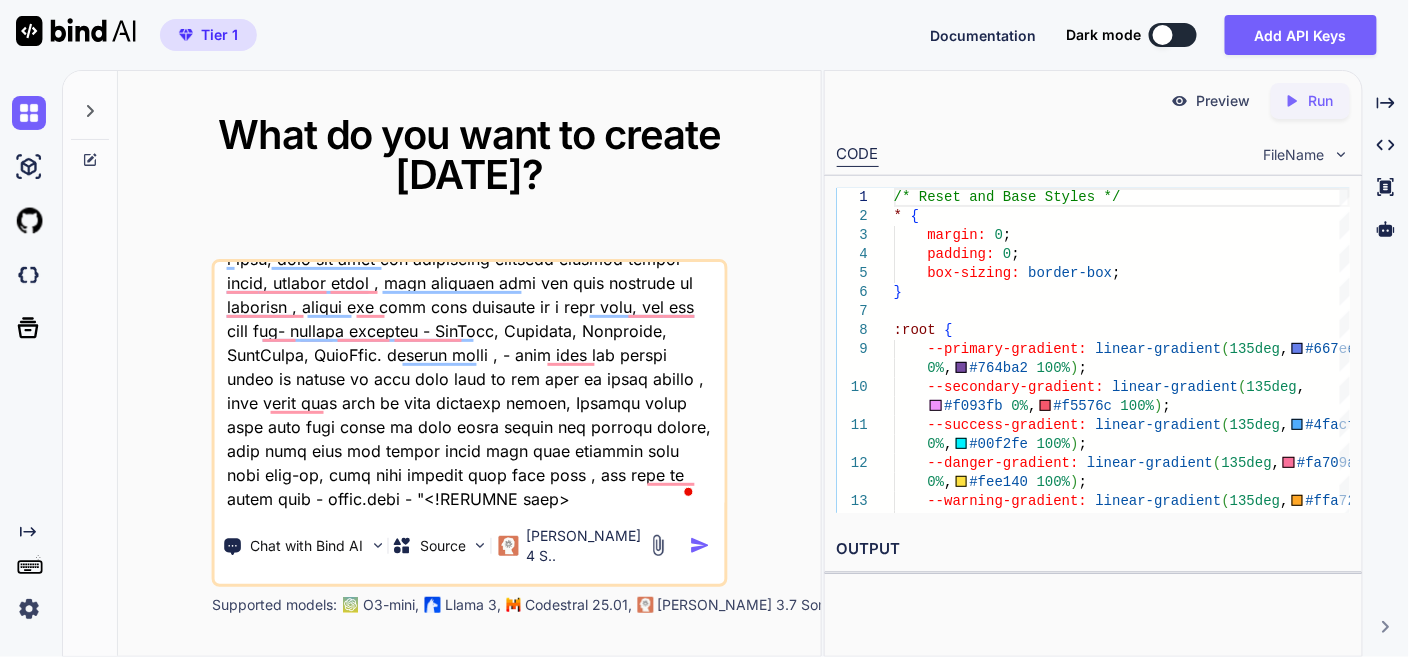 type on "x" 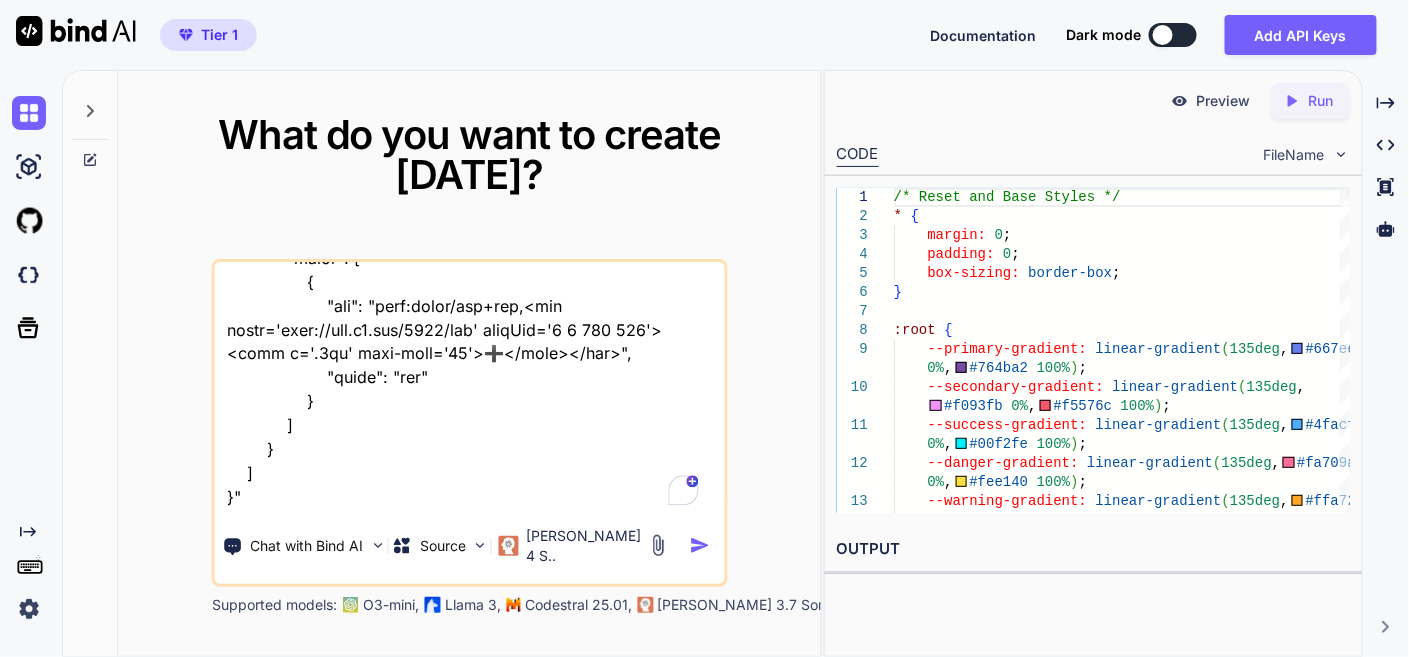 type on "i want, user can also add additional password through custom feild, another thing , long pressing user can move position of category , folder and move each password as a drag drop, for new user pre- default category - YouTube, Facebook, Instagram, WordPress, SnapChat. another thing , - when user add custom image in folder as icon then this do not show in other folder , icon image only show on that specific folder, Another thing each user data store on both local server and hosting server, this mean user can access their data from anywhere with just sign-in, make sure provide each full code , now here is given code - index.html - "<!DOCTYPE html>
<html lang="en">
<head>
<meta charset="UTF-8">
<meta name="viewport" content="width=device-width, initial-scale=1.0">
<title>SecureVault - Password Manager</title>
<link rel="icon" type="image/x-icon" href="data:image/svg+xml,<svg xmlns='http://www.w3.org/2000/svg' viewBox='0 0 100 100'><text y='.9em' font-size='90'>🔐</text></svg>">
<link rel="m..." 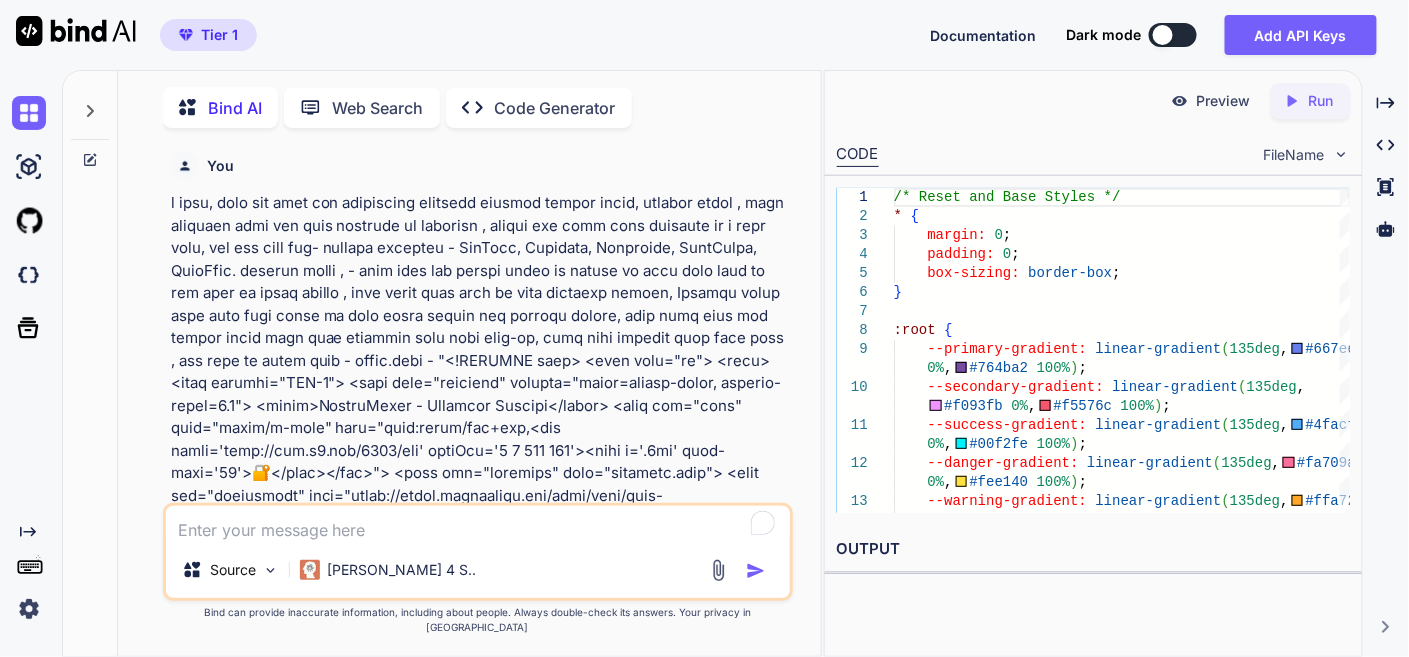scroll, scrollTop: 6, scrollLeft: 0, axis: vertical 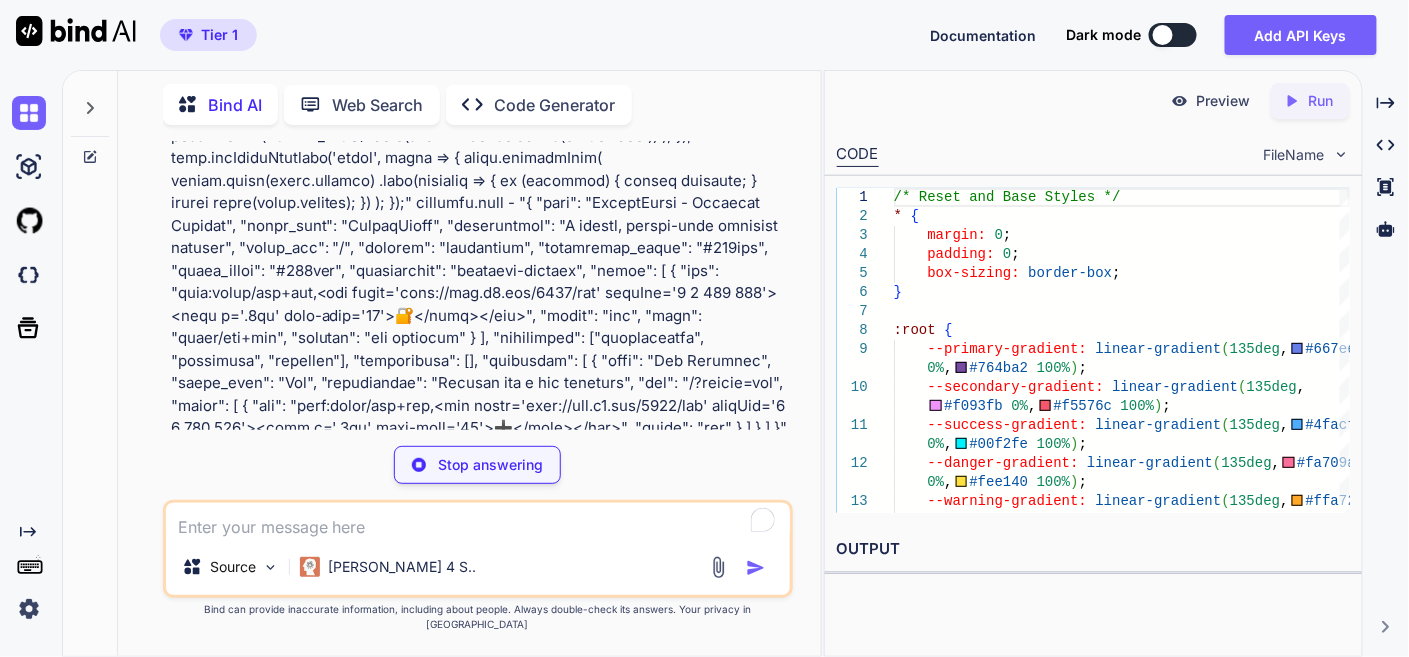 type on "x" 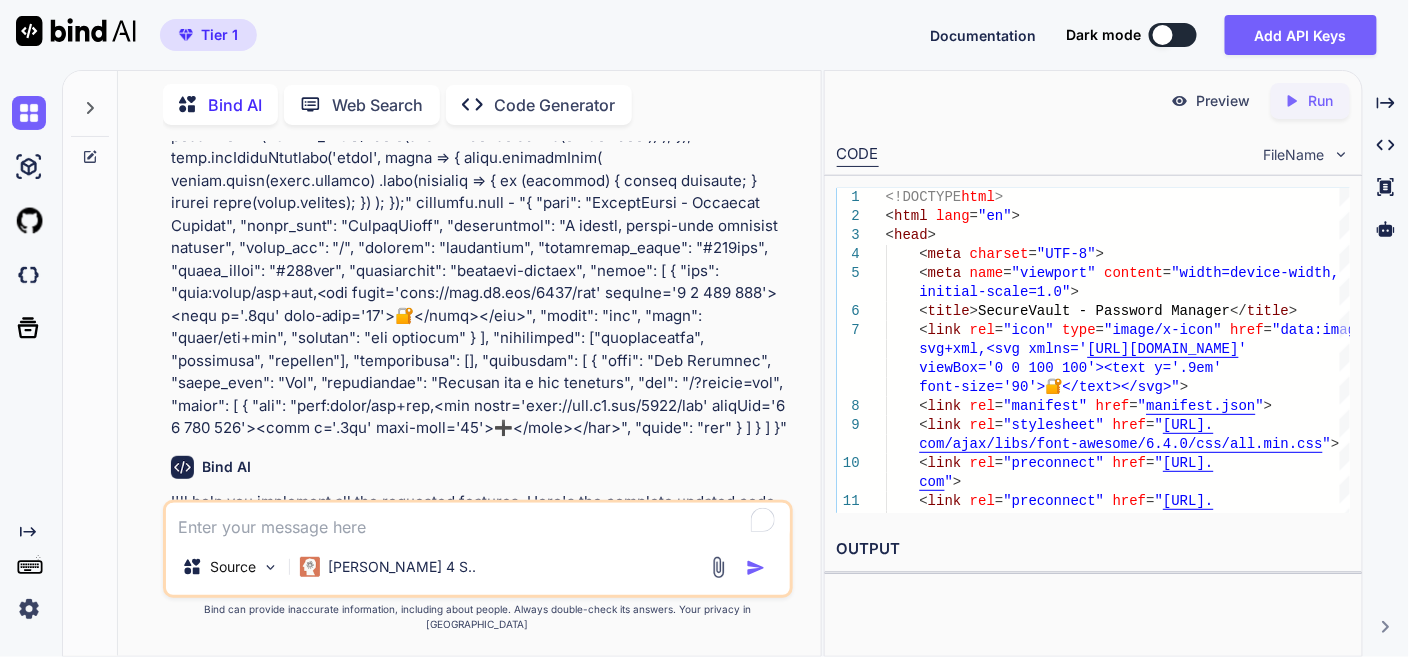 click at bounding box center [478, 521] 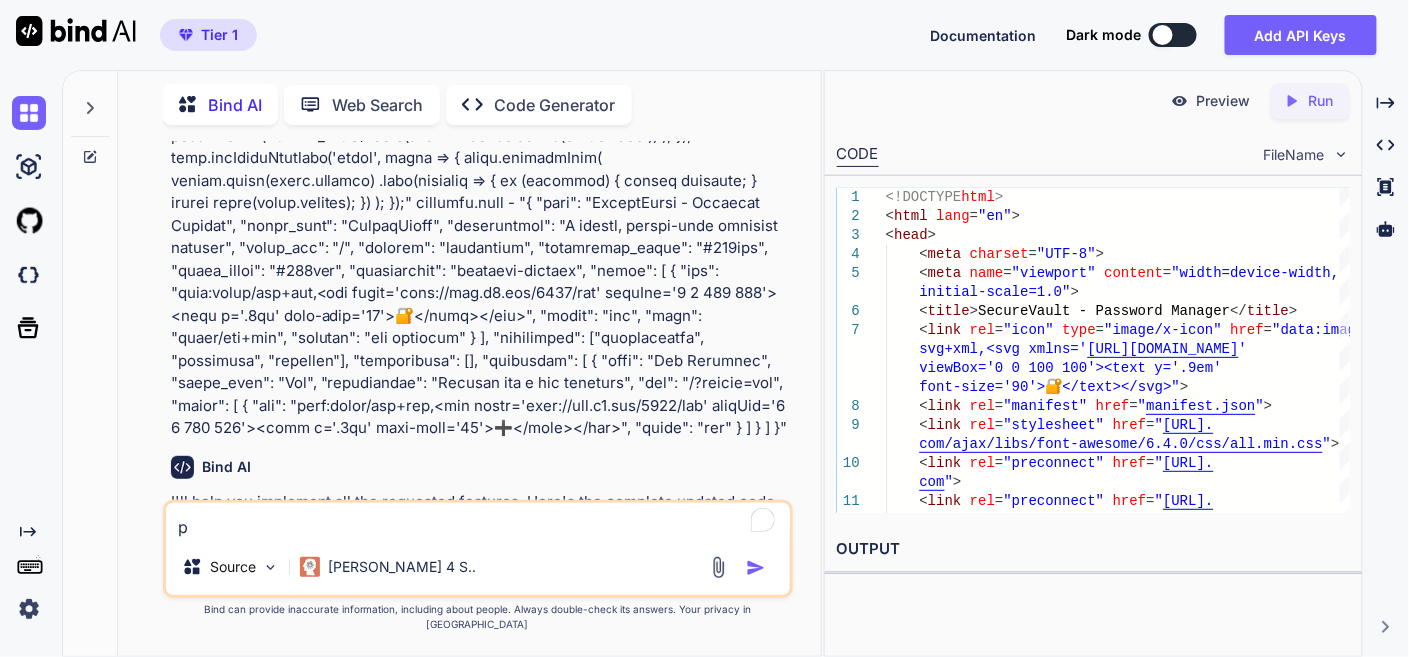 type on "x" 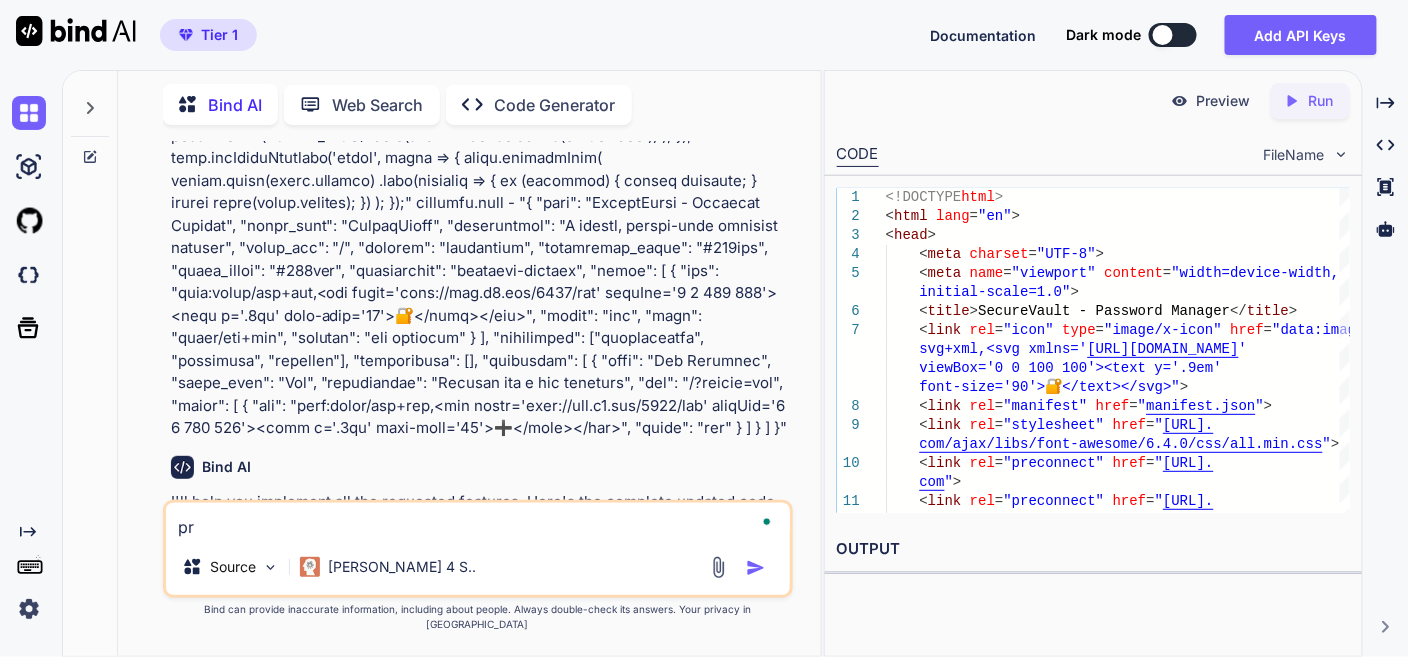 type on "x" 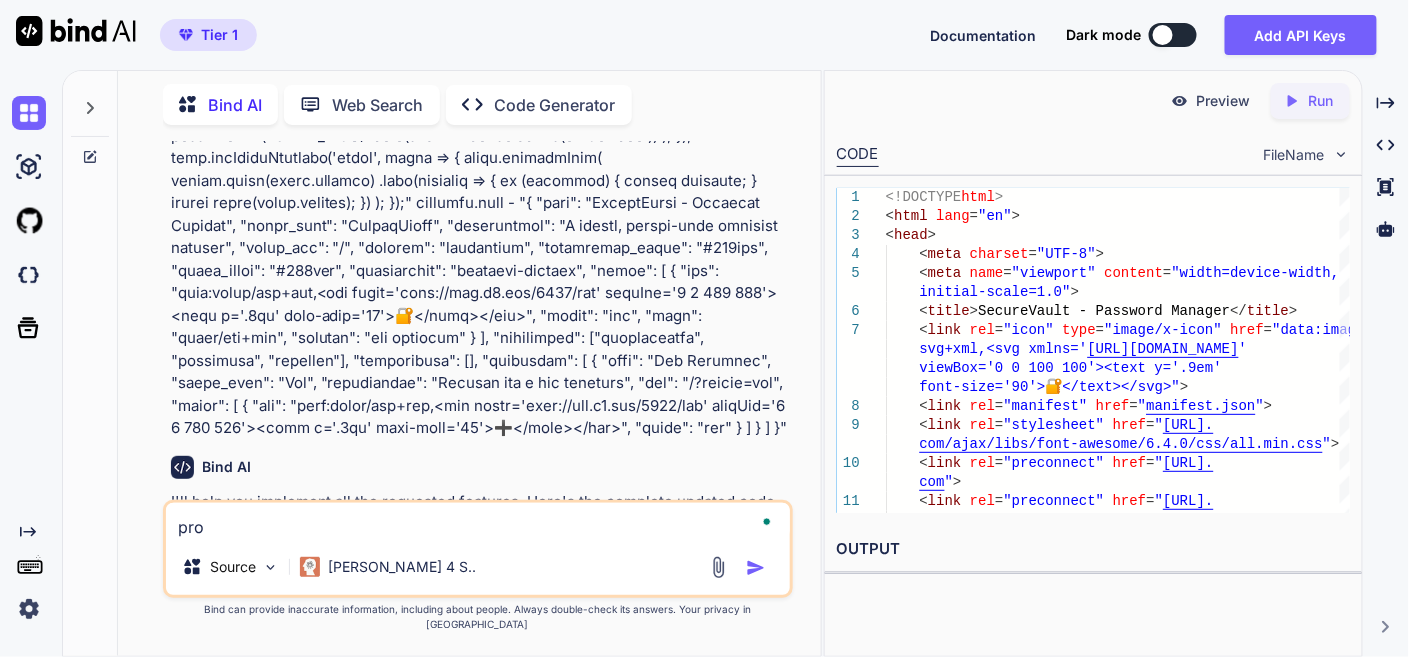 type on "x" 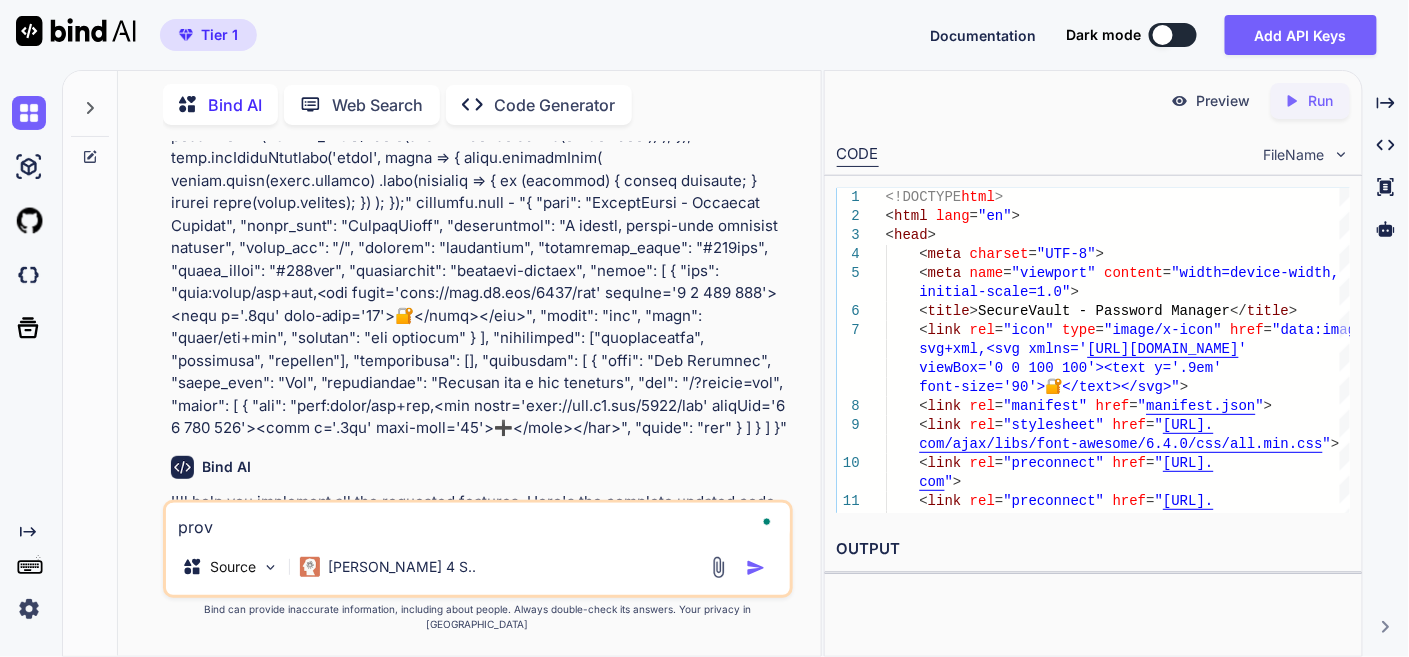 type on "x" 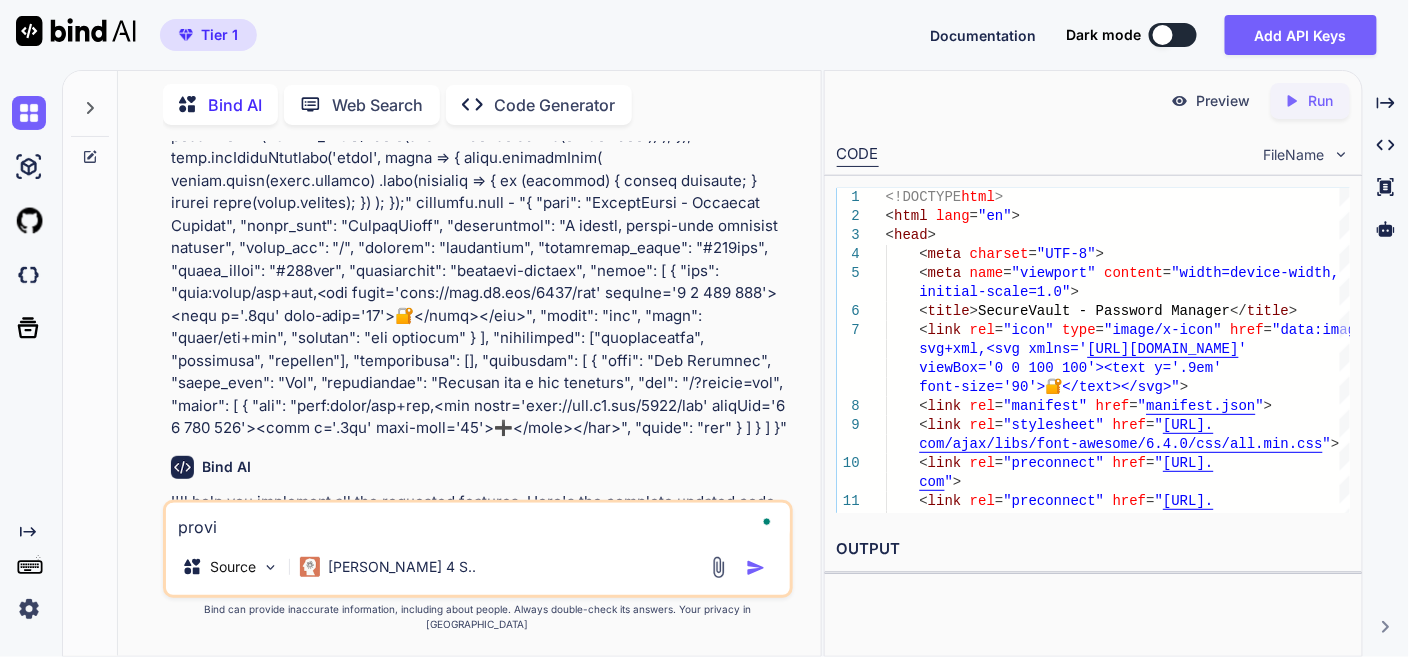 type on "x" 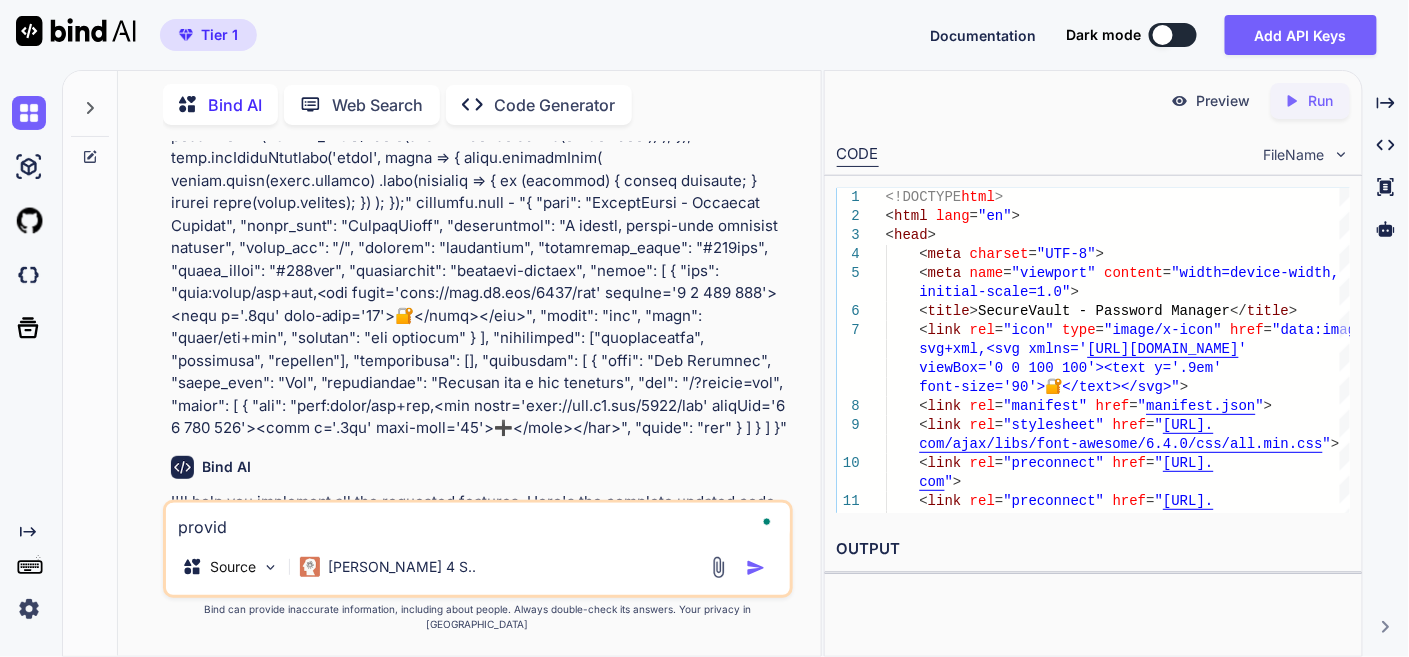type on "x" 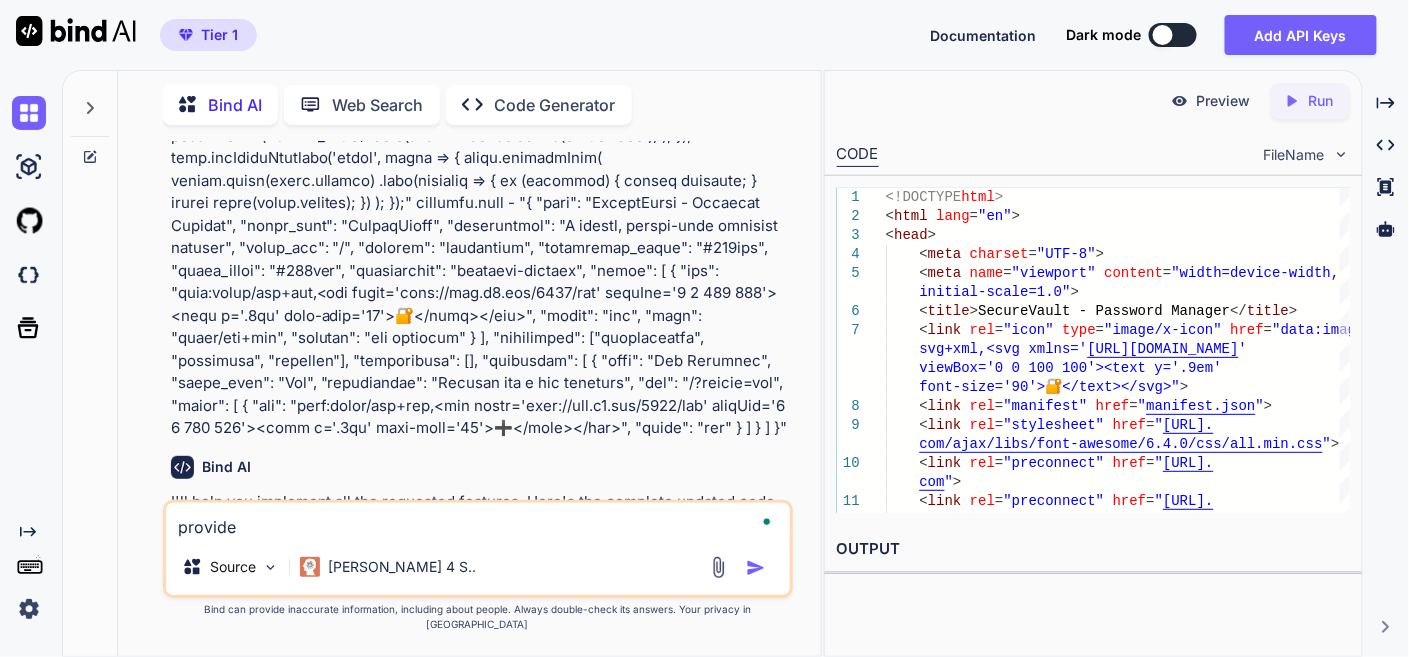 type on "x" 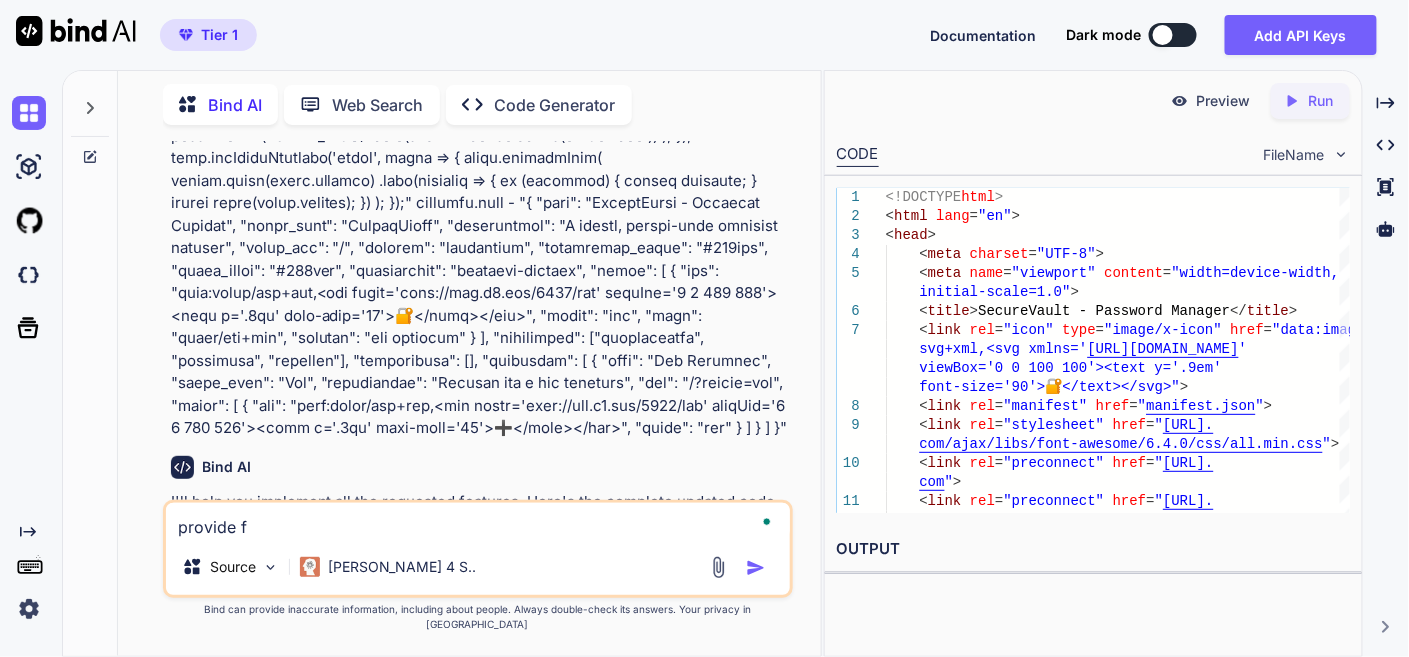 type on "x" 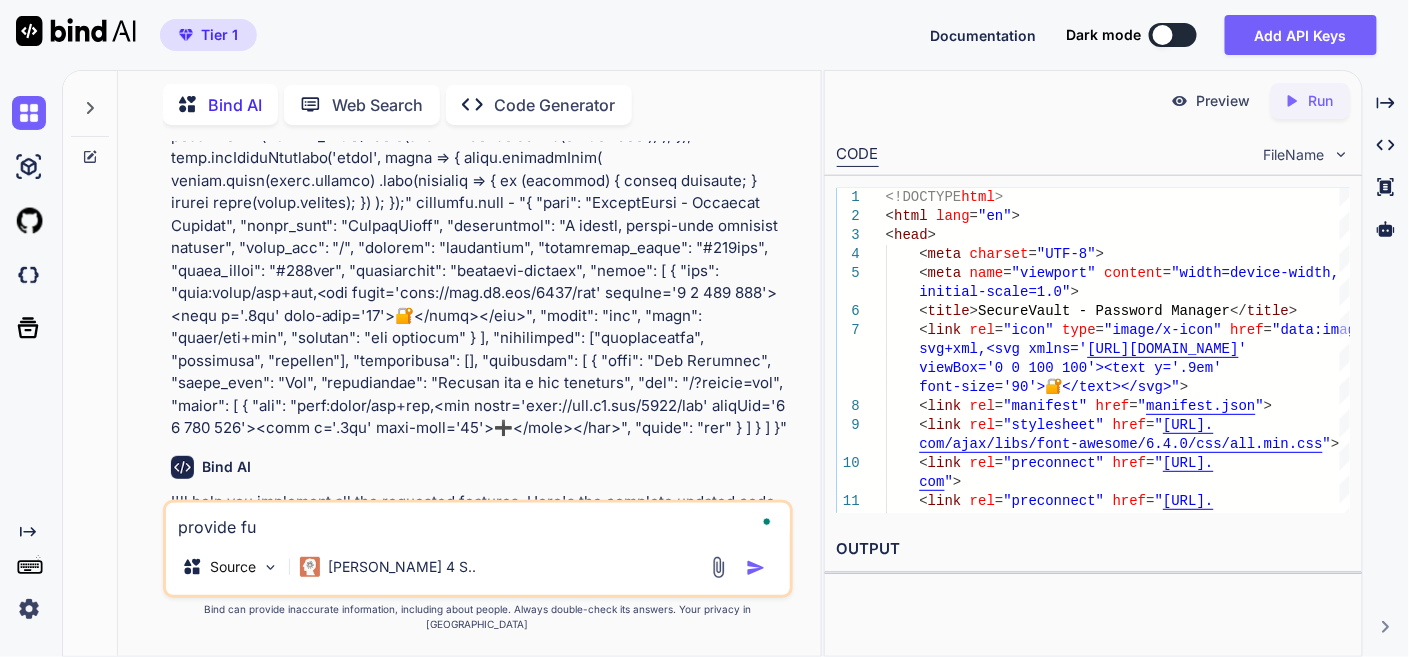 type on "x" 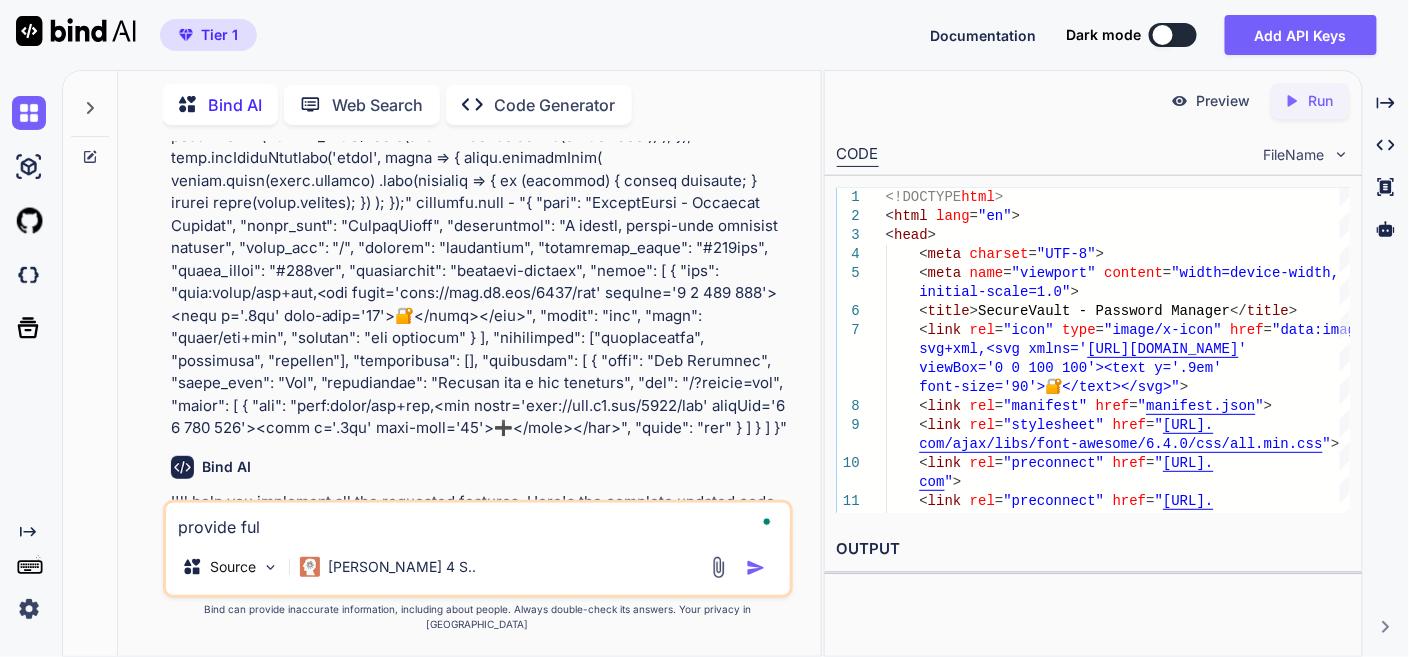 type on "x" 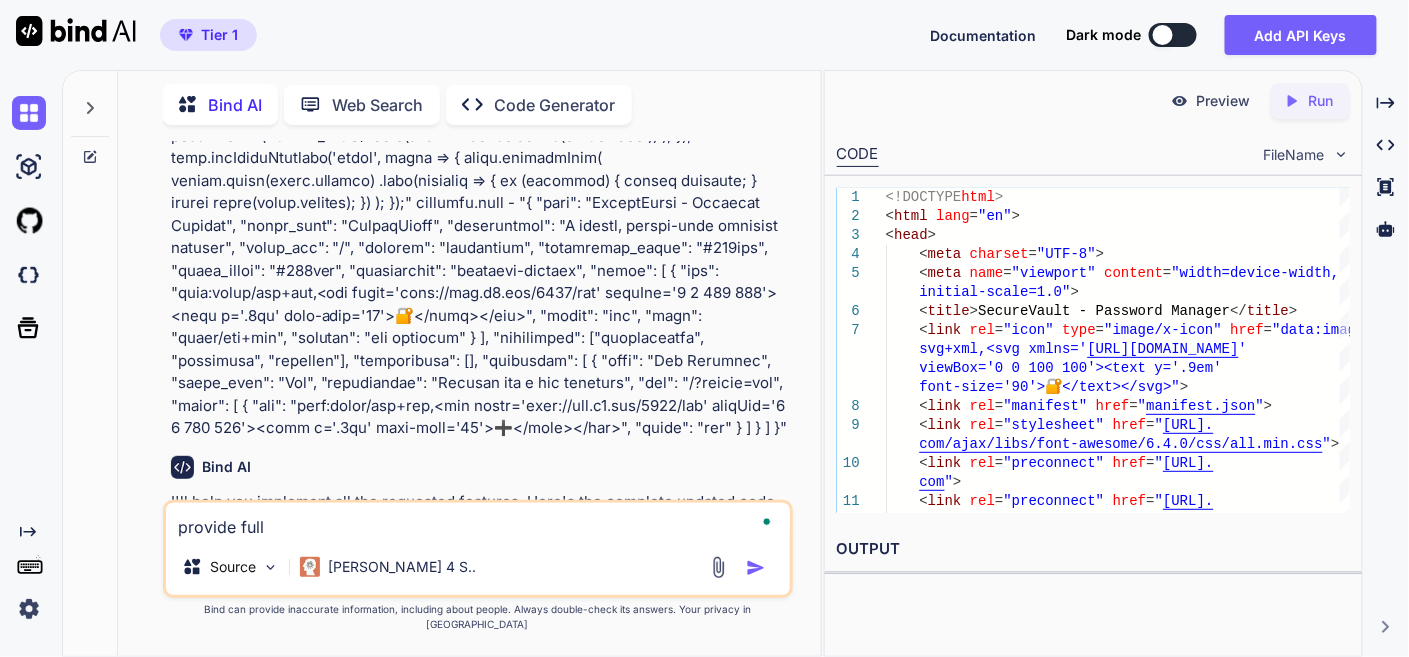 type on "x" 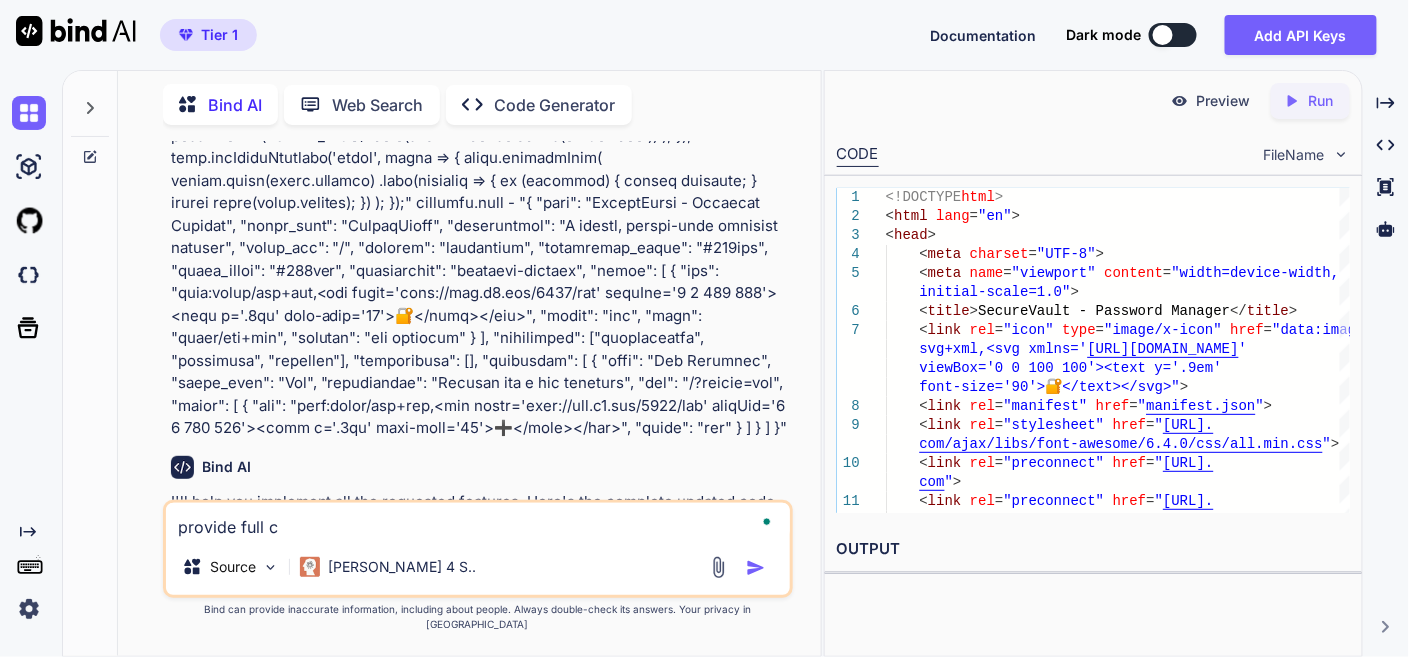 type on "x" 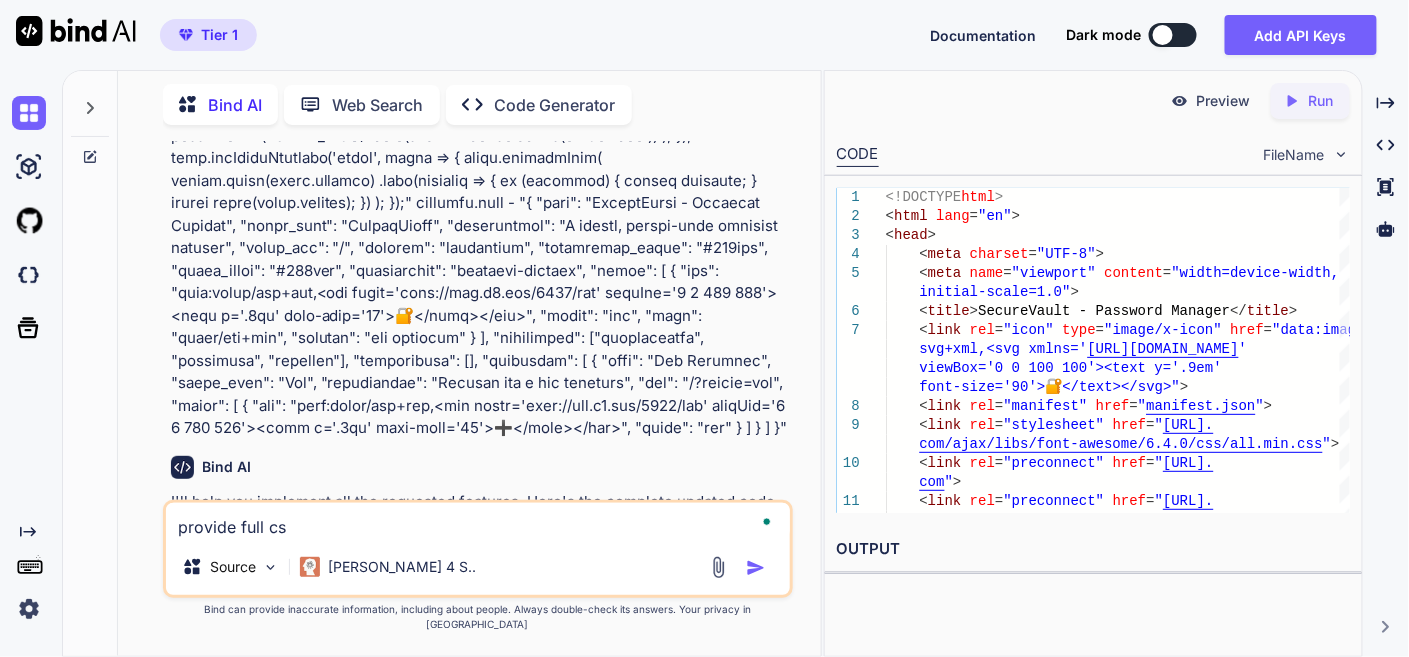 type on "x" 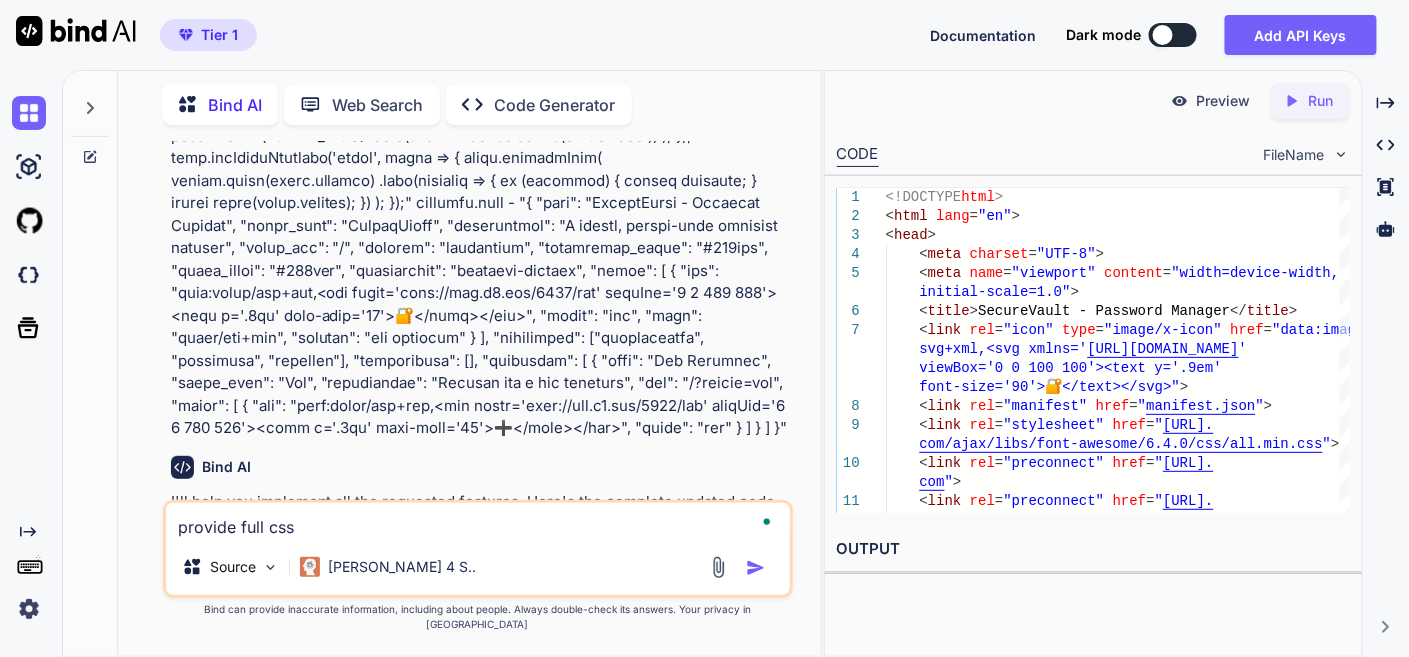 type on "x" 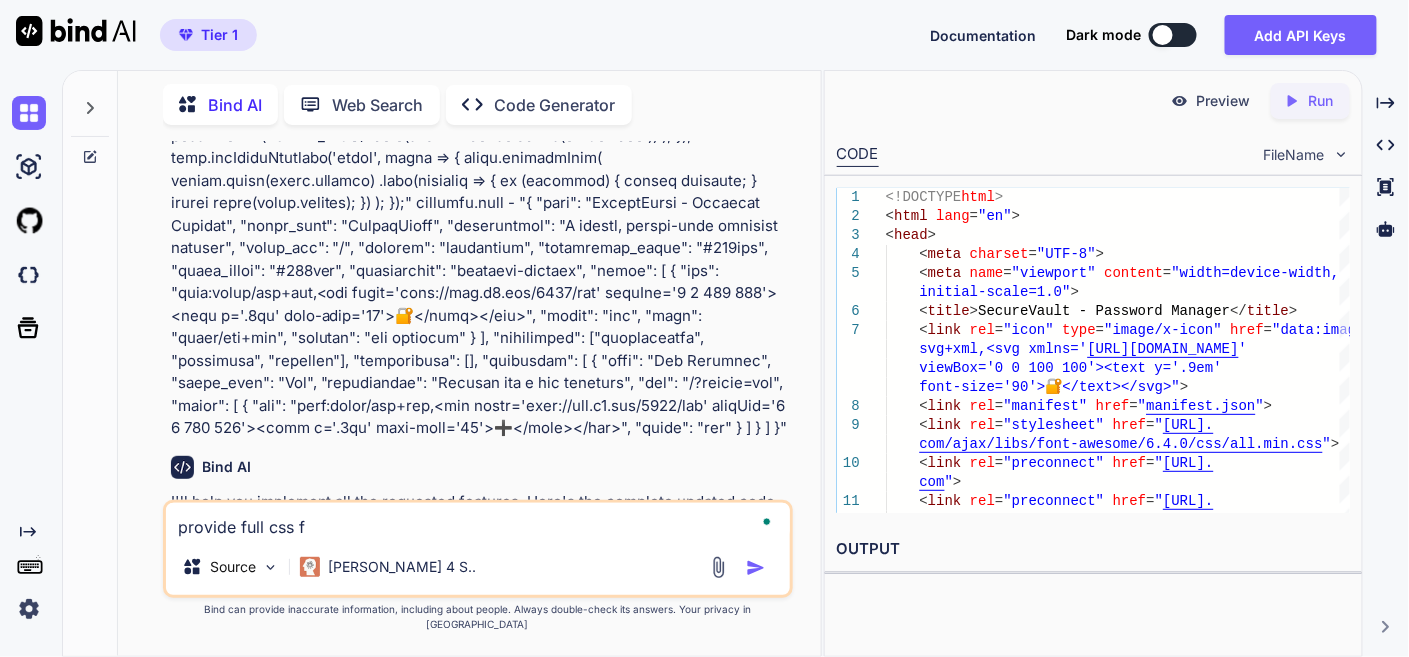 type on "provide full css fi" 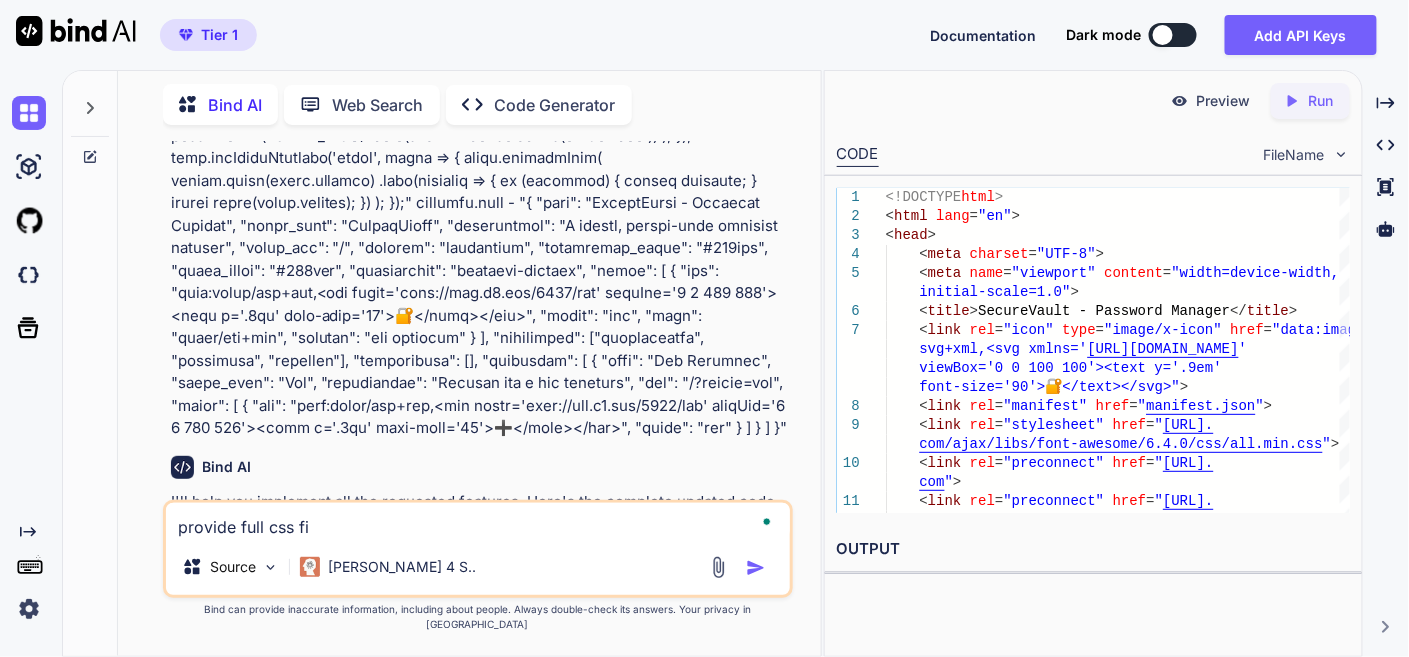 type on "x" 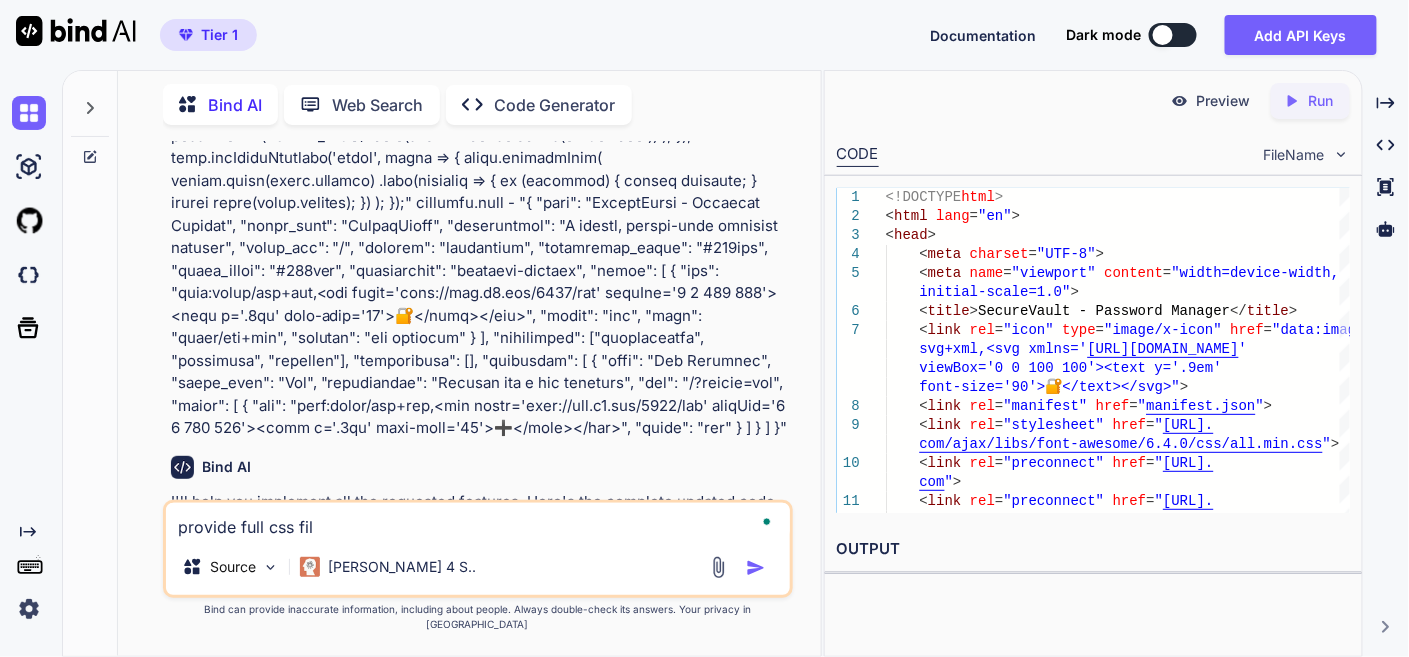 type on "x" 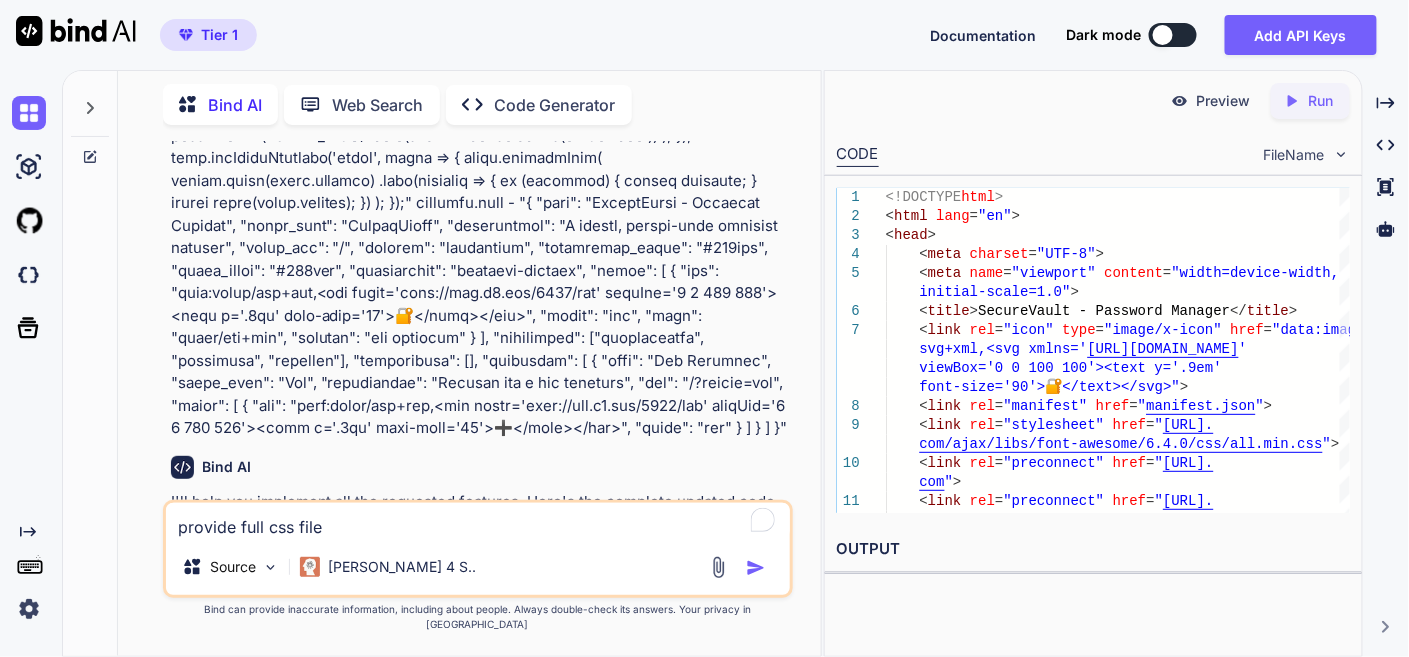 type on "provide full css file" 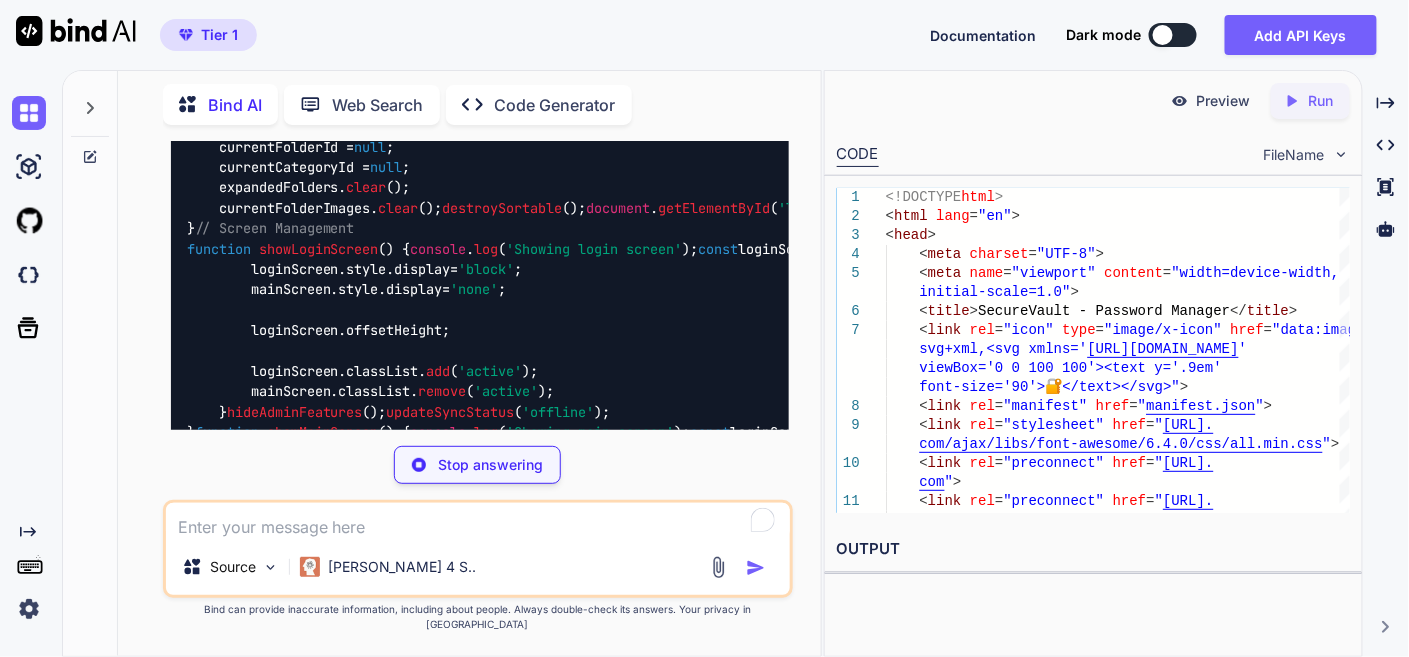 scroll, scrollTop: 56369, scrollLeft: 0, axis: vertical 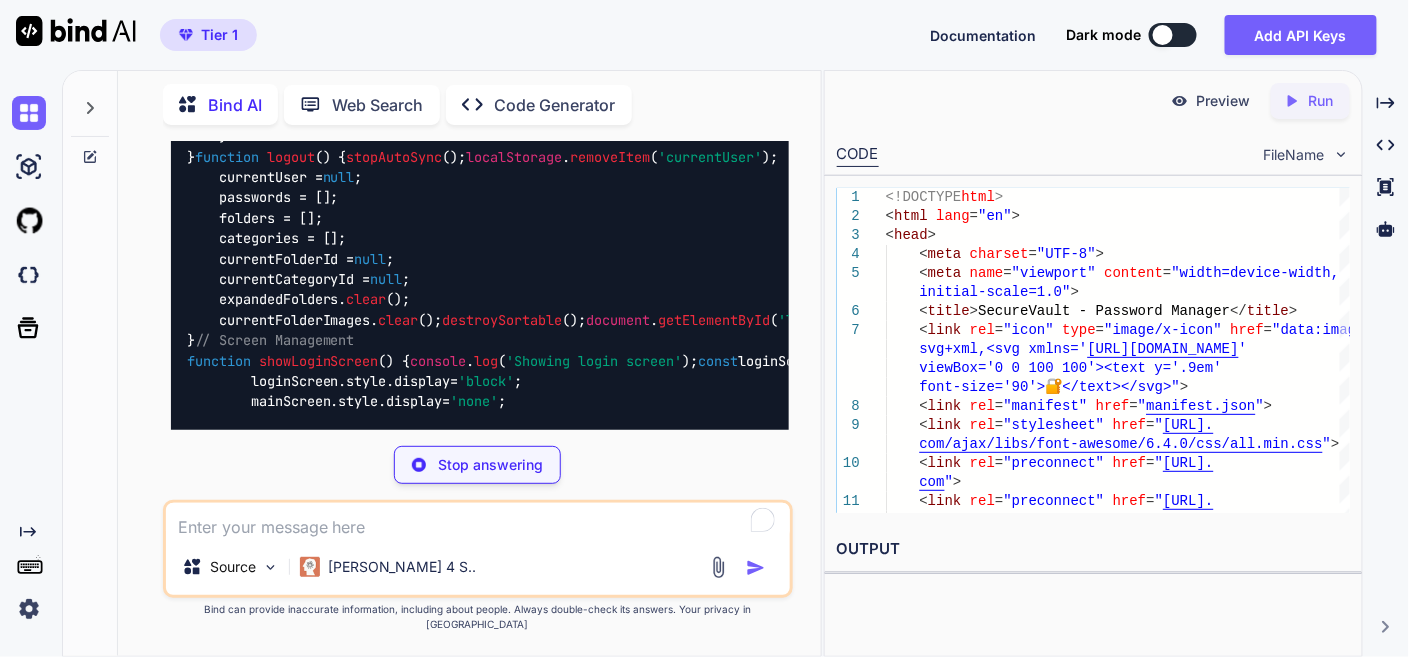click at bounding box center [739, -6860] 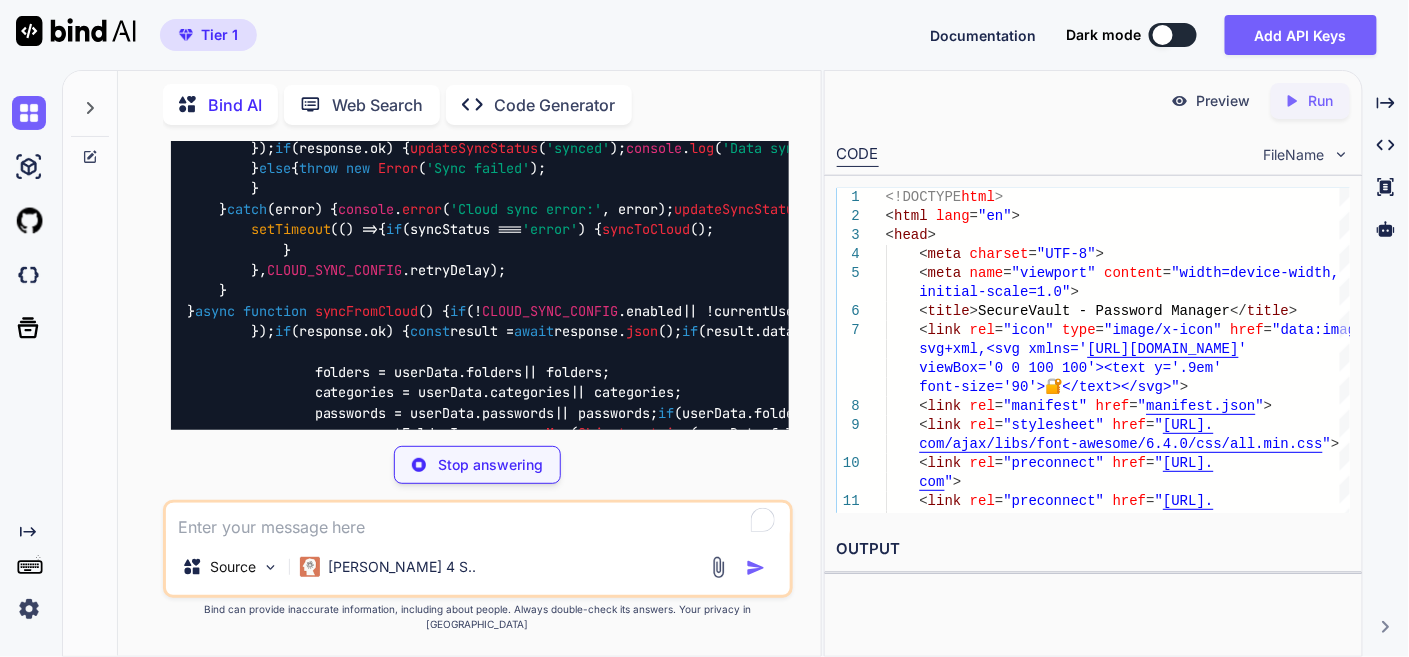 scroll, scrollTop: 49592, scrollLeft: 0, axis: vertical 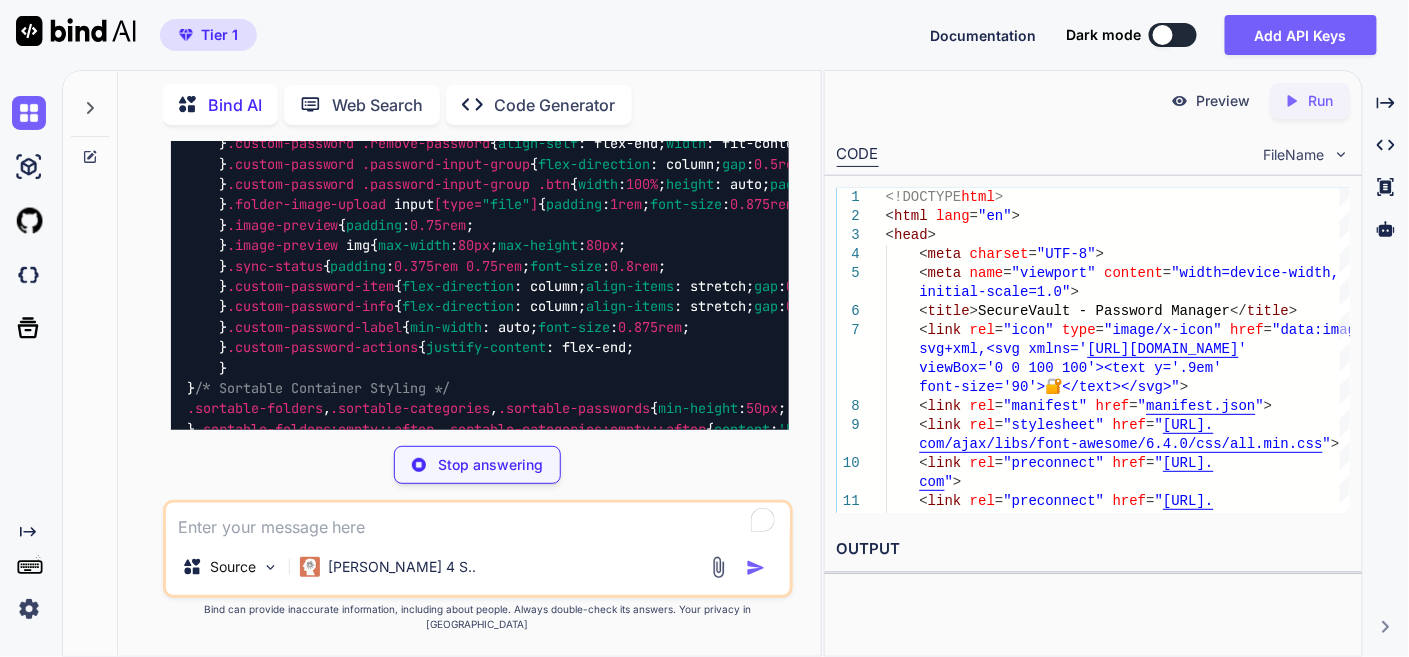 type on "x" 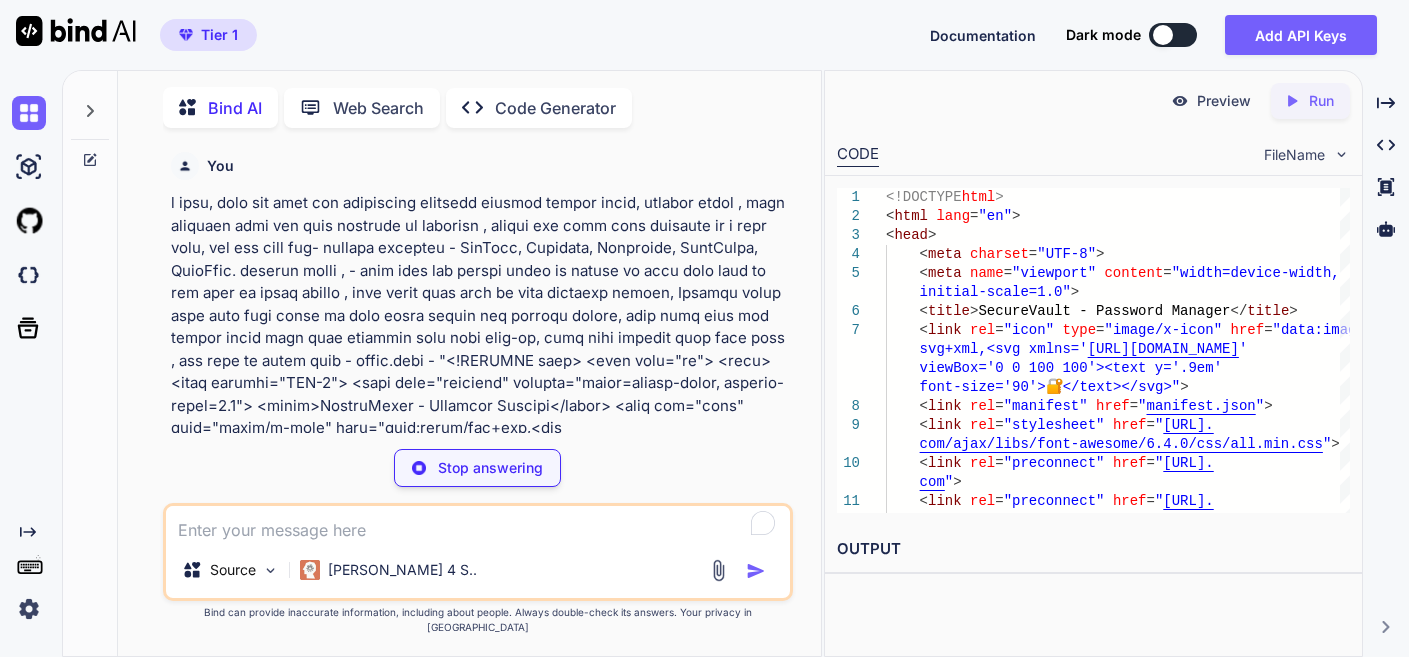 scroll, scrollTop: 0, scrollLeft: 0, axis: both 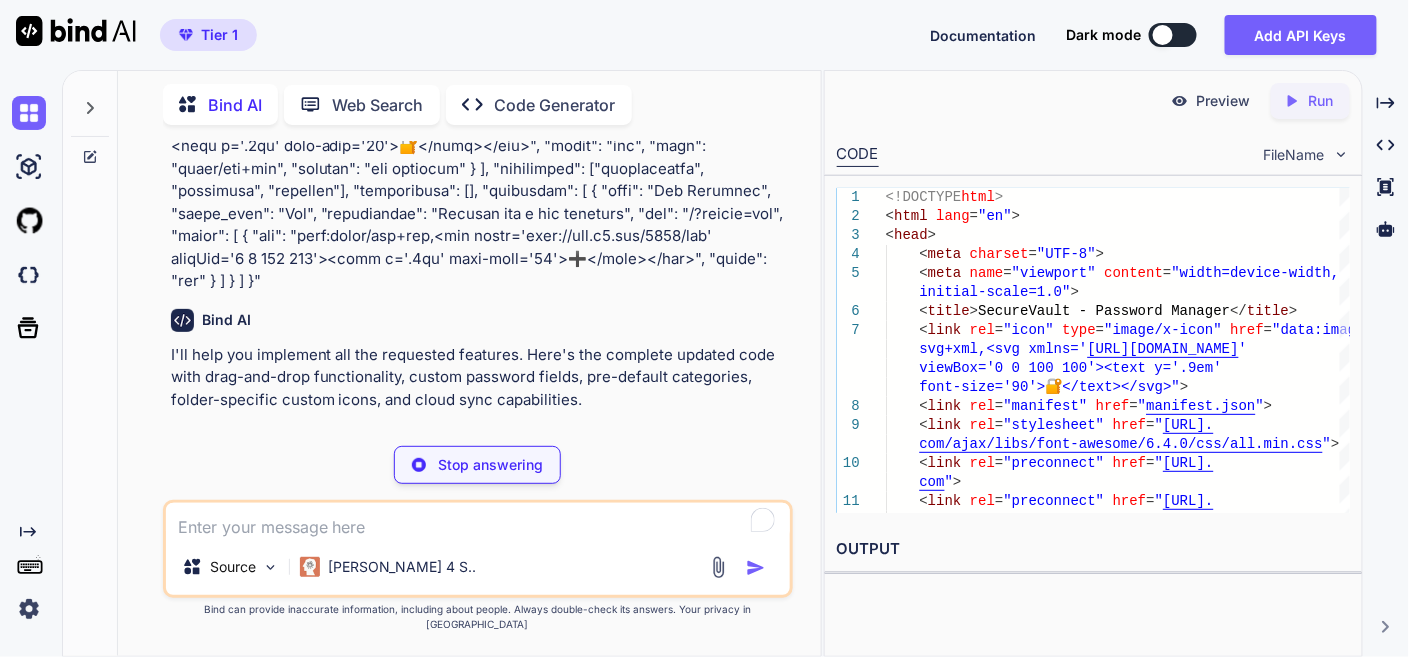 click at bounding box center (739, 499) 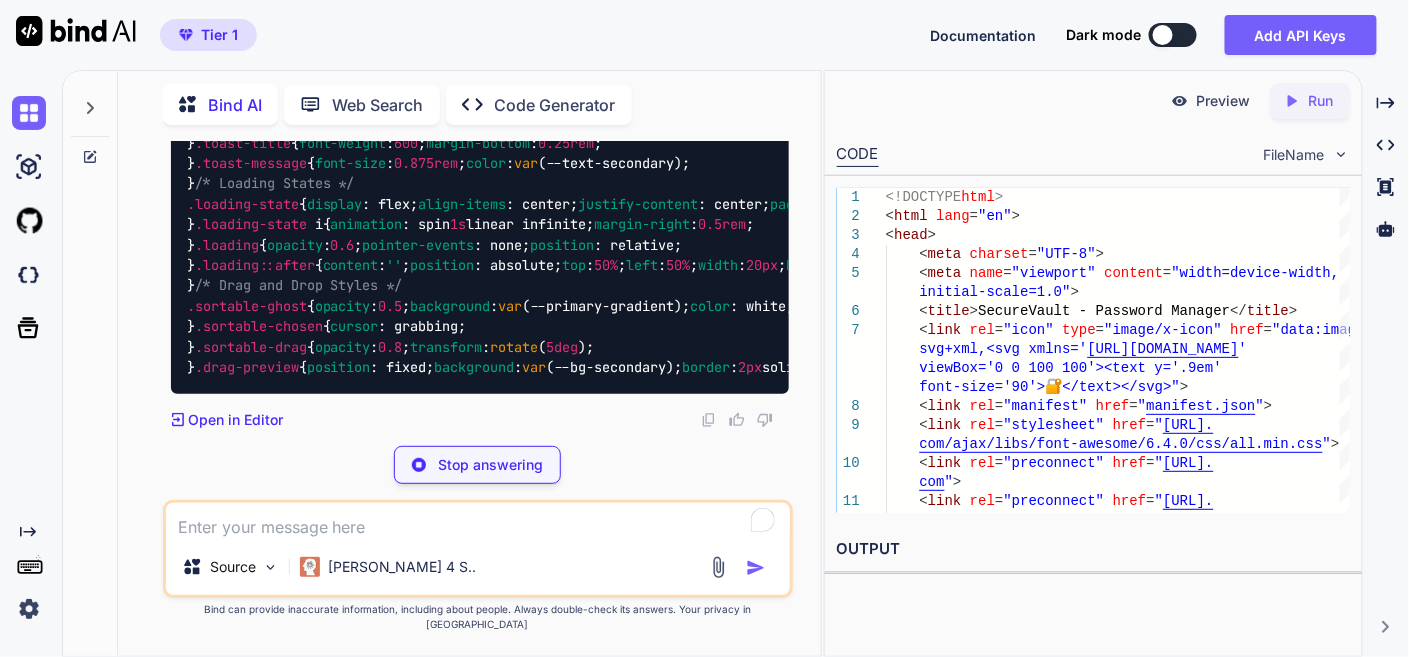 scroll, scrollTop: 108369, scrollLeft: 0, axis: vertical 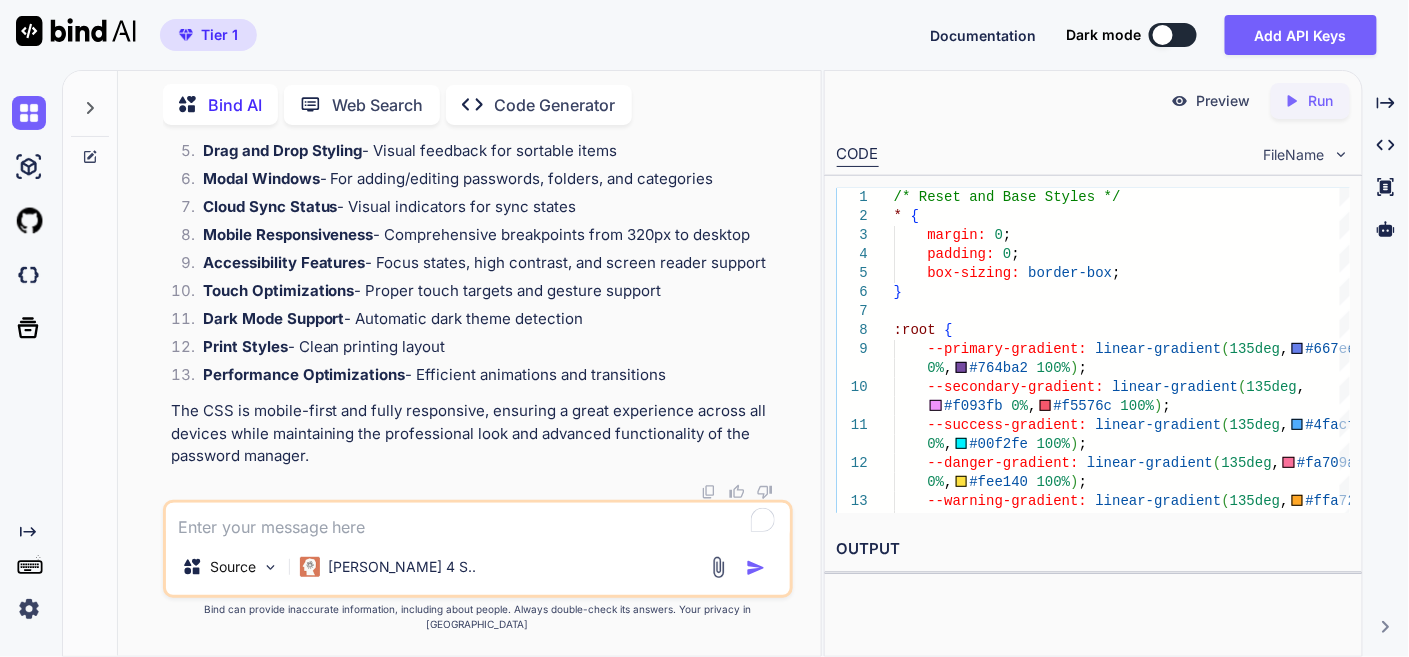 click at bounding box center [739, -12388] 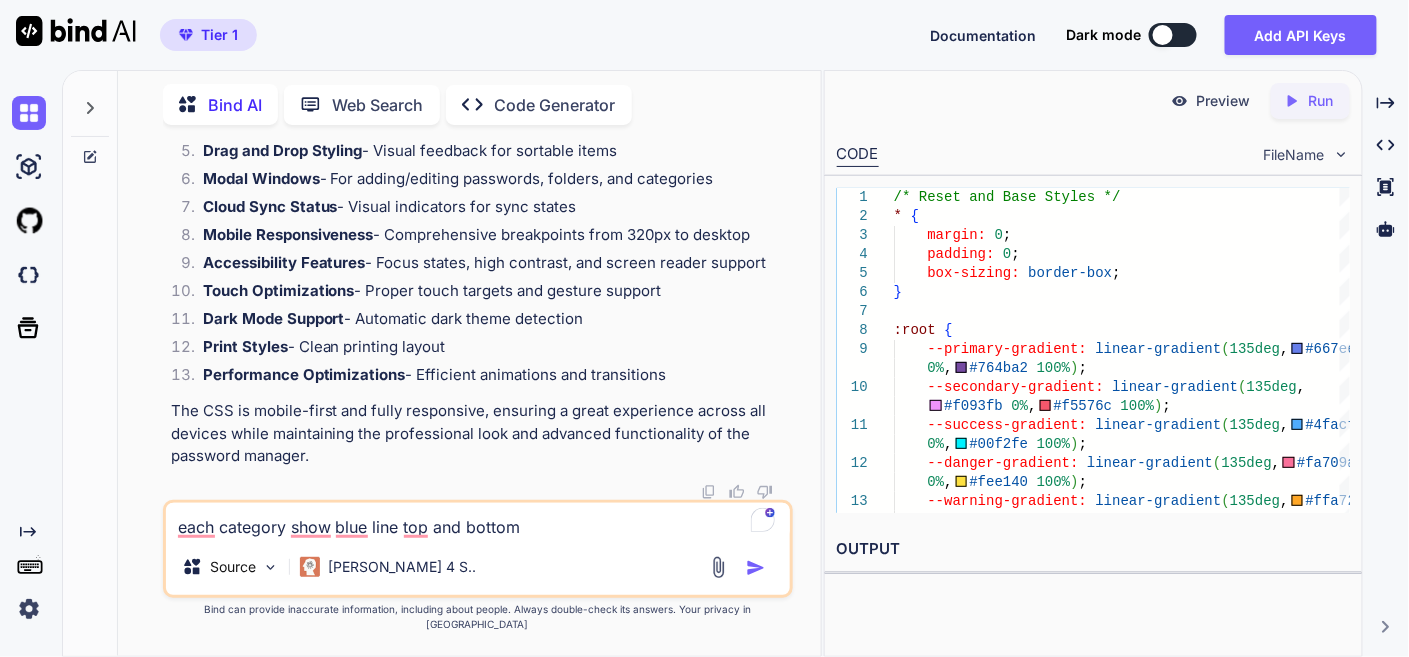 click on "each category show blue line top and bottom" at bounding box center (478, 521) 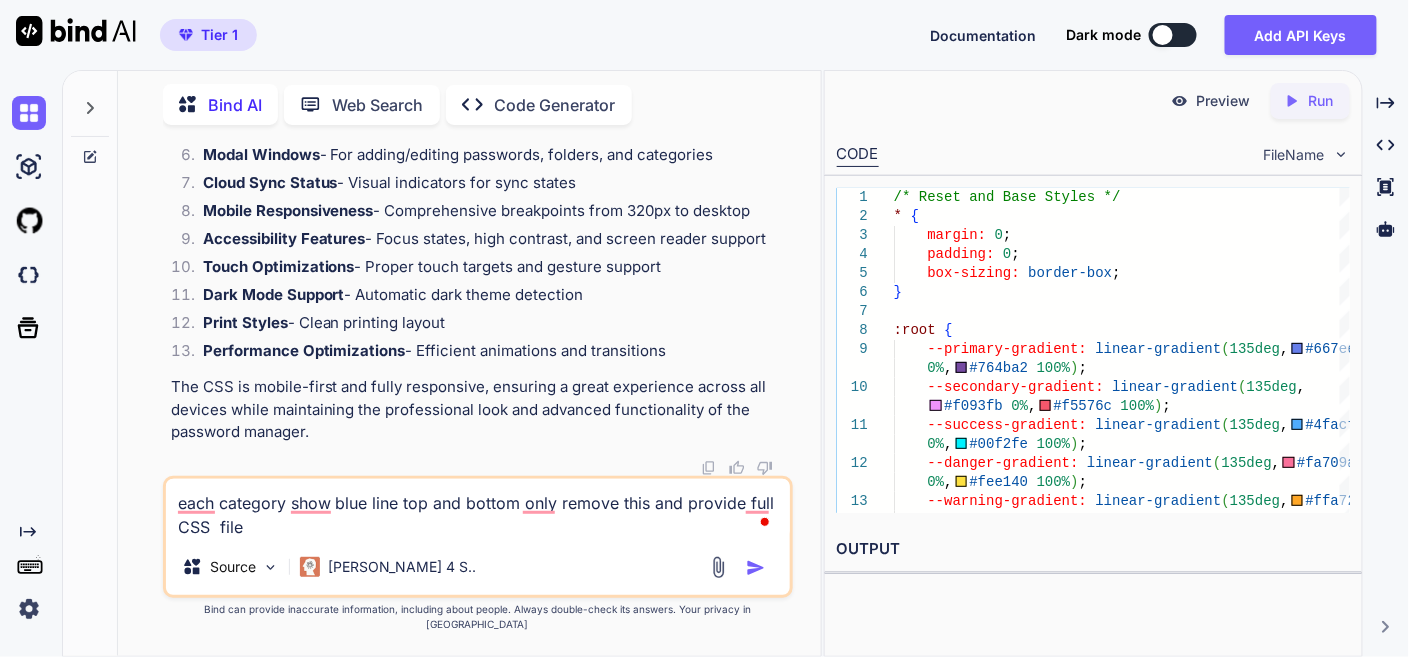 type on "each category show blue line top and bottom only remove this and provide full CSS  file" 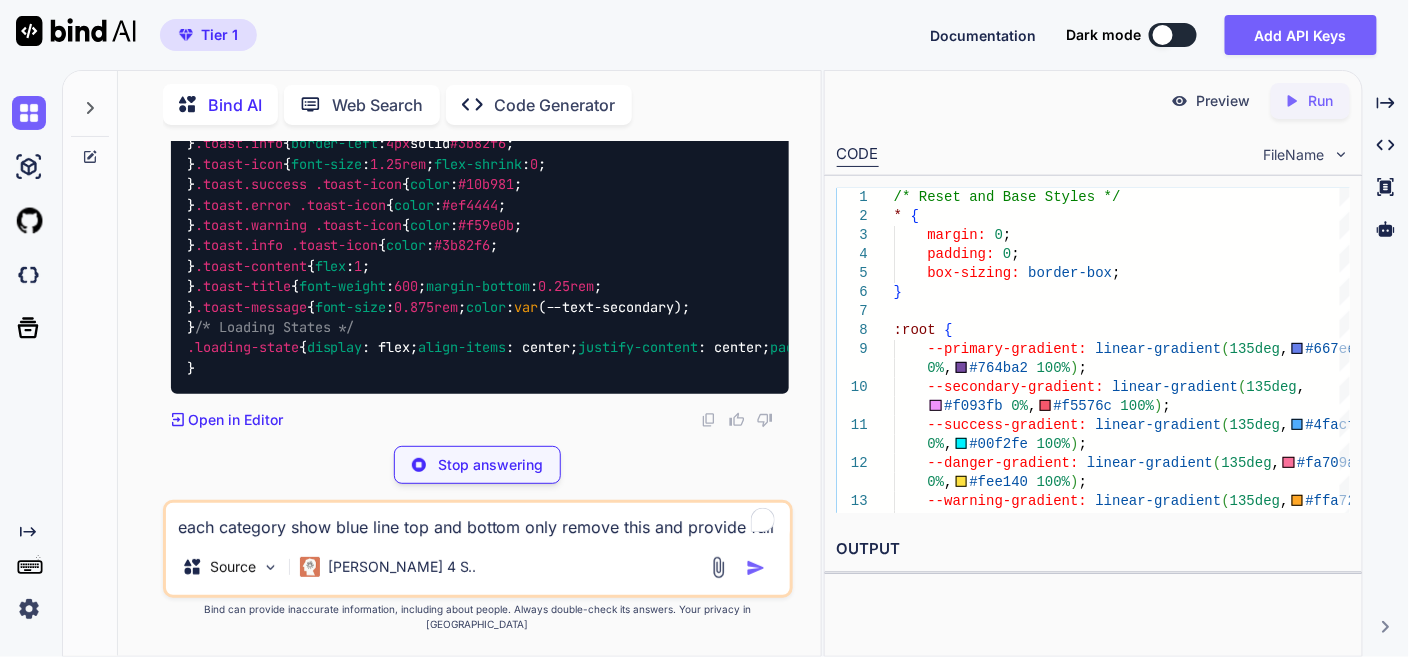 scroll, scrollTop: 178737, scrollLeft: 0, axis: vertical 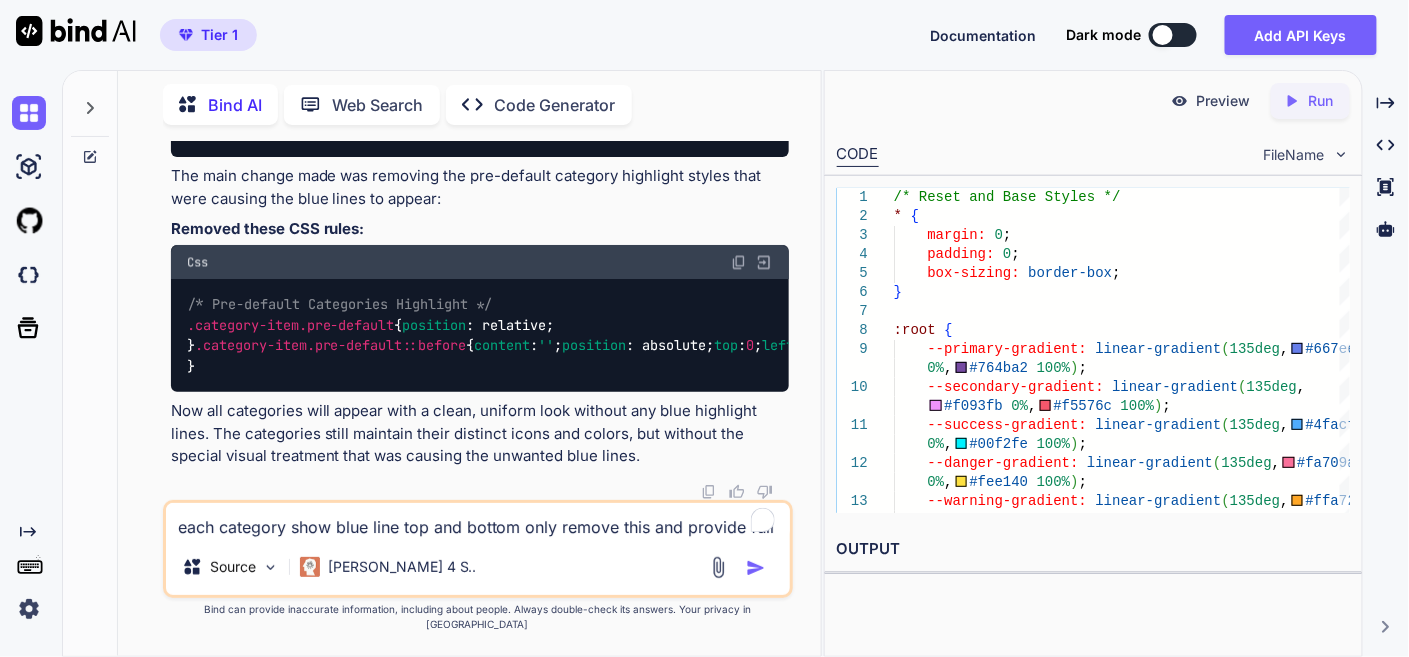 click at bounding box center (739, -12147) 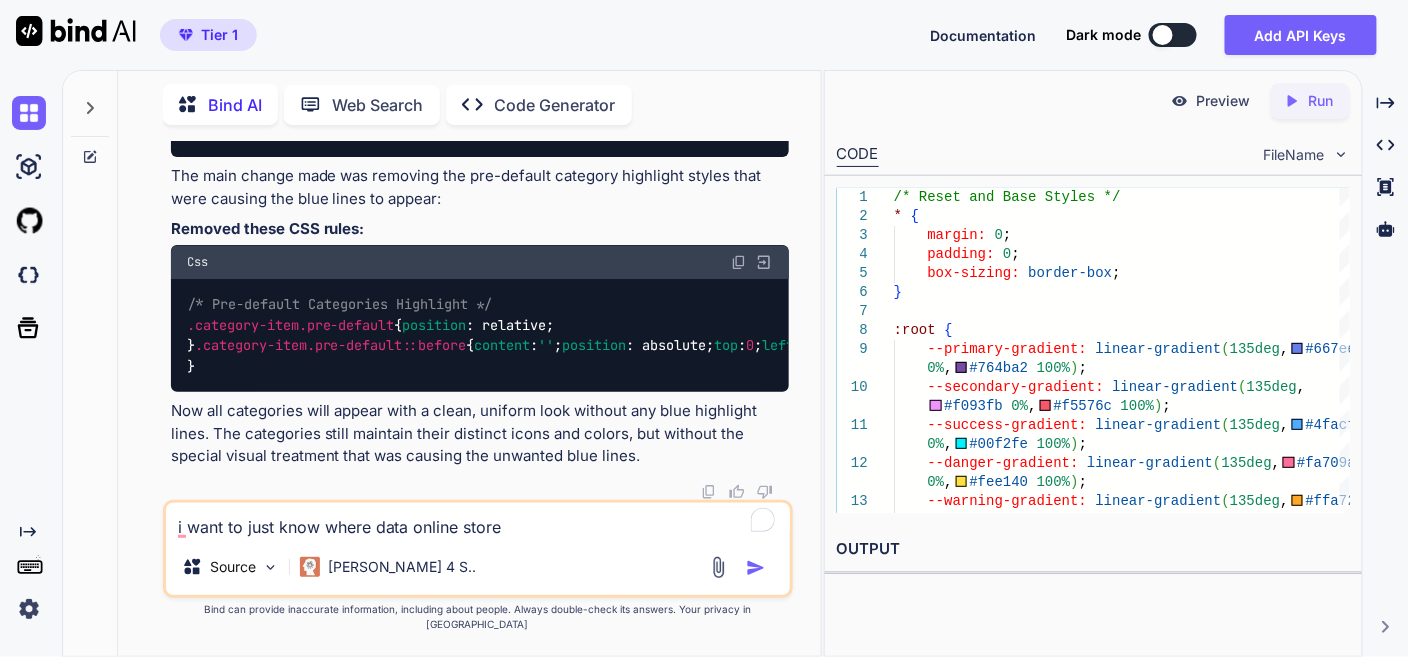 type on "i want to just know where data online store" 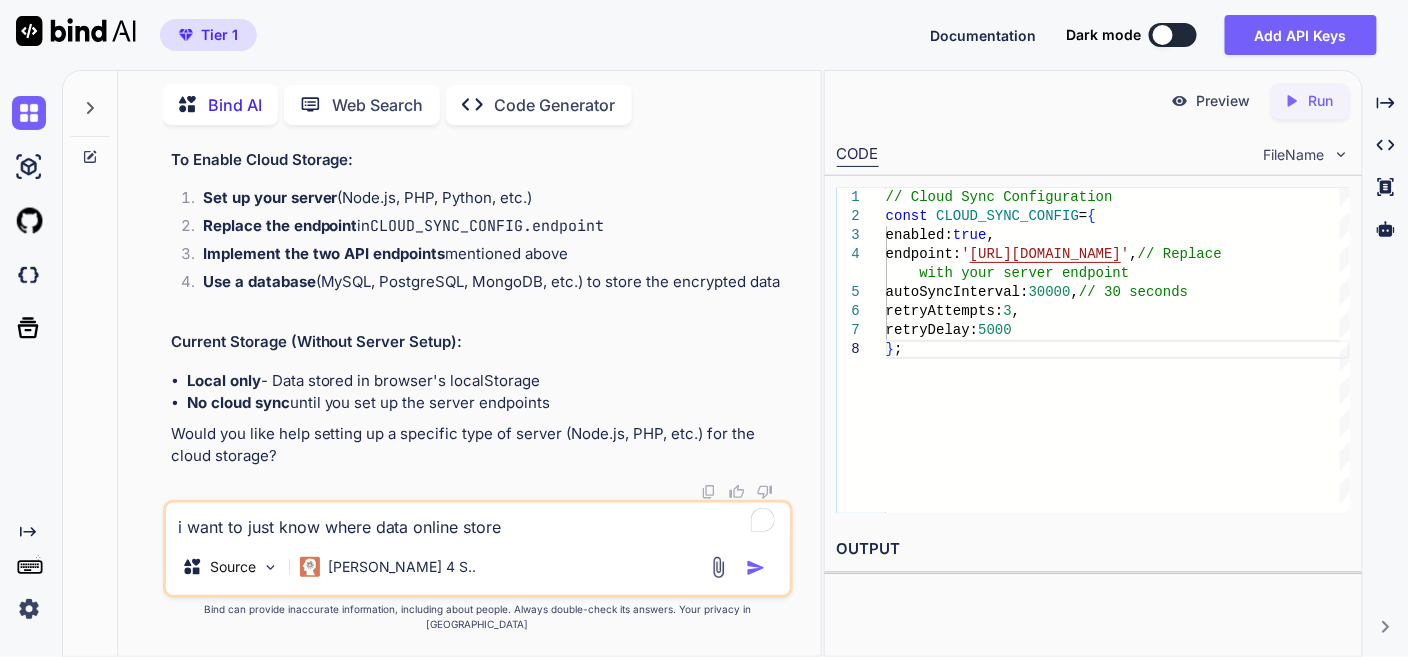scroll, scrollTop: 243777, scrollLeft: 0, axis: vertical 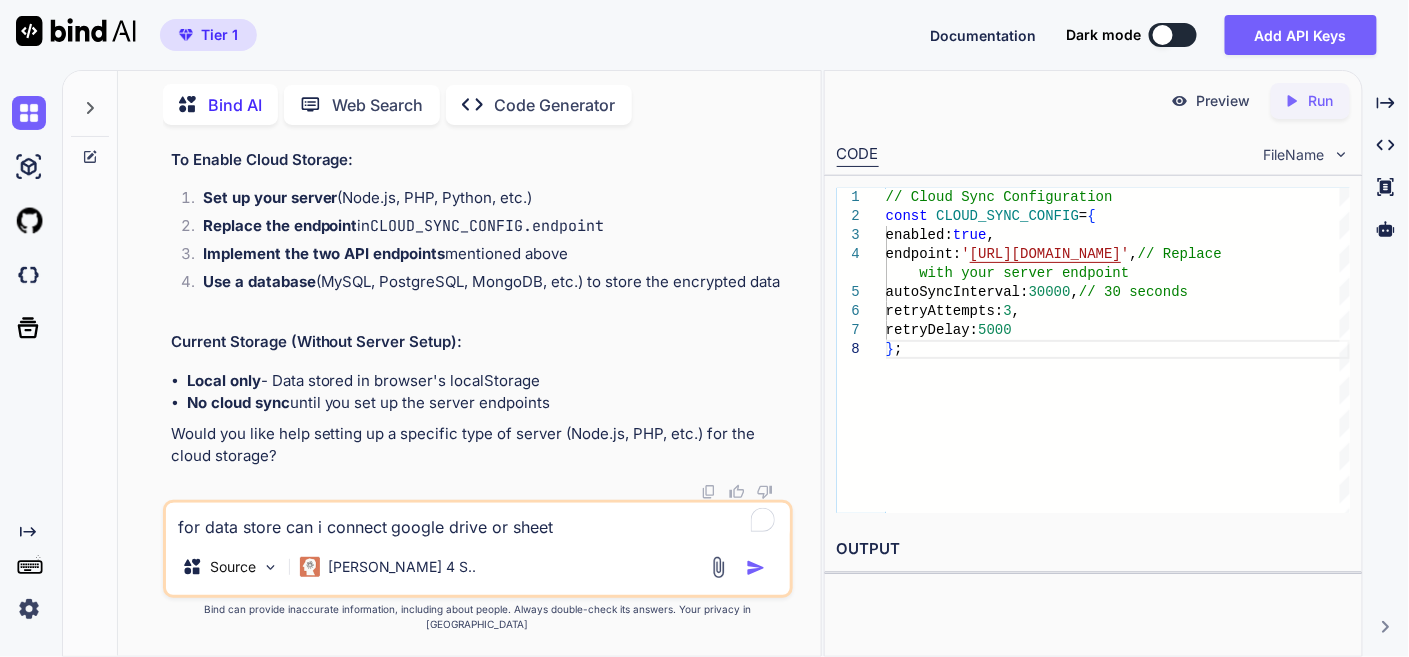 drag, startPoint x: 511, startPoint y: 547, endPoint x: 731, endPoint y: 494, distance: 226.29405 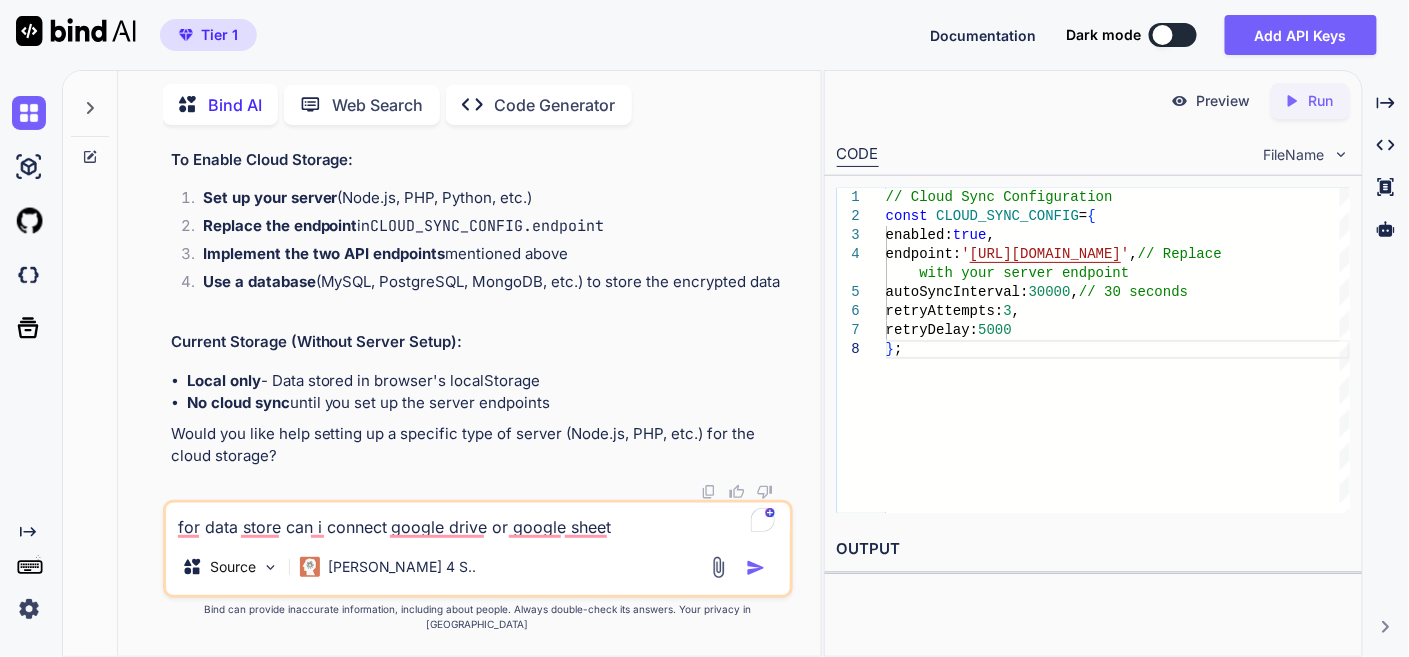 type on "for data store can i connect google drive or google sheet" 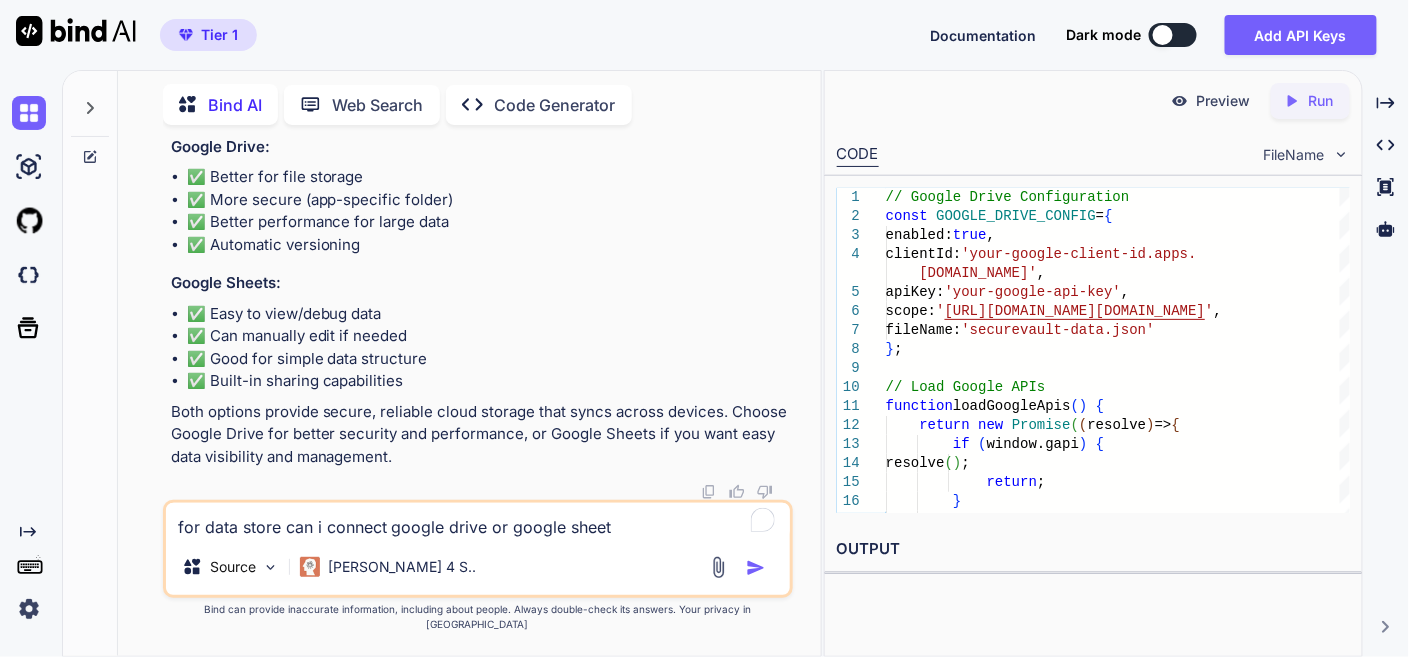 scroll, scrollTop: 250999, scrollLeft: 0, axis: vertical 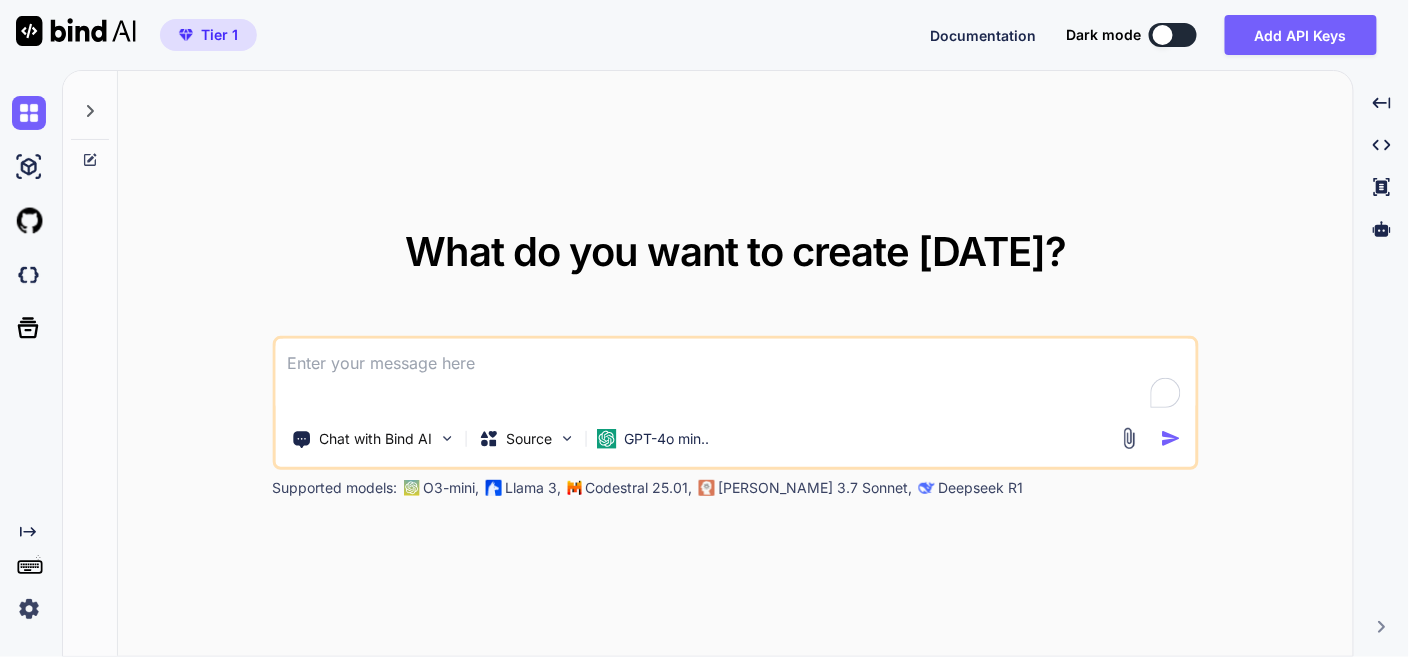type on "x" 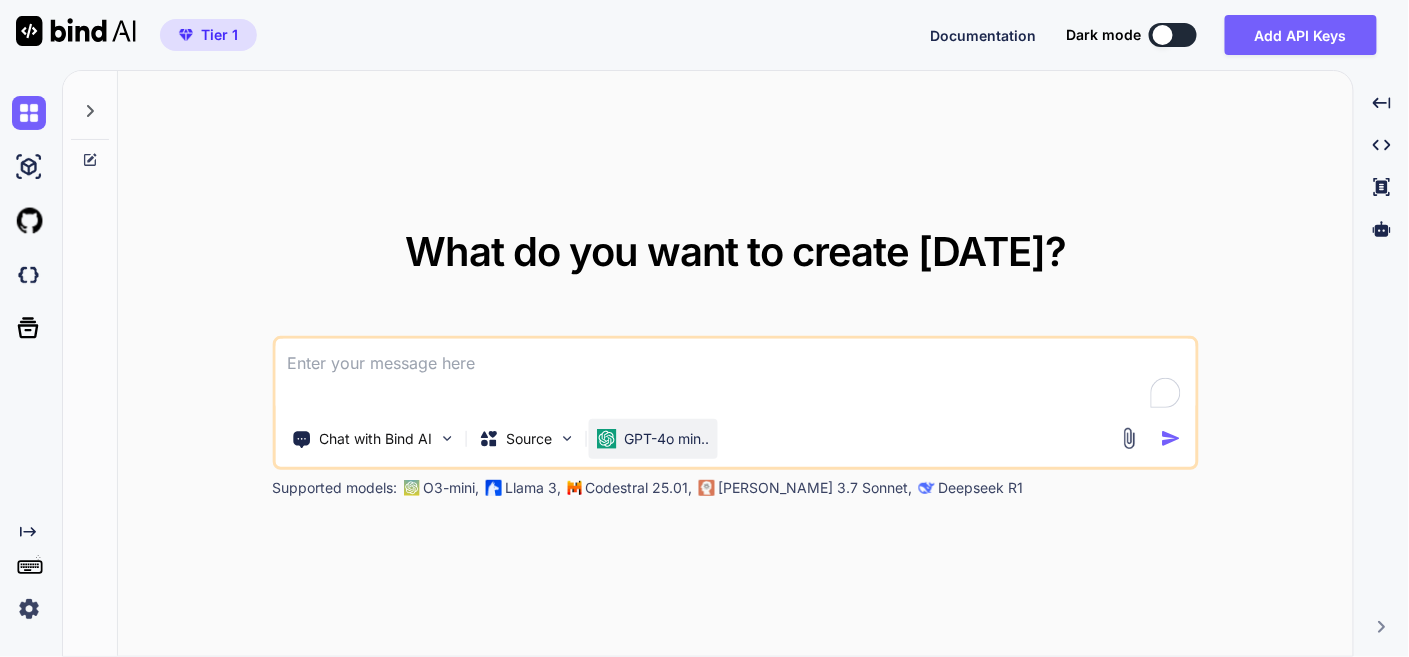 click on "GPT-4o min.." at bounding box center [666, 439] 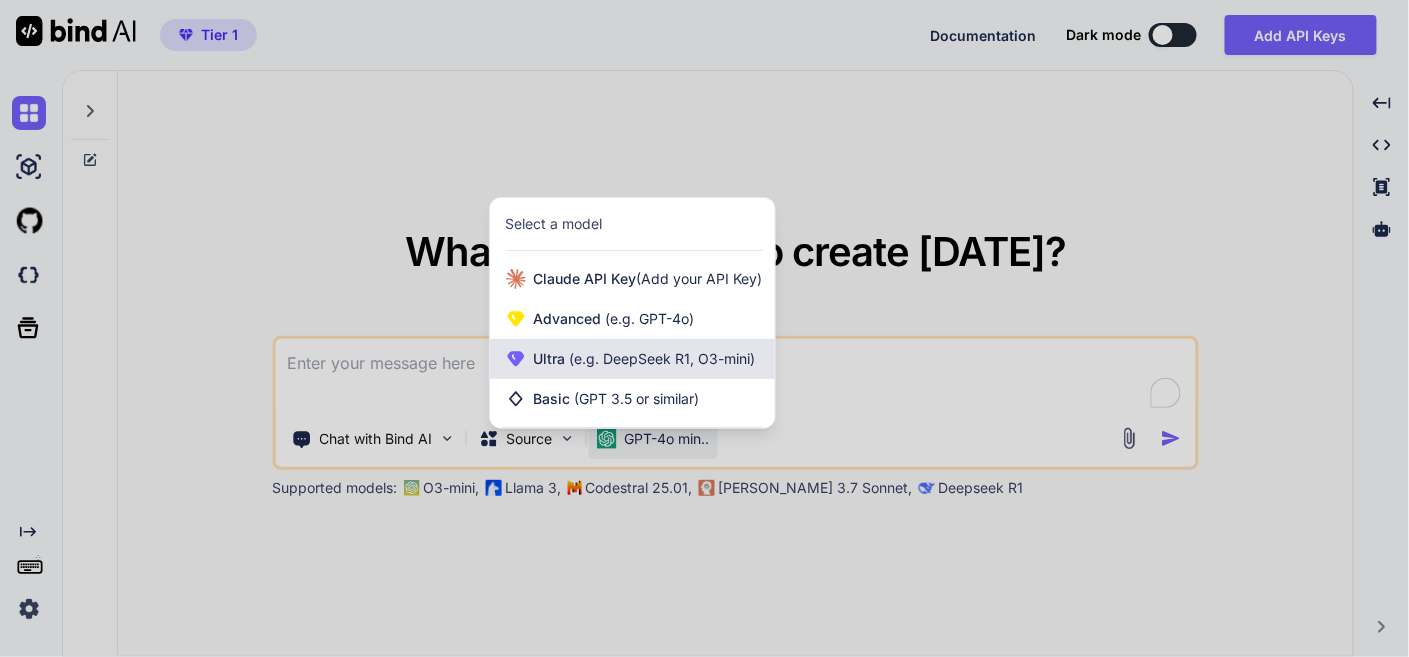 click on "(e.g. DeepSeek R1, O3-mini)" at bounding box center [661, 358] 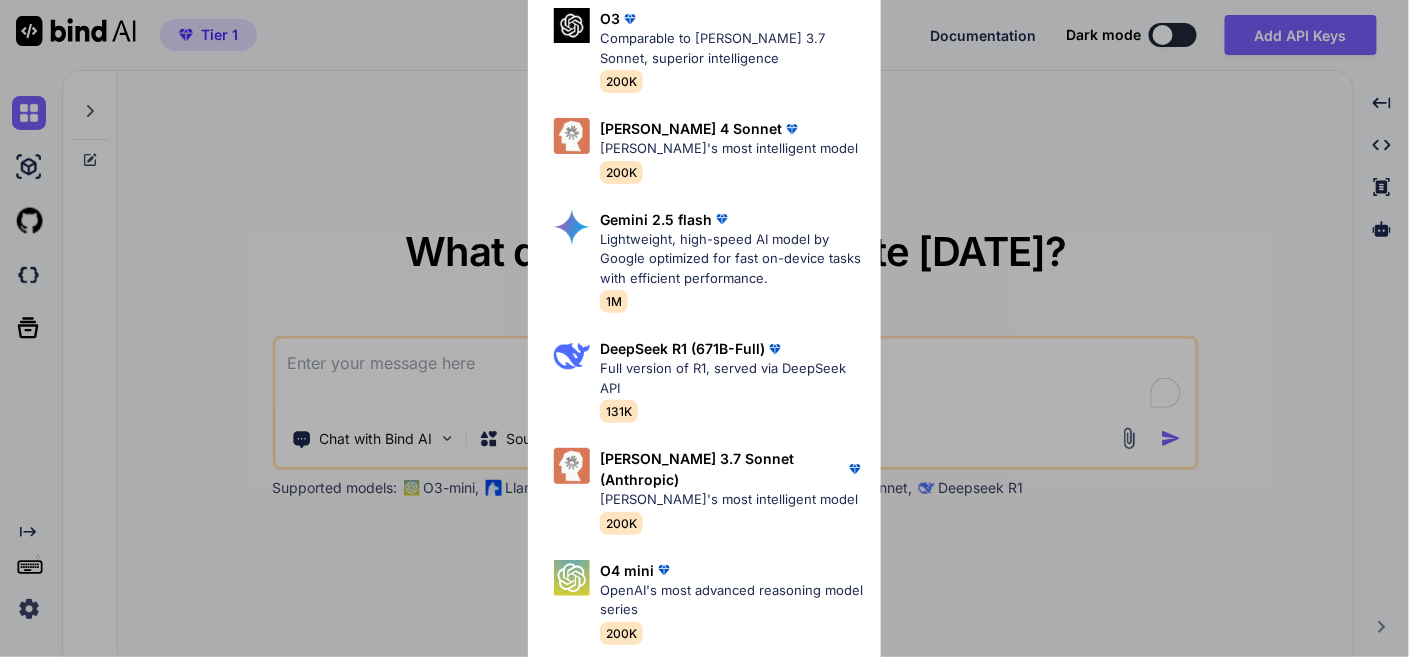 scroll, scrollTop: 197, scrollLeft: 0, axis: vertical 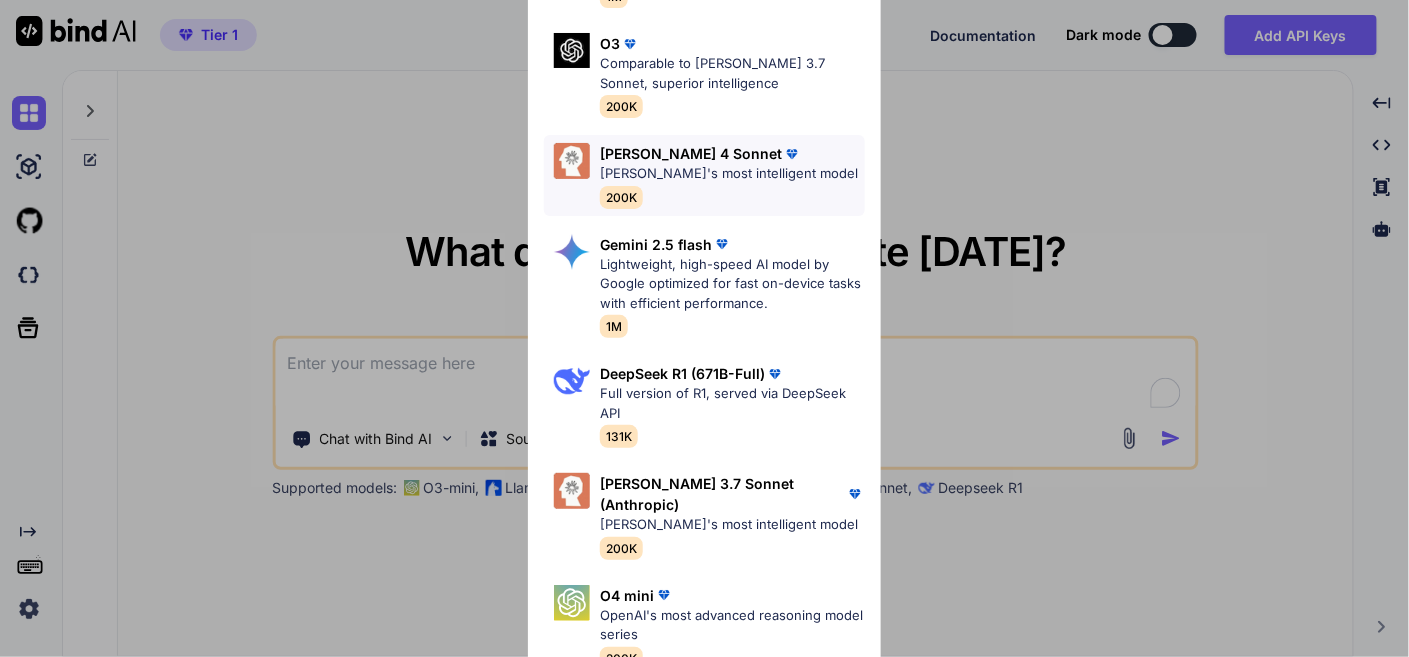 click on "[PERSON_NAME]'s most intelligent model" at bounding box center (729, 174) 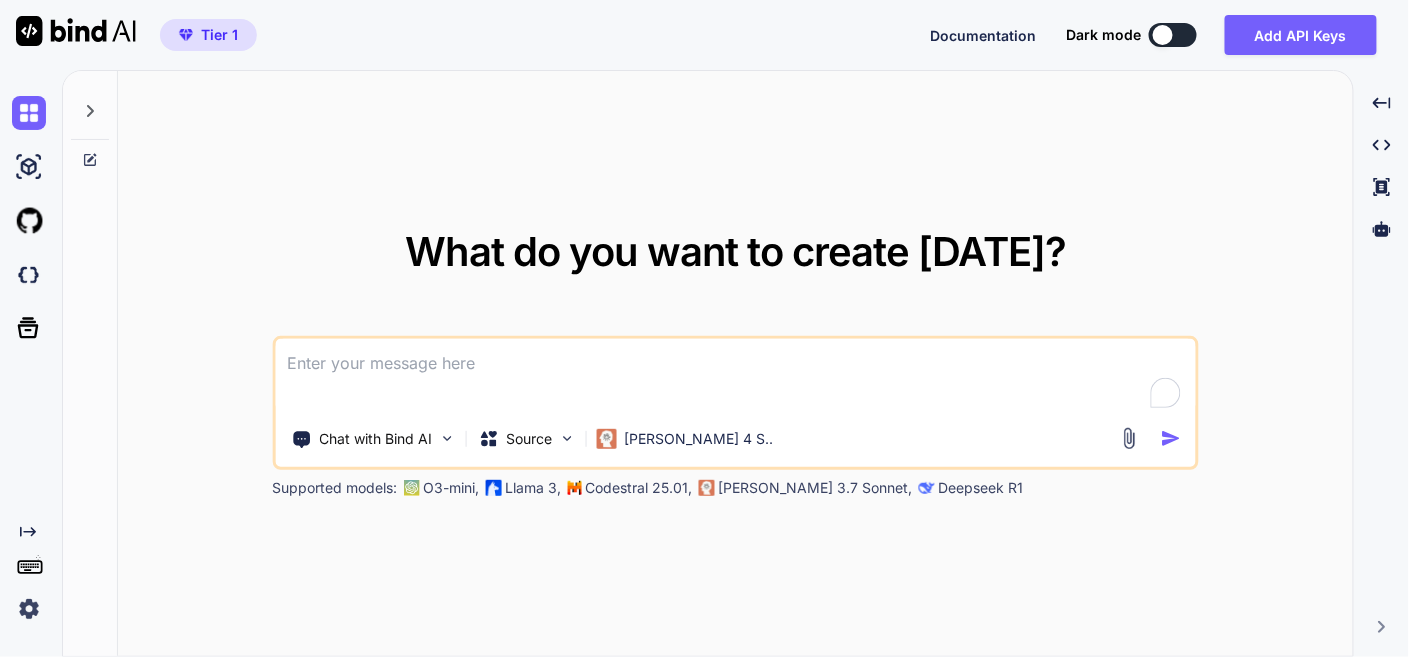 click at bounding box center [735, 376] 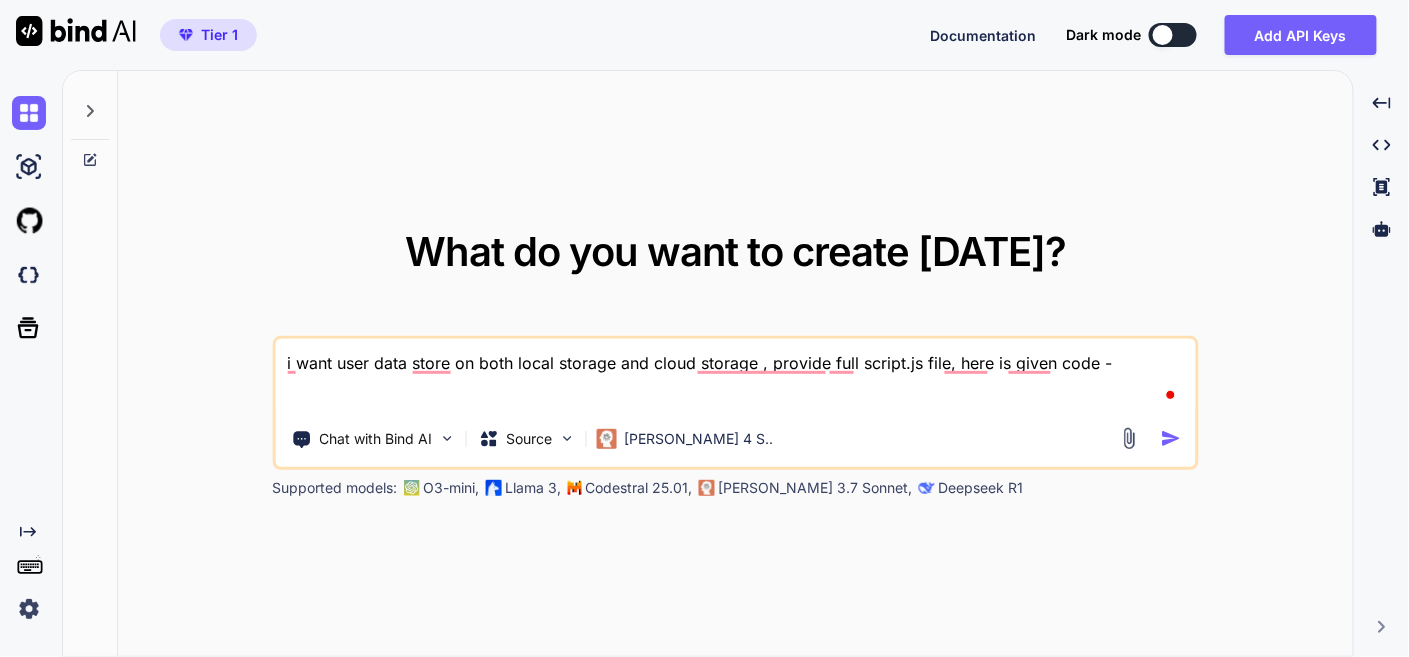 paste on "styles.css - "/* Reset and Base Styles */
* {
margin: 0;
padding: 0;
box-sizing: border-box;
}
:root {
--primary-gradient: linear-gradient(135deg, #667eea 0%, #764ba2 100%);
--secondary-gradient: linear-gradient(135deg, #f093fb 0%, #f5576c 100%);
--success-gradient: linear-gradient(135deg, #4facfe 0%, #00f2fe 100%);
--danger-gradient: linear-gradient(135deg, #fa709a 0%, #fee140 100%);
--warning-gradient: linear-gradient(135deg, #ffa726 0%, #ff7043 100%);
--dark-gradient: linear-gradient(135deg, #2c3e50 0%, #34495e 100%);
--bg-primary: #f8fafc;
--bg-secondary: #ffffff;
--bg-tertiary: #f1f5f9;
--text-primary: #1e293b;
--text-secondary: #64748b;
--text-muted: #94a3b8;
--border-color: #e2e8f0;
--shadow-sm: 0 1px 2px 0 rgba(0, 0, 0, 0.05);
--shadow-md: 0 4px 6px -1px rgba(0, 0, 0, 0.1);
--shadow-lg: 0 10px 15px -3px rgba(0, 0, 0, 0.1);
--shadow-xl: 0 20px 25px -5px rgba(0, 0, 0, 0.1);
--radius-sm: 0.375rem;
..." 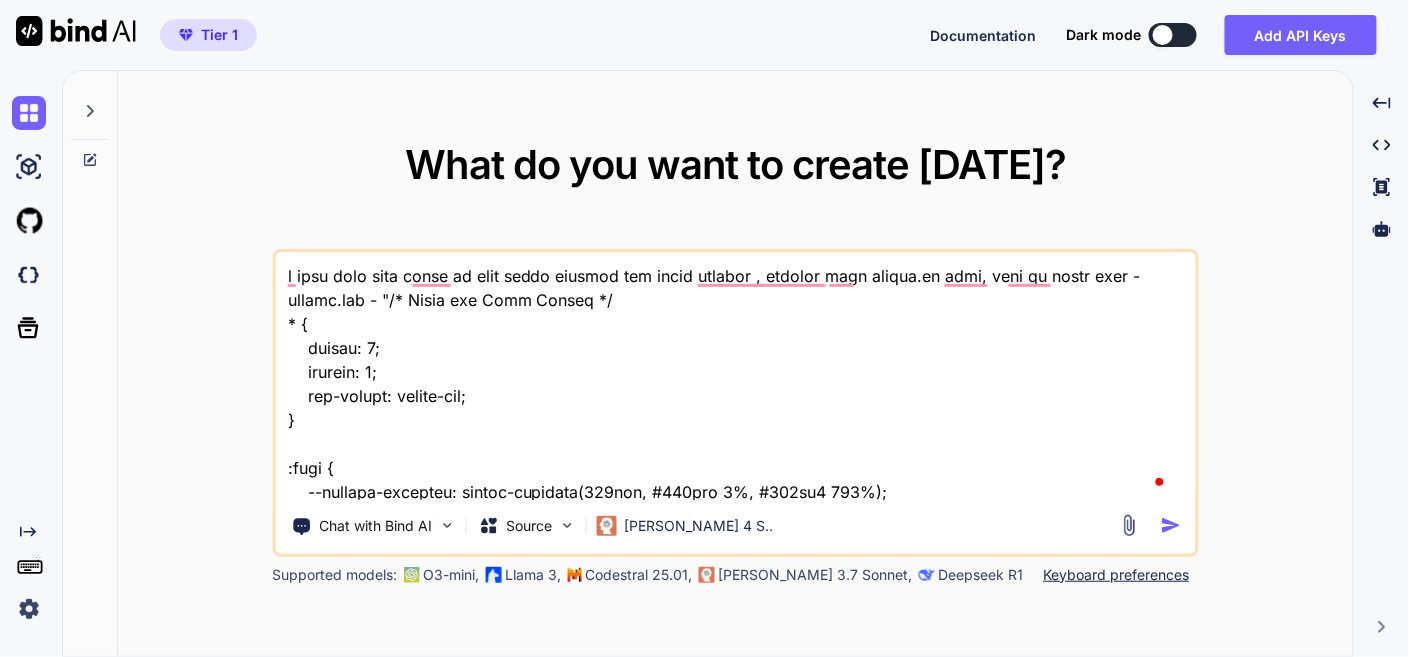 scroll, scrollTop: 157536, scrollLeft: 0, axis: vertical 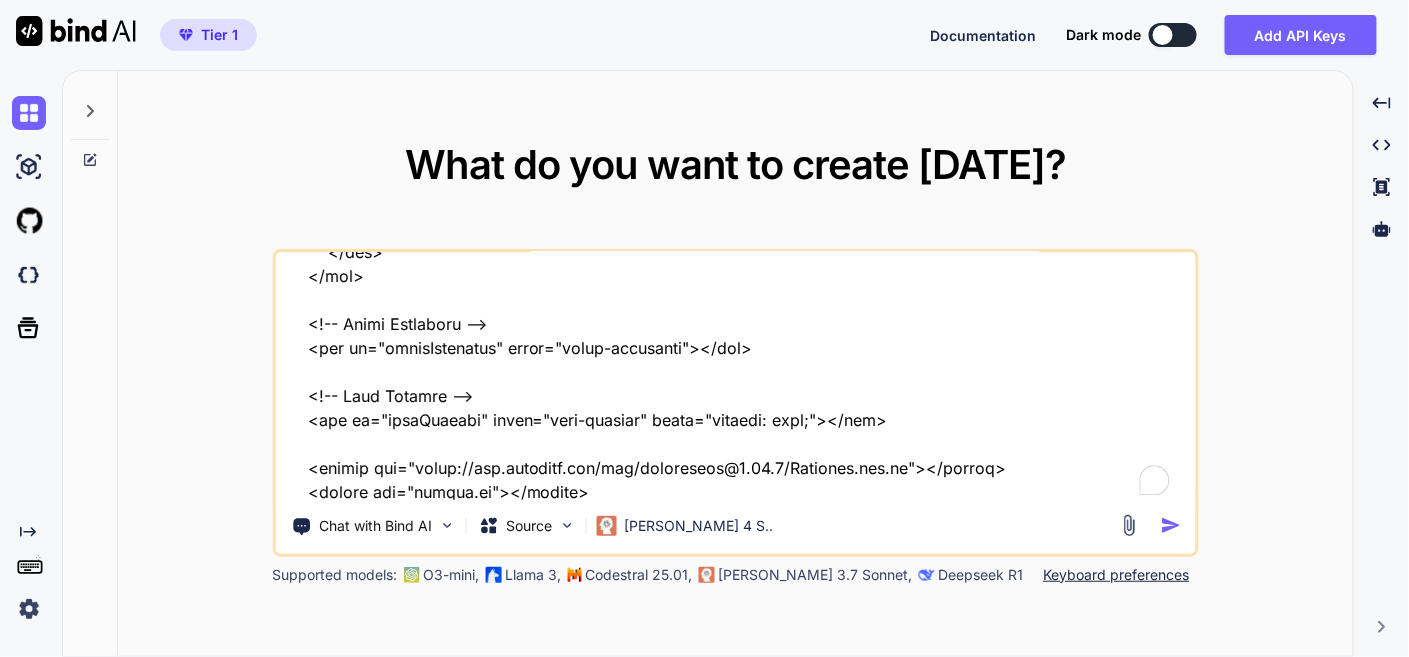 type on "i want user data store on both local storage and cloud storage , provide full script.js file, here is given code - styles.css - "/* Reset and Base Styles */
* {
margin: 0;
padding: 0;
box-sizing: border-box;
}
:root {
--primary-gradient: linear-gradient(135deg, #667eea 0%, #764ba2 100%);
--secondary-gradient: linear-gradient(135deg, #f093fb 0%, #f5576c 100%);
--success-gradient: linear-gradient(135deg, #4facfe 0%, #00f2fe 100%);
--danger-gradient: linear-gradient(135deg, #fa709a 0%, #fee140 100%);
--warning-gradient: linear-gradient(135deg, #ffa726 0%, #ff7043 100%);
--dark-gradient: linear-gradient(135deg, #2c3e50 0%, #34495e 100%);
--bg-primary: #f8fafc;
--bg-secondary: #ffffff;
--bg-tertiary: #f1f5f9;
--text-primary: #1e293b;
--text-secondary: #64748b;
--text-muted: #94a3b8;
--border-color: #e2e8f0;
--shadow-sm: 0 1px 2px 0 rgba(0, 0, 0, 0.05);
--shadow-md: 0 4px 6px -1px rgba(0, 0, 0, 0.1);
--shadow-lg: 0 10px 1..." 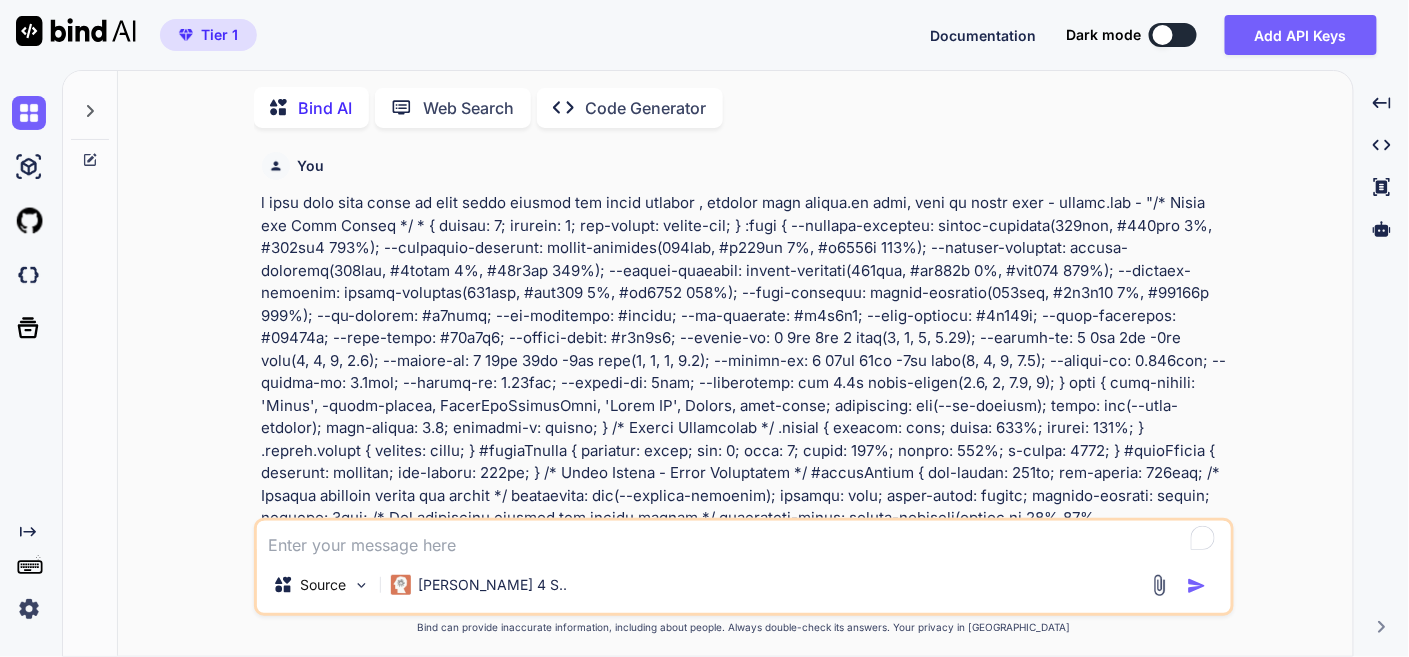 scroll, scrollTop: 6, scrollLeft: 0, axis: vertical 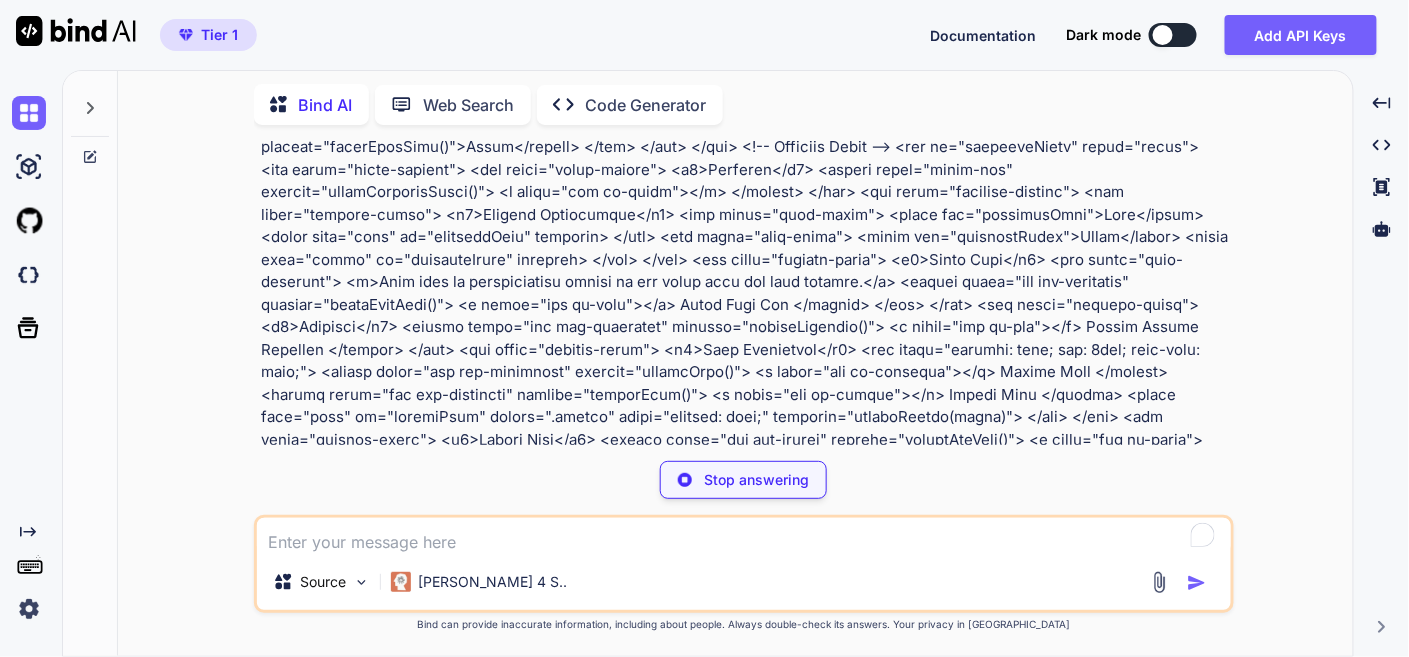click on "Tier 1 Documentation Dark mode Add API Keys Created with Pixso." at bounding box center [704, 35] 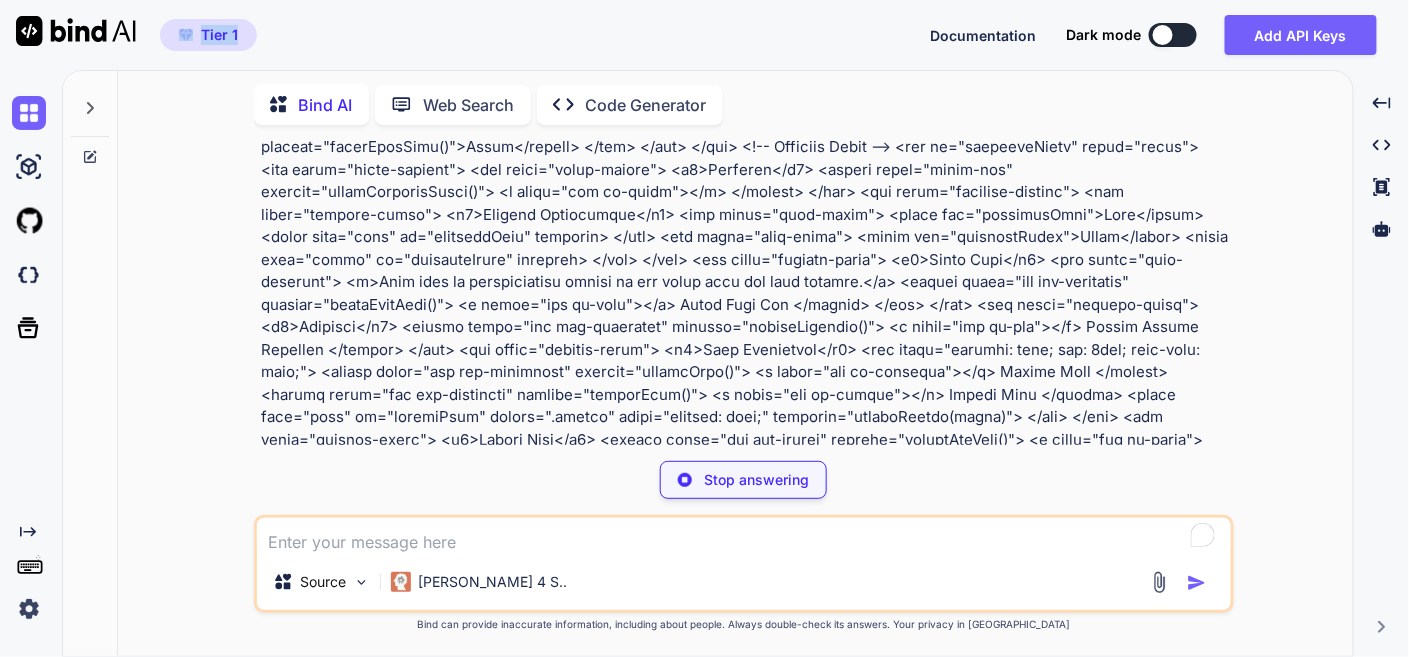 click on "Tier 1 Documentation Dark mode Add API Keys Created with Pixso." at bounding box center [704, 35] 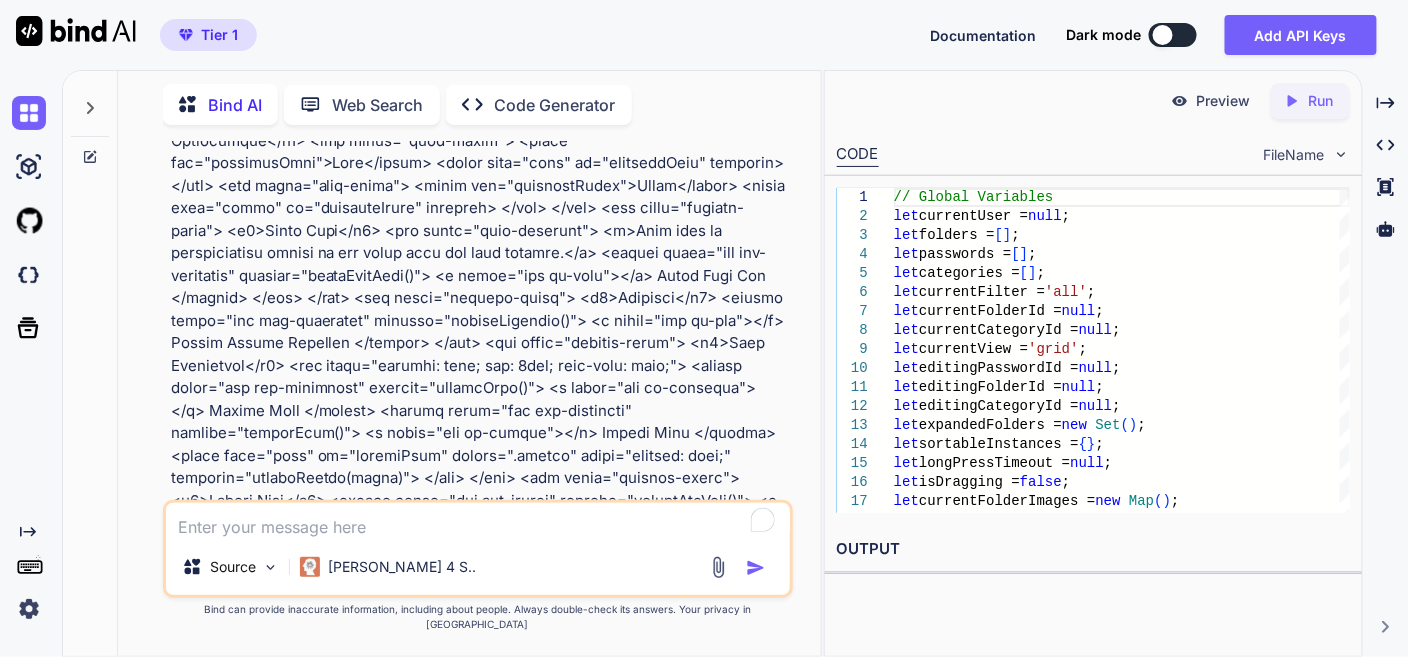 scroll, scrollTop: 42532, scrollLeft: 0, axis: vertical 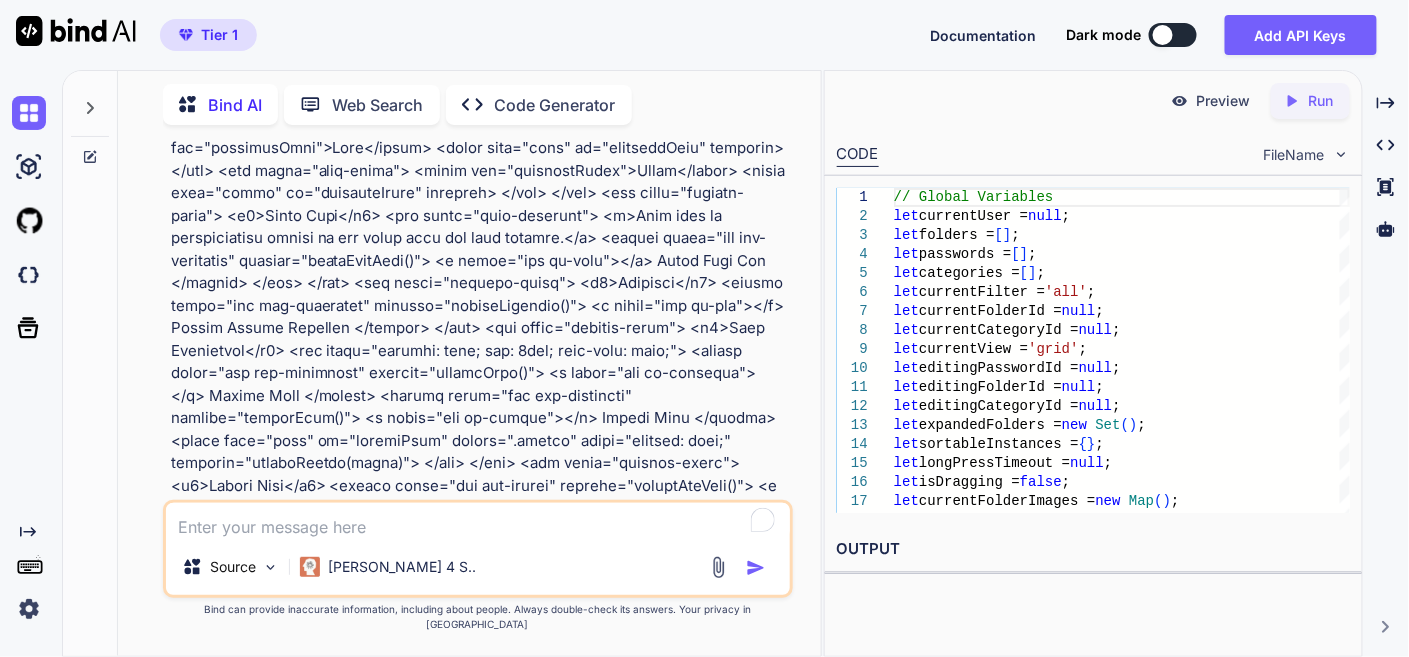 click at bounding box center (739, 772) 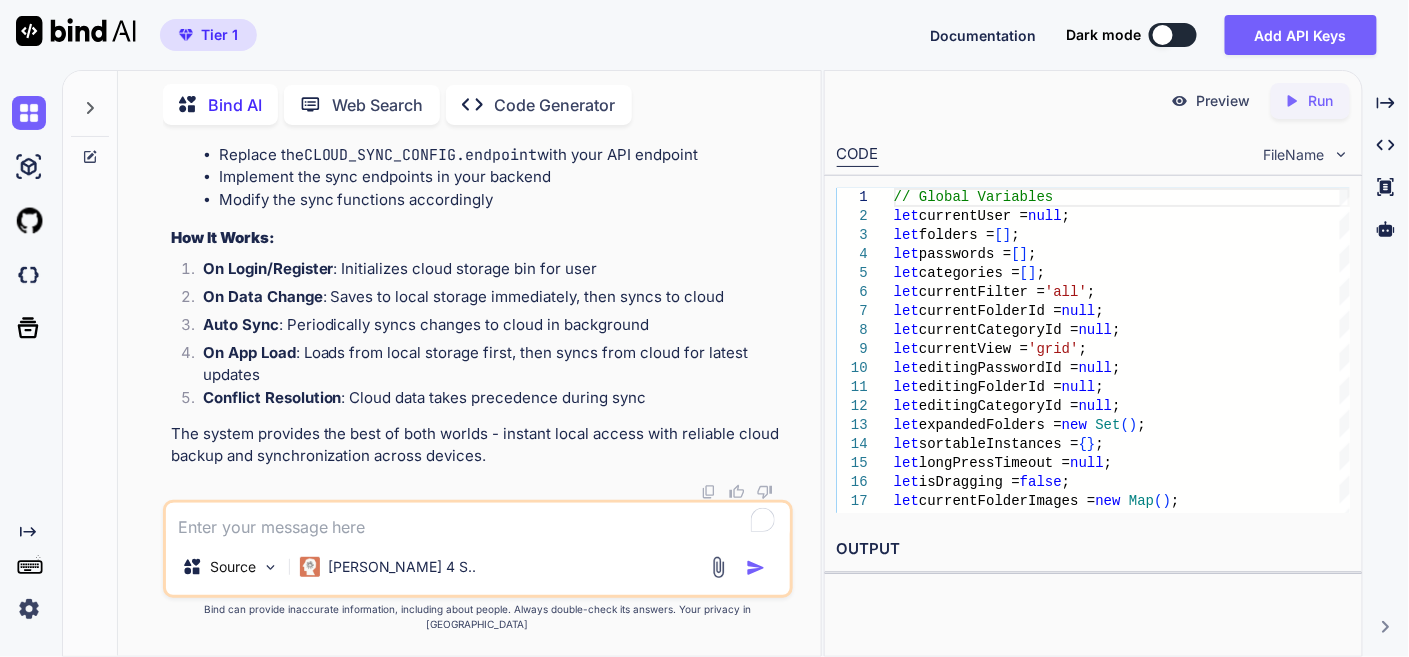 scroll, scrollTop: 98217, scrollLeft: 0, axis: vertical 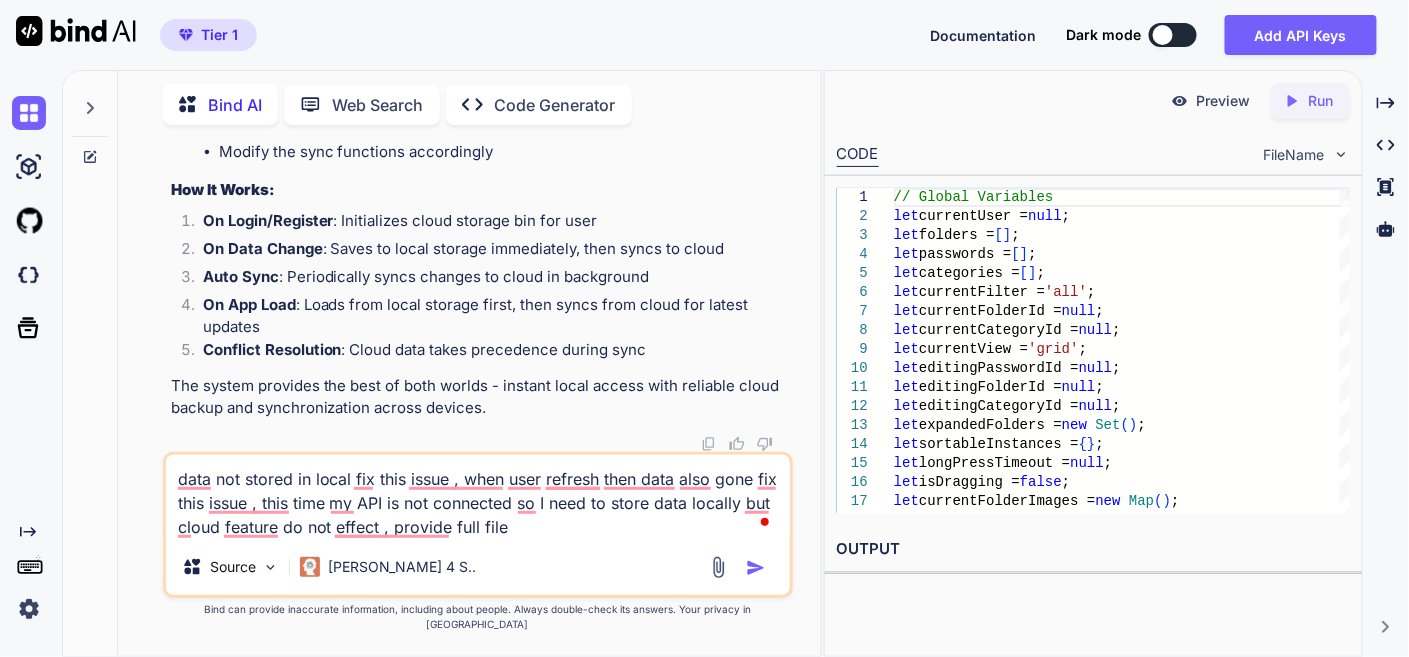 type on "data not stored in local fix this issue , when user refresh then data also gone fix this issue , this time my API is not connected so I need to store data locally but cloud feature do not effect , provide full file" 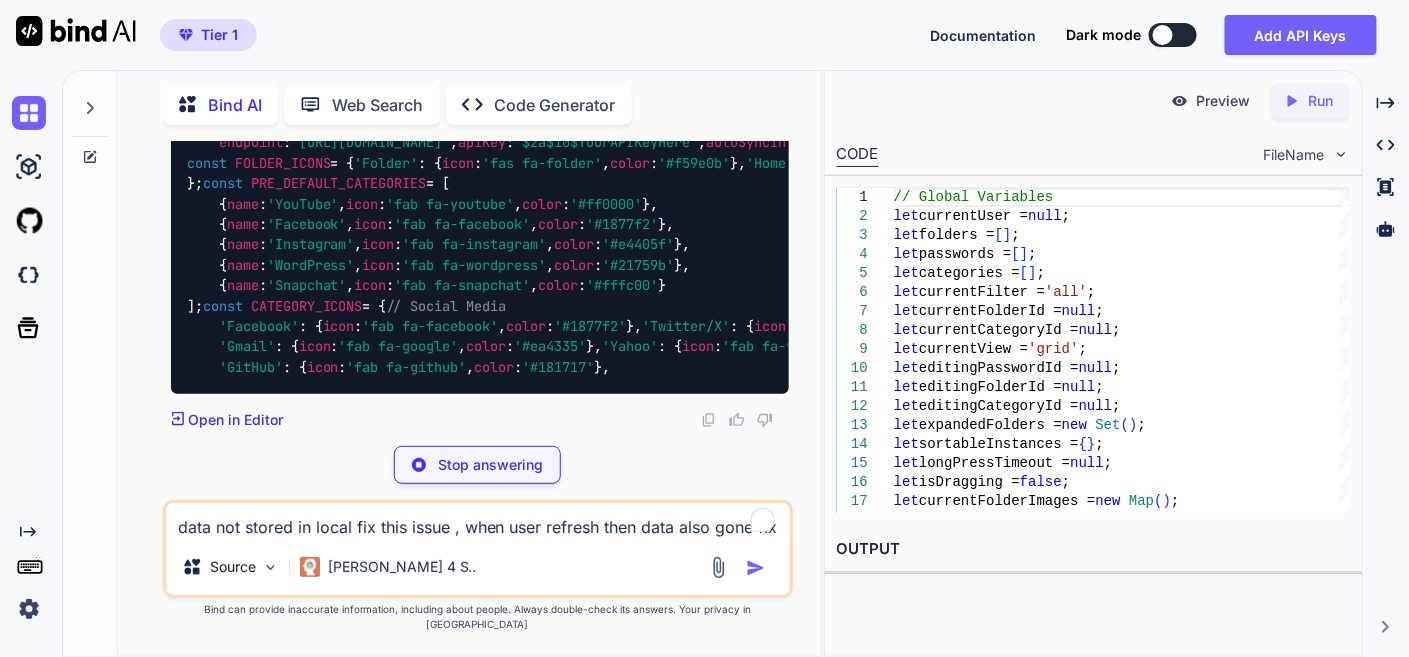 scroll, scrollTop: 99362, scrollLeft: 0, axis: vertical 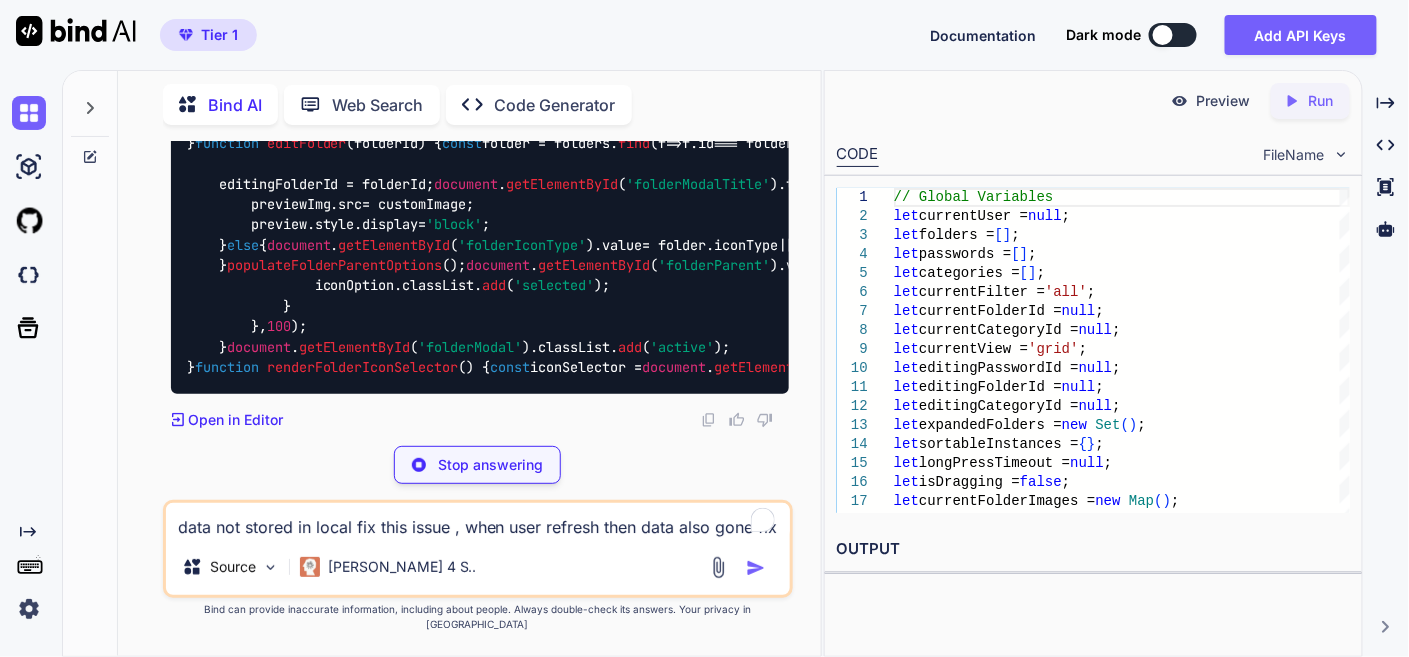 click on "Stop answering" at bounding box center [490, 465] 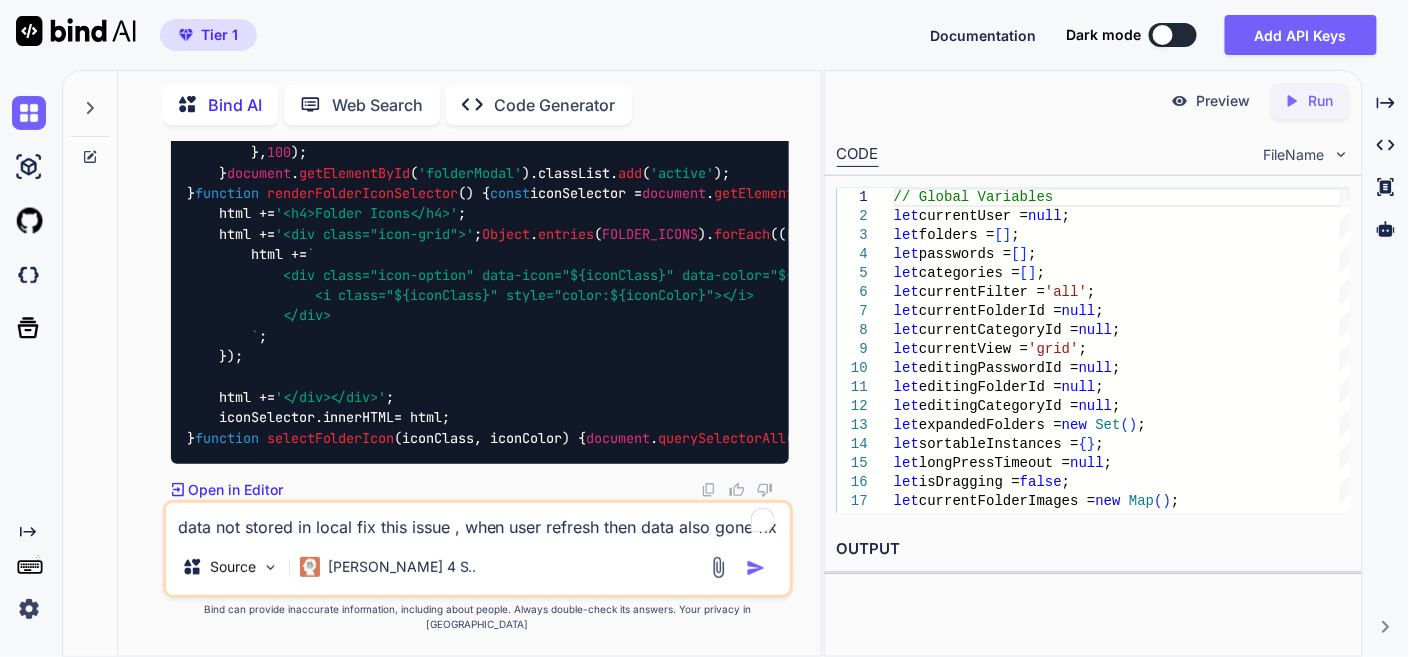 scroll, scrollTop: 98140, scrollLeft: 0, axis: vertical 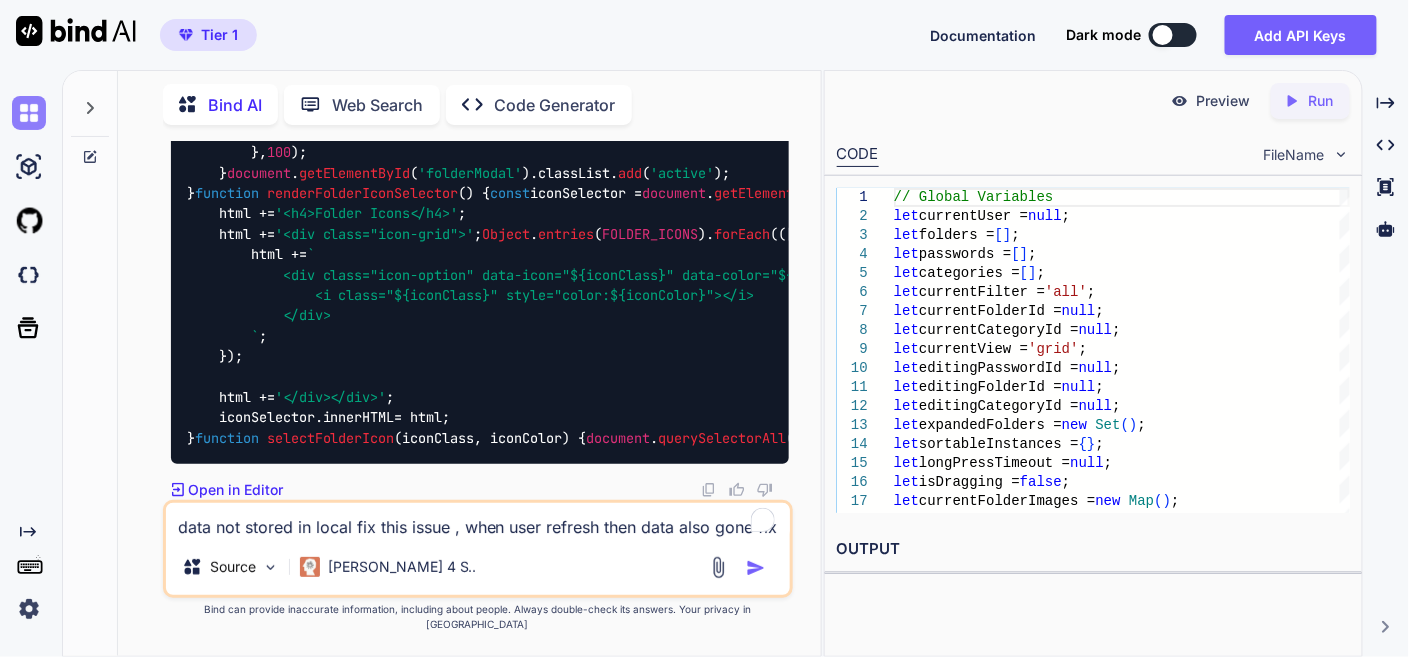 click at bounding box center (29, 113) 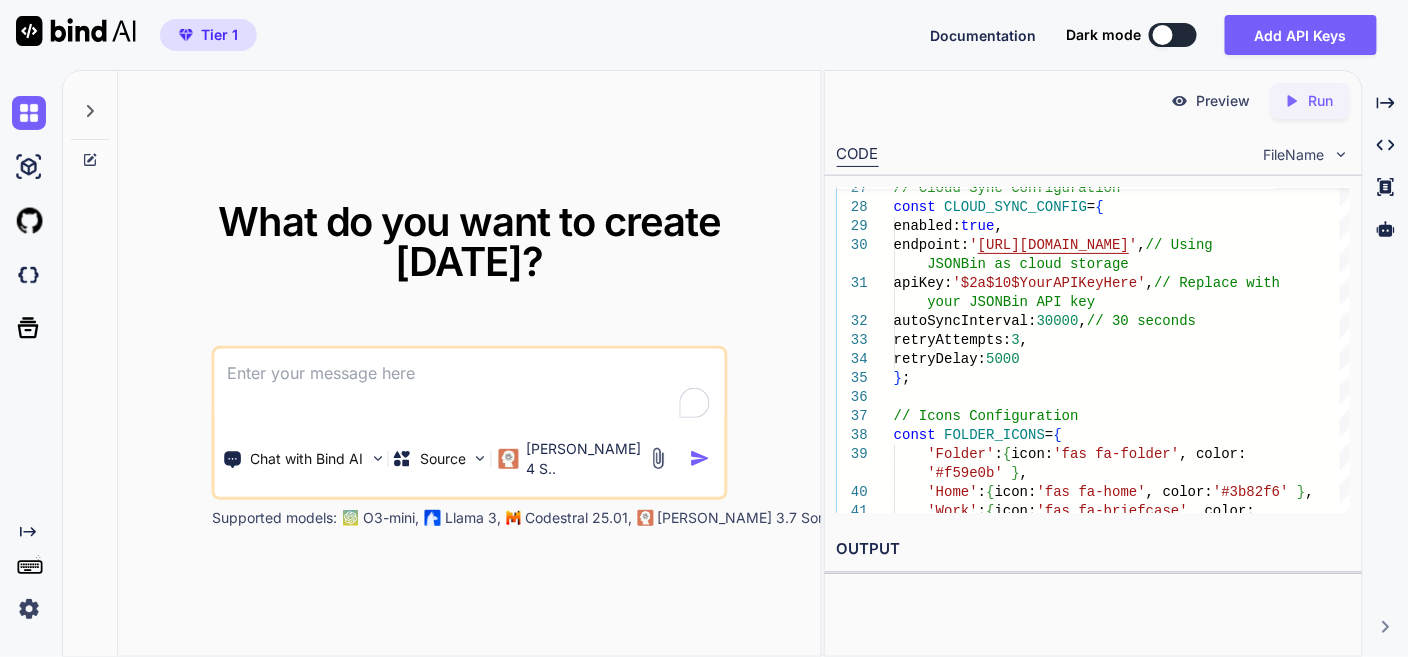 click at bounding box center (470, 386) 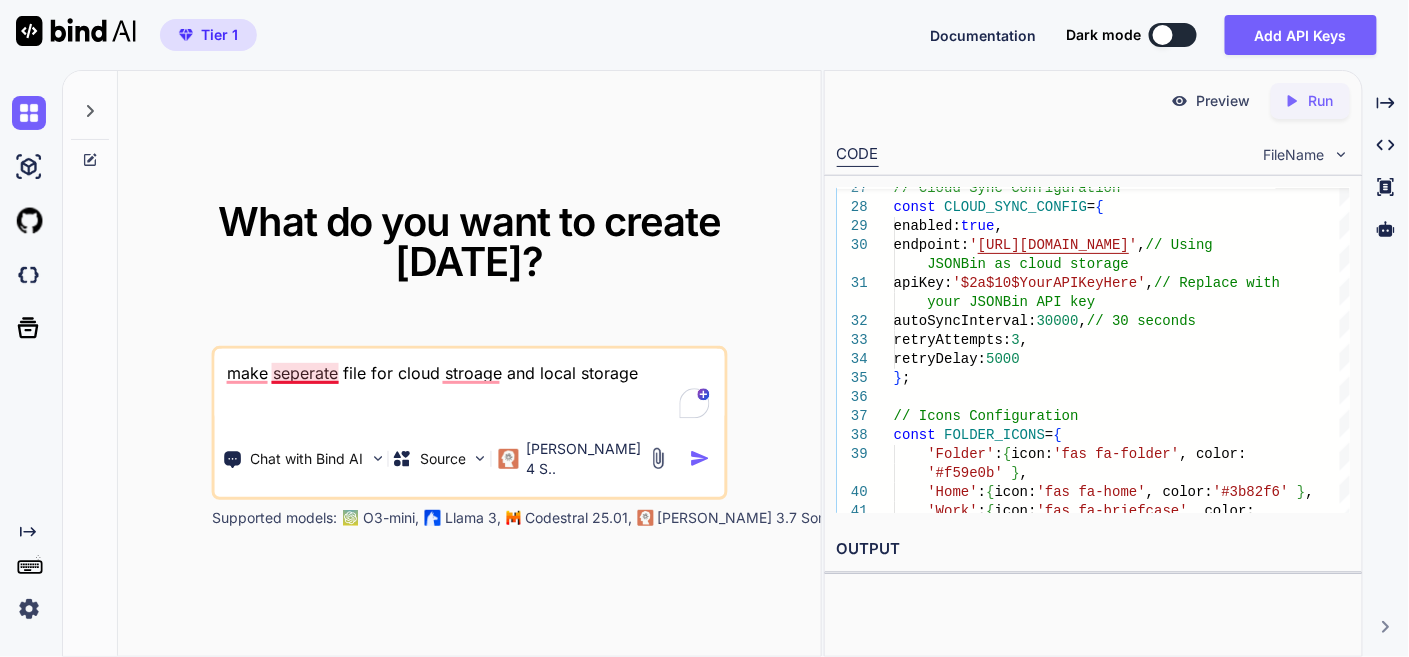 click on "make seperate file for cloud stroage and local storage" at bounding box center (470, 386) 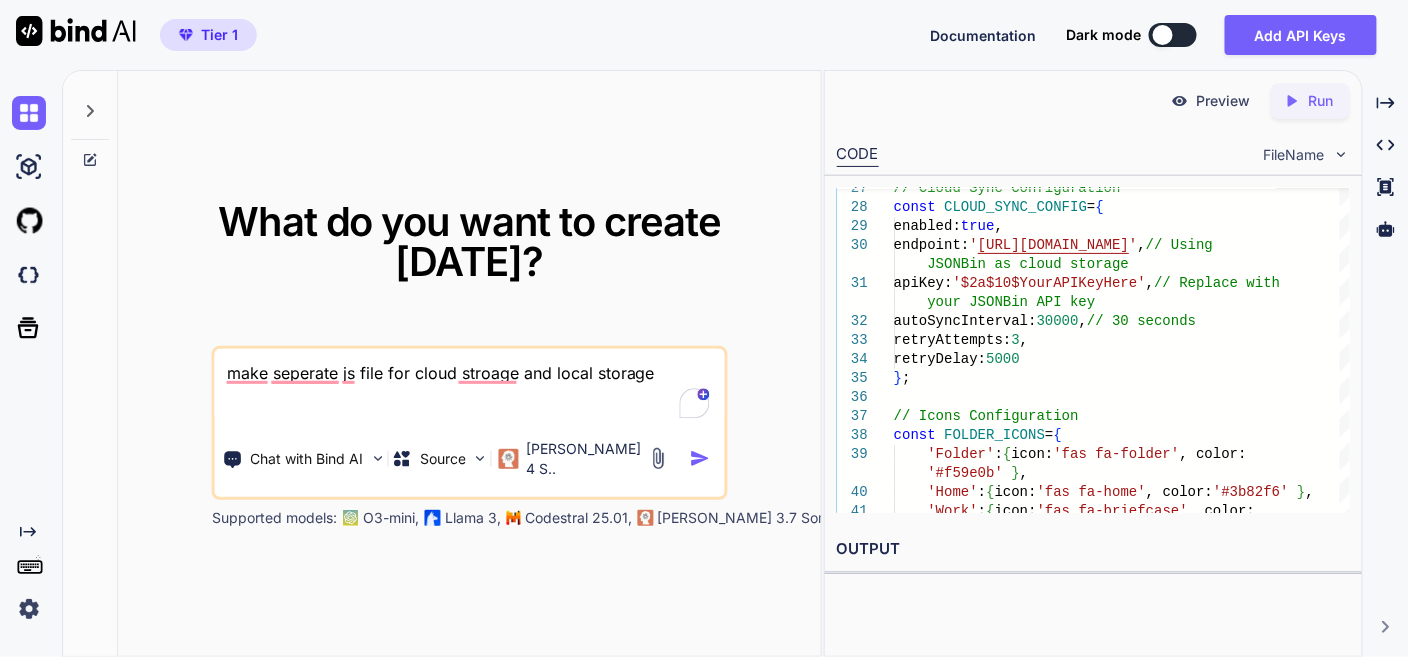 click on "make seperate js file for cloud stroage and local storage" at bounding box center [470, 386] 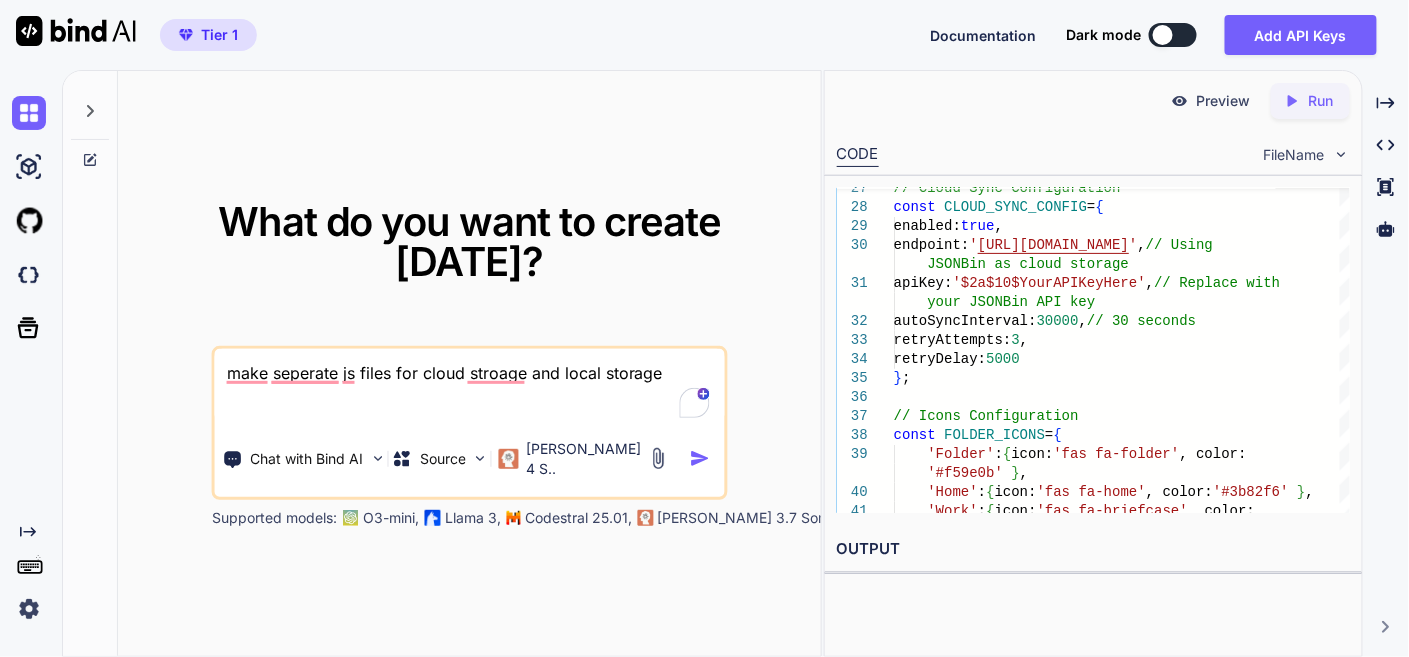 click on "make seperate js files for cloud stroage and local storage" at bounding box center (470, 386) 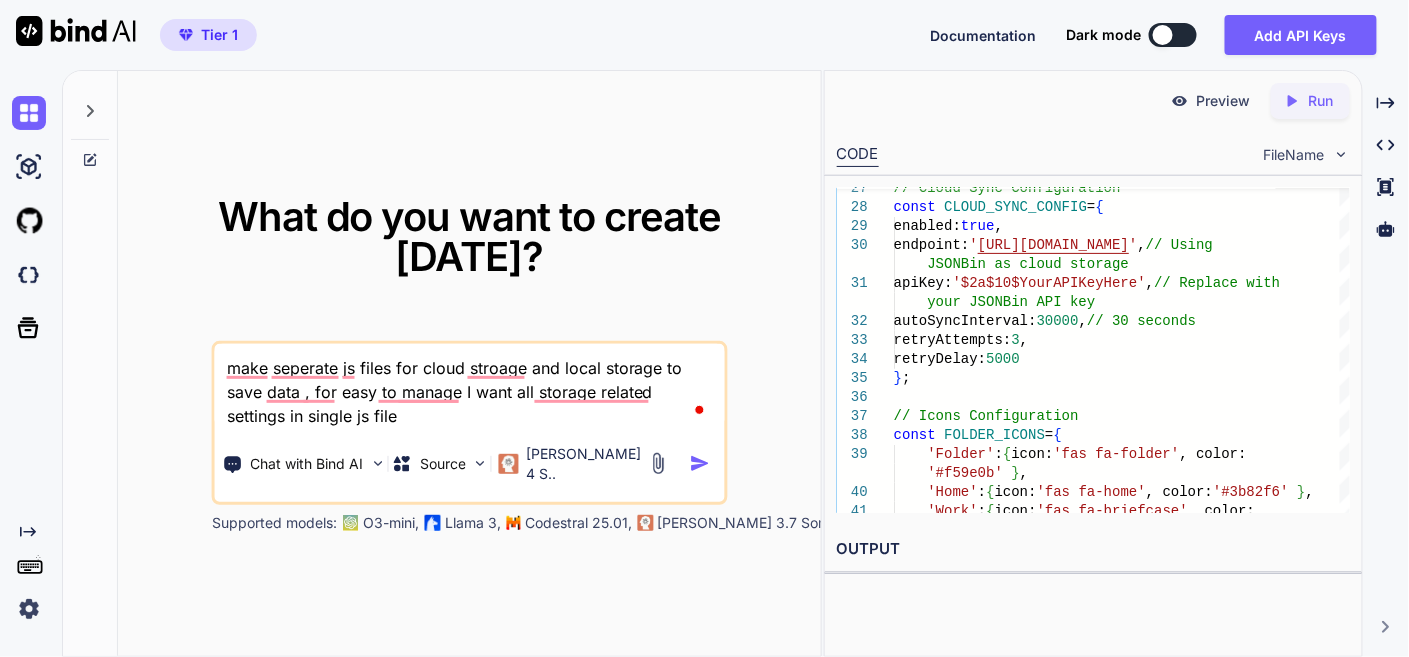 click on "make seperate js files for cloud stroage and local storage to save data , for easy to manage I want all storage related settings in single js file" at bounding box center (470, 386) 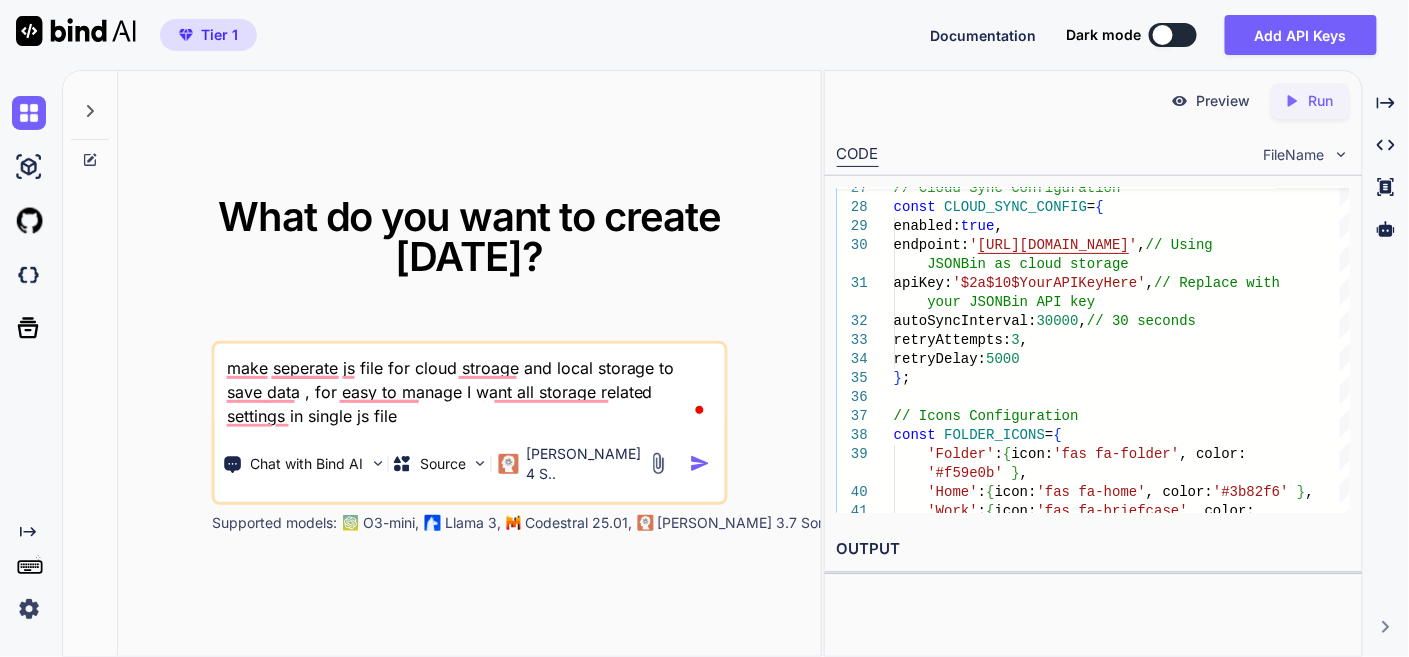 click on "make seperate js file for cloud stroage and local storage to save data , for easy to manage I want all storage related settings in single js file" at bounding box center (470, 386) 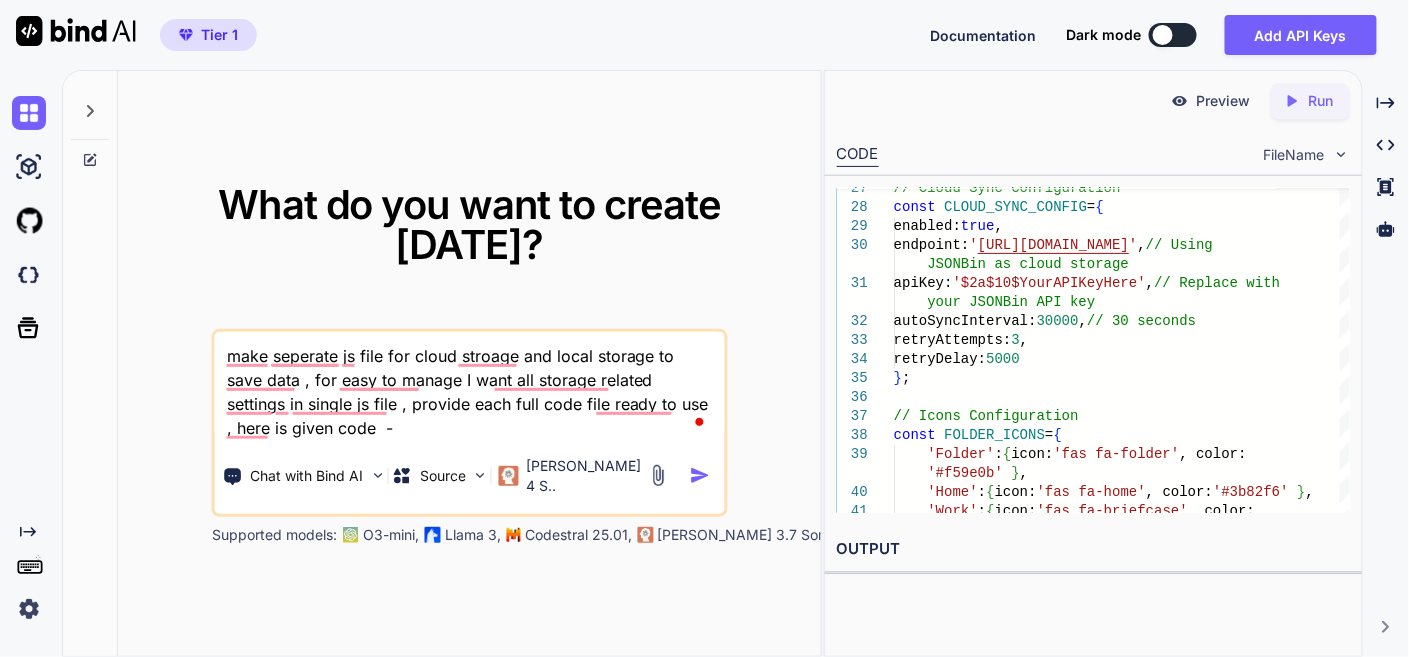 click on "make seperate js file for cloud stroage and local storage to save data , for easy to manage I want all storage related settings in single js file , provide each full code file ready to use , here is given code  -" at bounding box center (470, 386) 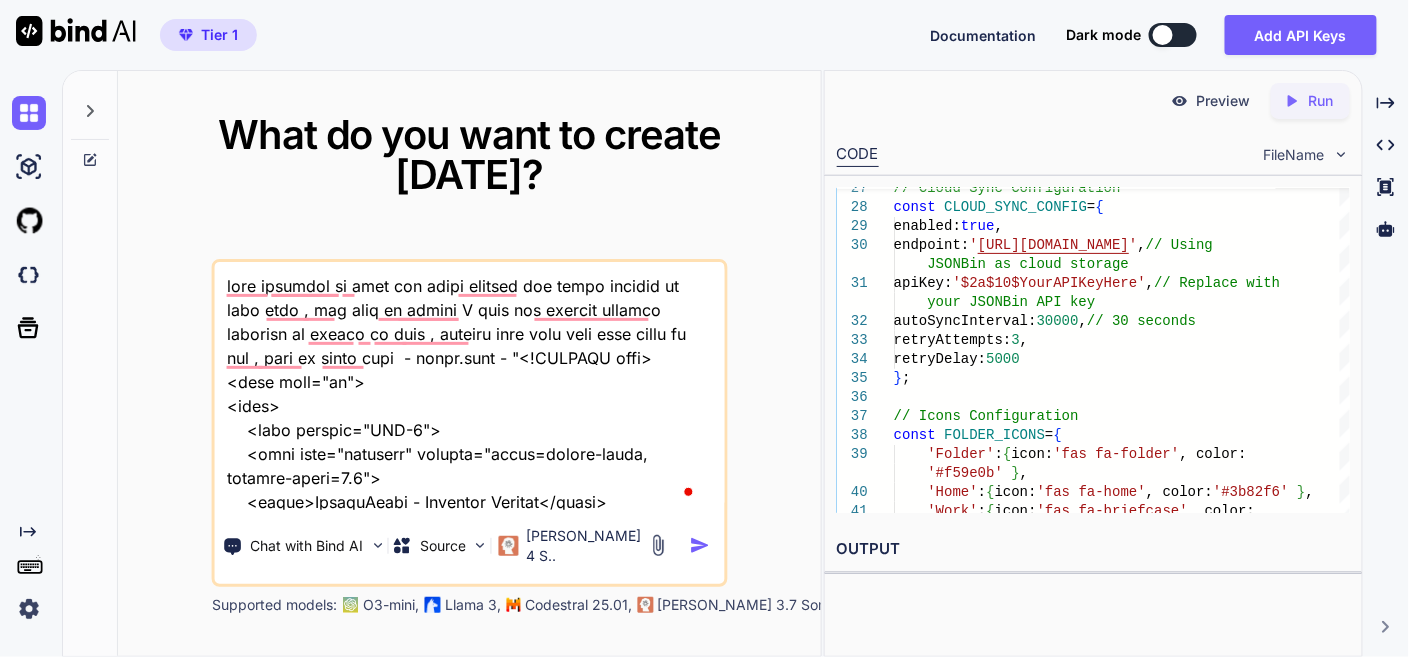 scroll, scrollTop: 171790, scrollLeft: 0, axis: vertical 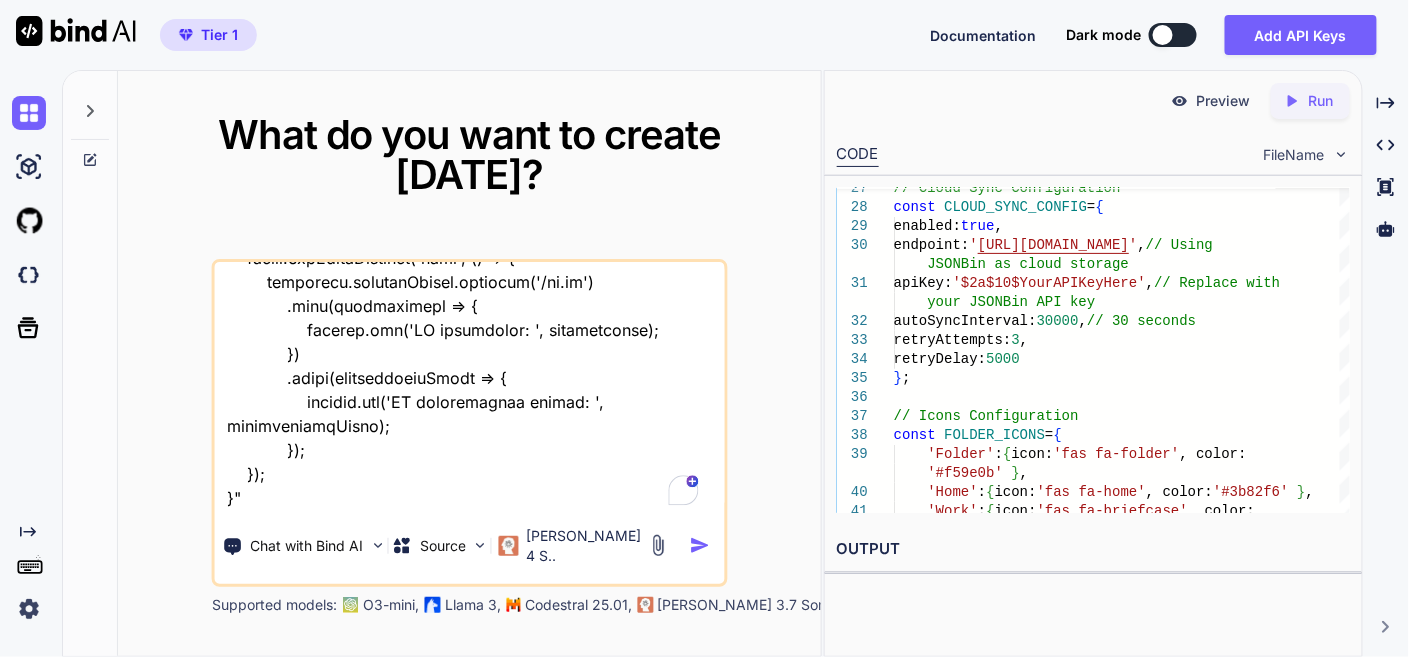 type on "make seperate js file for cloud stroage and local storage to save data , for easy to manage I want all storage related settings in single js file , provide each full code file ready to use , here is given code  - index.html - "<!DOCTYPE html>
<html lang="en">
<head>
<meta charset="UTF-8">
<meta name="viewport" content="width=device-width, initial-scale=1.0">
<title>SecureVault - Password Manager</title>
<link rel="icon" type="image/x-icon" href="data:image/svg+xml,<svg xmlns='http://www.w3.org/2000/svg' viewBox='0 0 100 100'><text y='.9em' font-size='90'>🔐</text></svg>">
<link rel="manifest" href="manifest.json">
<link rel="stylesheet" href="https://cdnjs.cloudflare.com/ajax/libs/font-awesome/6.4.0/css/all.min.css">
<link rel="preconnect" href="https://fonts.googleapis.com">
<link rel="preconnect" href="https://fonts.gstatic.com" crossorigin>
<link href="https://fonts.googleapis.com/css2?family=Inter:wght@300;400;500;600;700&display=swap" rel="stylesheet">
<link rel=..." 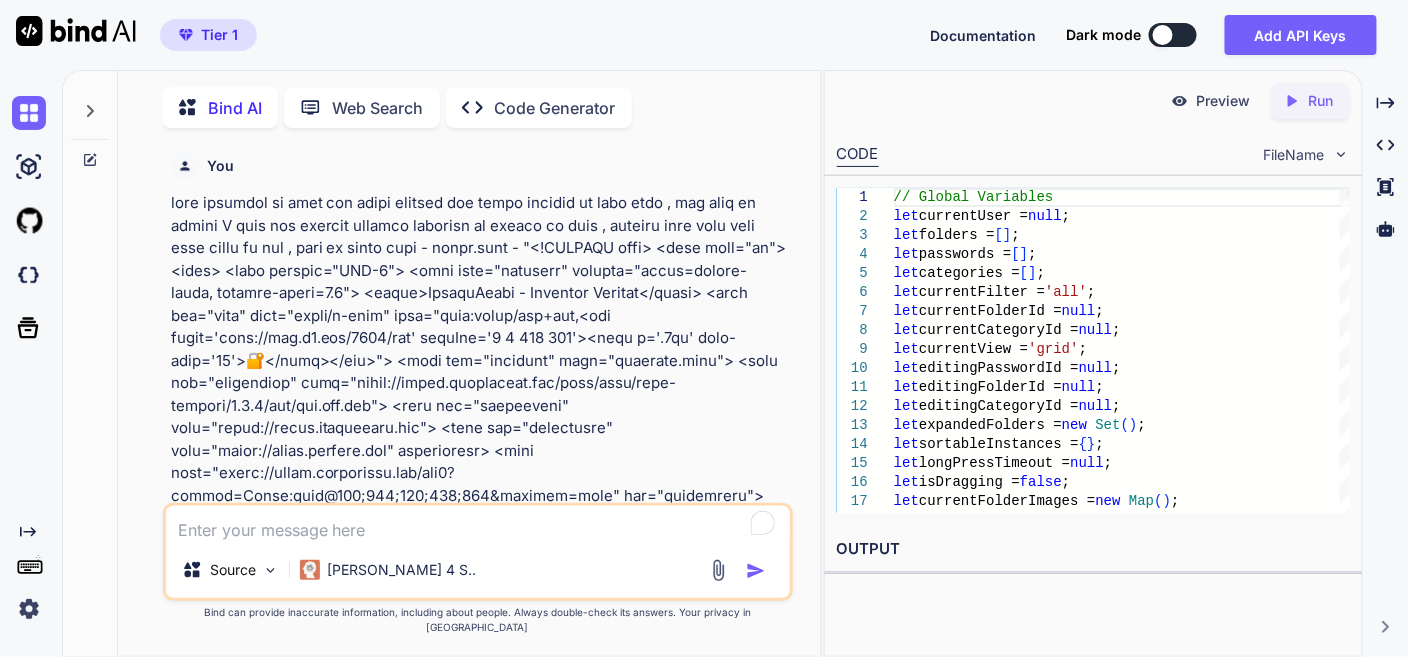 scroll, scrollTop: 6, scrollLeft: 0, axis: vertical 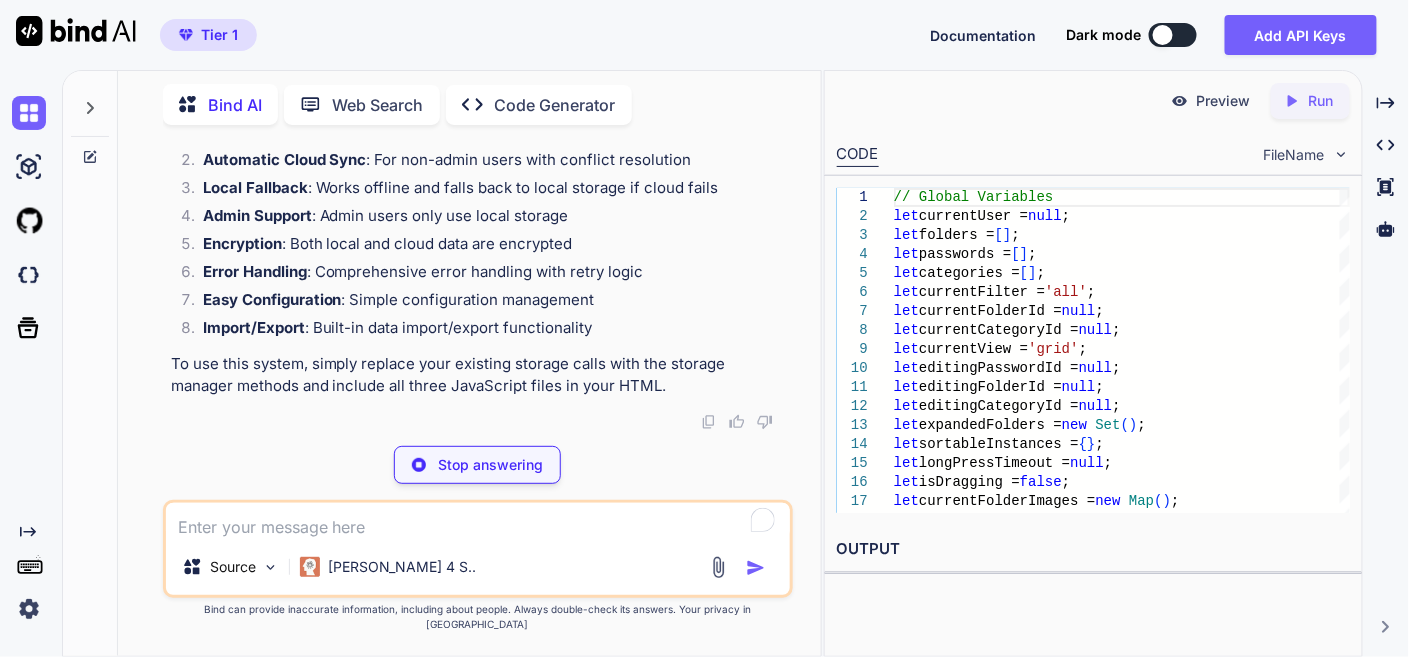 type on "x" 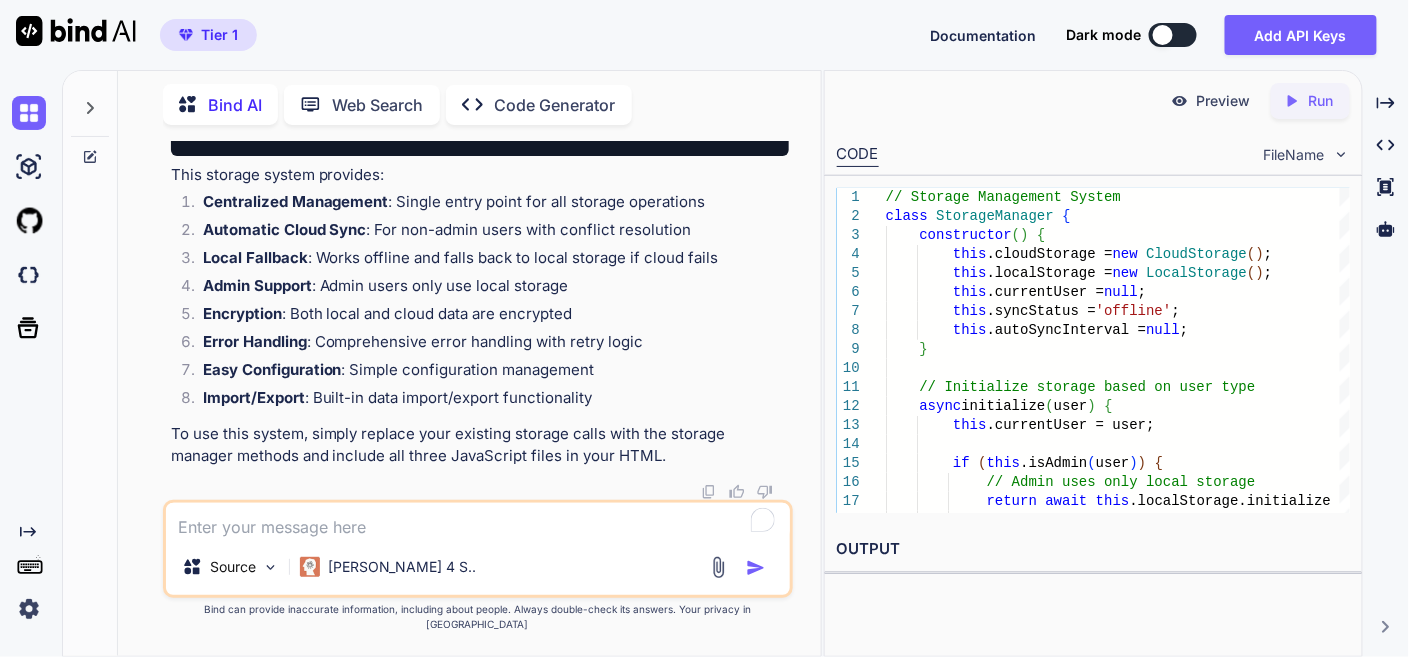 scroll, scrollTop: 72192, scrollLeft: 0, axis: vertical 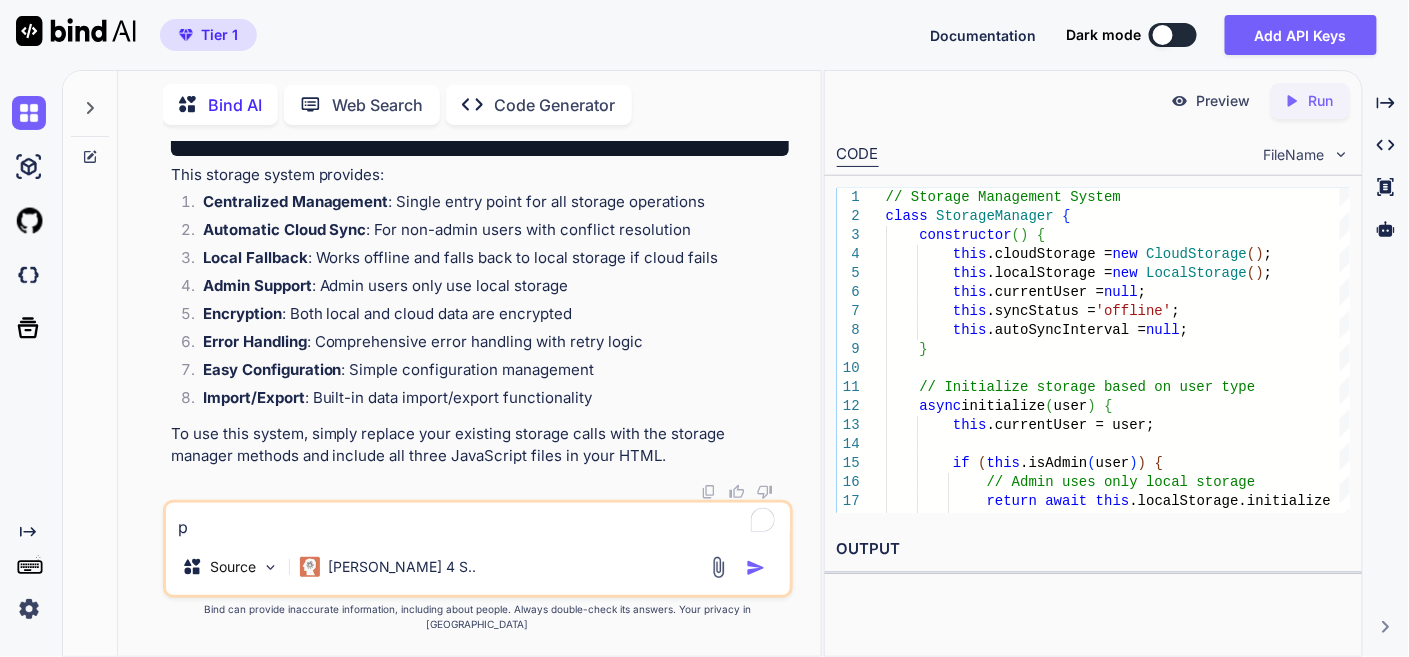 type on "x" 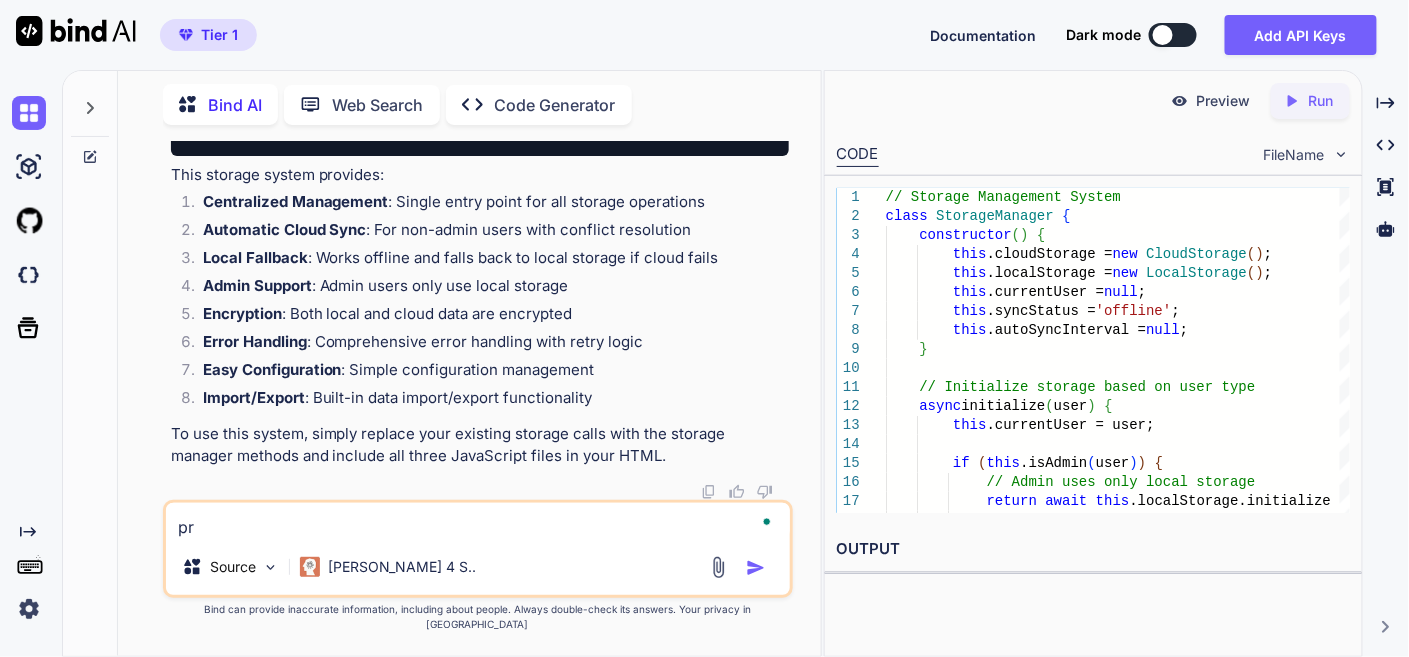 type on "pro" 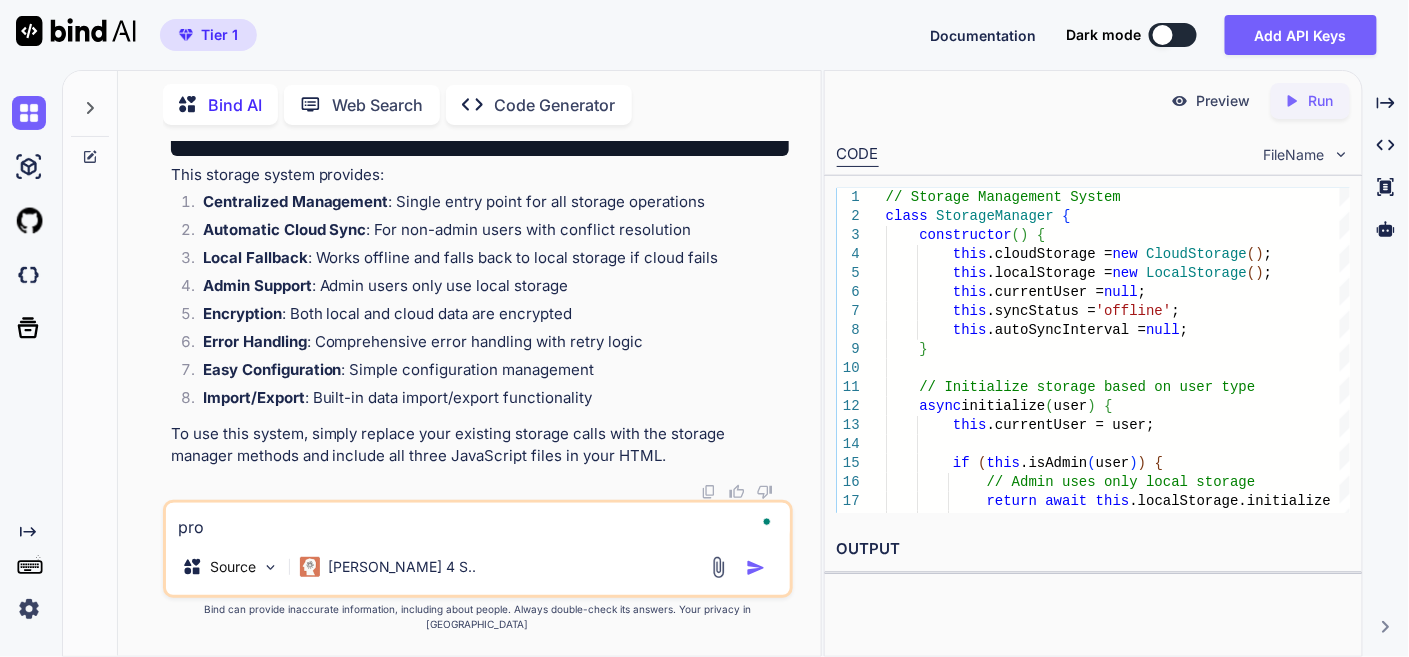 type on "prov" 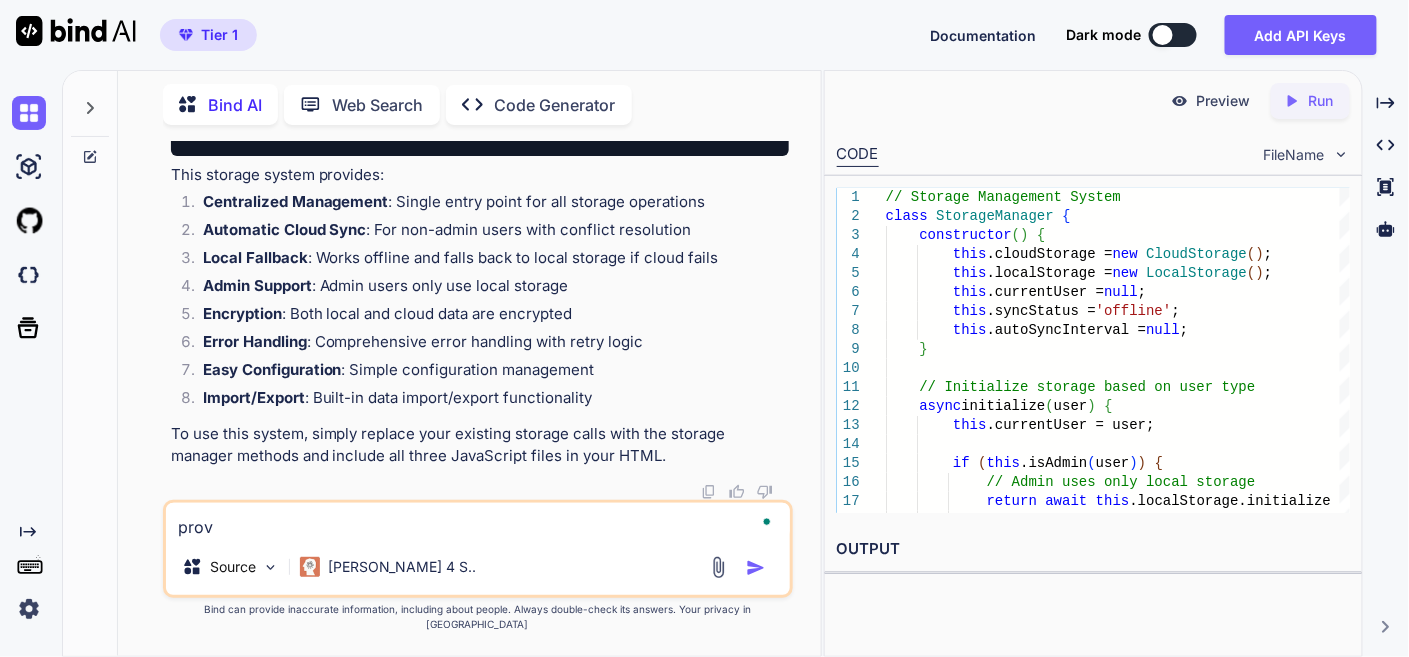 type on "provi" 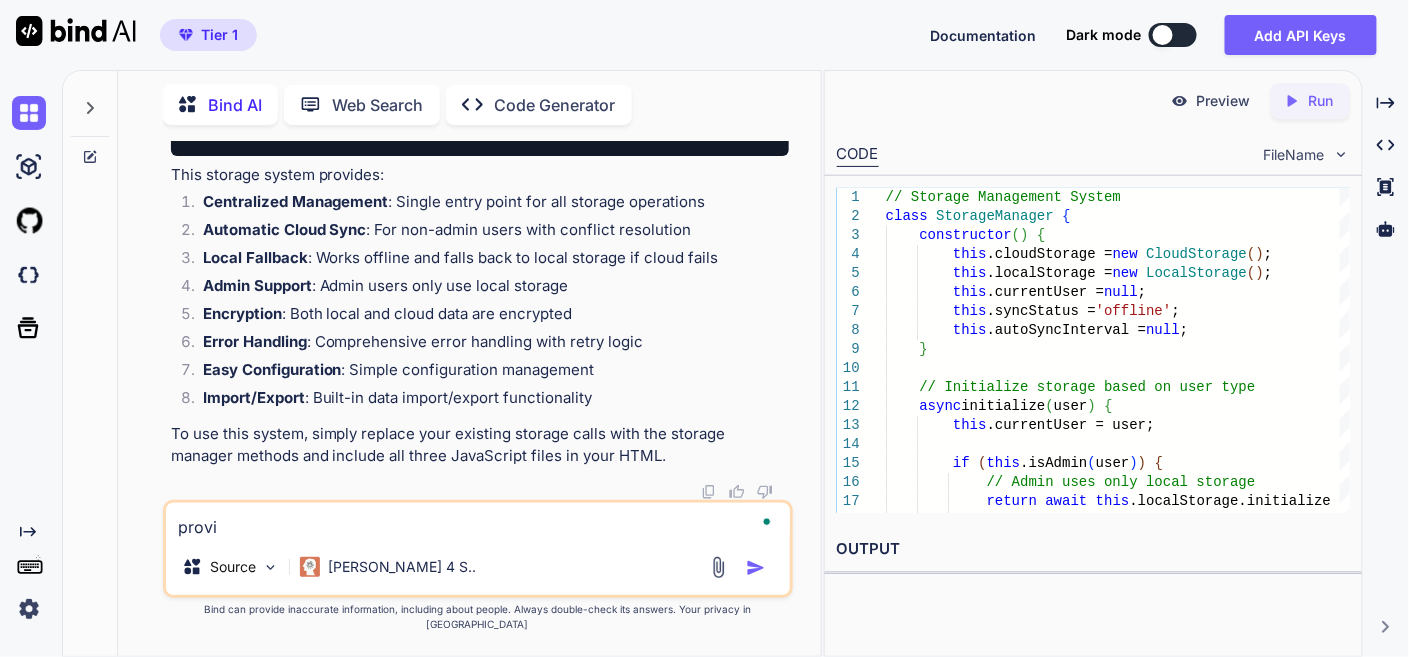 type on "provid" 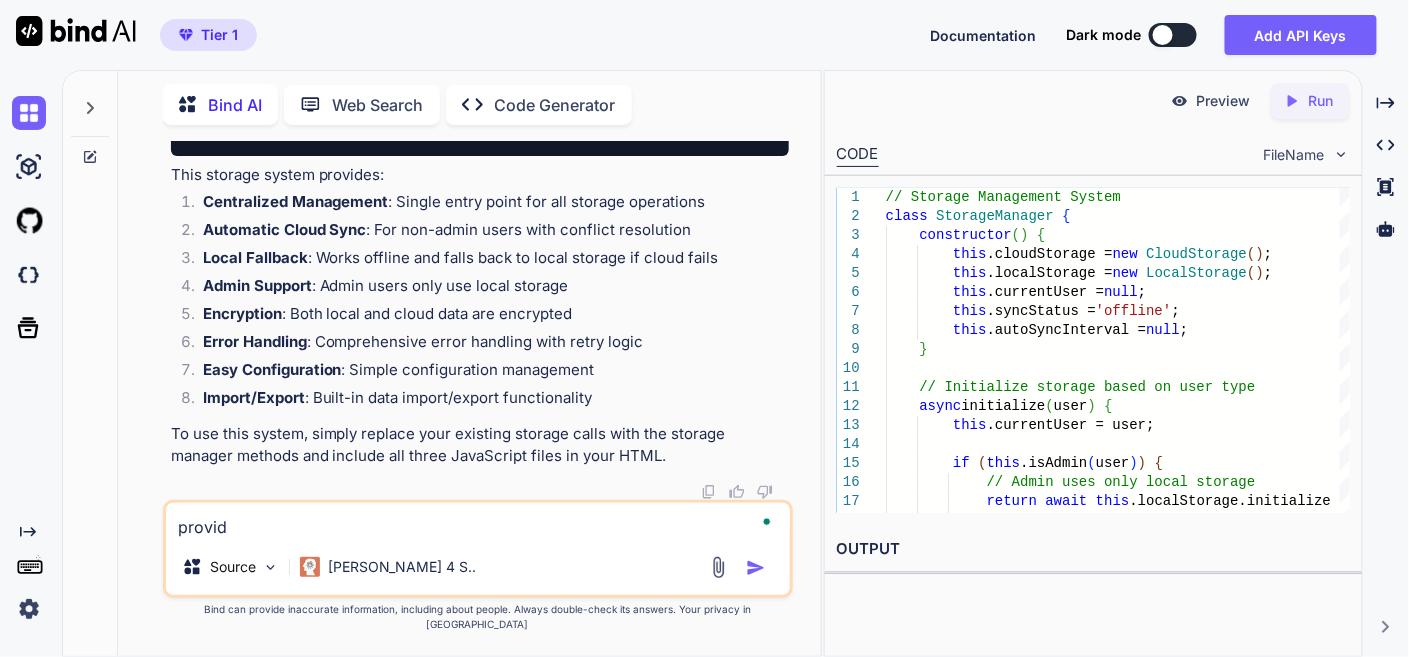 type on "x" 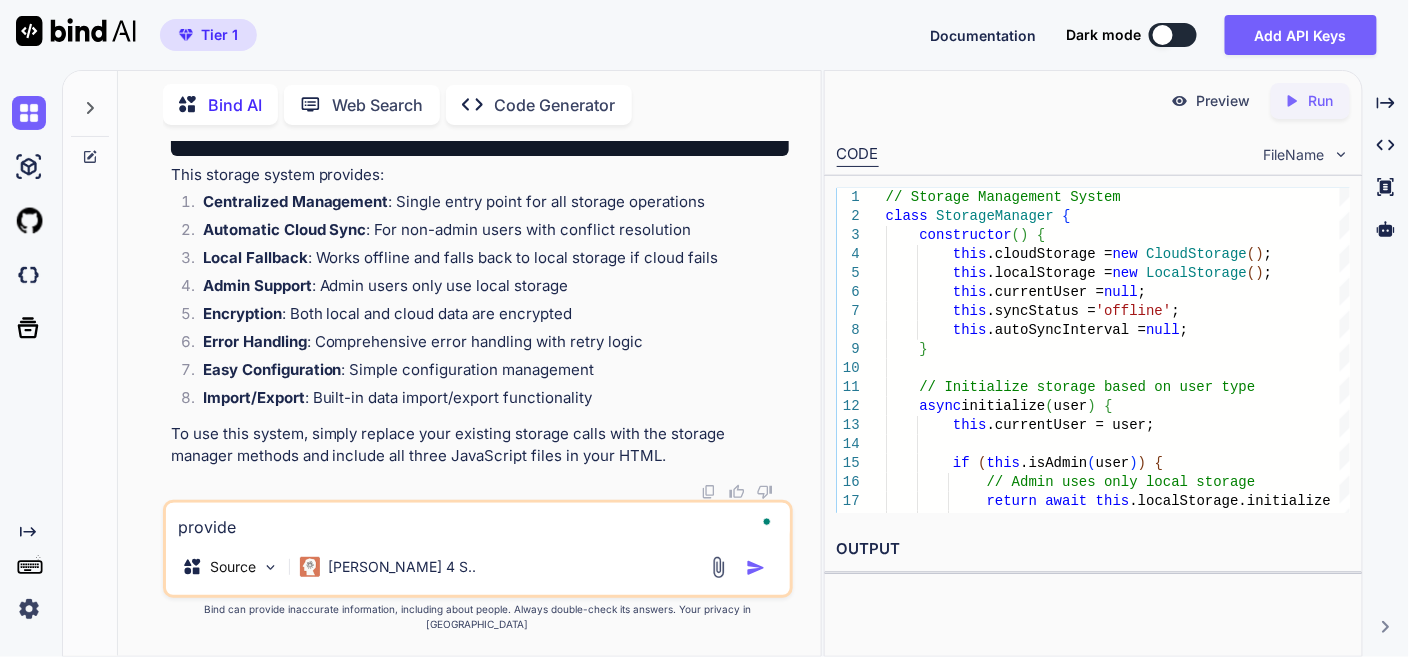type on "provide" 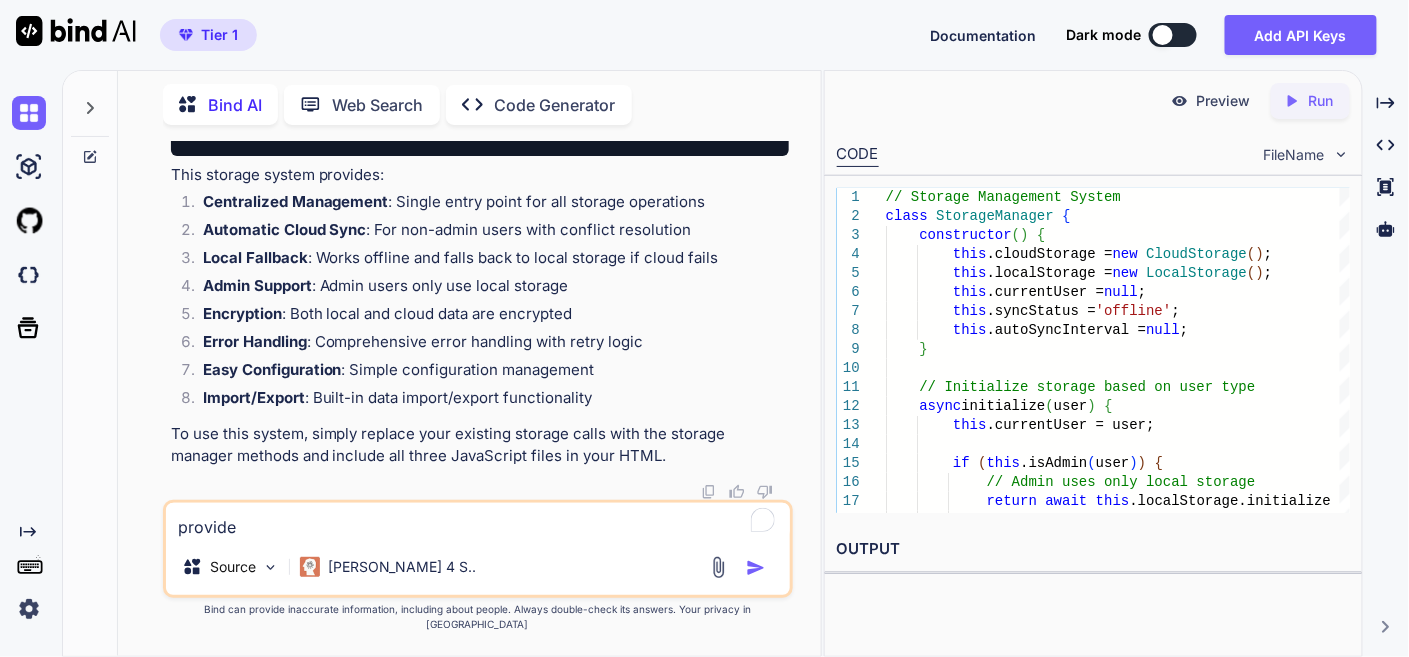 type on "provide f" 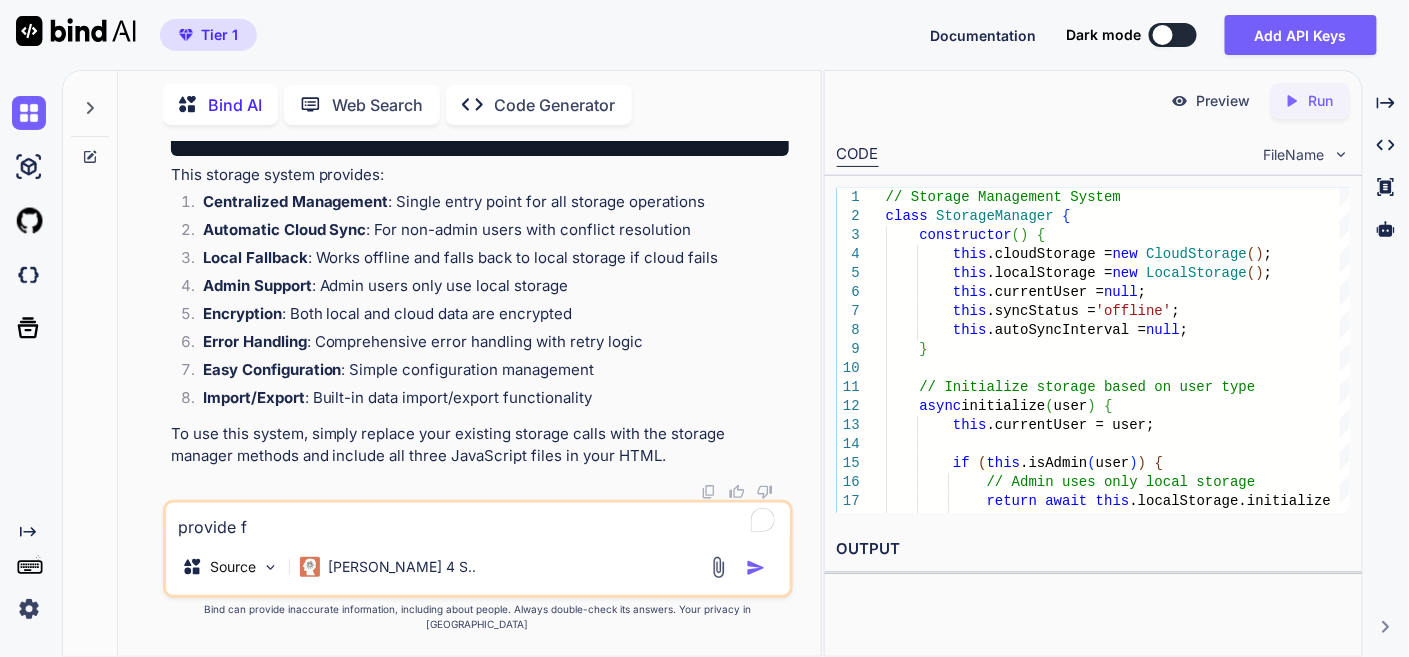 type on "provide fu" 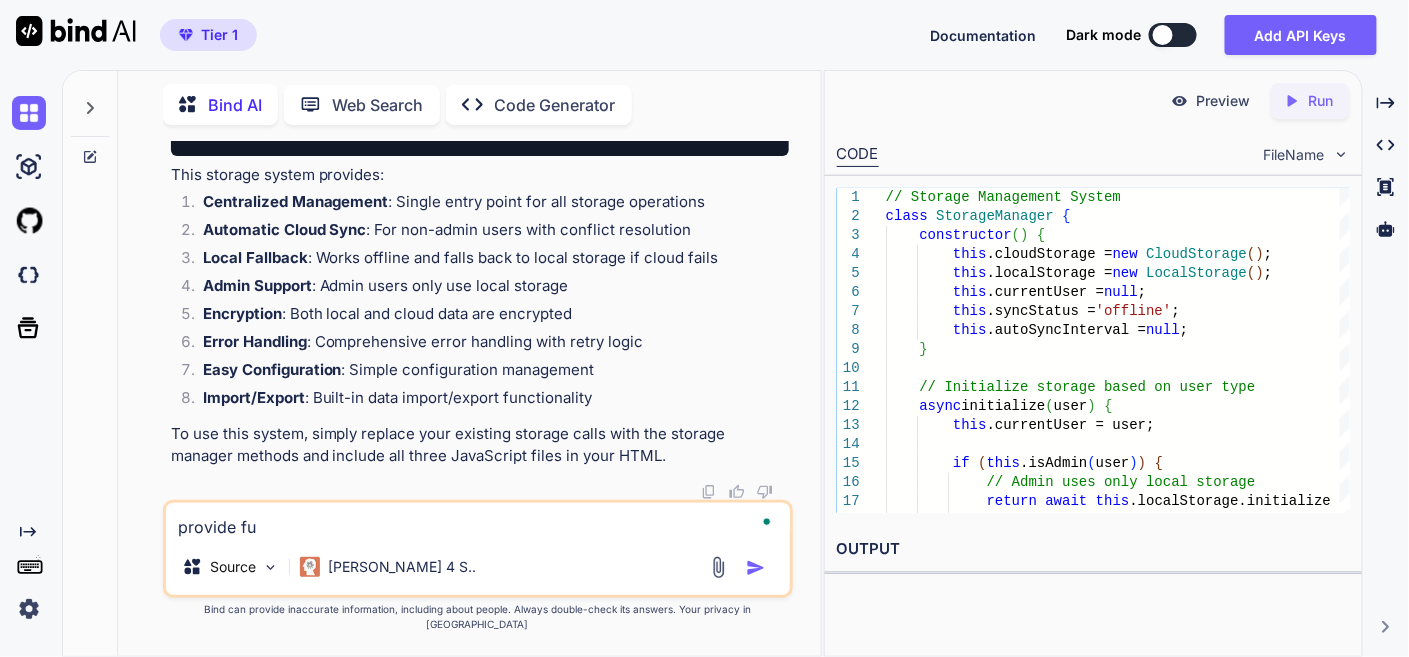 type on "provide ful" 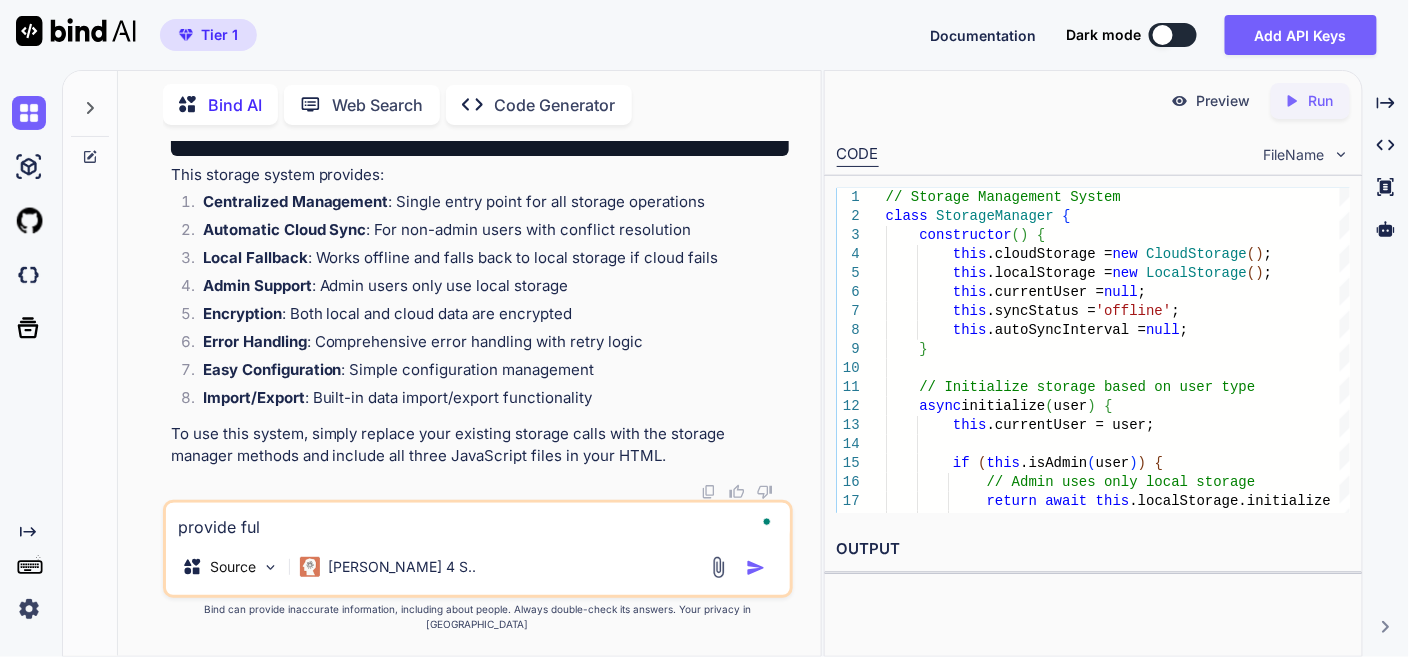 type on "provide full" 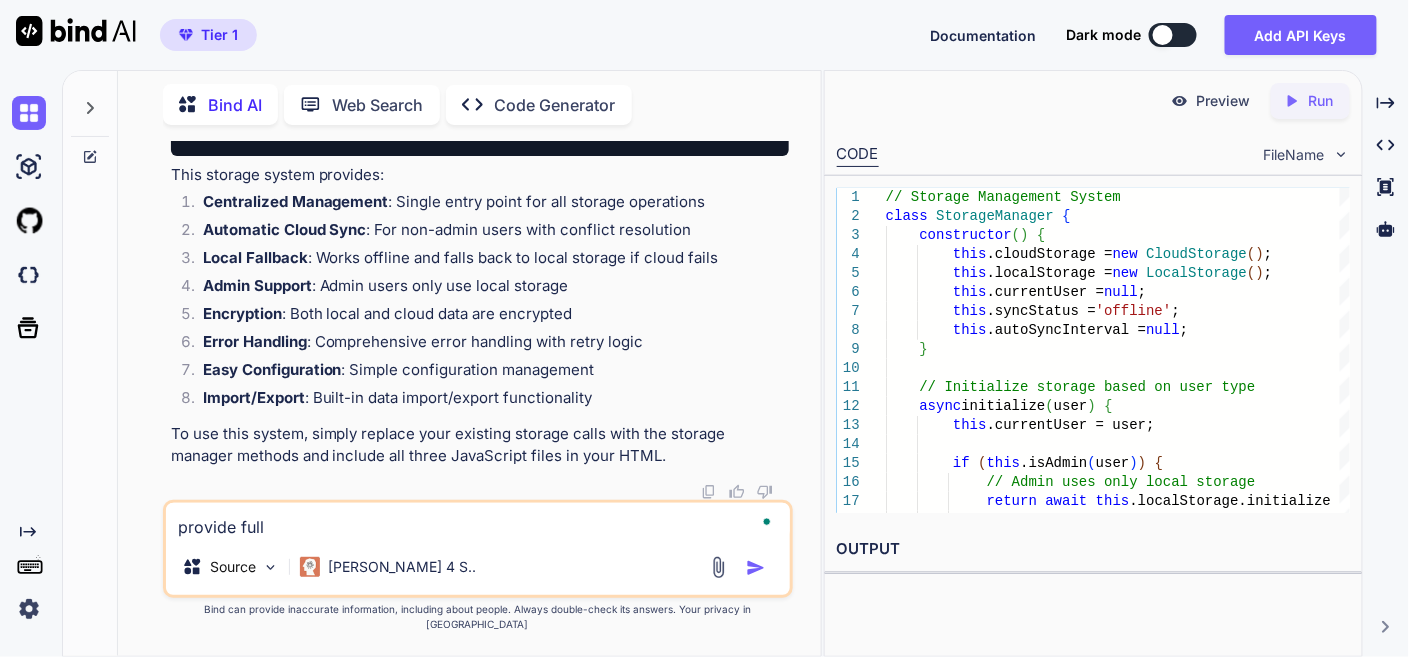type on "provide full" 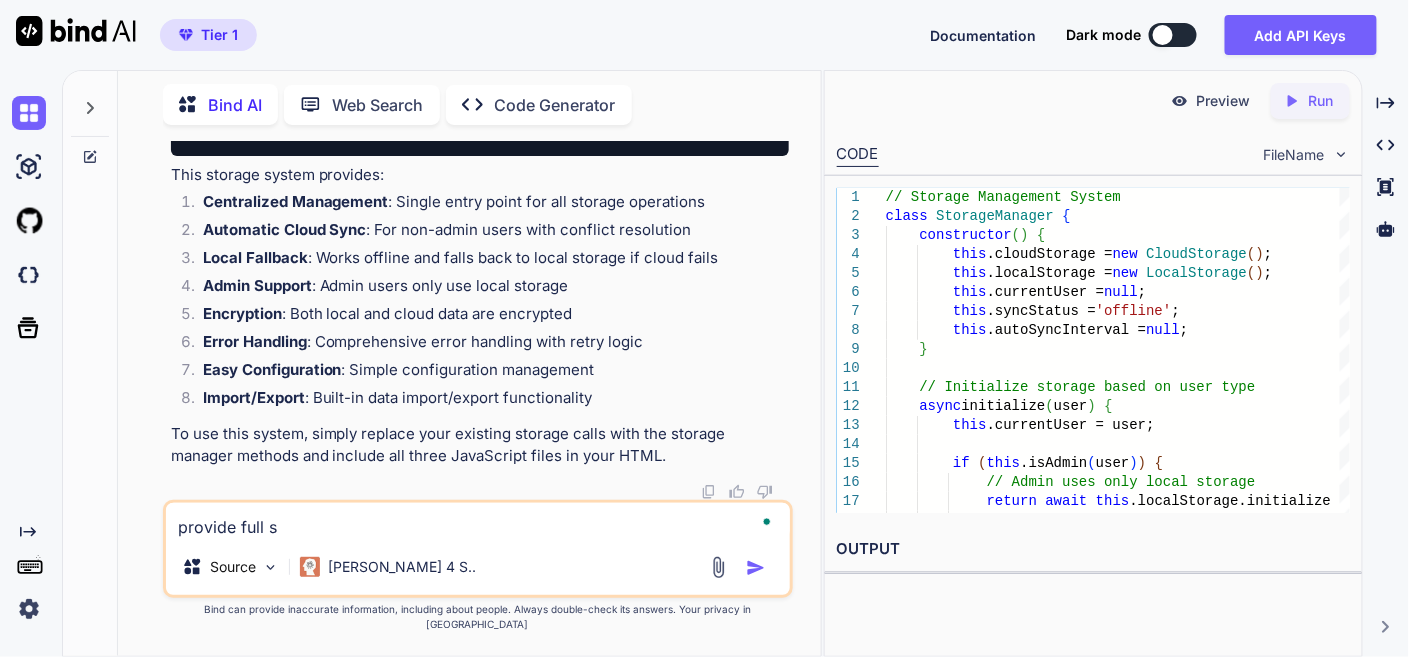 type on "provide full sc" 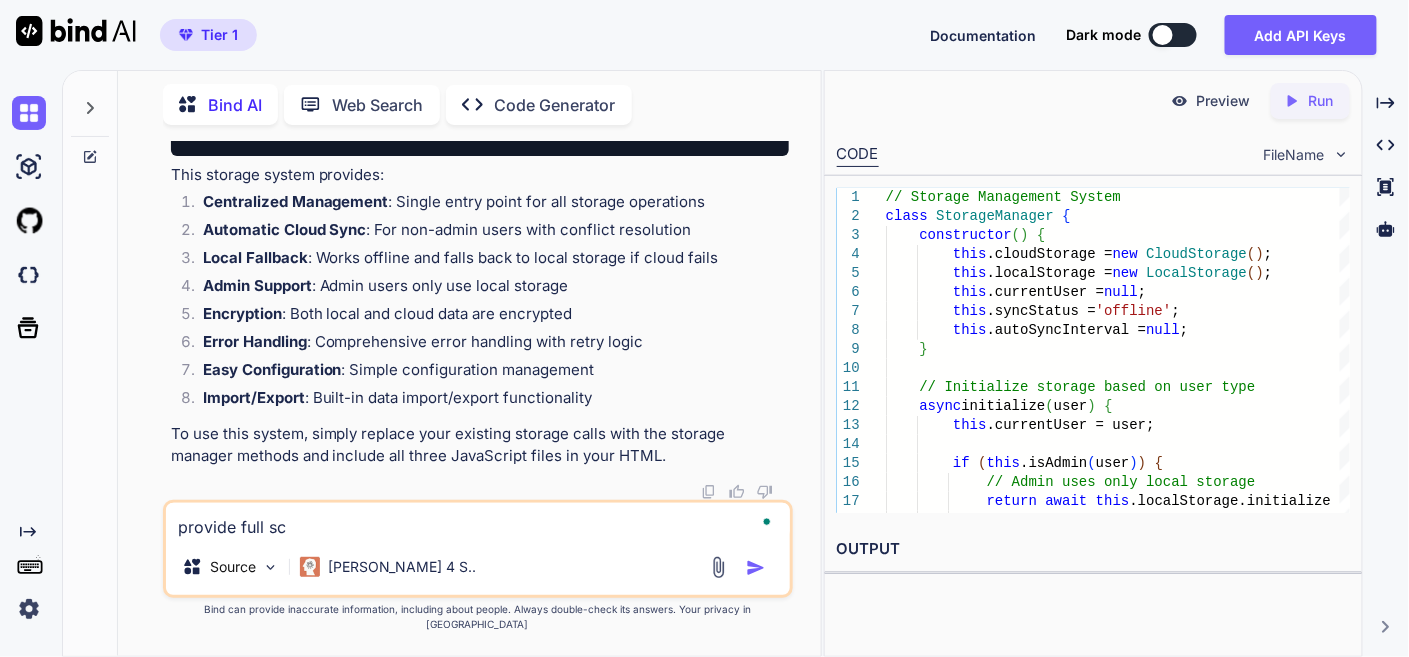 type on "provide full scr" 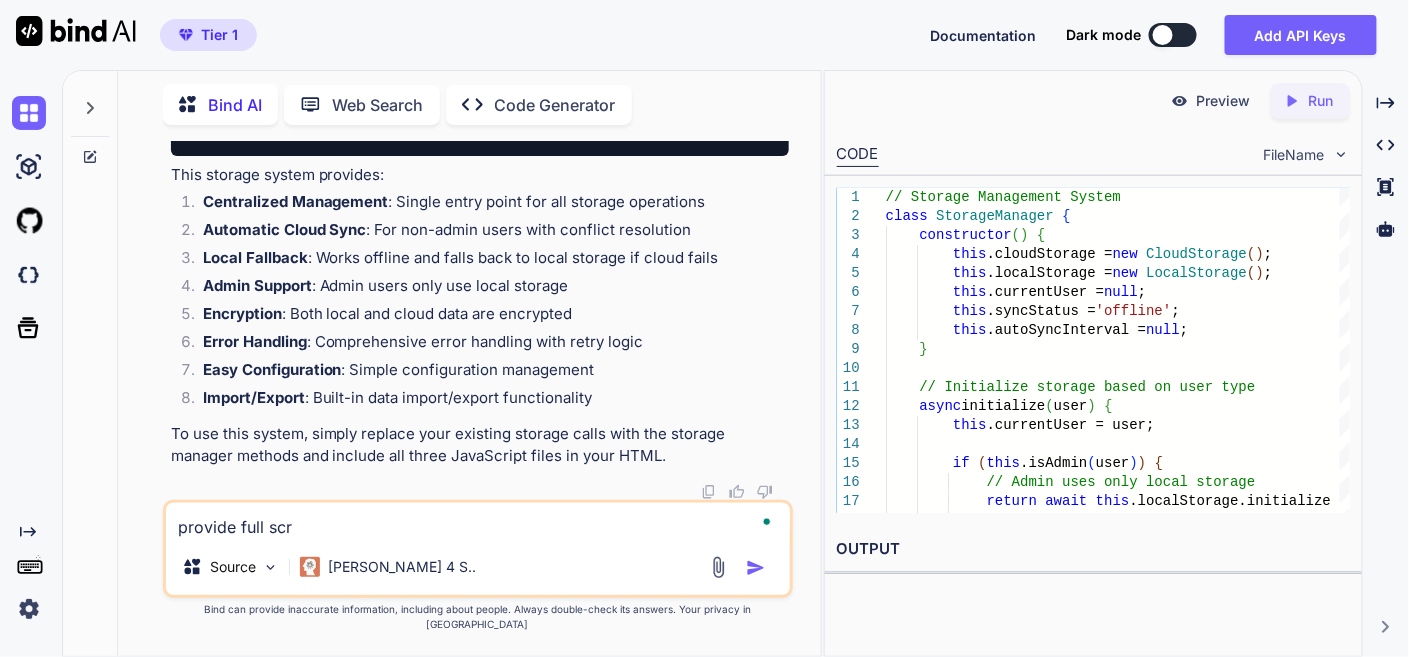 type on "provide full scri" 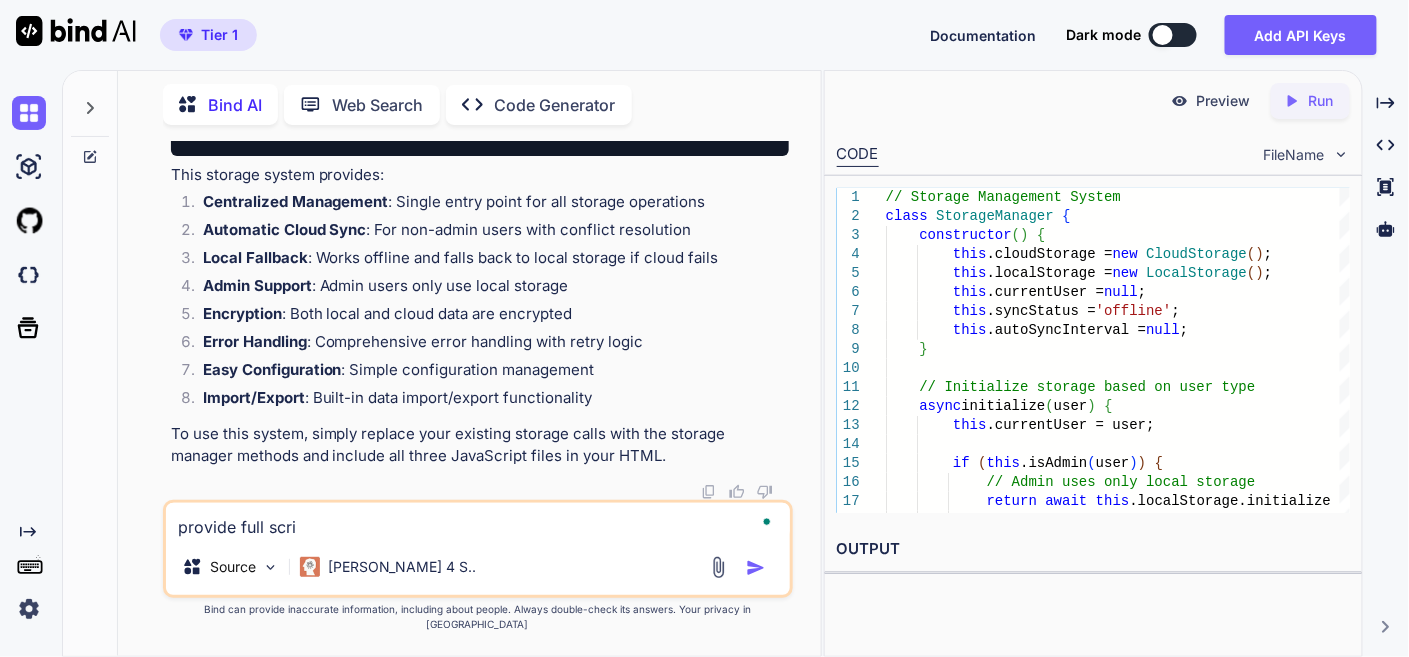 type on "provide full scrip" 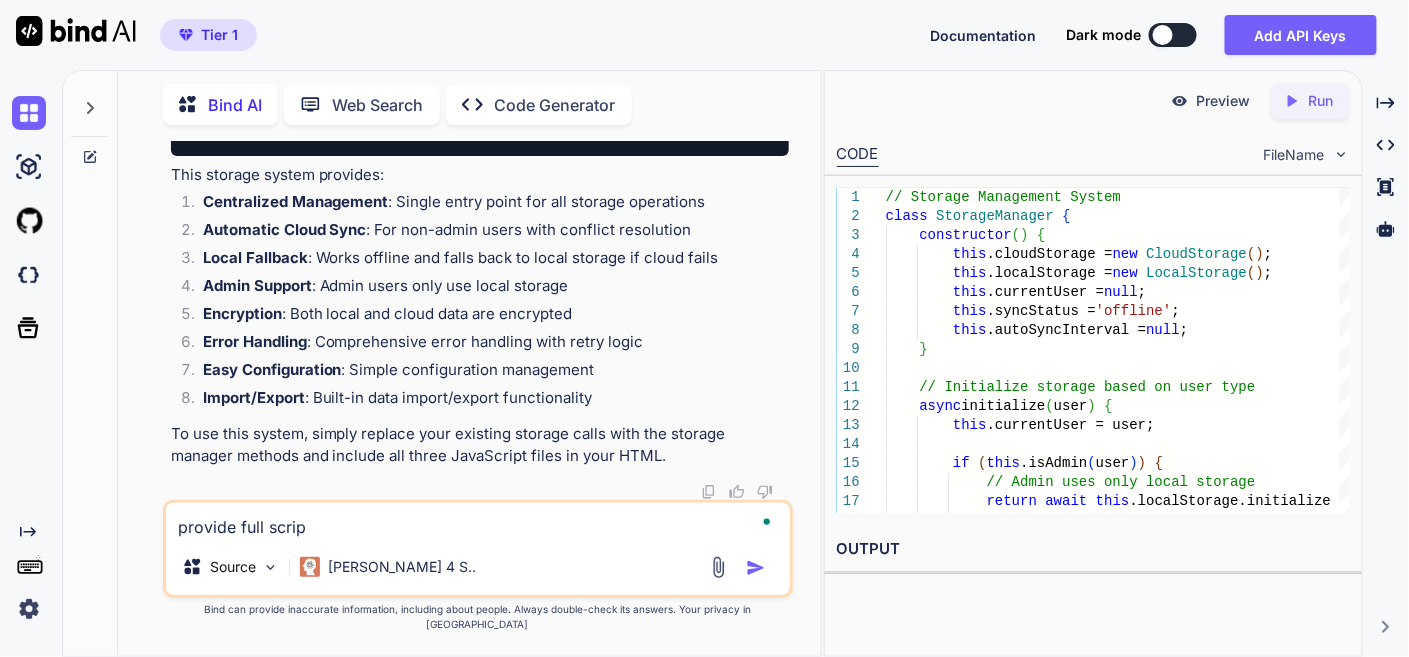type on "provide full script" 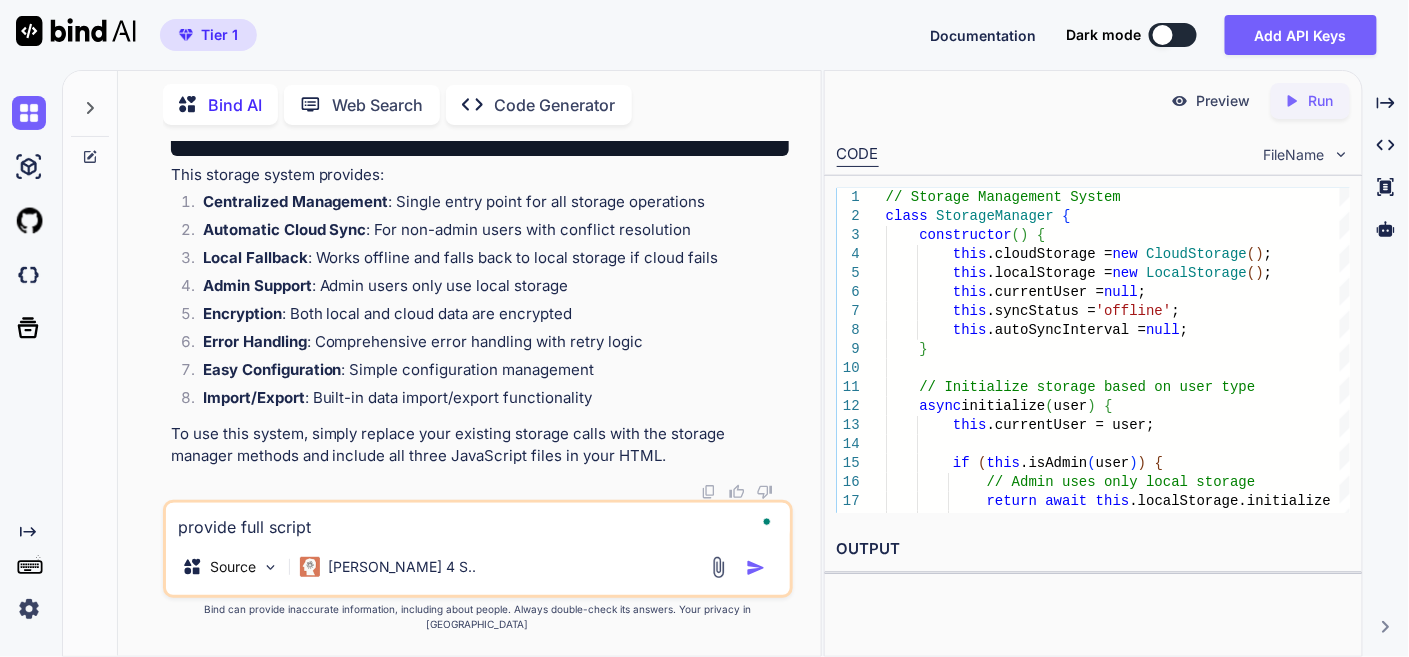 type on "provide full script" 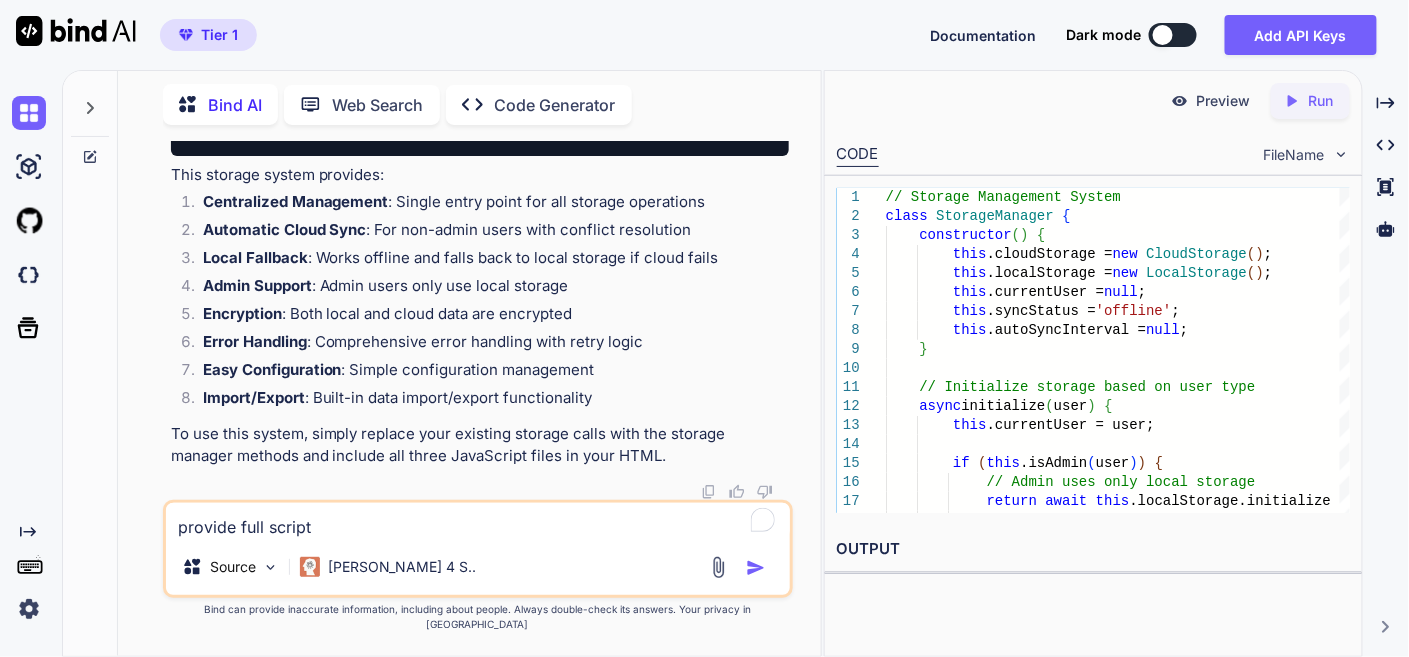 type on "provide full script ." 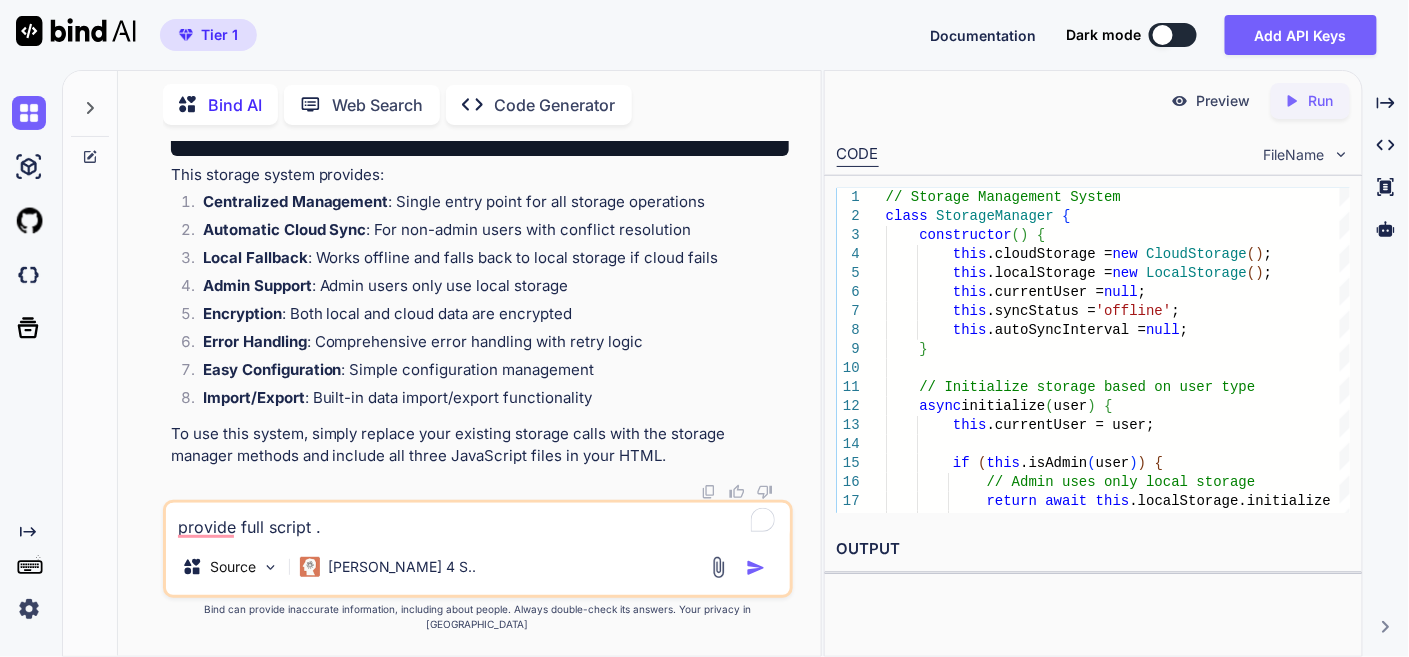 type on "provide full script .j" 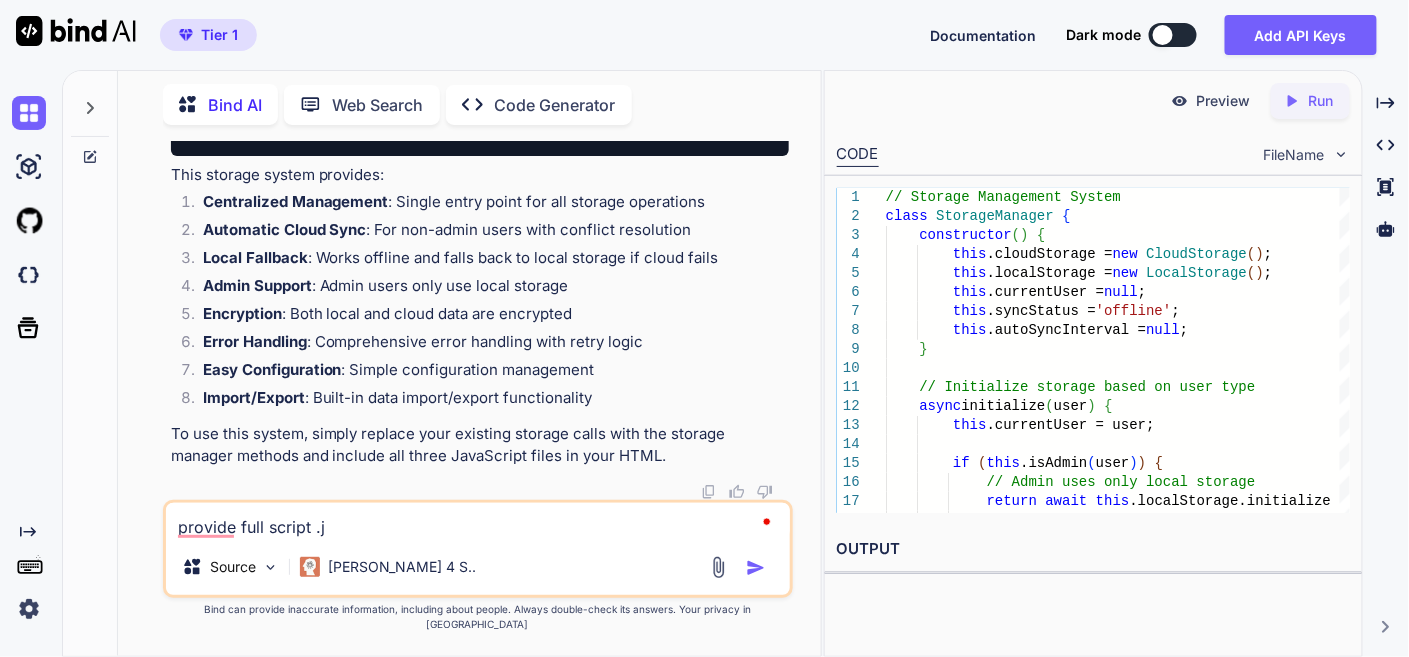 type on "provide full script .js" 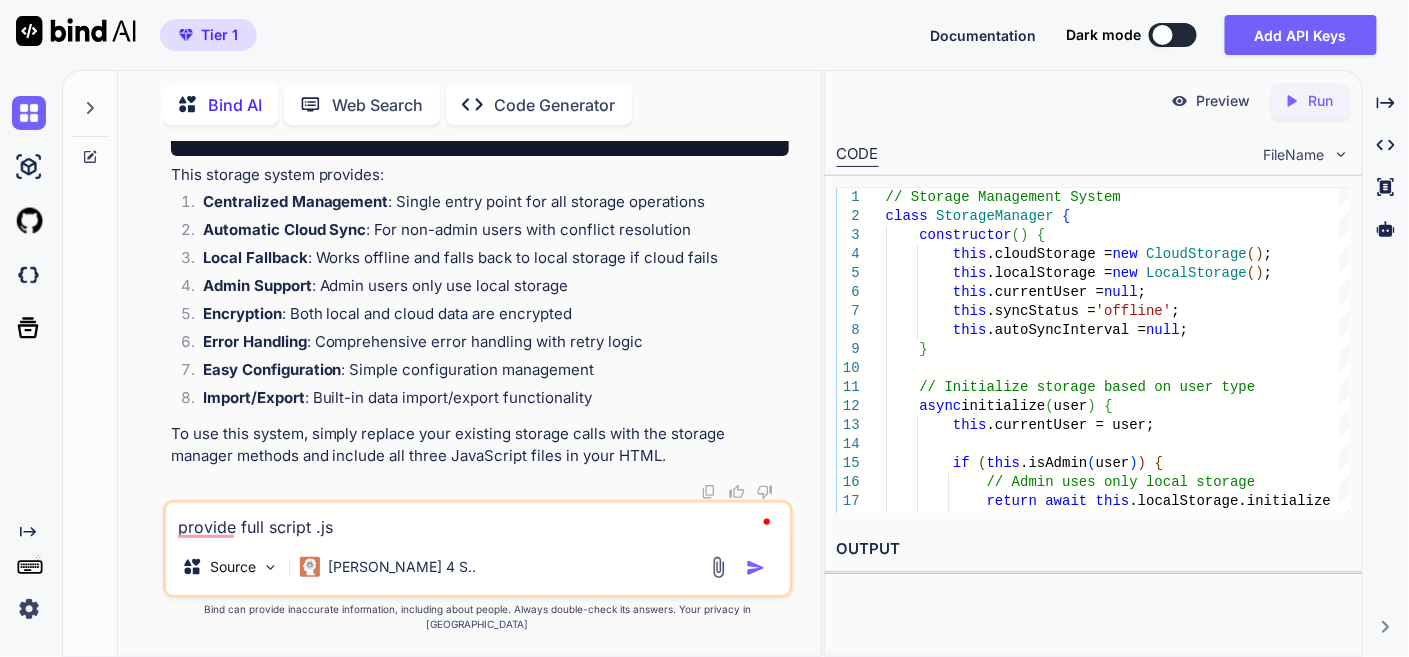type on "provide full script .js" 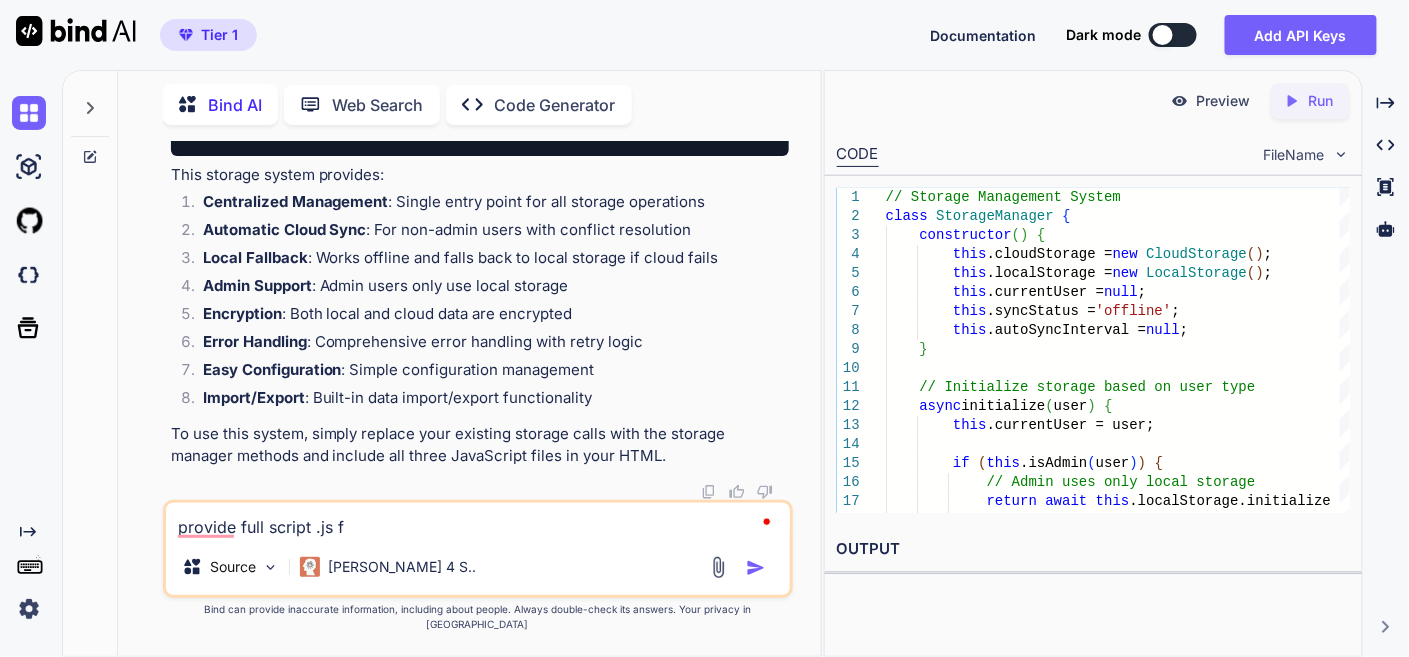 type on "provide full script .js fi" 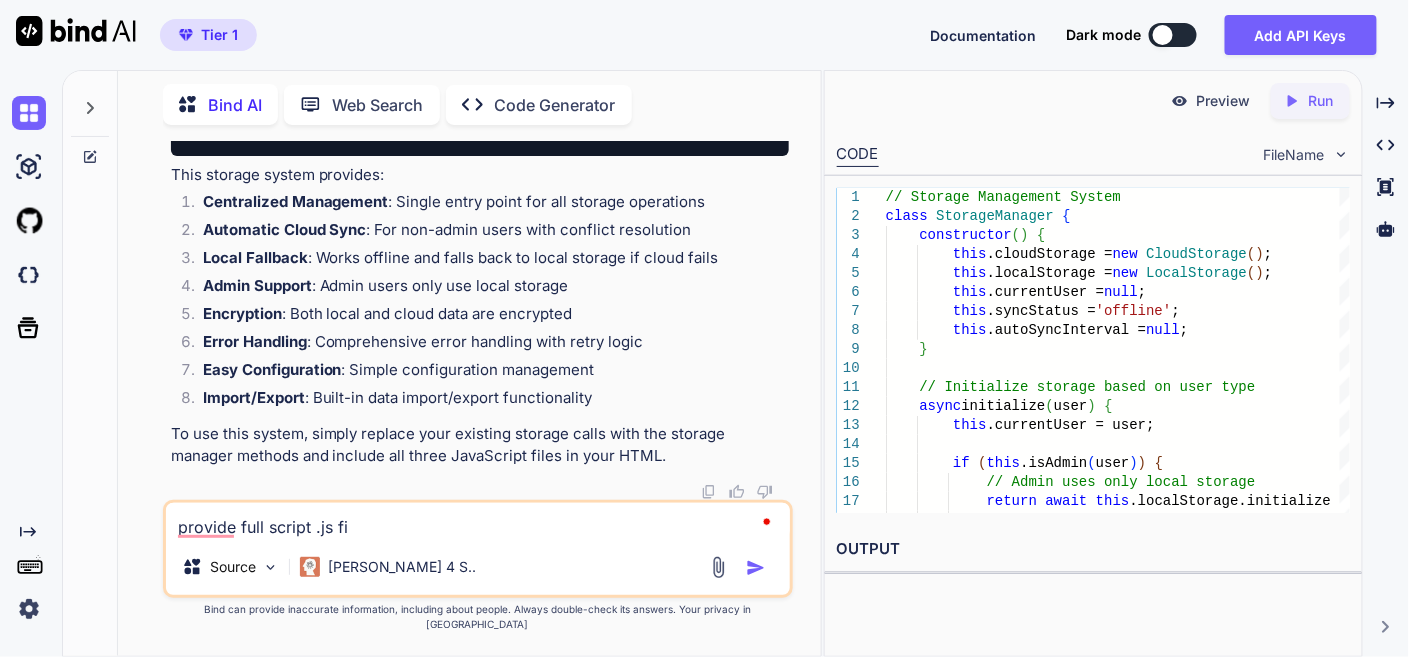 type on "x" 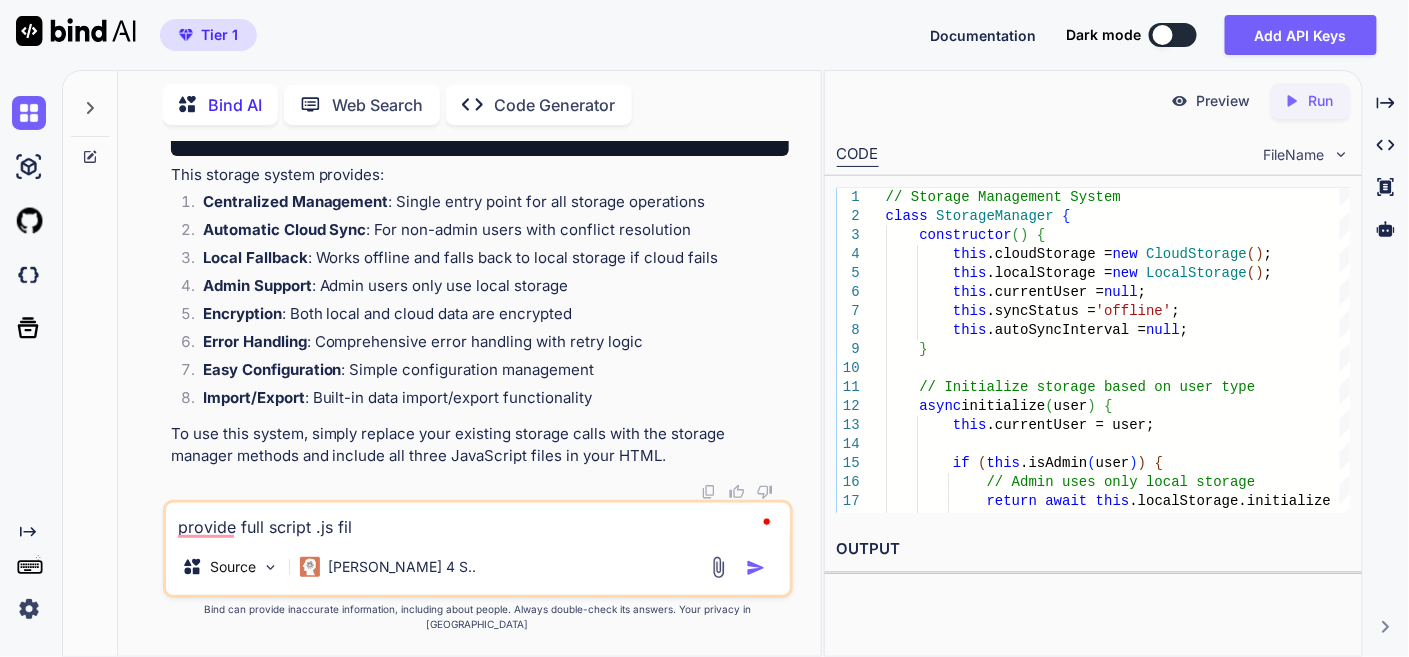 type on "x" 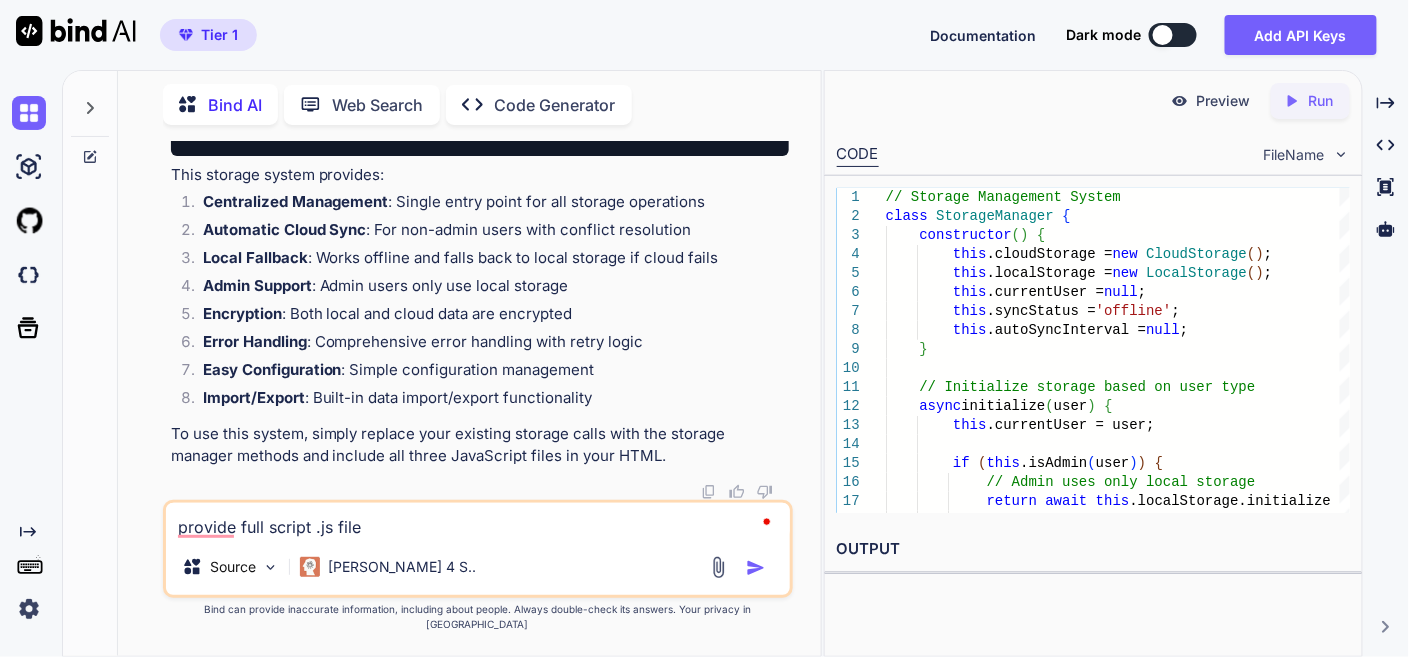 type on "x" 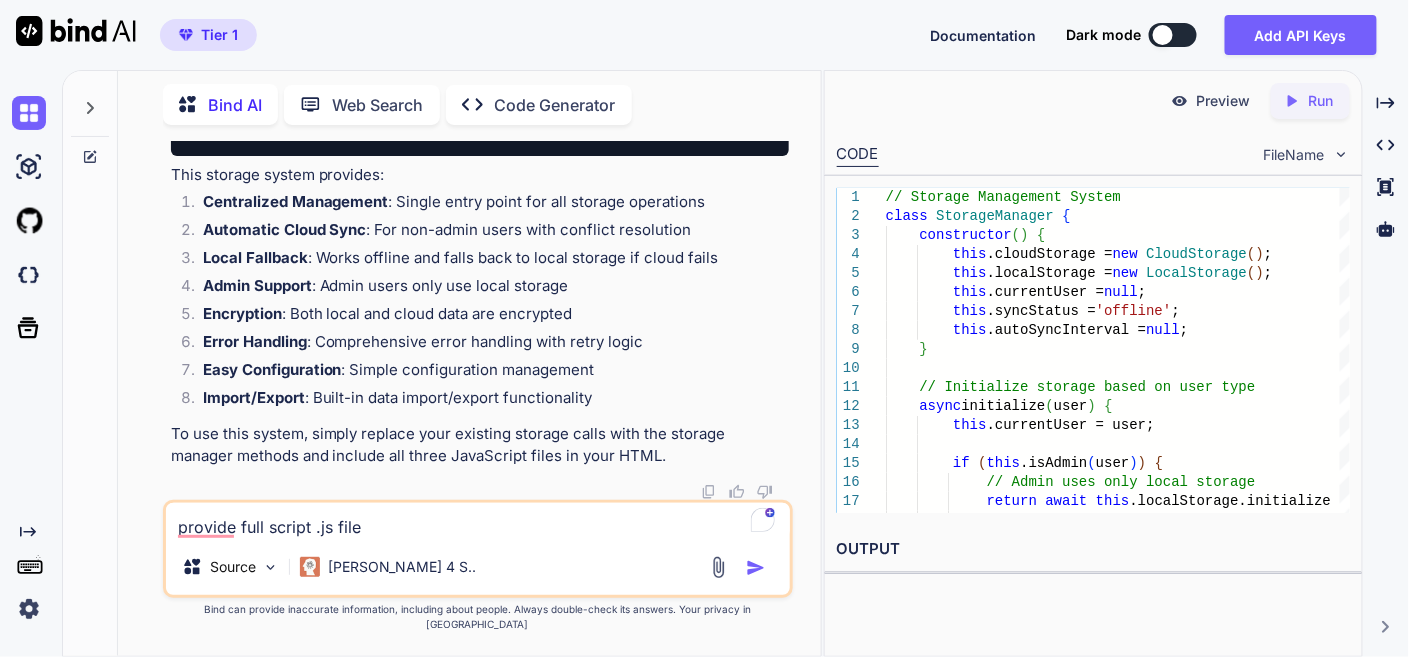 type on "provide full script .js file" 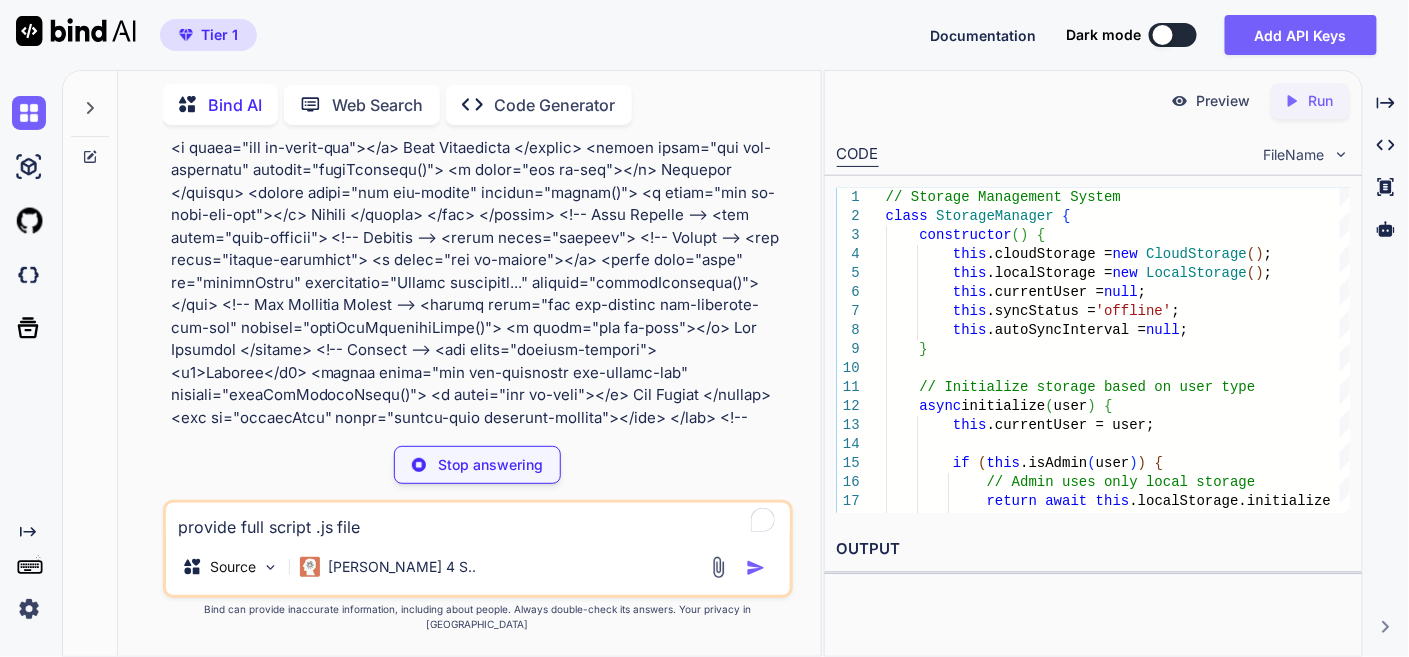scroll, scrollTop: 0, scrollLeft: 0, axis: both 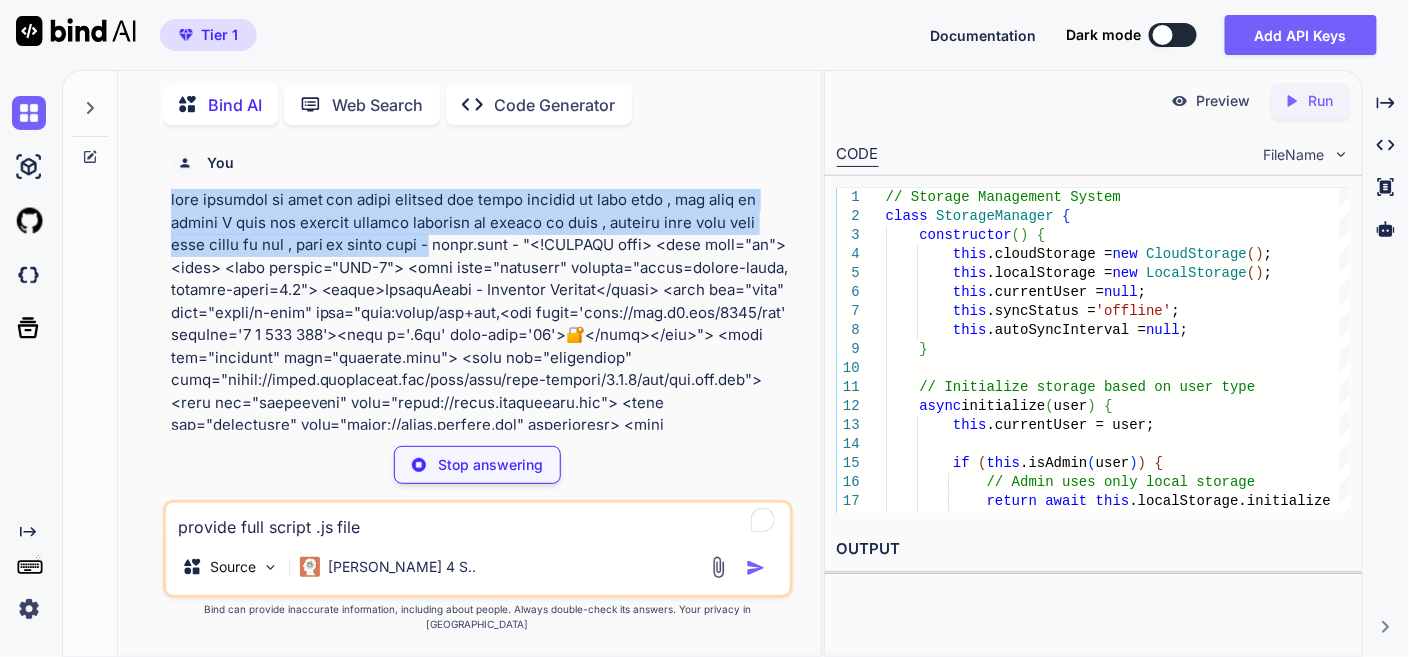 drag, startPoint x: 410, startPoint y: 239, endPoint x: 137, endPoint y: 178, distance: 279.73203 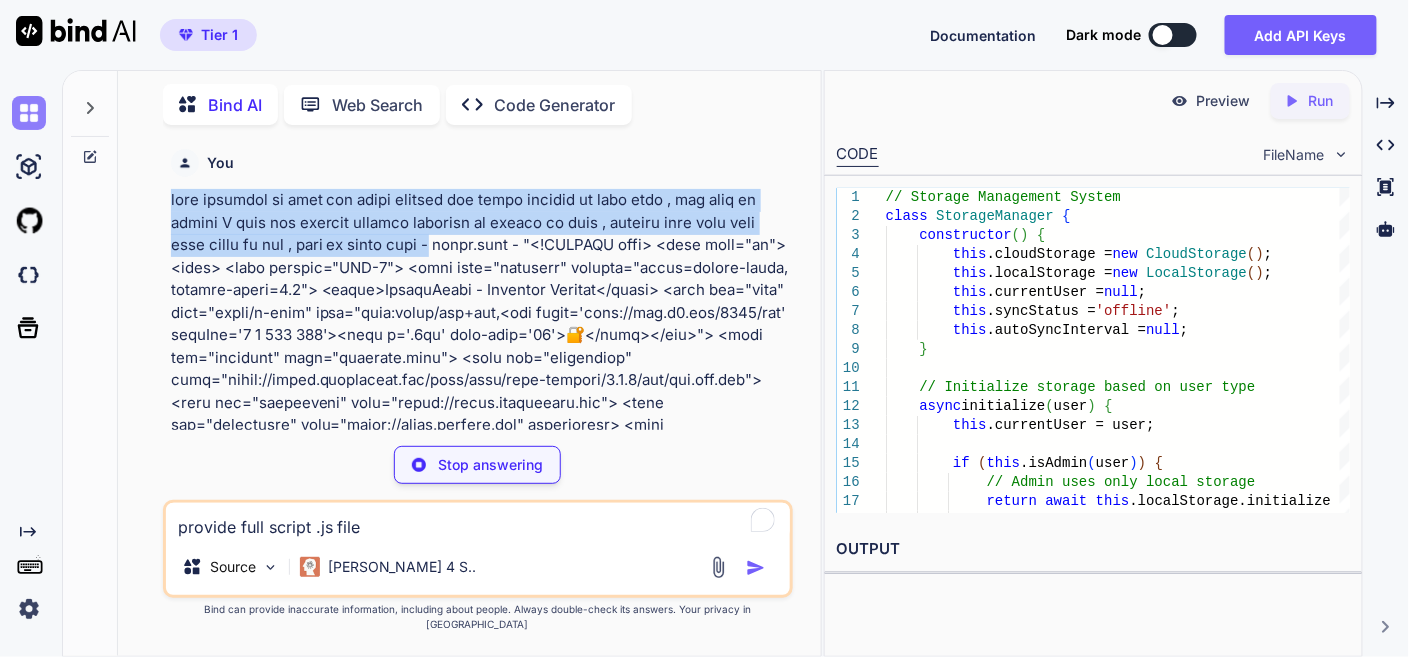 click at bounding box center [29, 113] 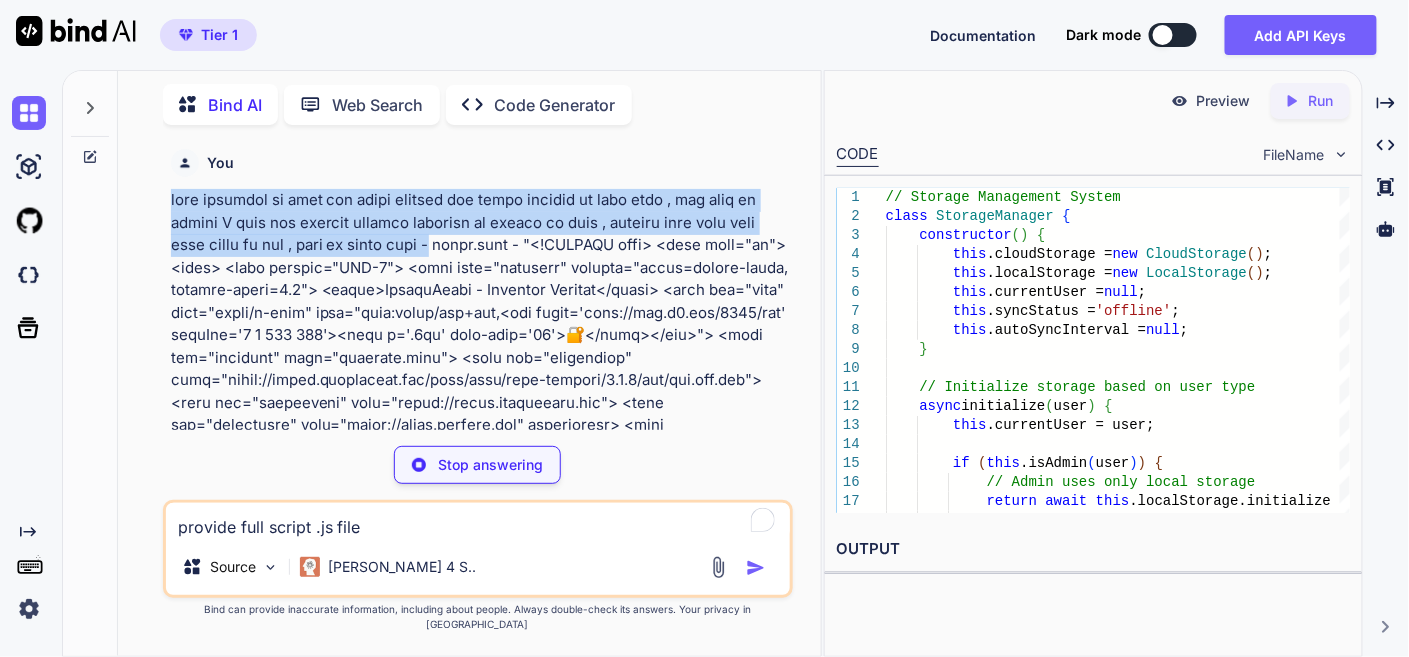 click on "Tier 1 Documentation Dark mode Add API Keys Created with Pixso." at bounding box center [704, 35] 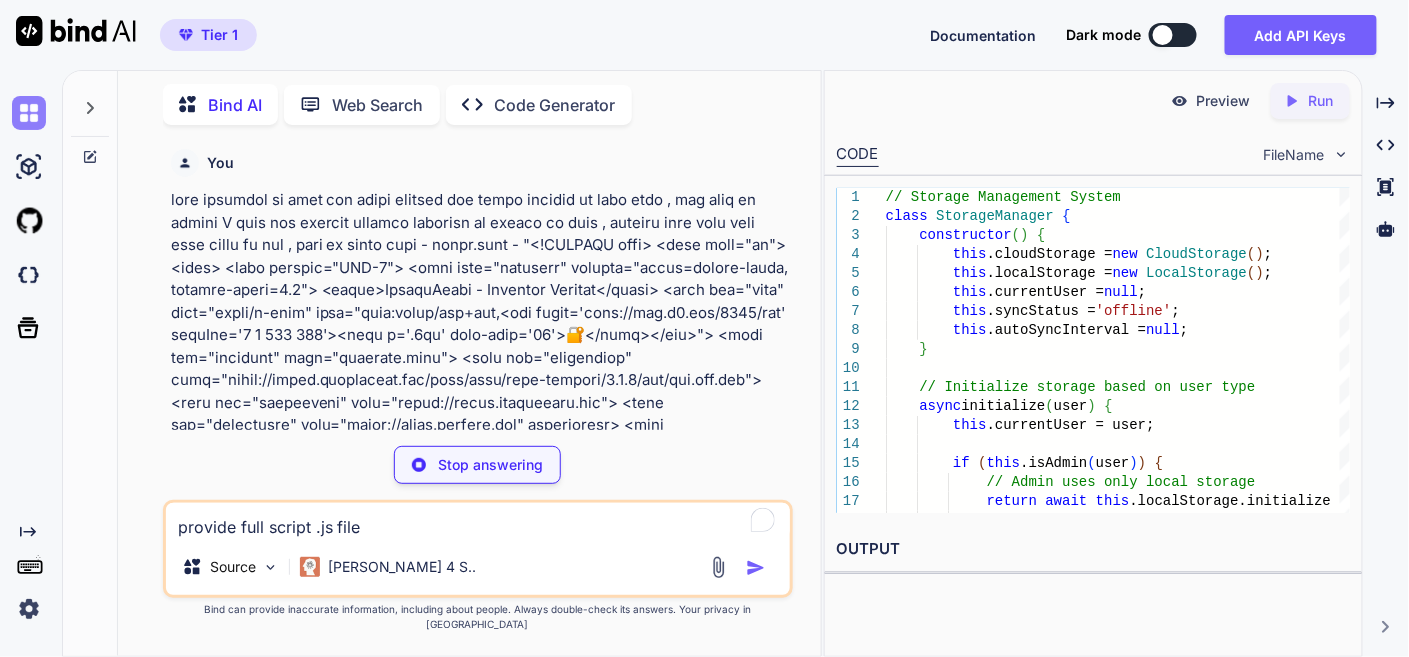 click at bounding box center [29, 113] 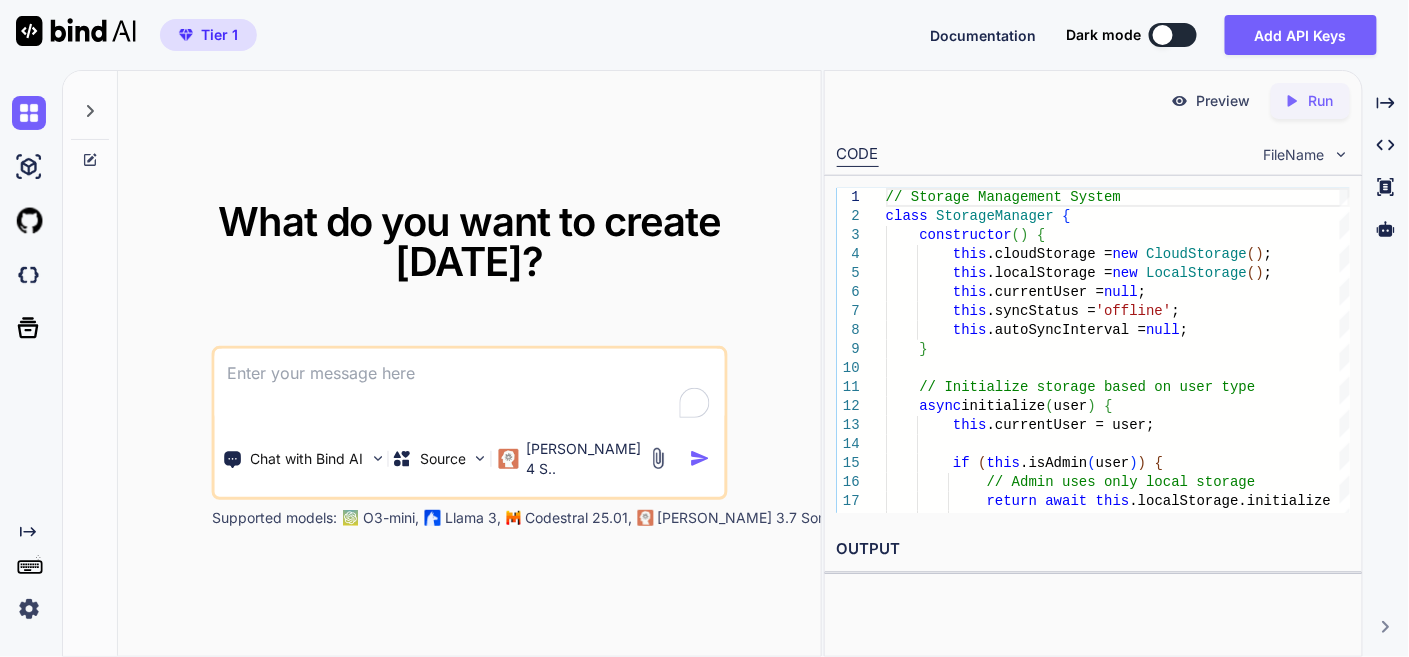 click at bounding box center [470, 386] 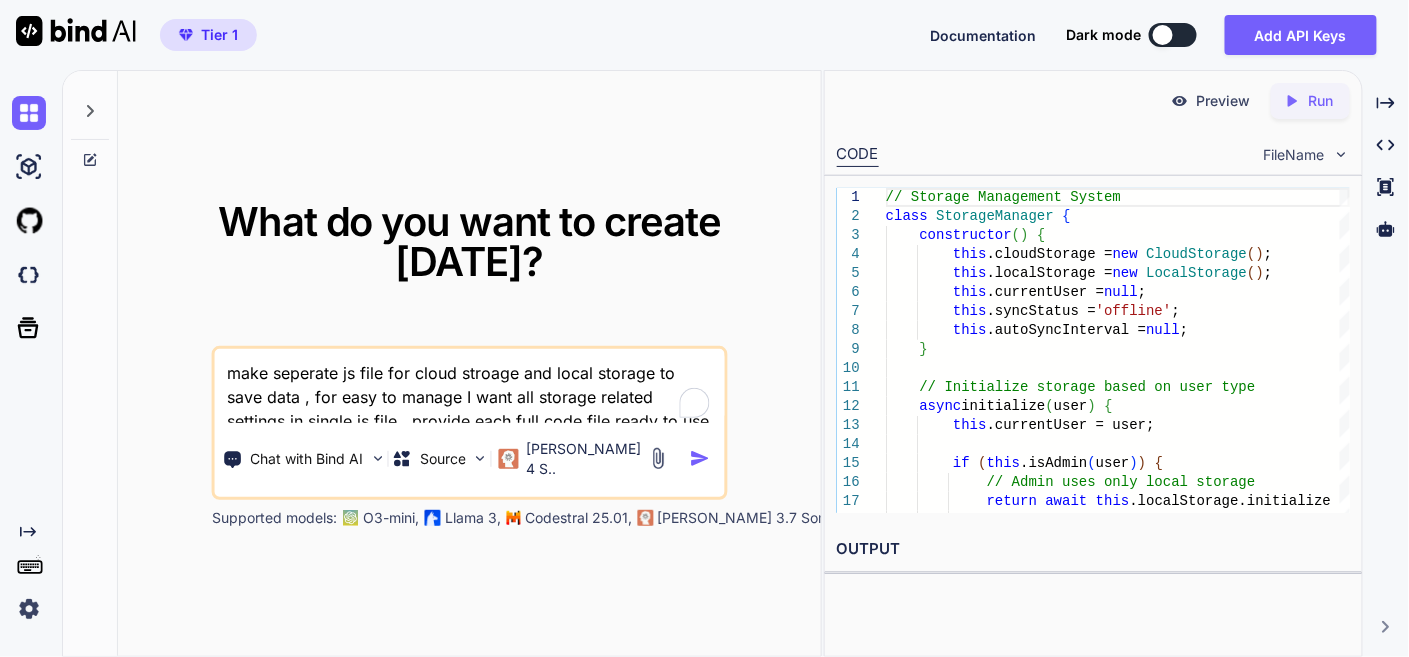 type on "x" 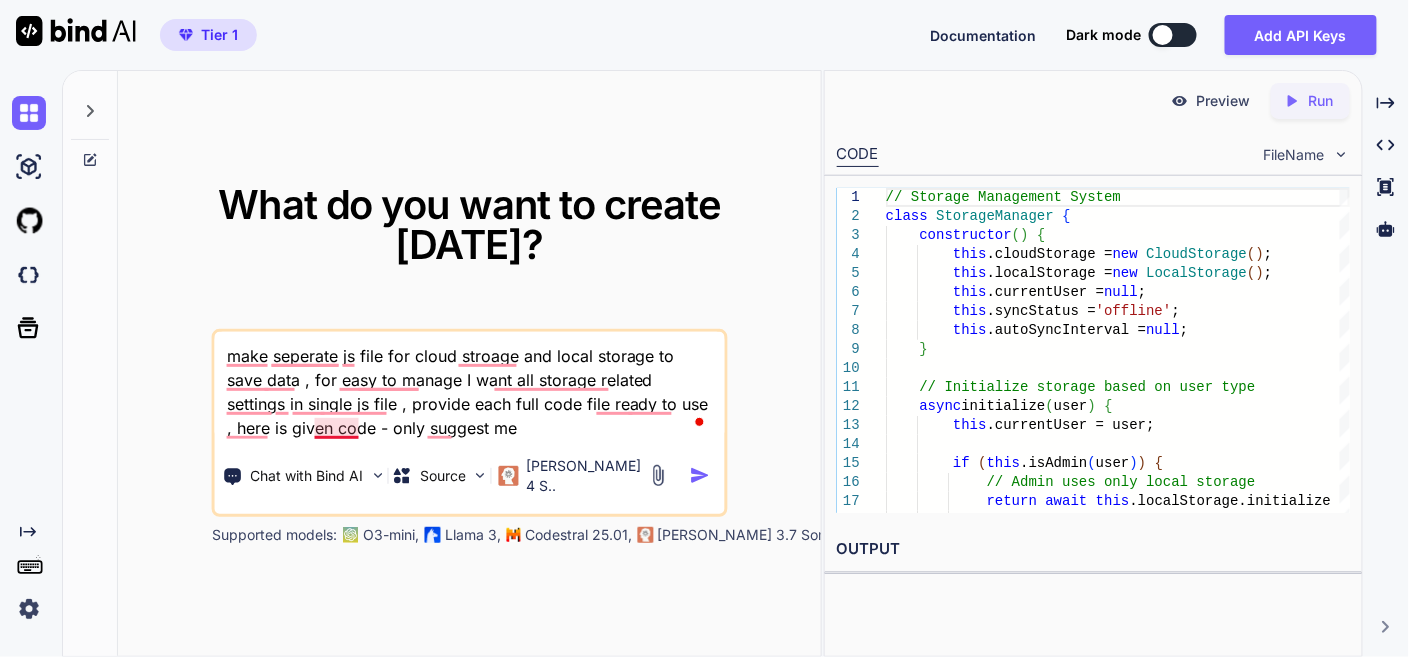 drag, startPoint x: 323, startPoint y: 405, endPoint x: 575, endPoint y: 408, distance: 252.01785 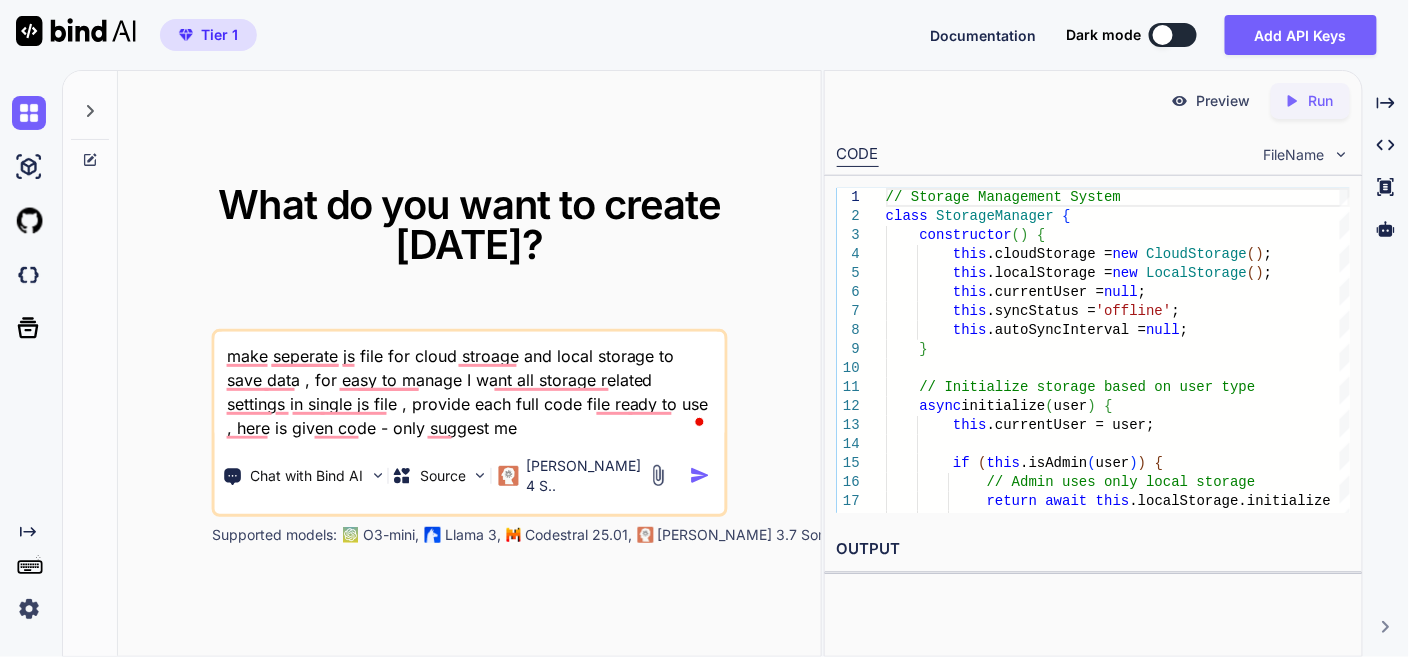 click on "make seperate js file for cloud stroage and local storage to save data , for easy to manage I want all storage related settings in single js file , provide each full code file ready to use , here is given code - only suggest me" at bounding box center [470, 386] 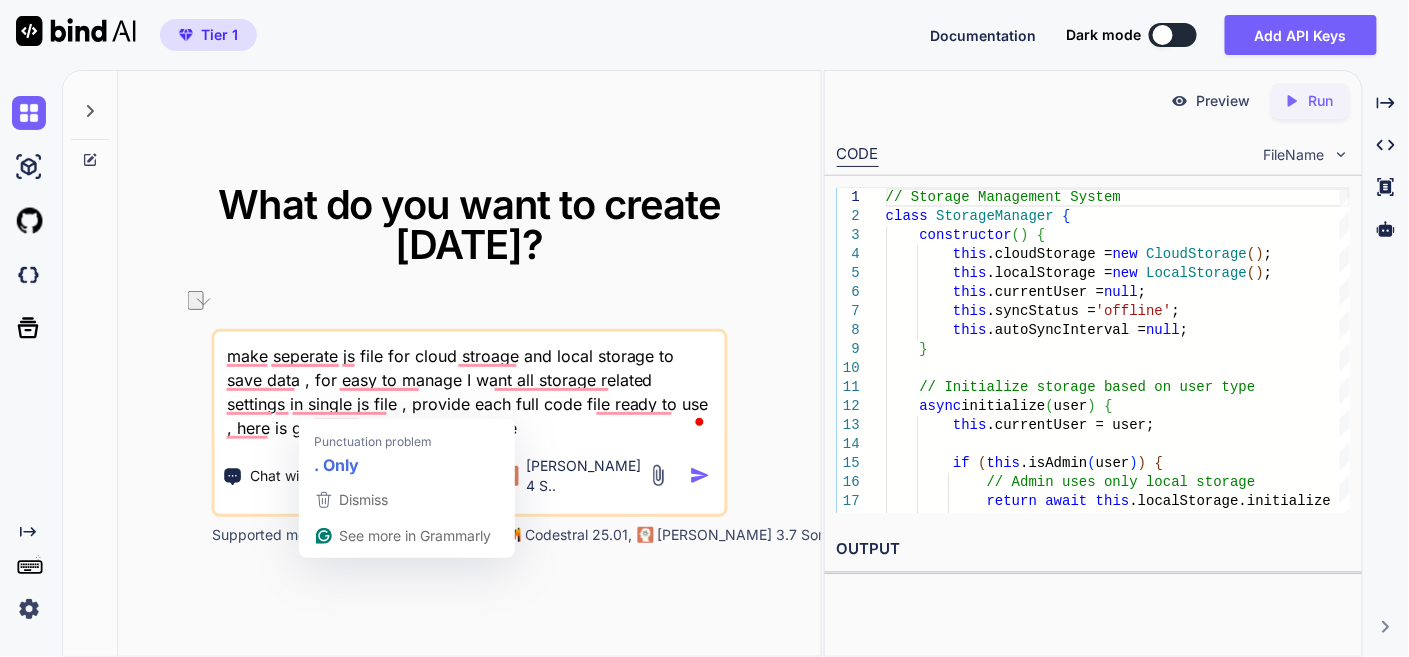 drag, startPoint x: 481, startPoint y: 409, endPoint x: 330, endPoint y: 413, distance: 151.05296 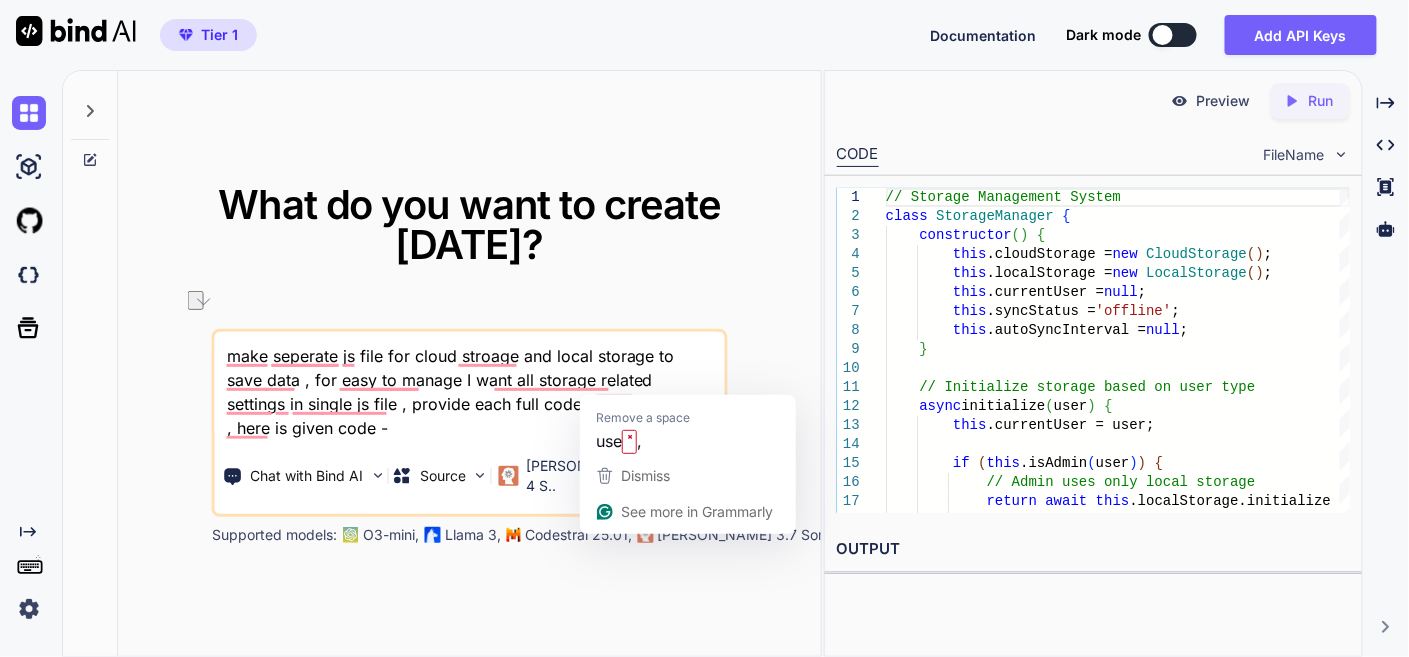 drag, startPoint x: 332, startPoint y: 381, endPoint x: 626, endPoint y: 386, distance: 294.0425 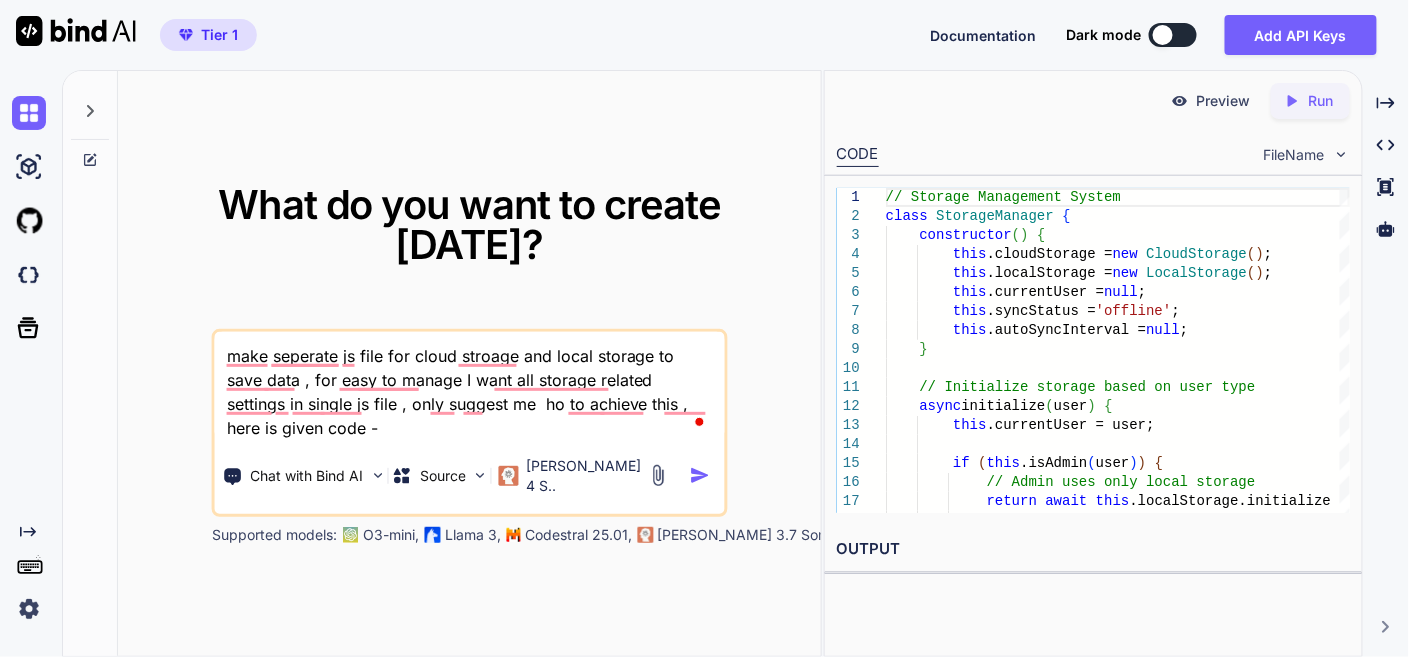 click on "make seperate js file for cloud stroage and local storage to save data , for easy to manage I want all storage related settings in single js file , only suggest me  ho to achieve this , here is given code -" at bounding box center (470, 386) 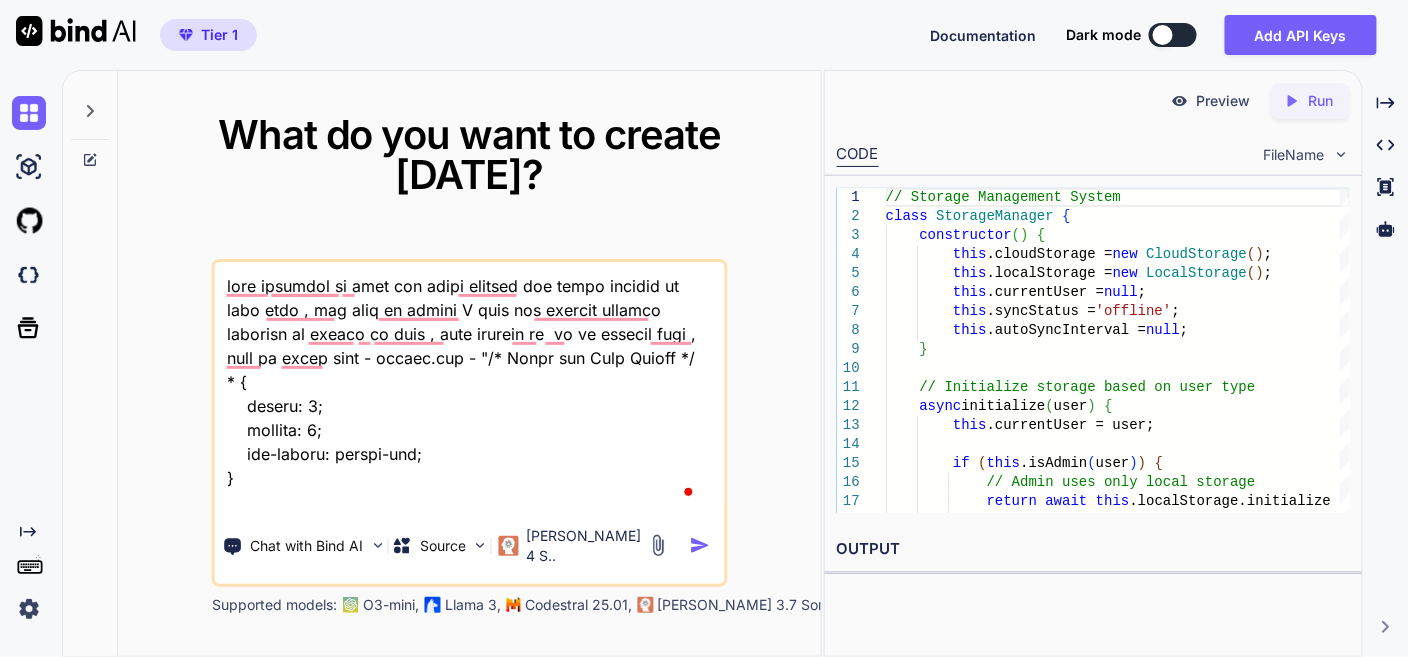 scroll, scrollTop: 171790, scrollLeft: 0, axis: vertical 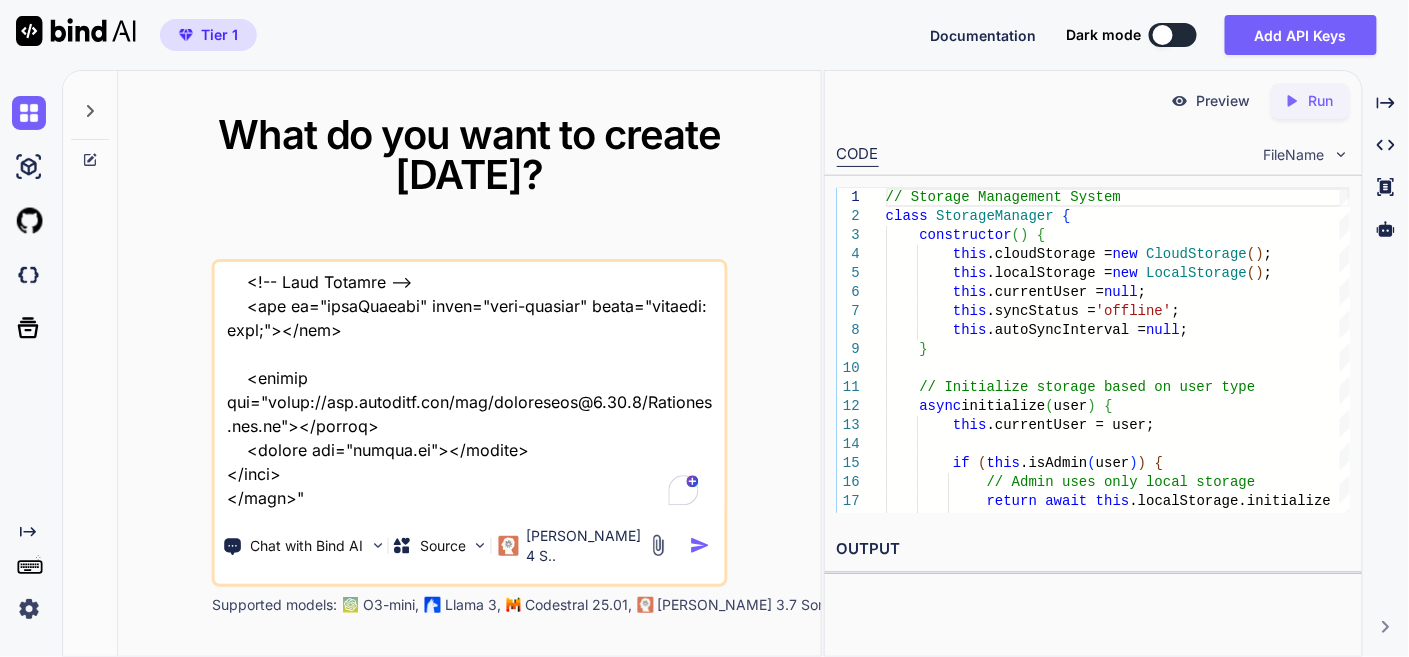 type on "make seperate js file for cloud stroage and local storage to save data , for easy to manage I want all storage related settings in single js file , only suggest me  ho to achieve this , here is given code - styles.css - "/* Reset and Base Styles */
* {
margin: 0;
padding: 0;
box-sizing: border-box;
}
:root {
--primary-gradient: linear-gradient(135deg, #667eea 0%, #764ba2 100%);
--secondary-gradient: linear-gradient(135deg, #f093fb 0%, #f5576c 100%);
--success-gradient: linear-gradient(135deg, #4facfe 0%, #00f2fe 100%);
--danger-gradient: linear-gradient(135deg, #fa709a 0%, #fee140 100%);
--warning-gradient: linear-gradient(135deg, #ffa726 0%, #ff7043 100%);
--dark-gradient: linear-gradient(135deg, #2c3e50 0%, #34495e 100%);
--bg-primary: #f8fafc;
--bg-secondary: #ffffff;
--bg-tertiary: #f1f5f9;
--text-primary: #1e293b;
--text-secondary: #64748b;
--text-muted: #94a3b8;
--border-color: #e2e8f0;
--shadow-sm: 0 1px 2px 0 rgba(0..." 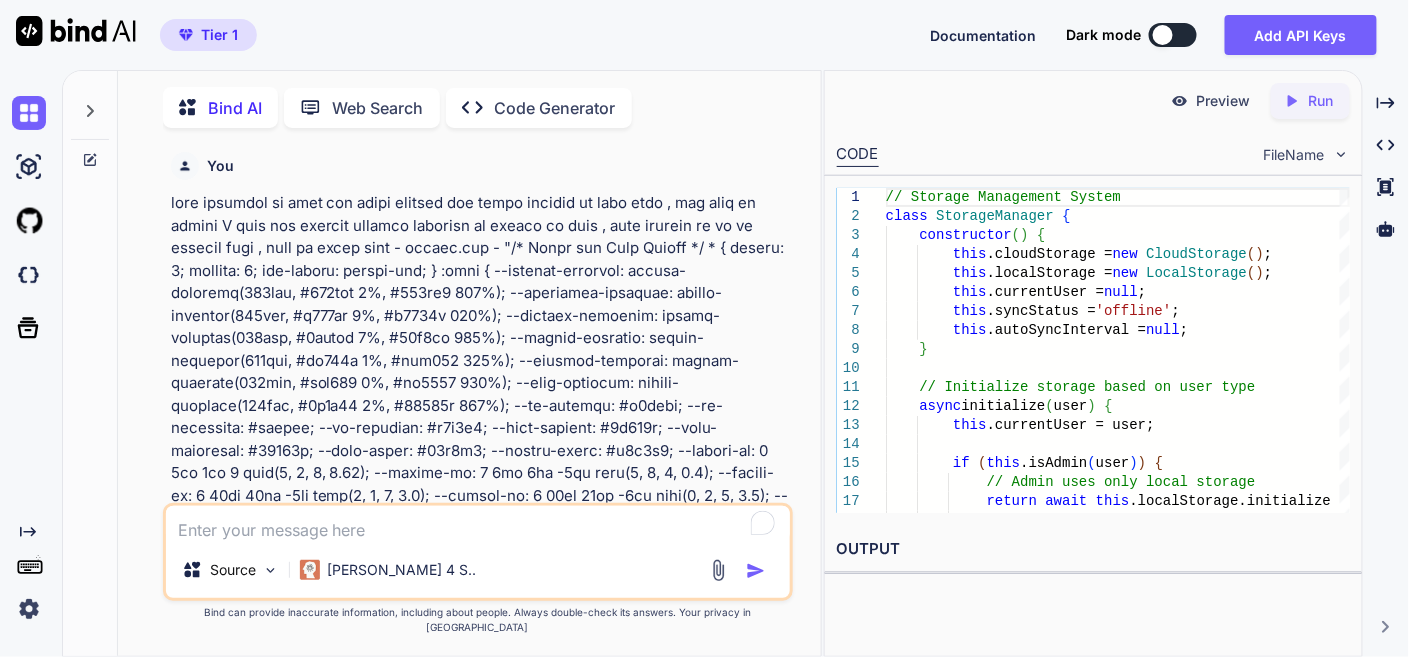 scroll, scrollTop: 6, scrollLeft: 0, axis: vertical 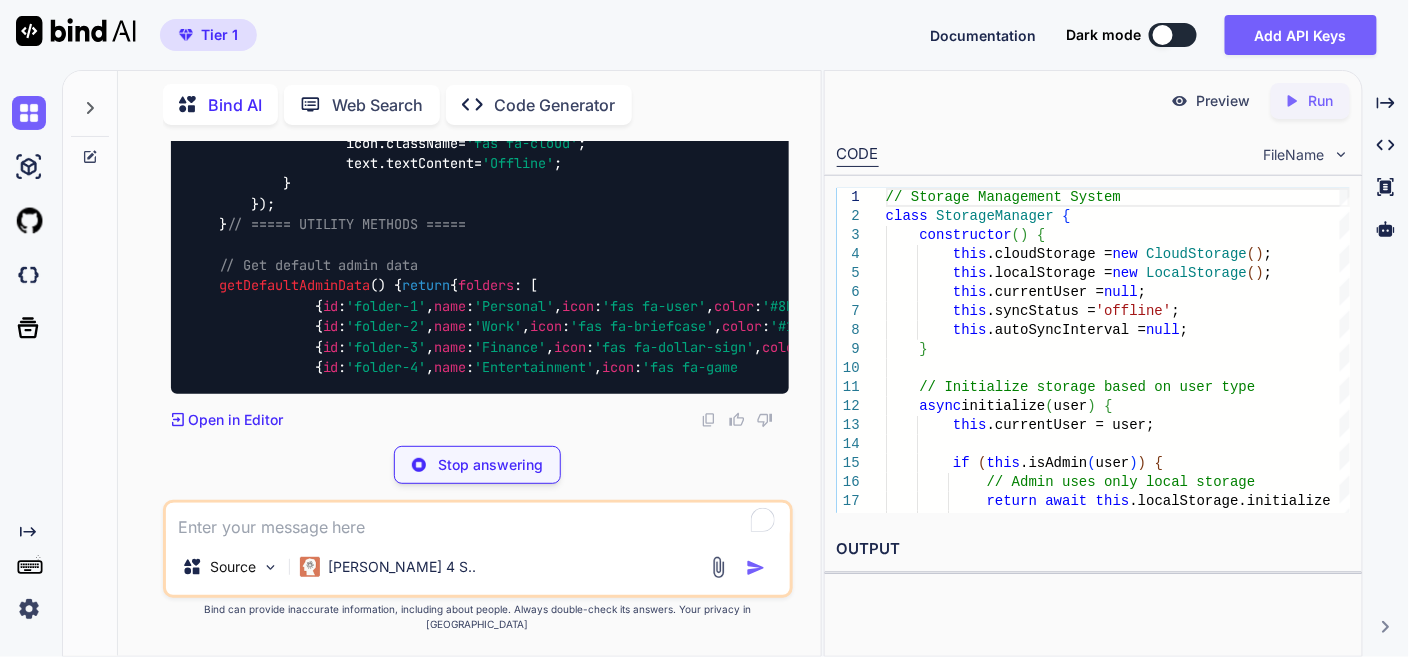click at bounding box center (478, 521) 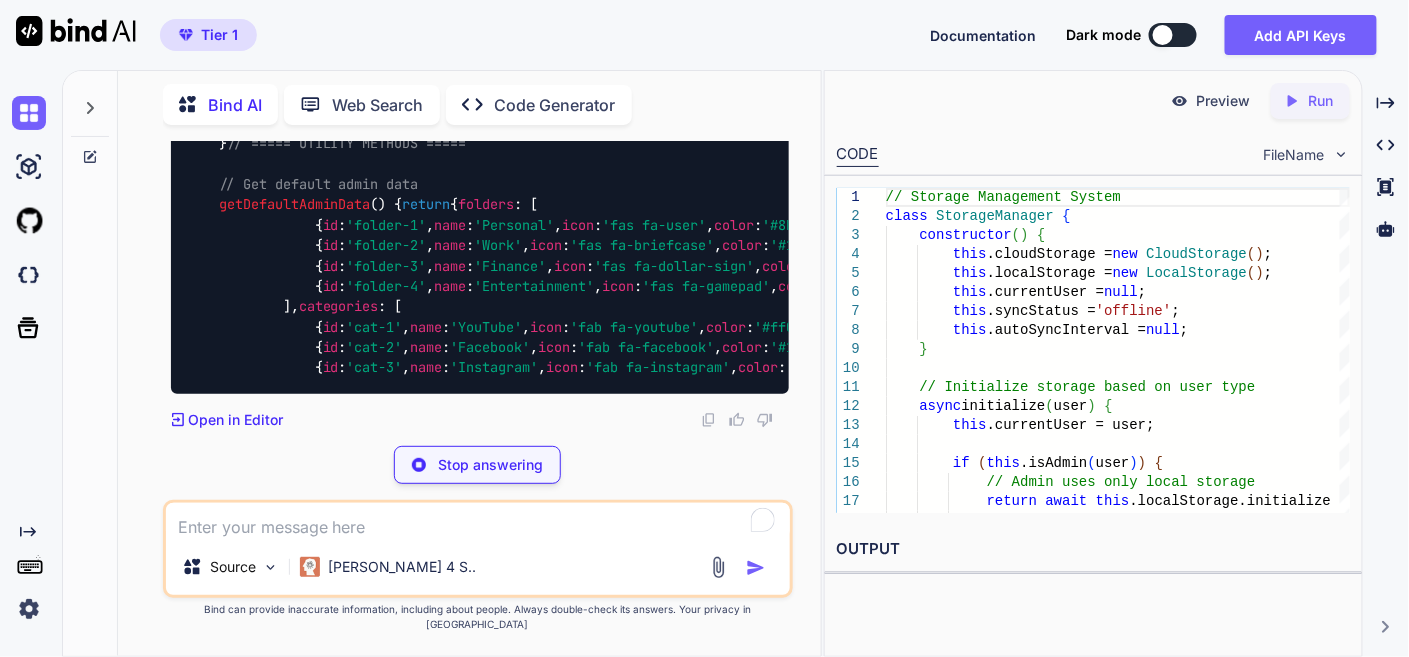 click on "Stop answering" at bounding box center [490, 465] 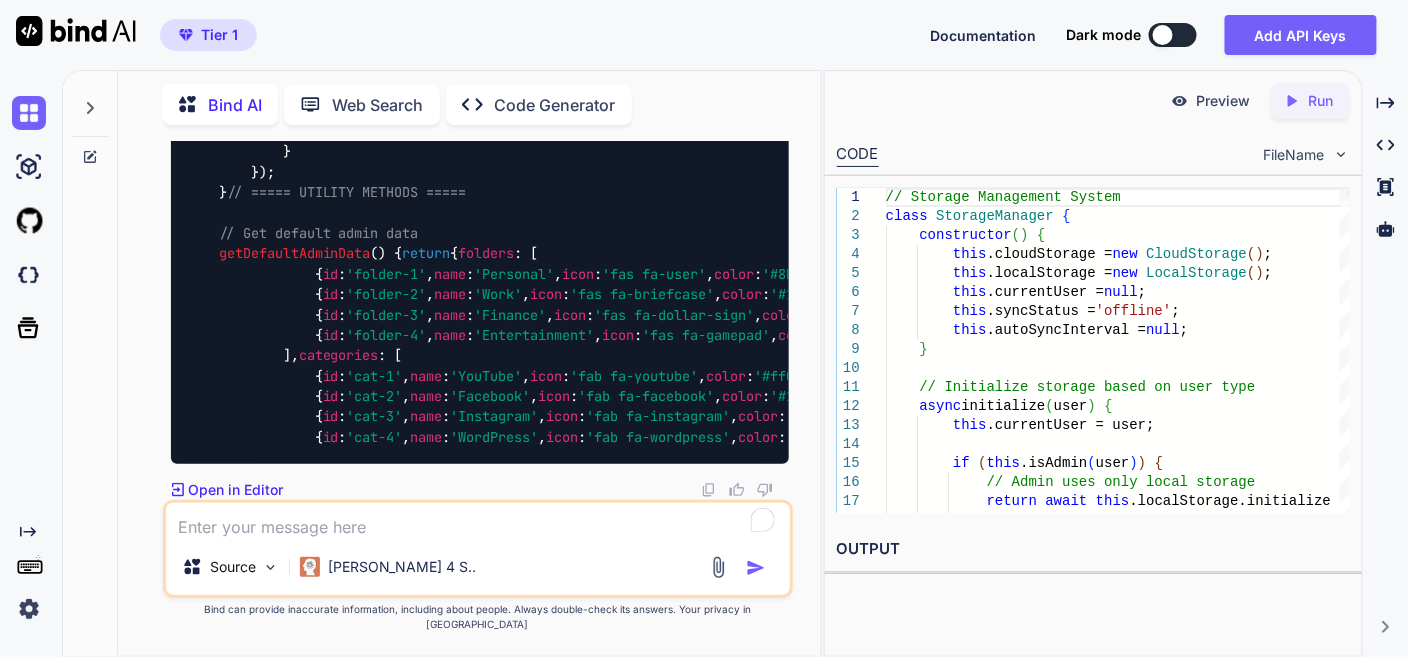 click at bounding box center [478, 521] 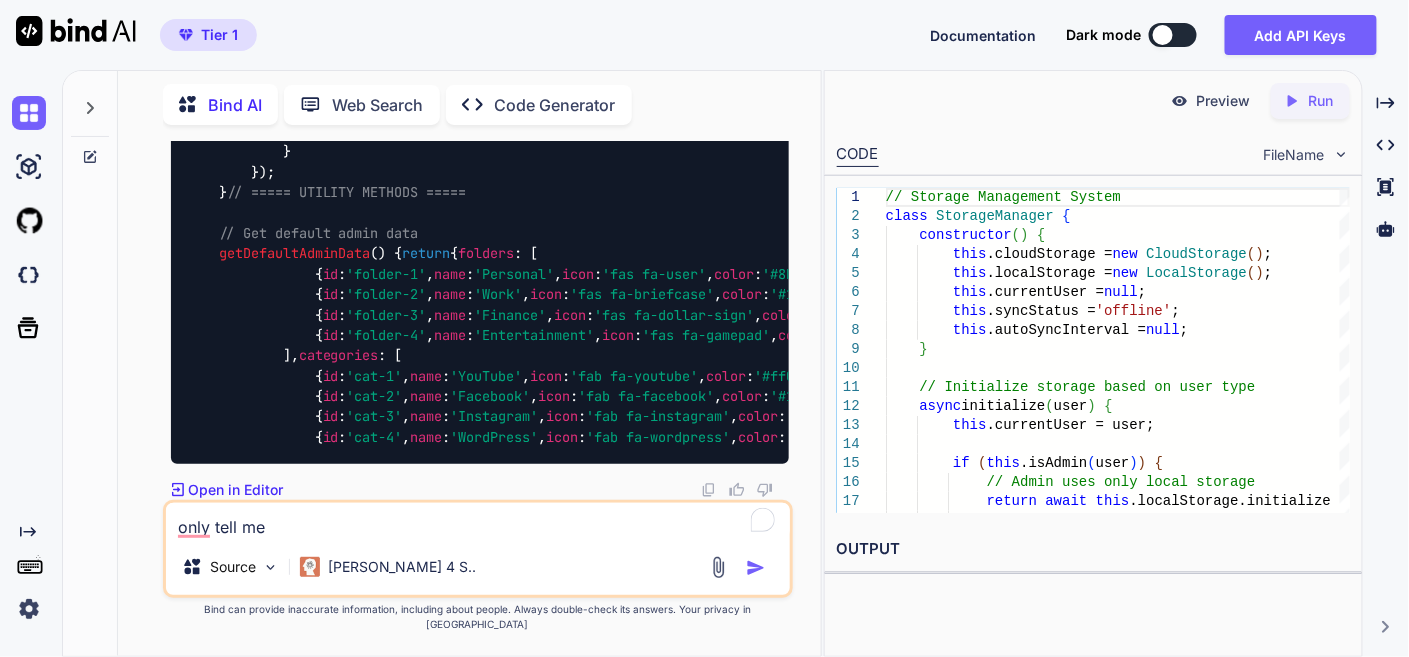 type on "only tell me" 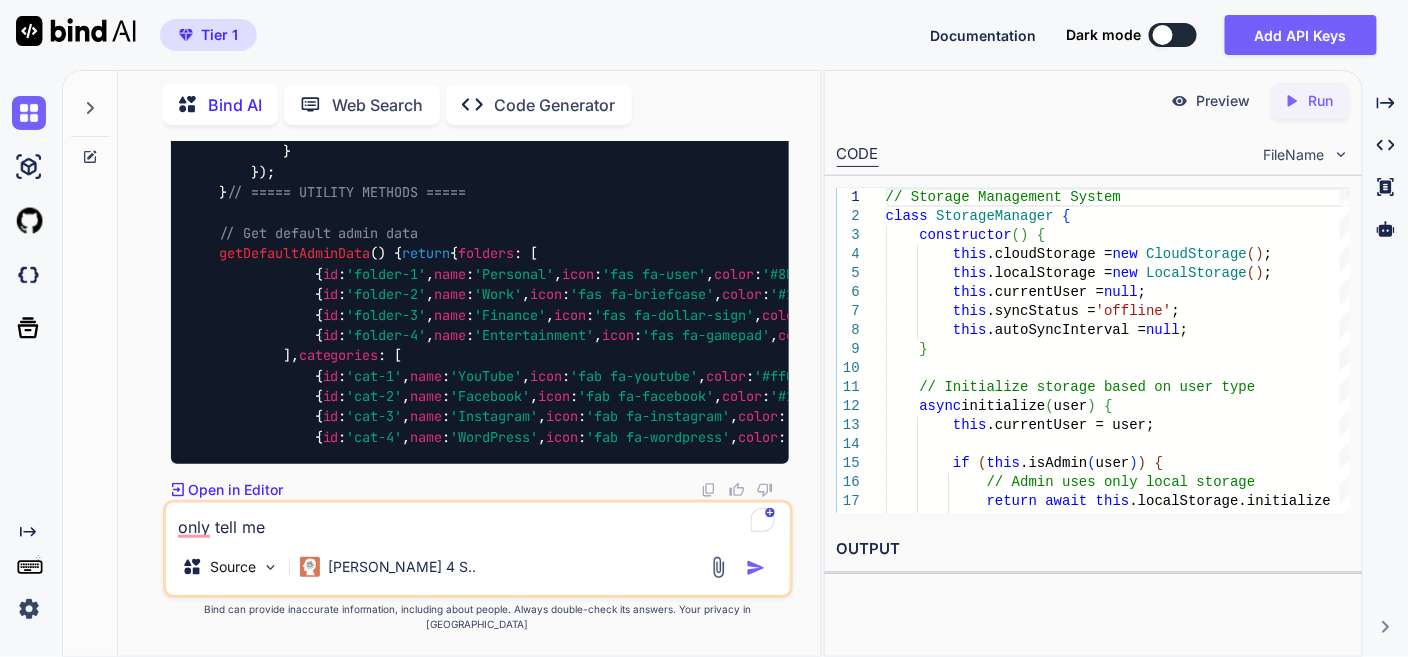 click at bounding box center [756, 568] 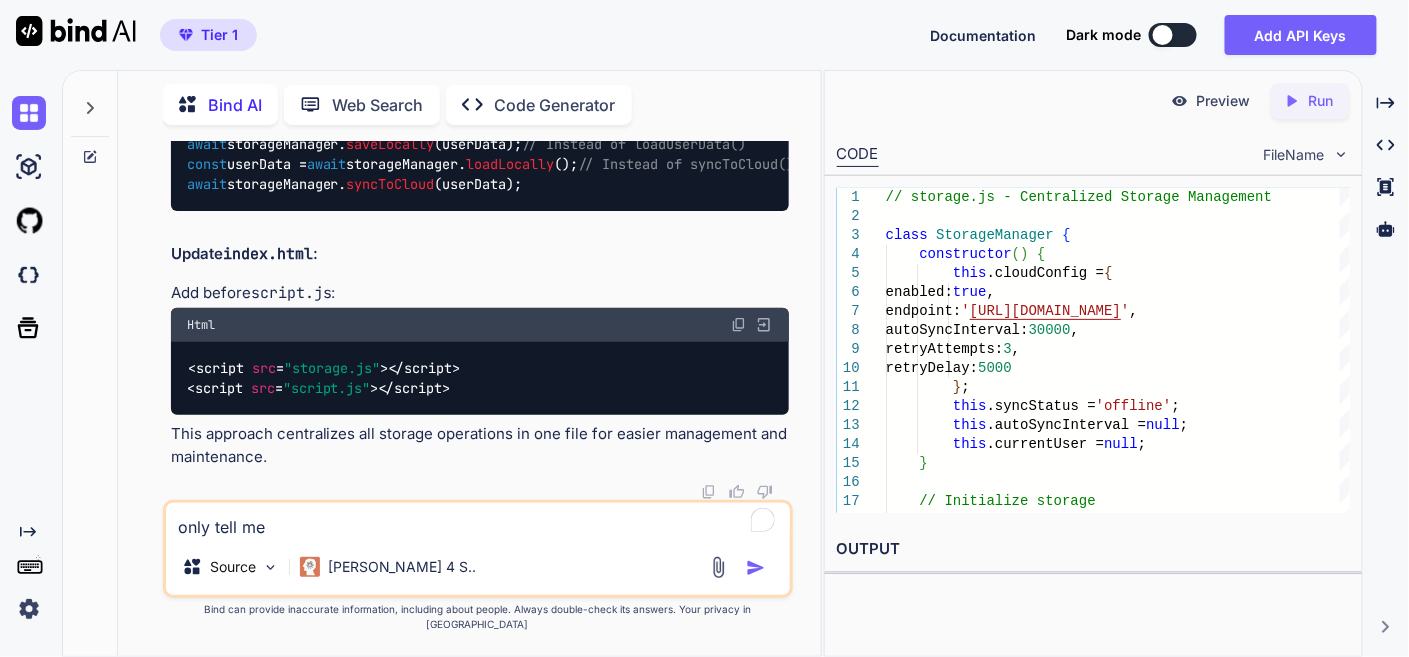 scroll, scrollTop: 52663, scrollLeft: 0, axis: vertical 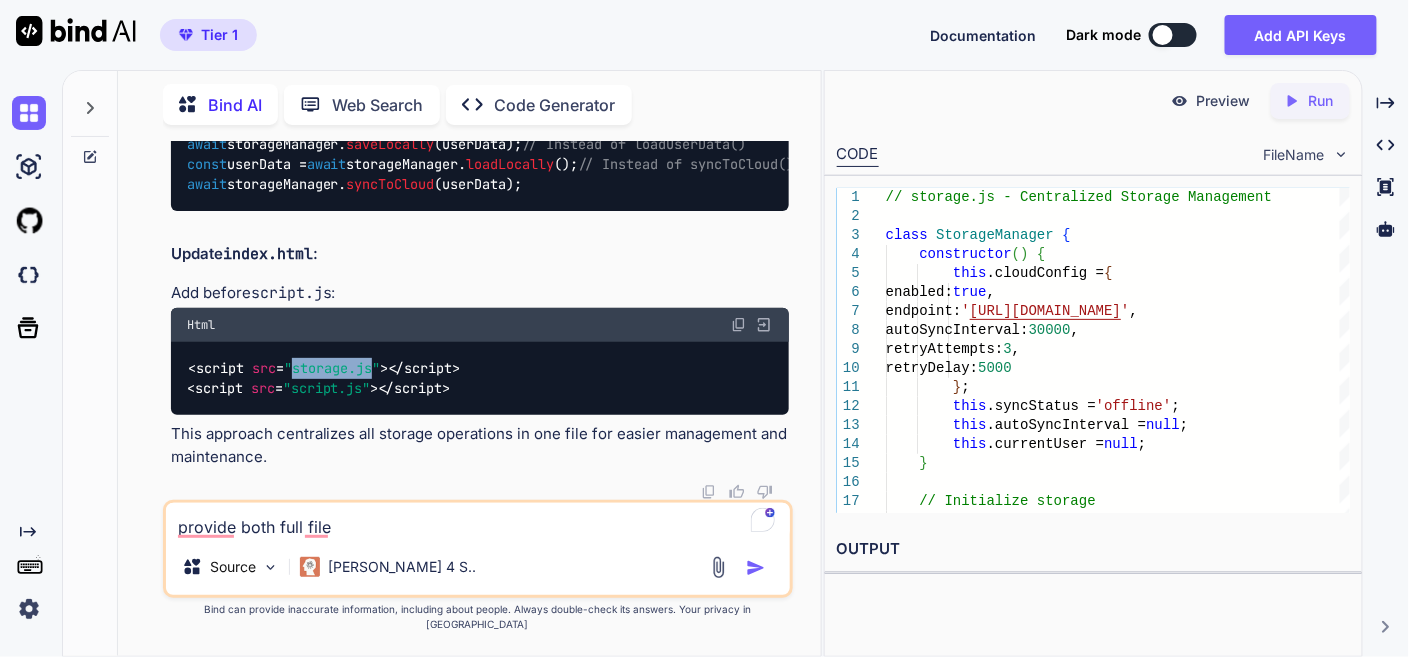 drag, startPoint x: 295, startPoint y: 383, endPoint x: 374, endPoint y: 380, distance: 79.05694 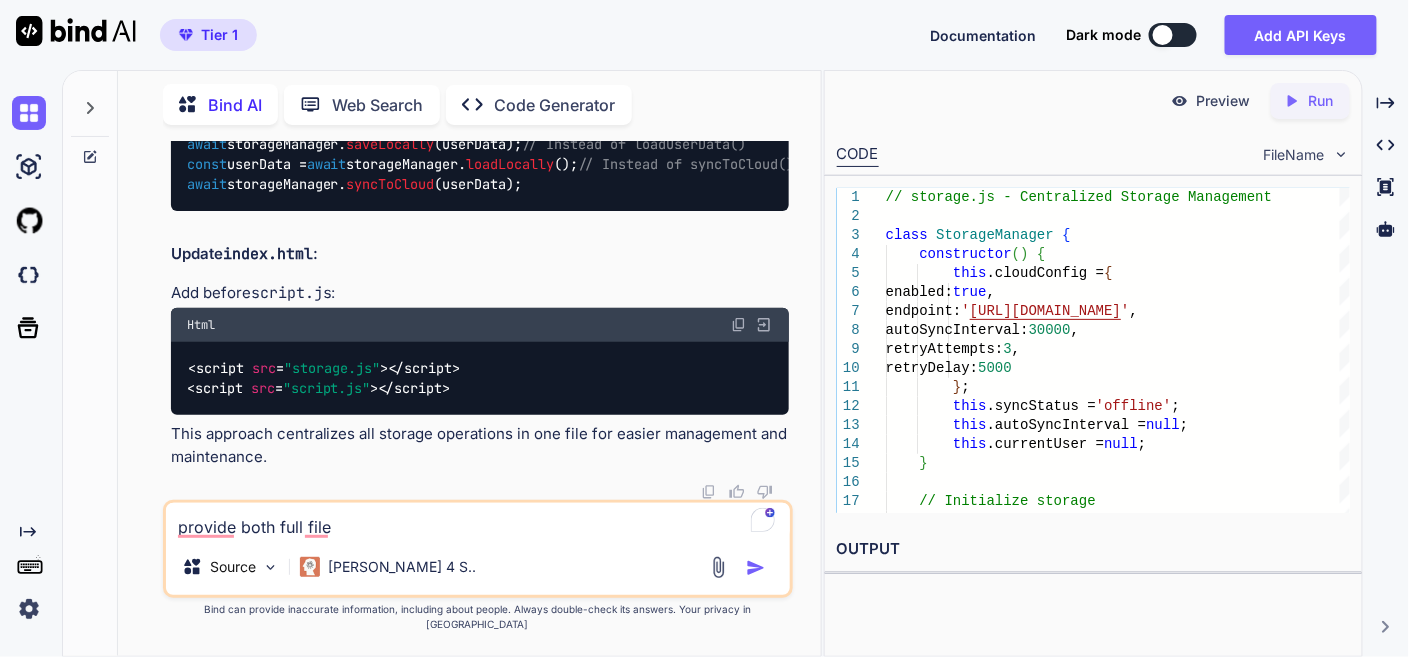 click on "provide both full file" at bounding box center [478, 521] 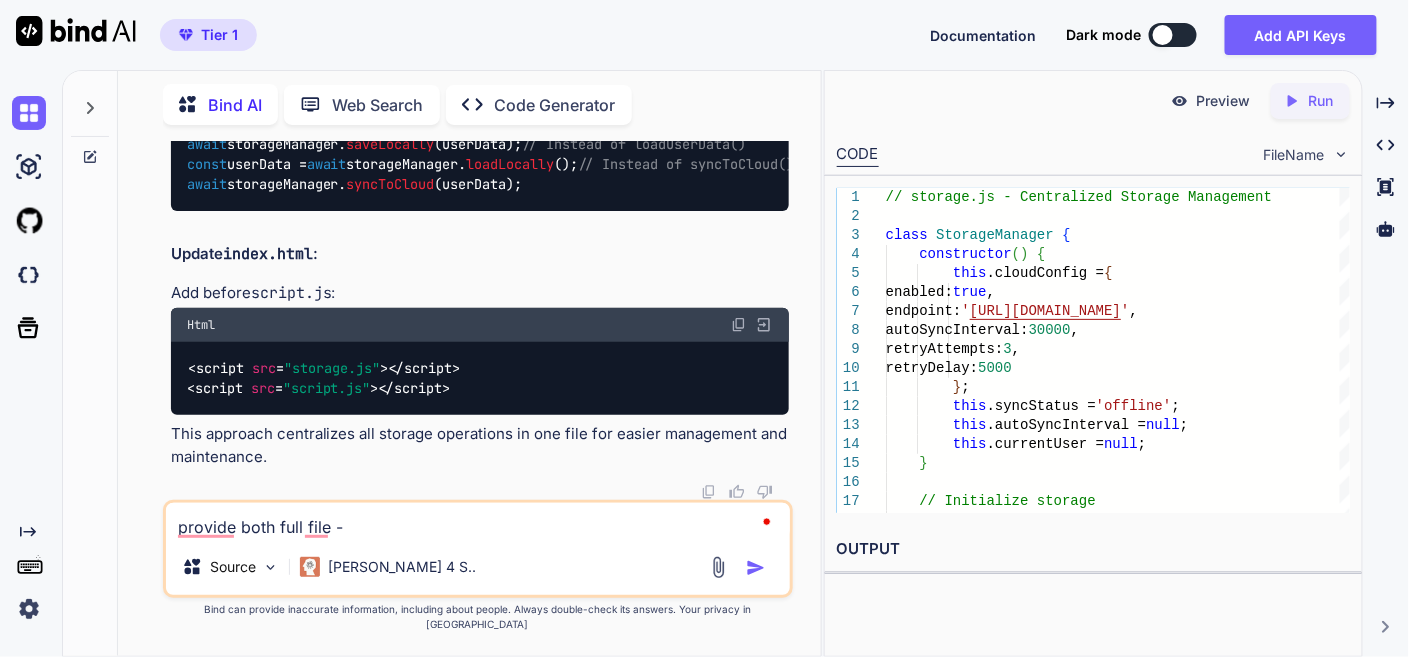 paste on "storage.js" 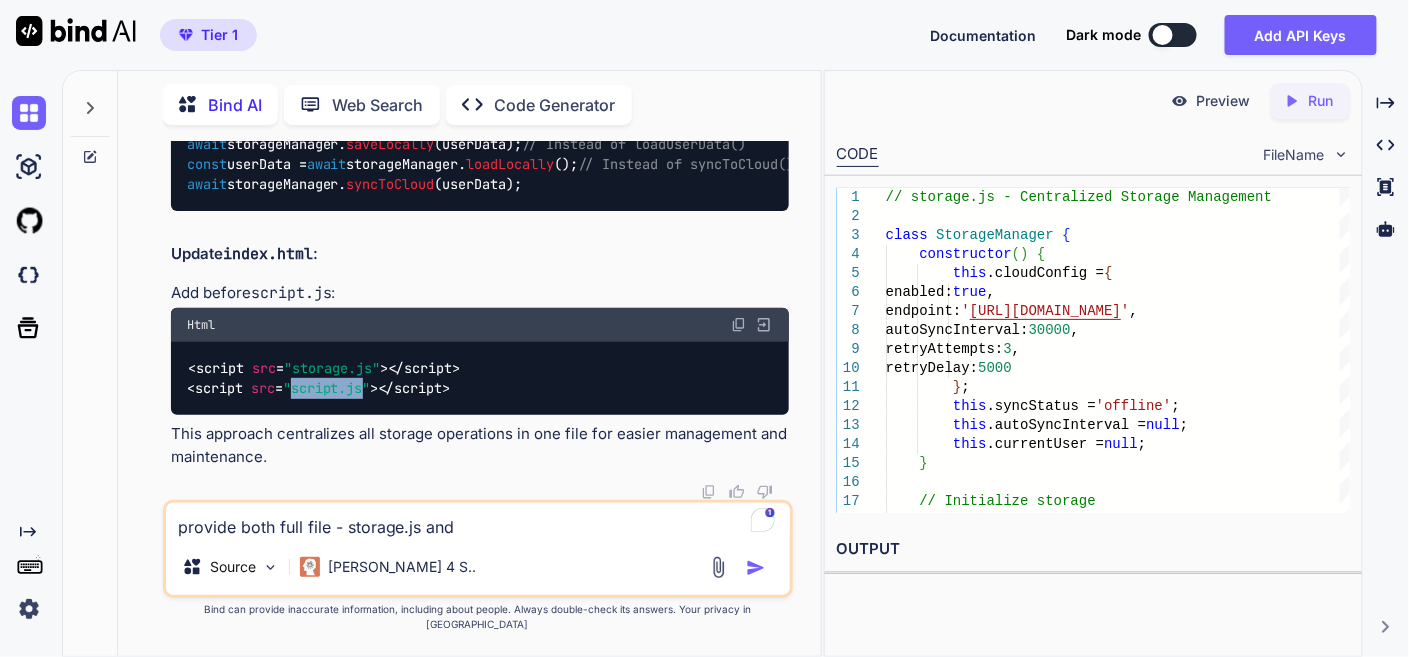 drag, startPoint x: 295, startPoint y: 406, endPoint x: 364, endPoint y: 401, distance: 69.18092 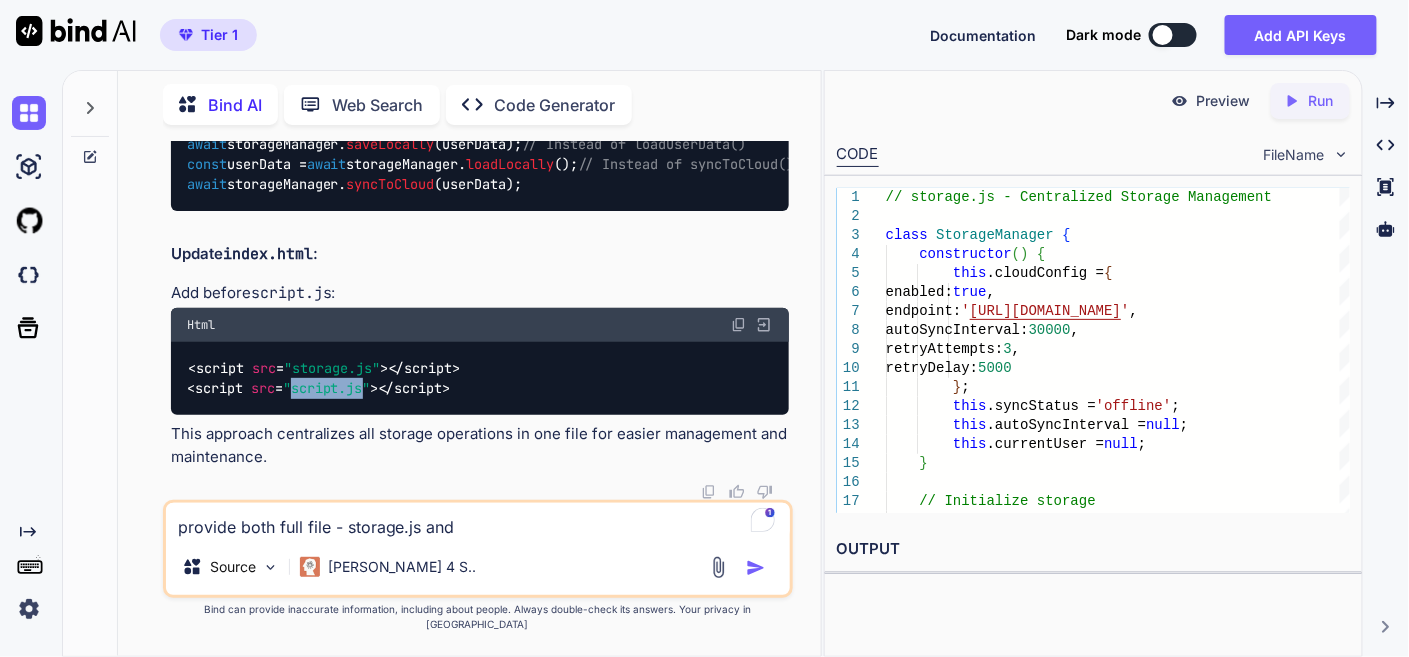 click on ""script.js"" at bounding box center [327, 389] 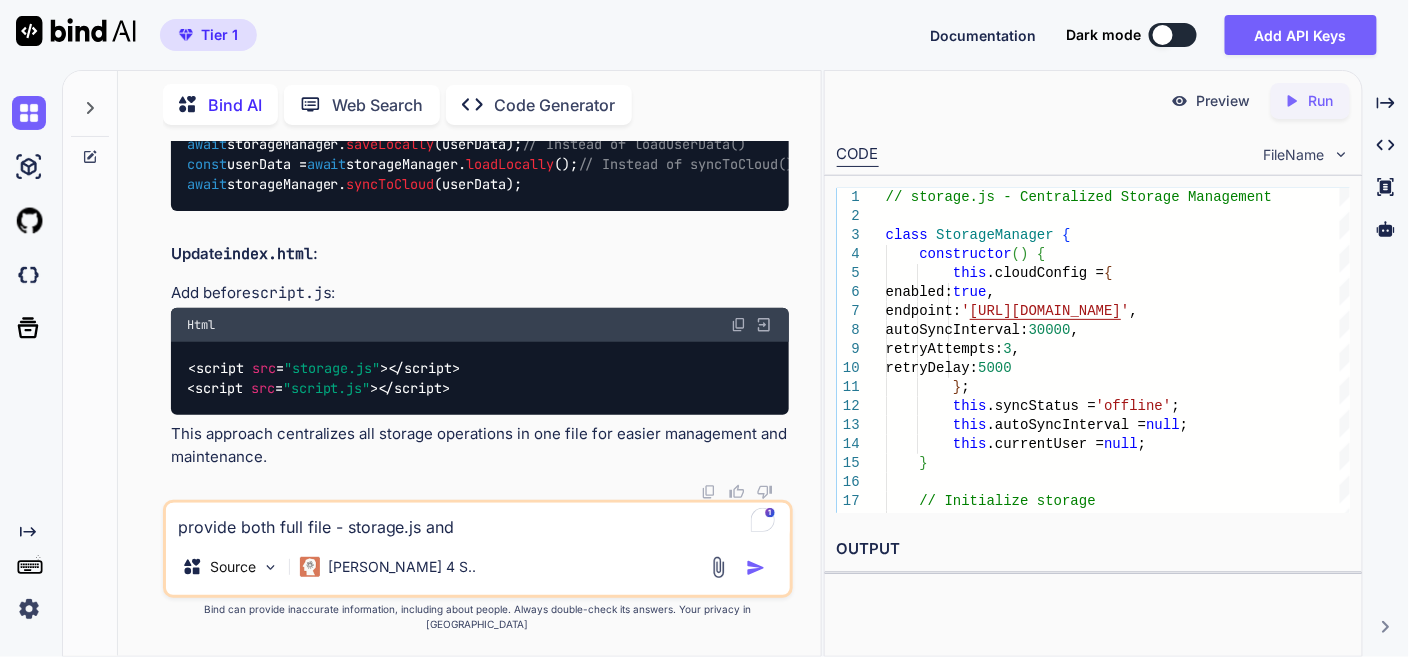 click on "provide both full file - storage.js and" at bounding box center [478, 521] 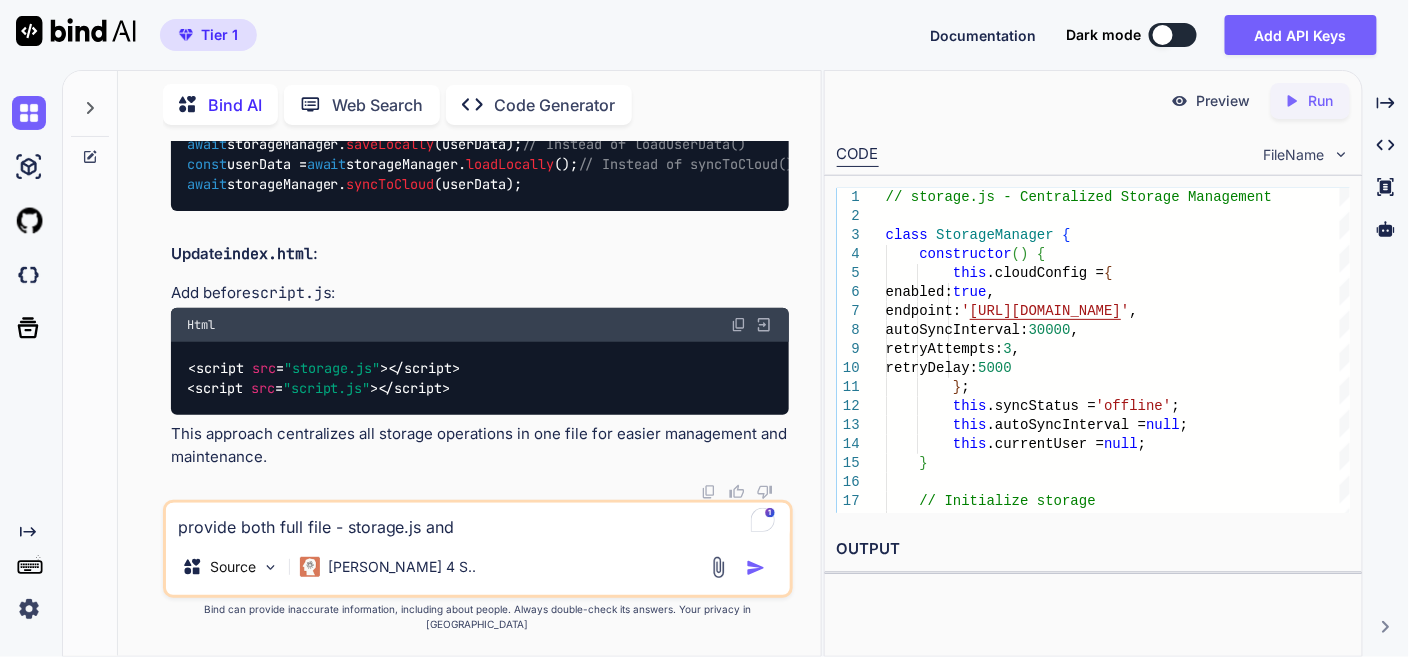 paste on "script.js" 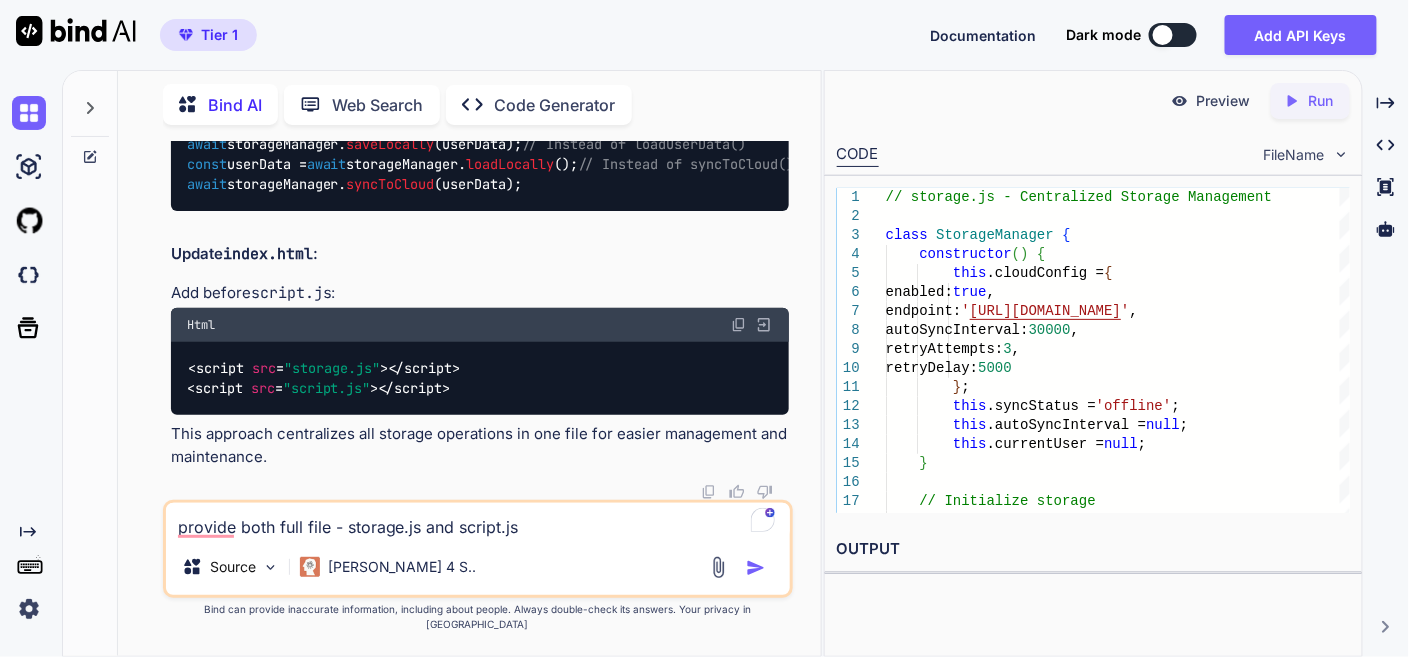scroll, scrollTop: 52663, scrollLeft: 0, axis: vertical 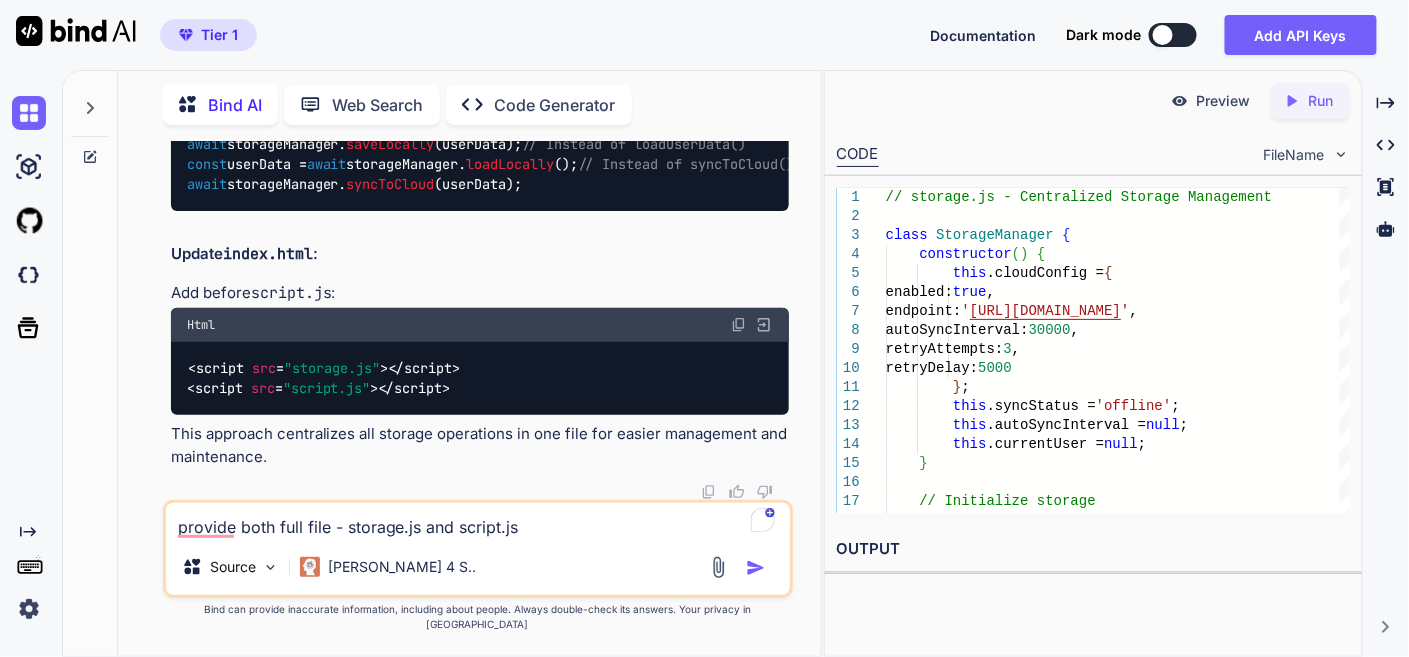 type on "provide both full file - storage.js and script.js" 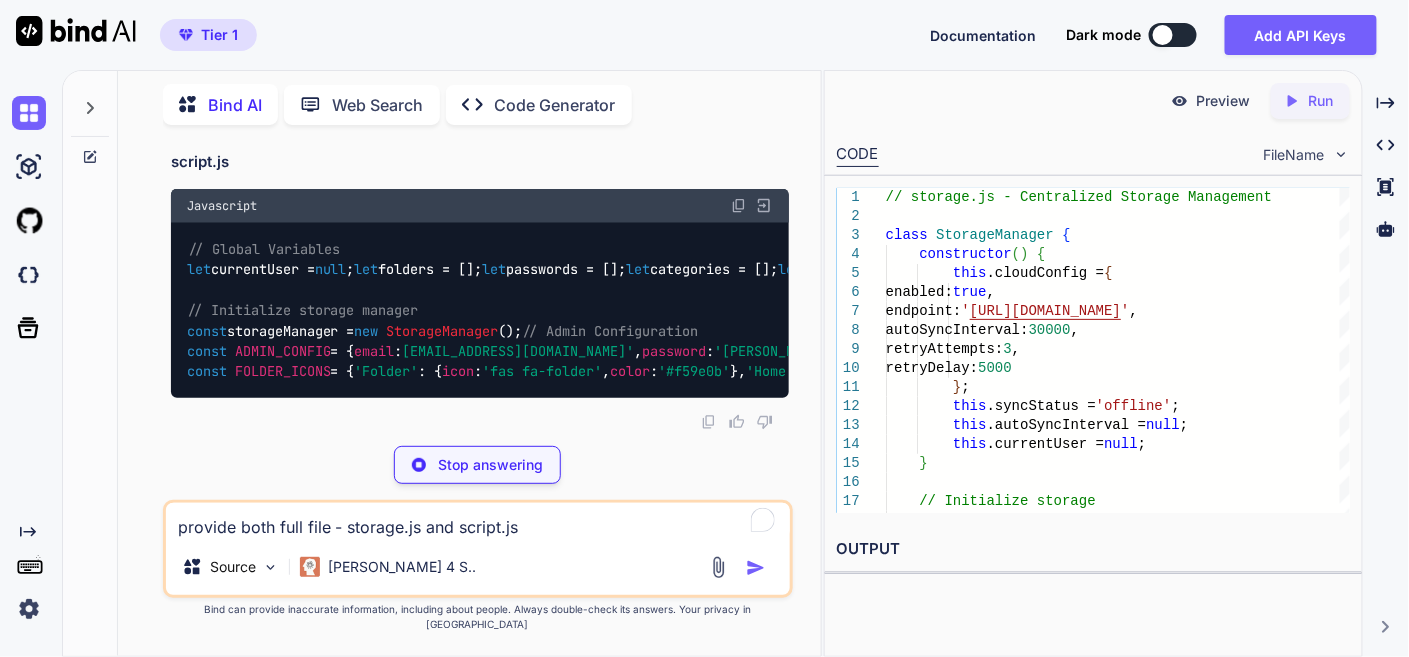 scroll, scrollTop: 64332, scrollLeft: 0, axis: vertical 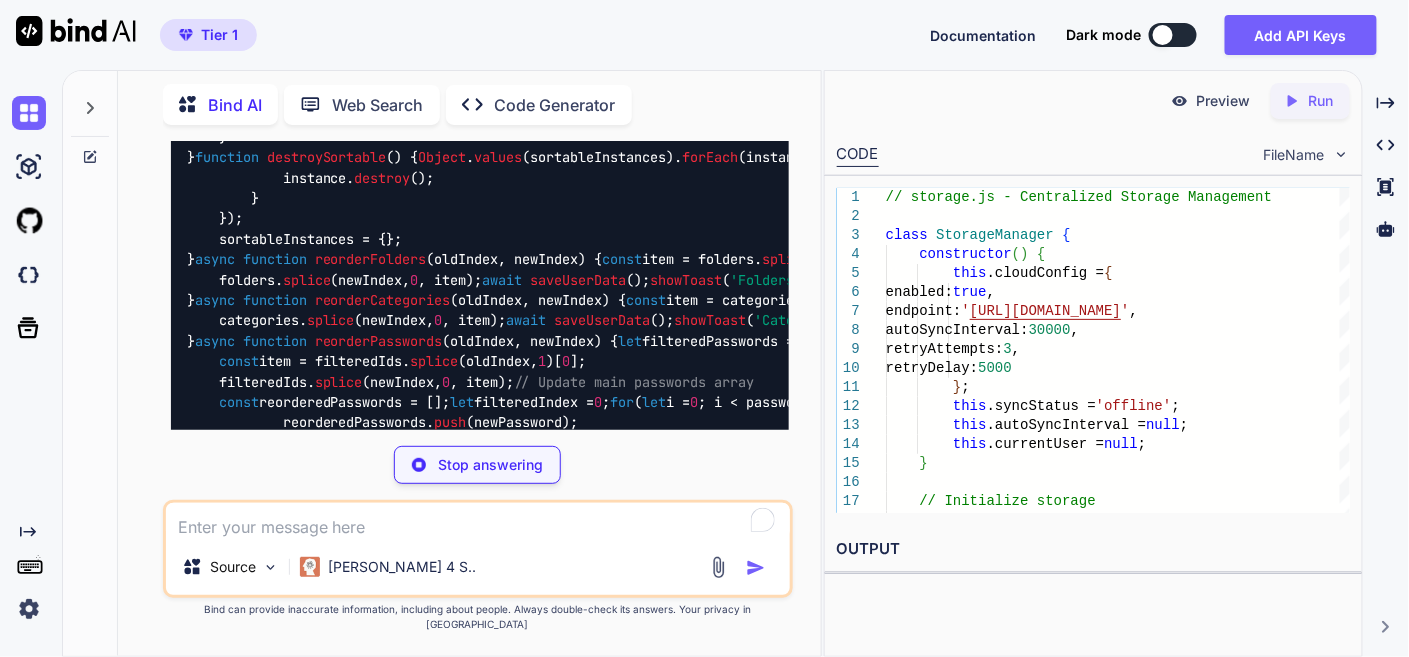 click at bounding box center (739, -5323) 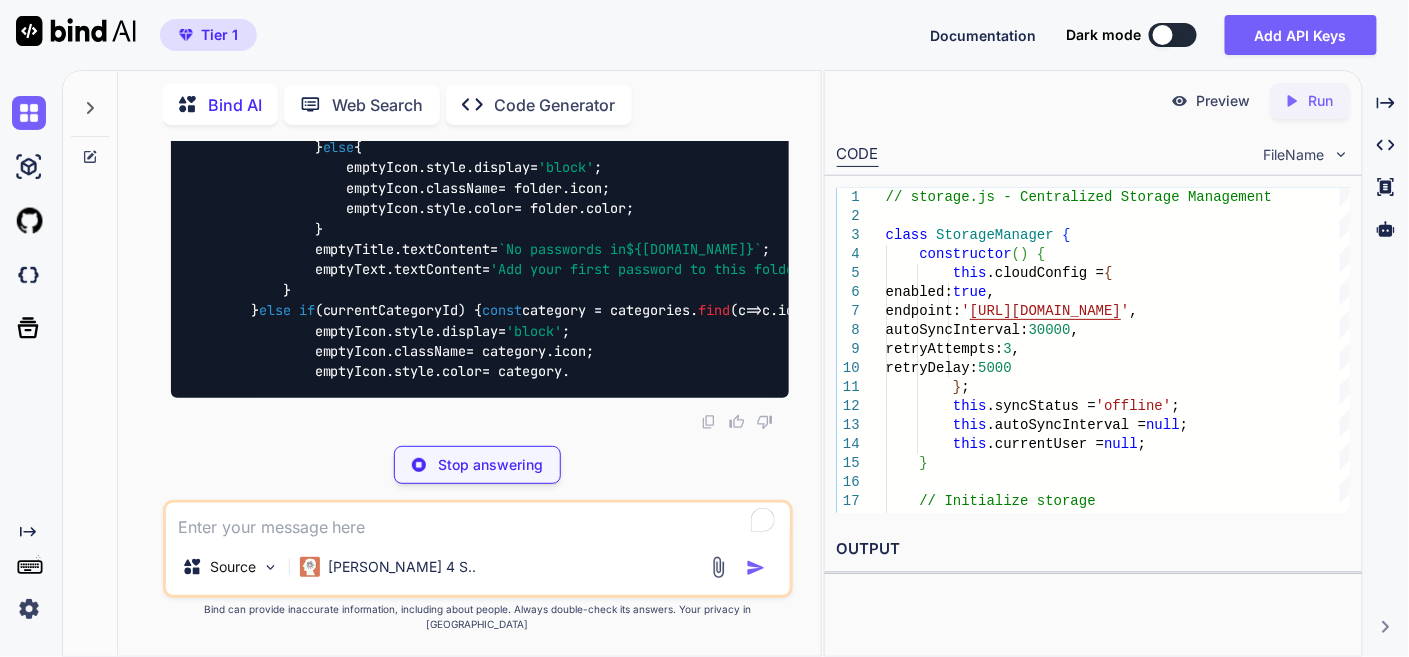 scroll, scrollTop: 64443, scrollLeft: 0, axis: vertical 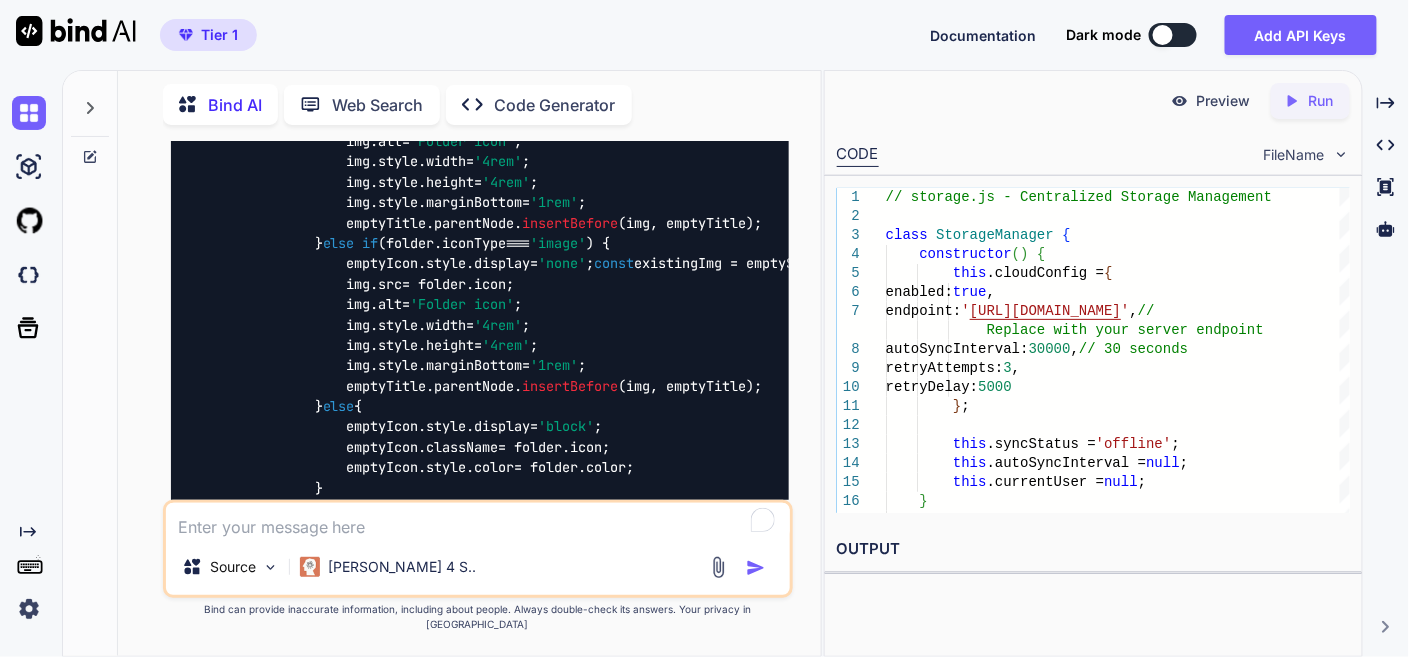 click at bounding box center (739, -12218) 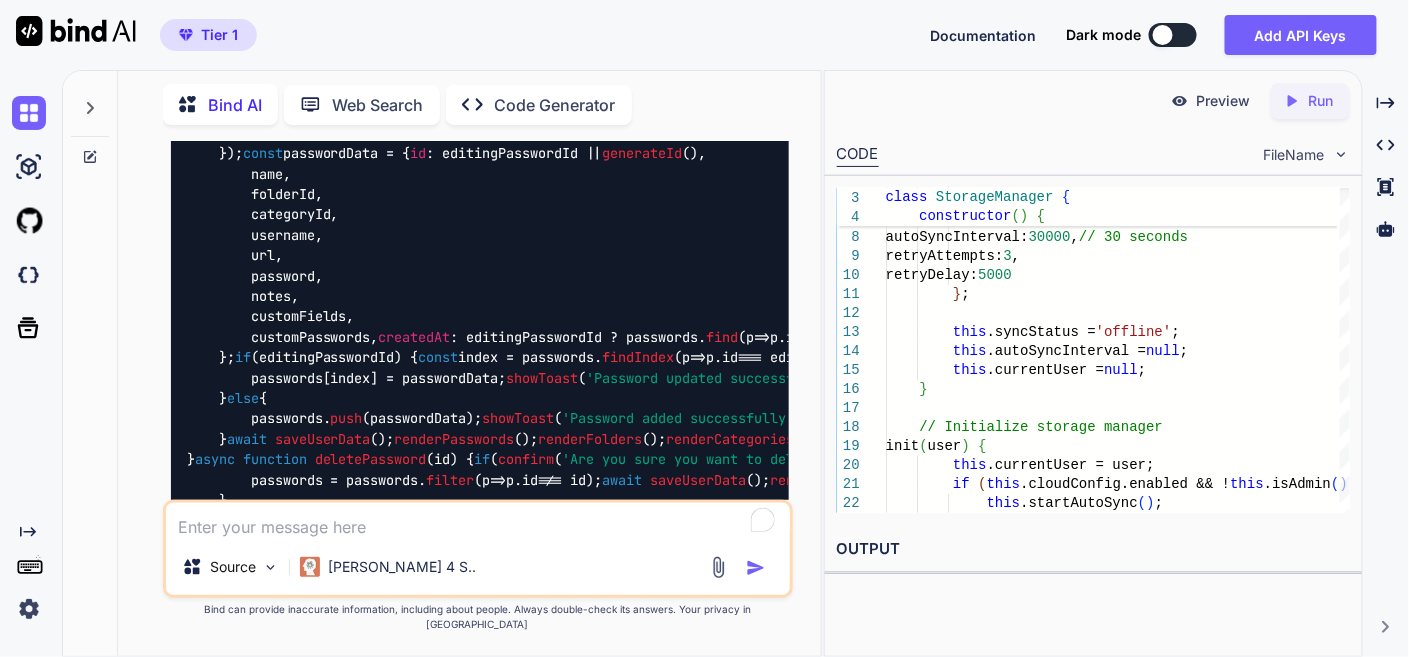 scroll, scrollTop: 68776, scrollLeft: 0, axis: vertical 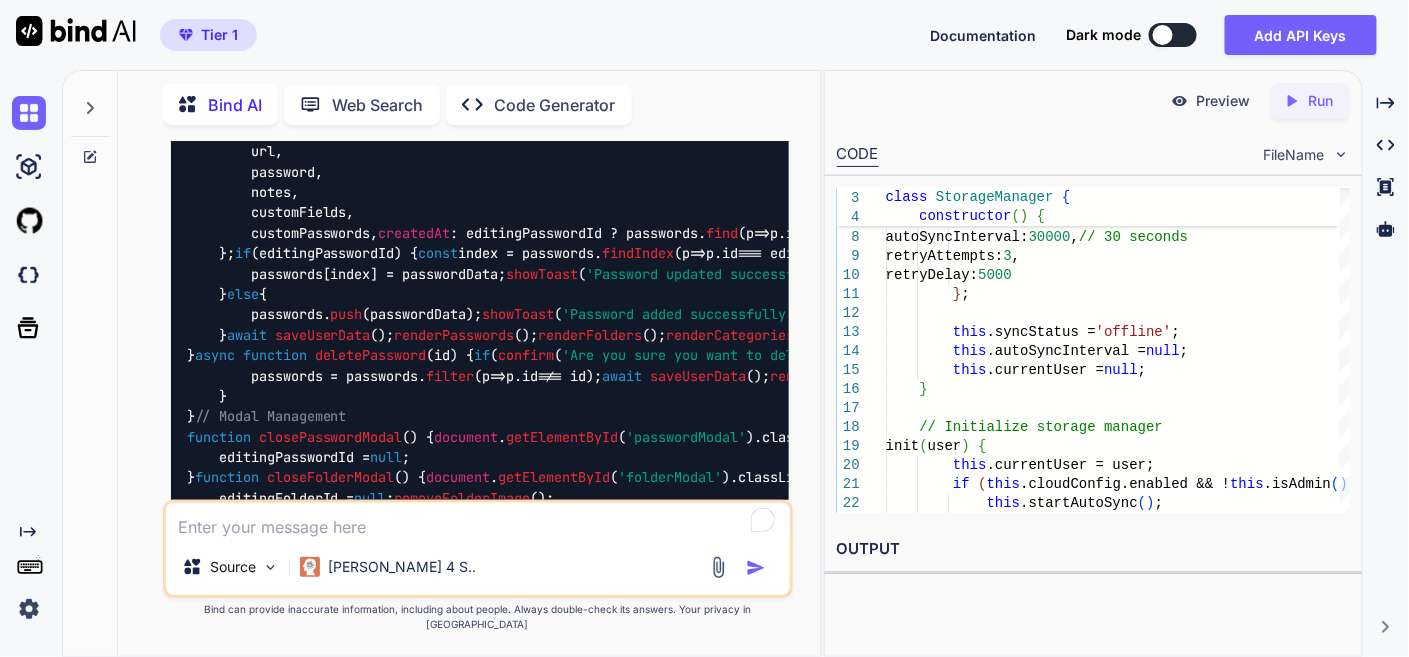 click at bounding box center (478, 521) 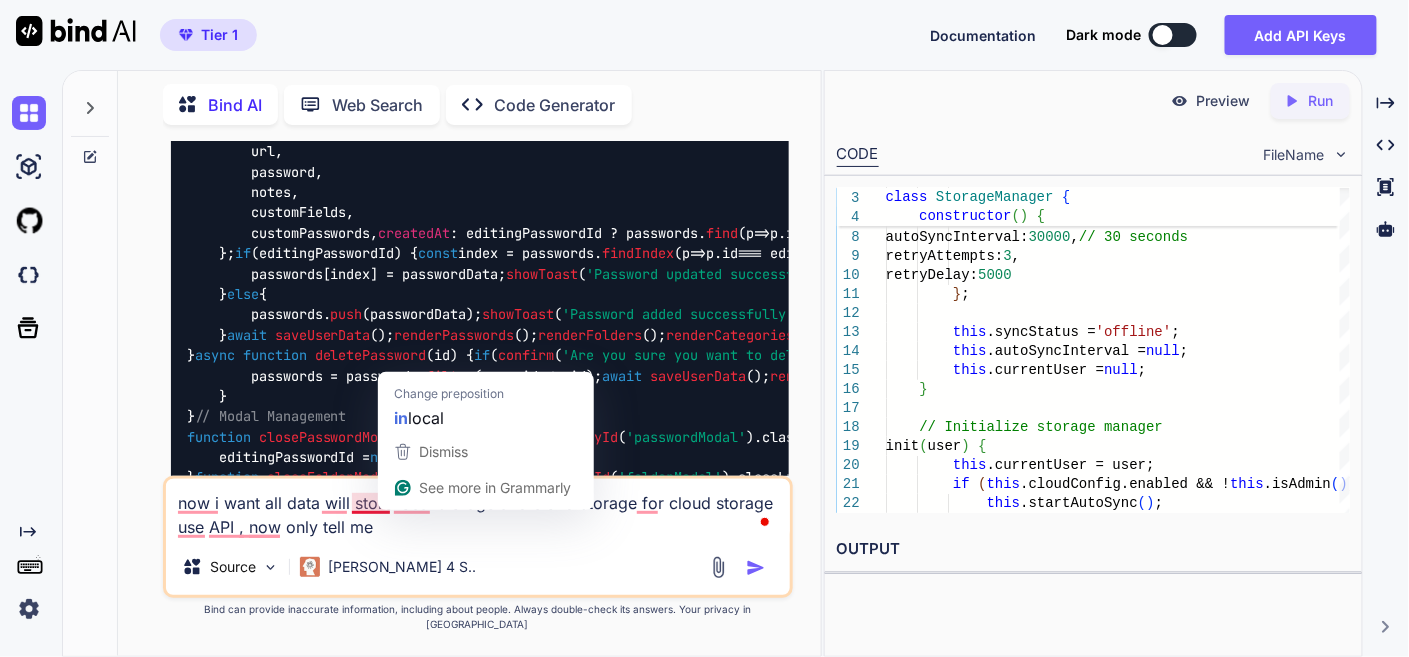 click on "now i want all data will store local storage and cloud storage for cloud storage use API , now only tell me" at bounding box center [478, 509] 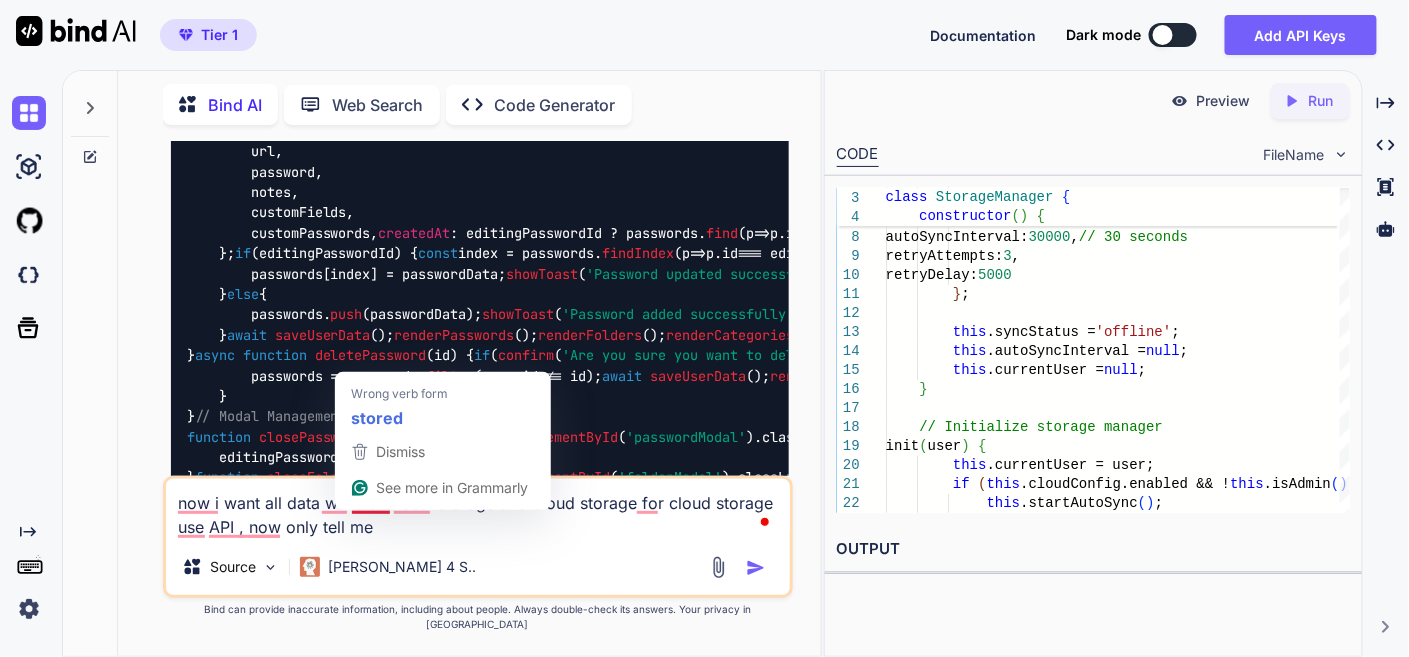 click on "now i want all data will store local storage and cloud storage for cloud storage use API , now only tell me" at bounding box center (478, 509) 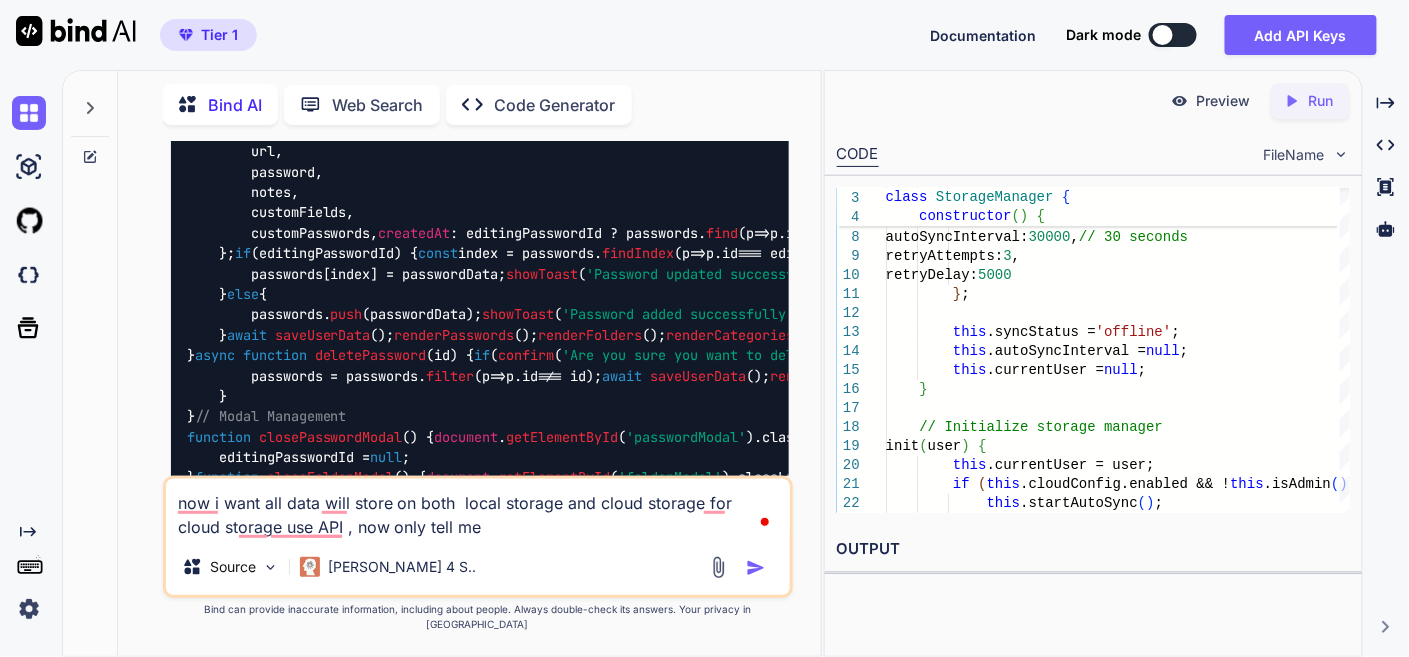 click on "now i want all data will store on both  local storage and cloud storage for cloud storage use API , now only tell me" at bounding box center (478, 509) 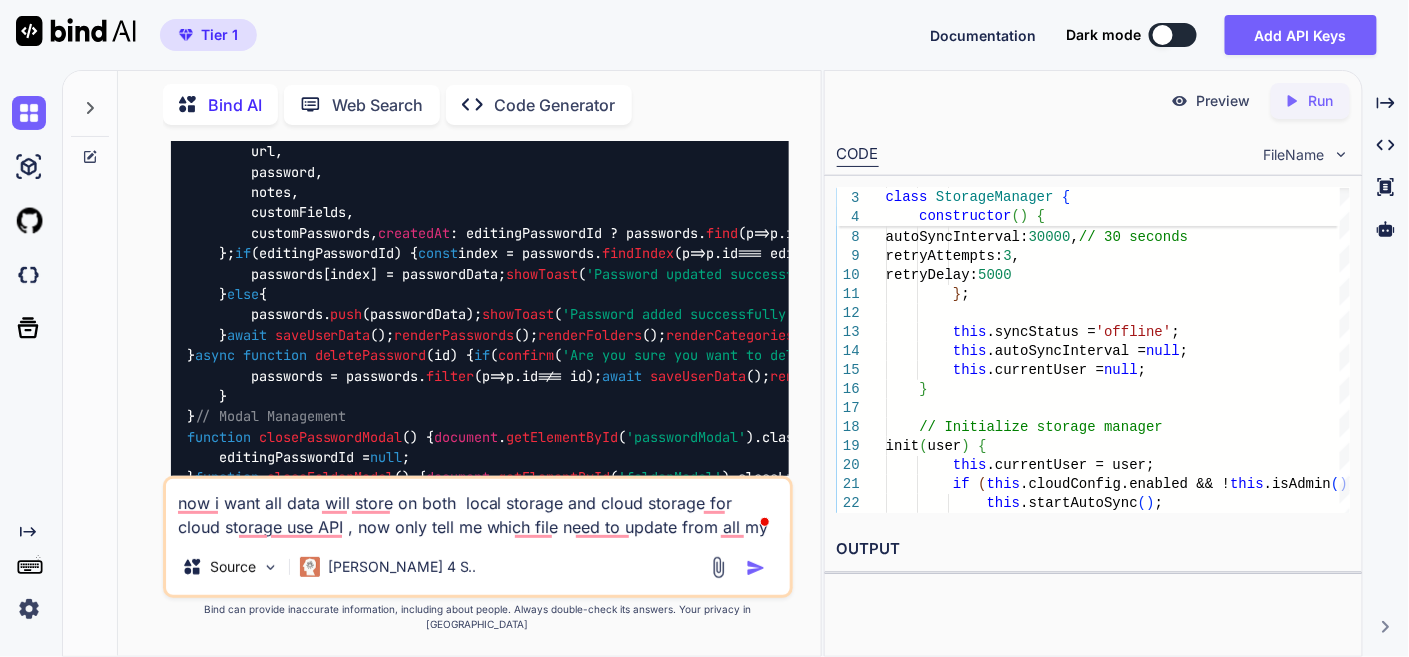 type on "now i want all data will store on both  local storage and cloud storage for cloud storage use API , now only tell me which file need to update from all my file" 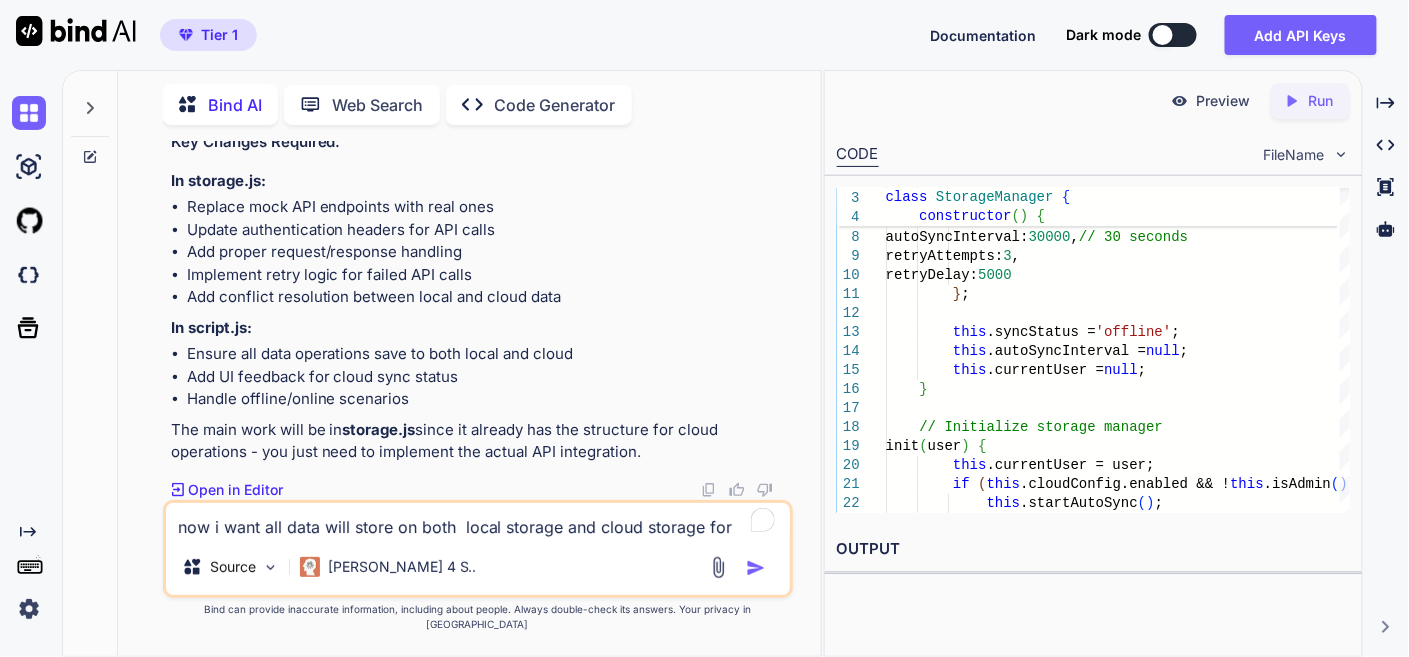 scroll, scrollTop: 116118, scrollLeft: 0, axis: vertical 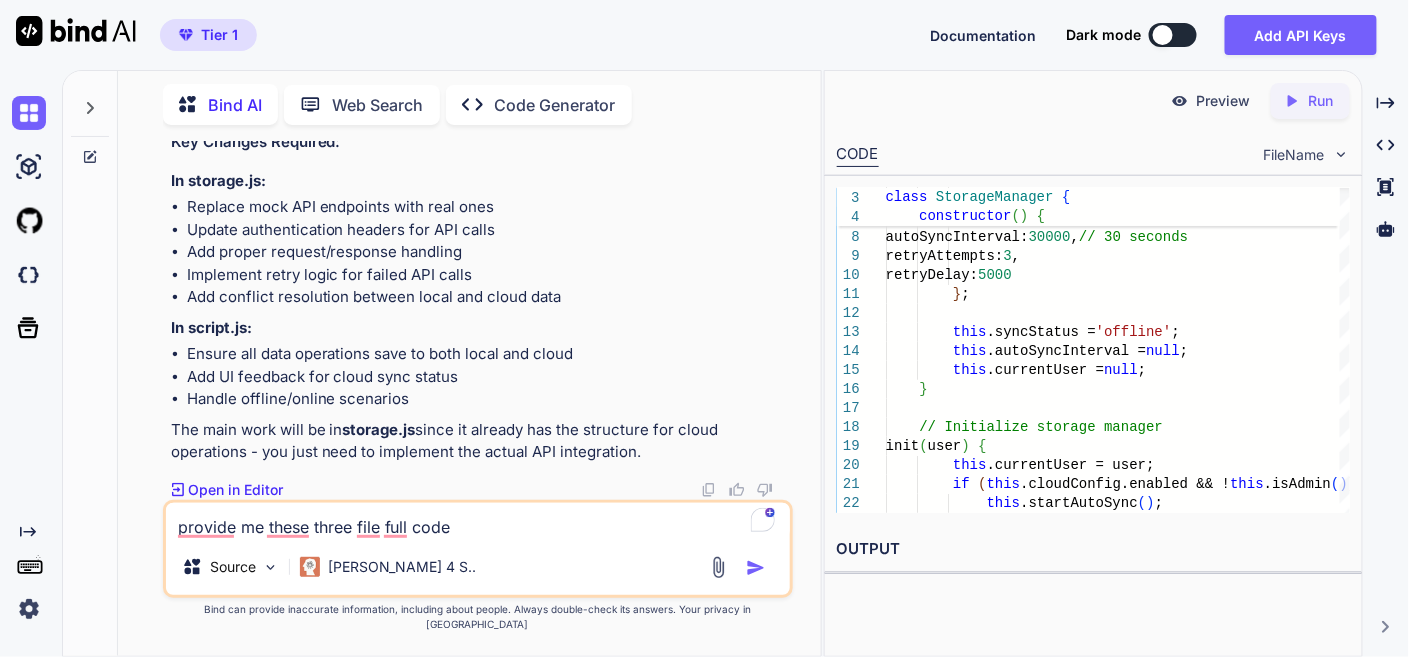 type on "provide me these three file full code" 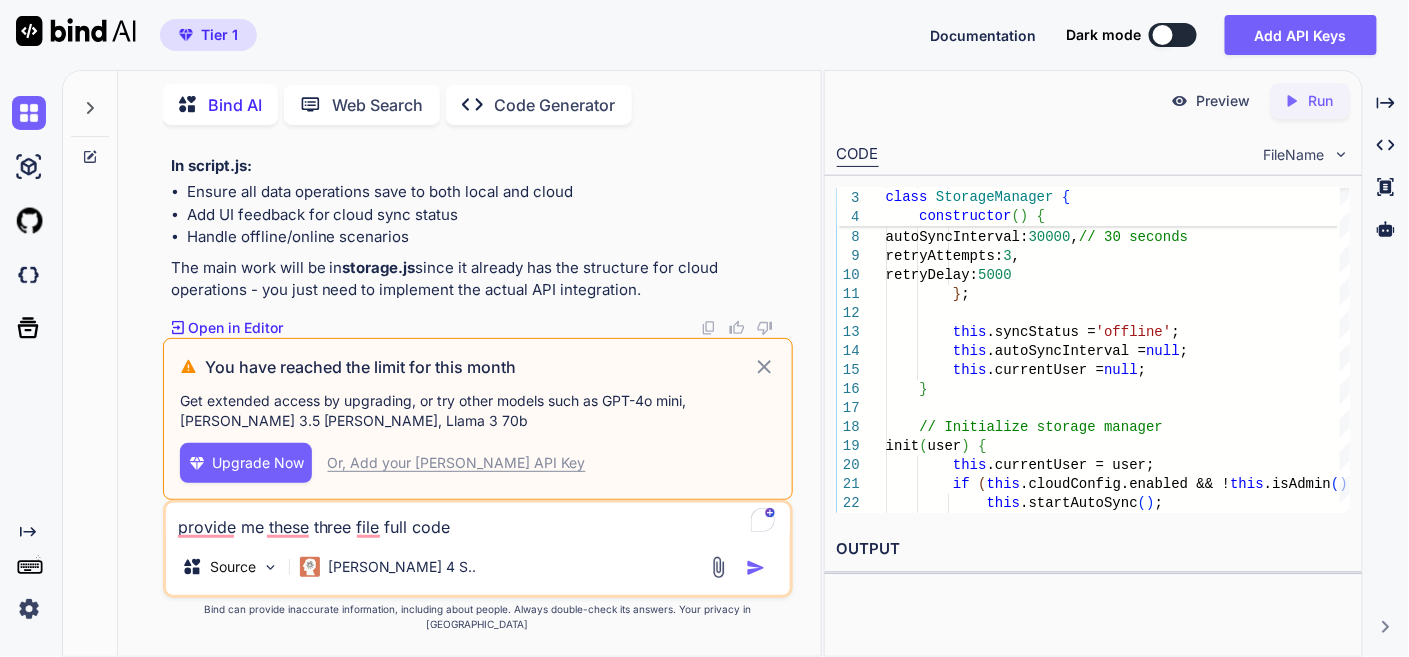 click 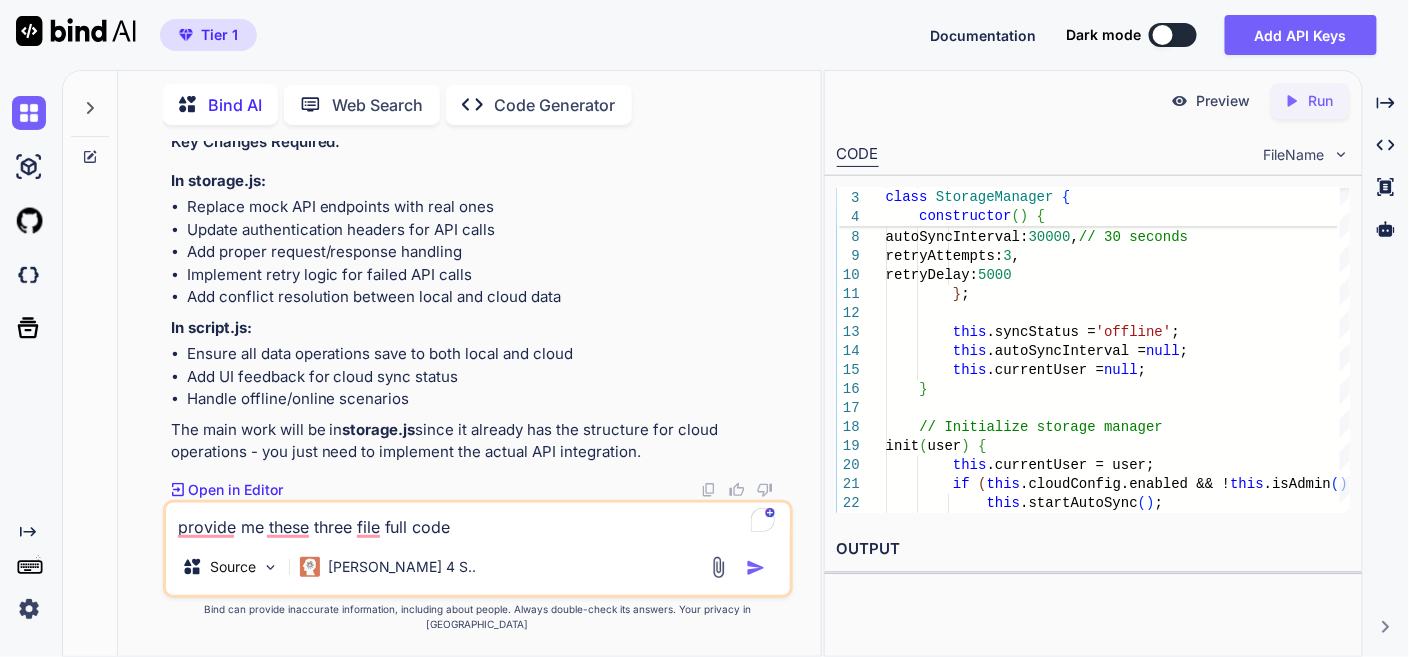 scroll, scrollTop: 116451, scrollLeft: 0, axis: vertical 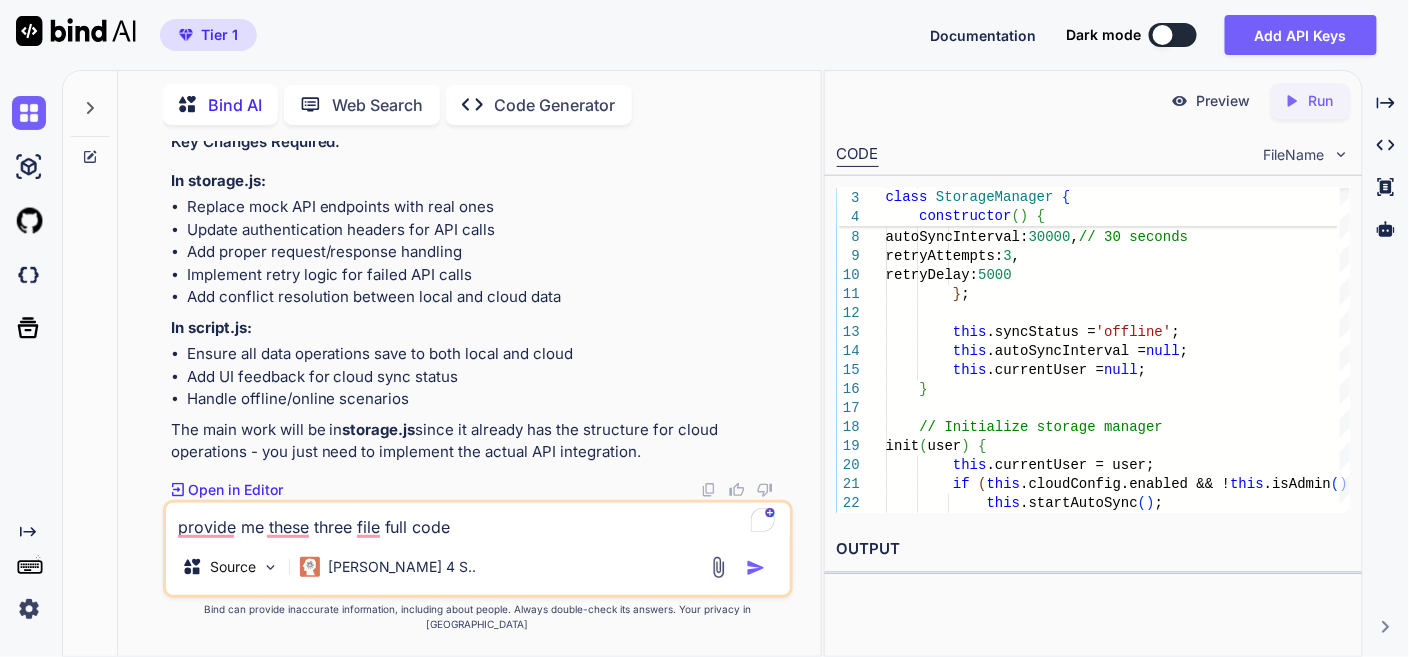 drag, startPoint x: 764, startPoint y: 602, endPoint x: 747, endPoint y: 582, distance: 26.24881 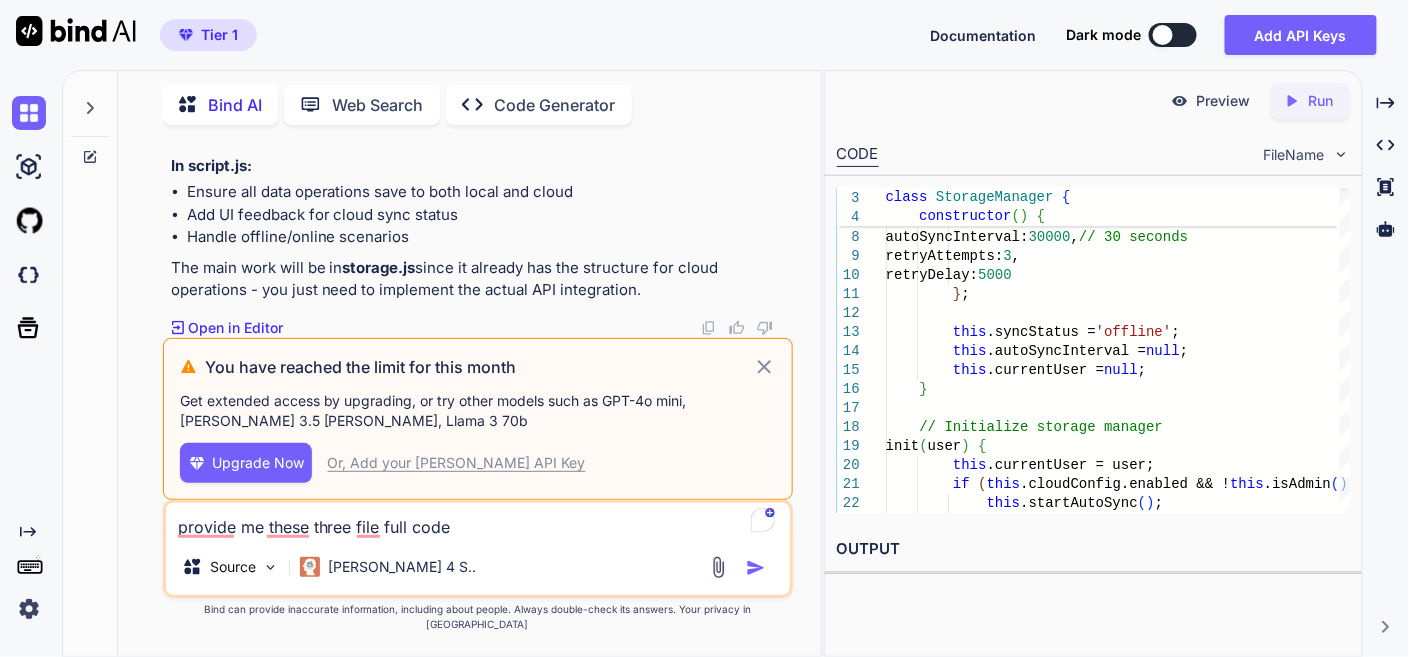 scroll, scrollTop: 116835, scrollLeft: 0, axis: vertical 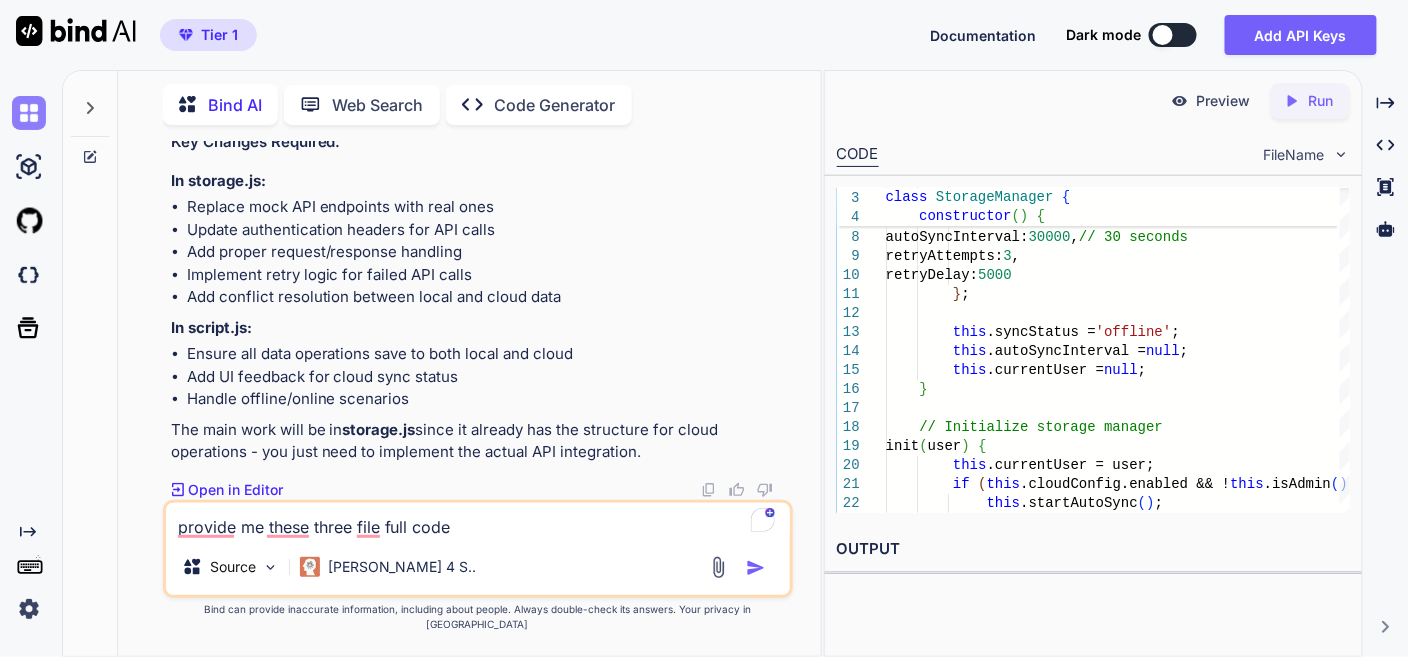 click at bounding box center (29, 113) 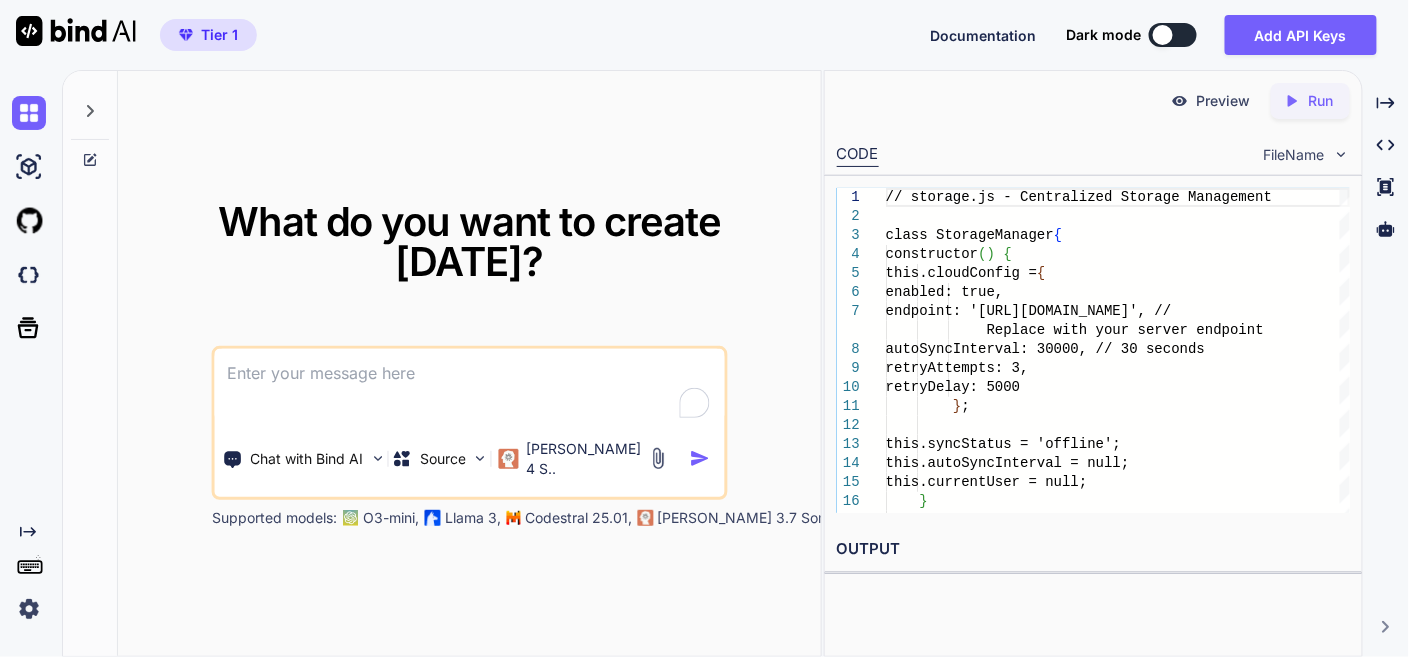 click on "Tier 1 Documentation Dark mode Add API Keys Created with Pixso." at bounding box center [704, 35] 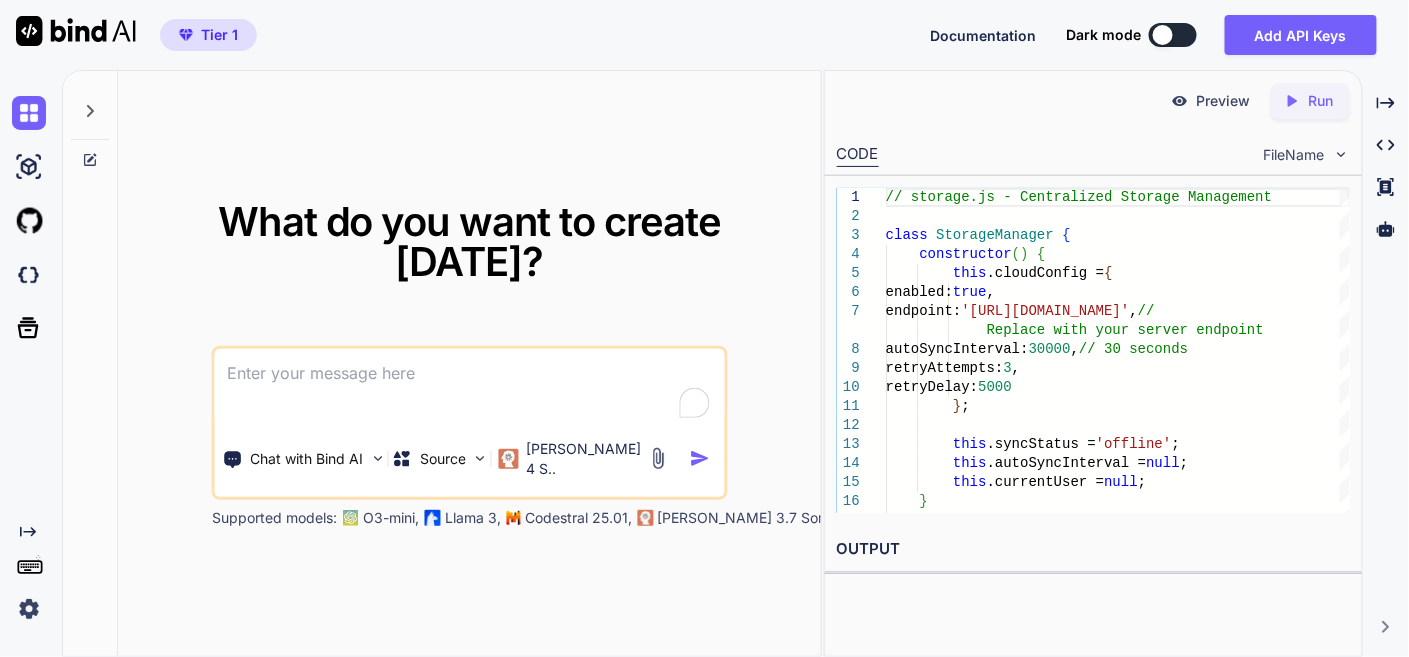 click on "What do you want to create [DATE]? Chat with Bind AI Source   [PERSON_NAME] 4 S.. Supported models: O3-mini,   Llama 3, Codestral 25.01, [PERSON_NAME] 3.7 Sonnet, Deepseek R1" at bounding box center [469, 364] 